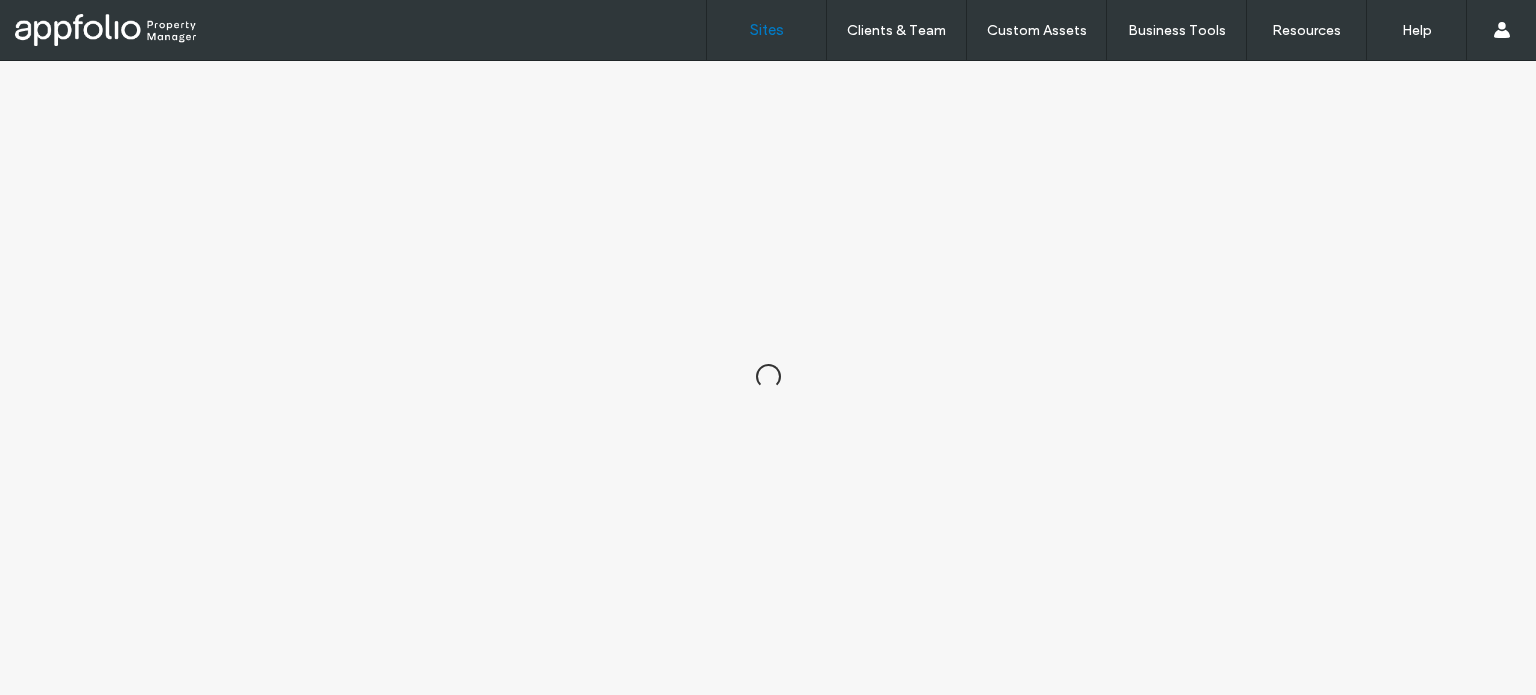 scroll, scrollTop: 0, scrollLeft: 0, axis: both 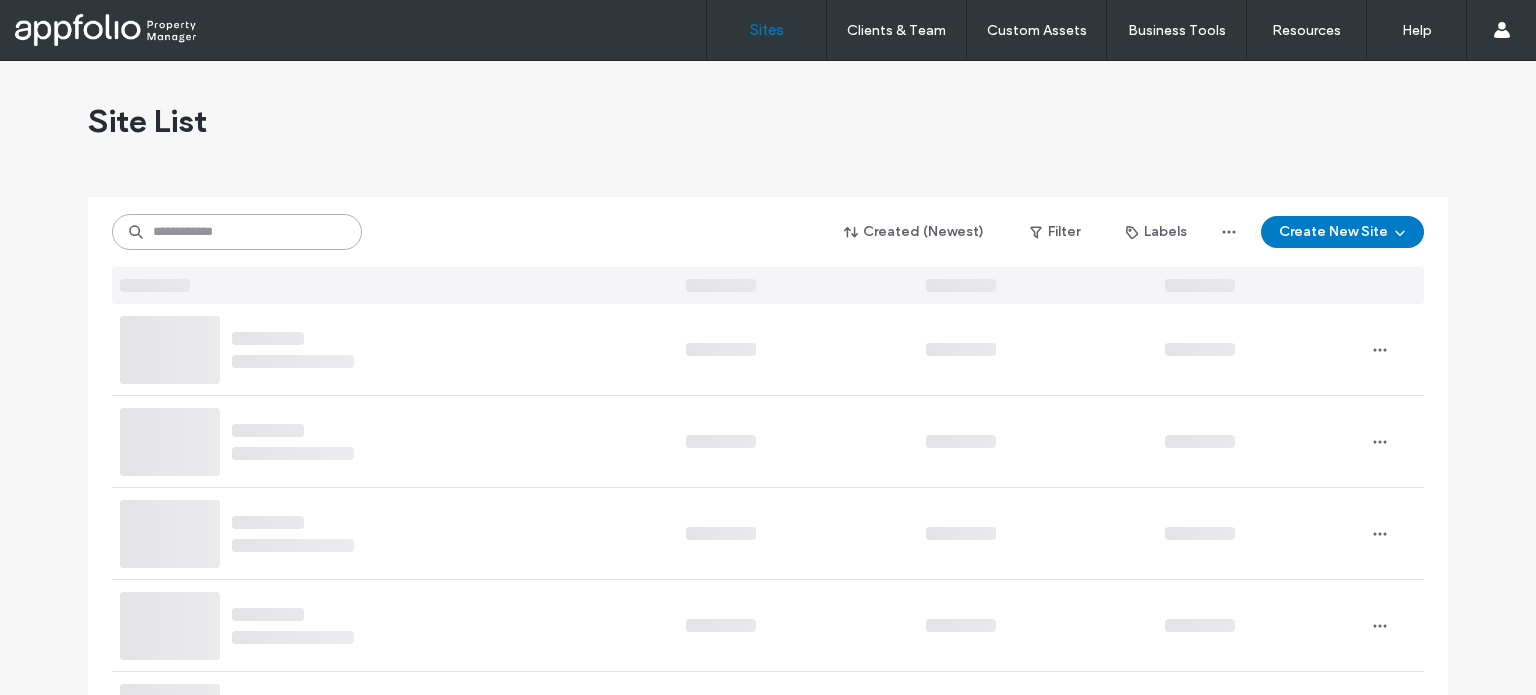 click at bounding box center [237, 232] 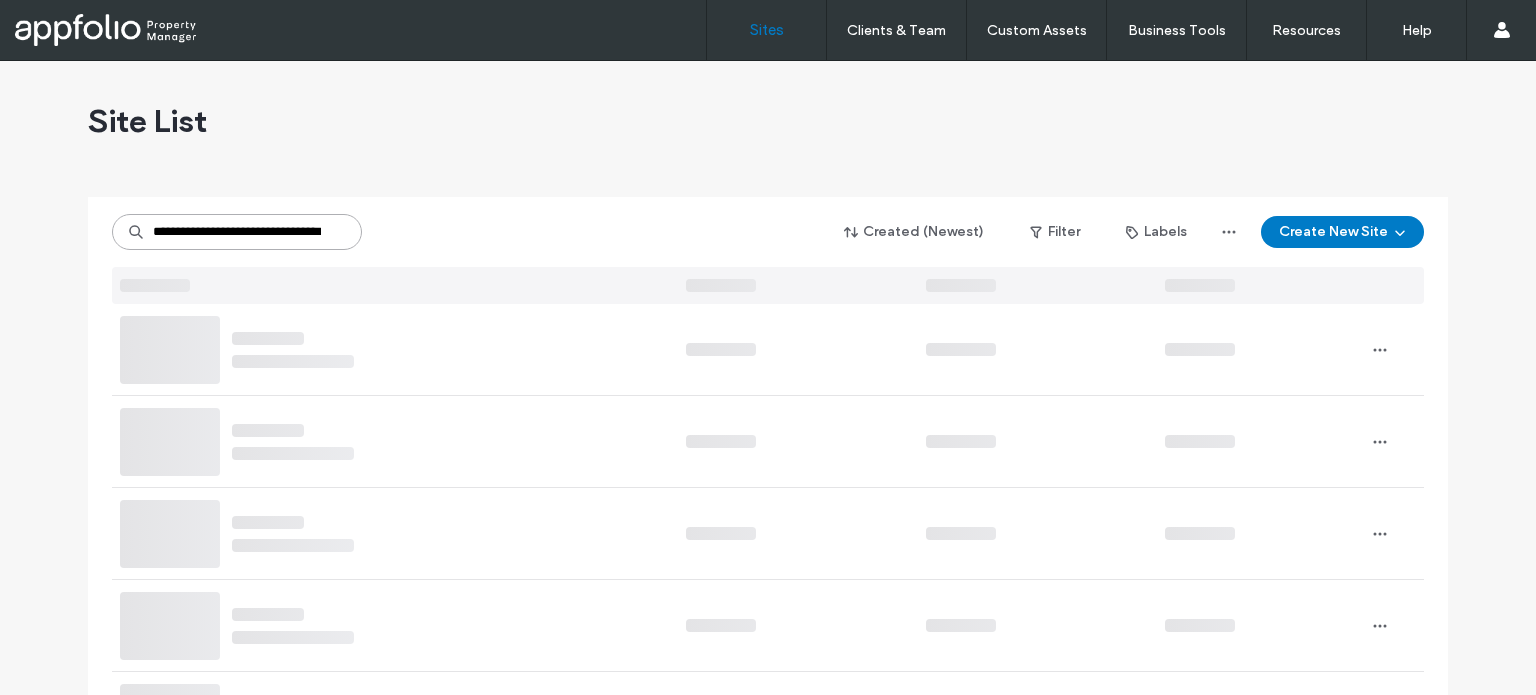 scroll, scrollTop: 0, scrollLeft: 61, axis: horizontal 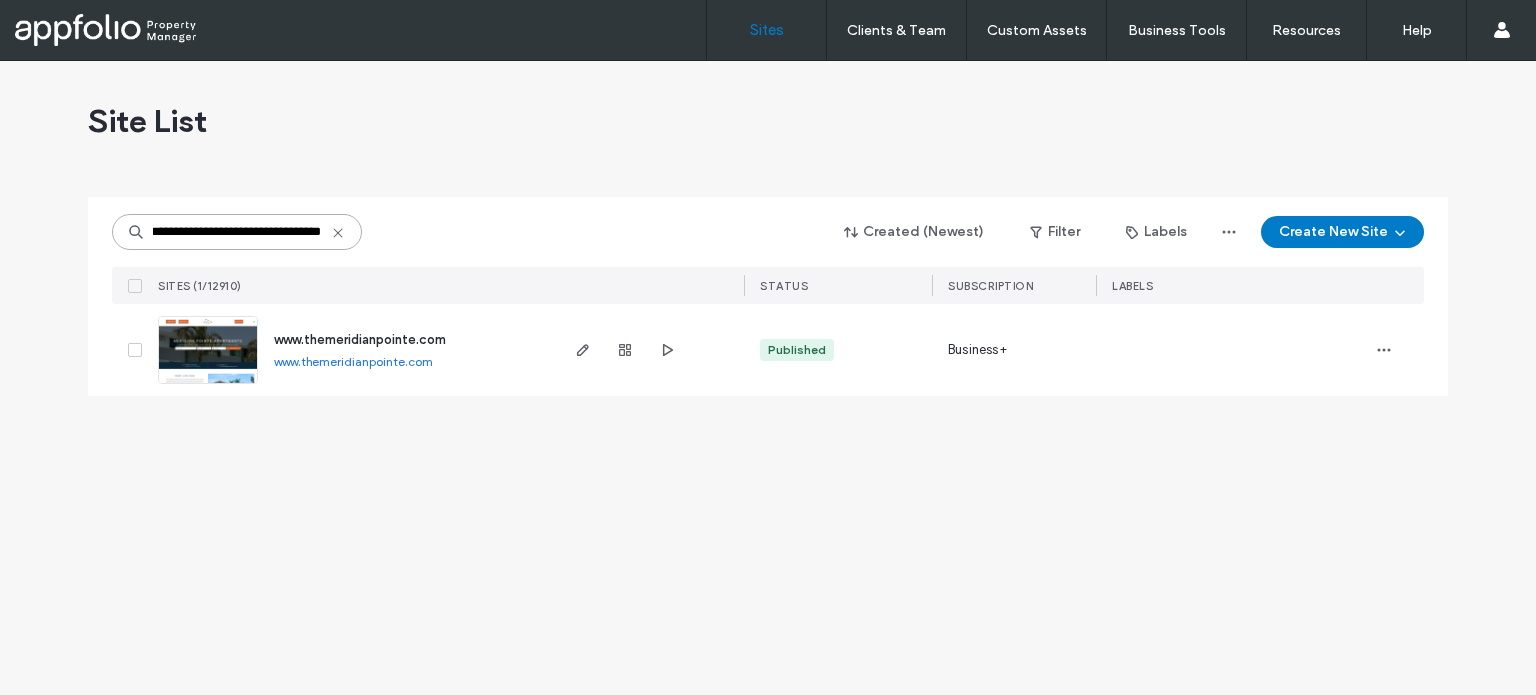 type on "**********" 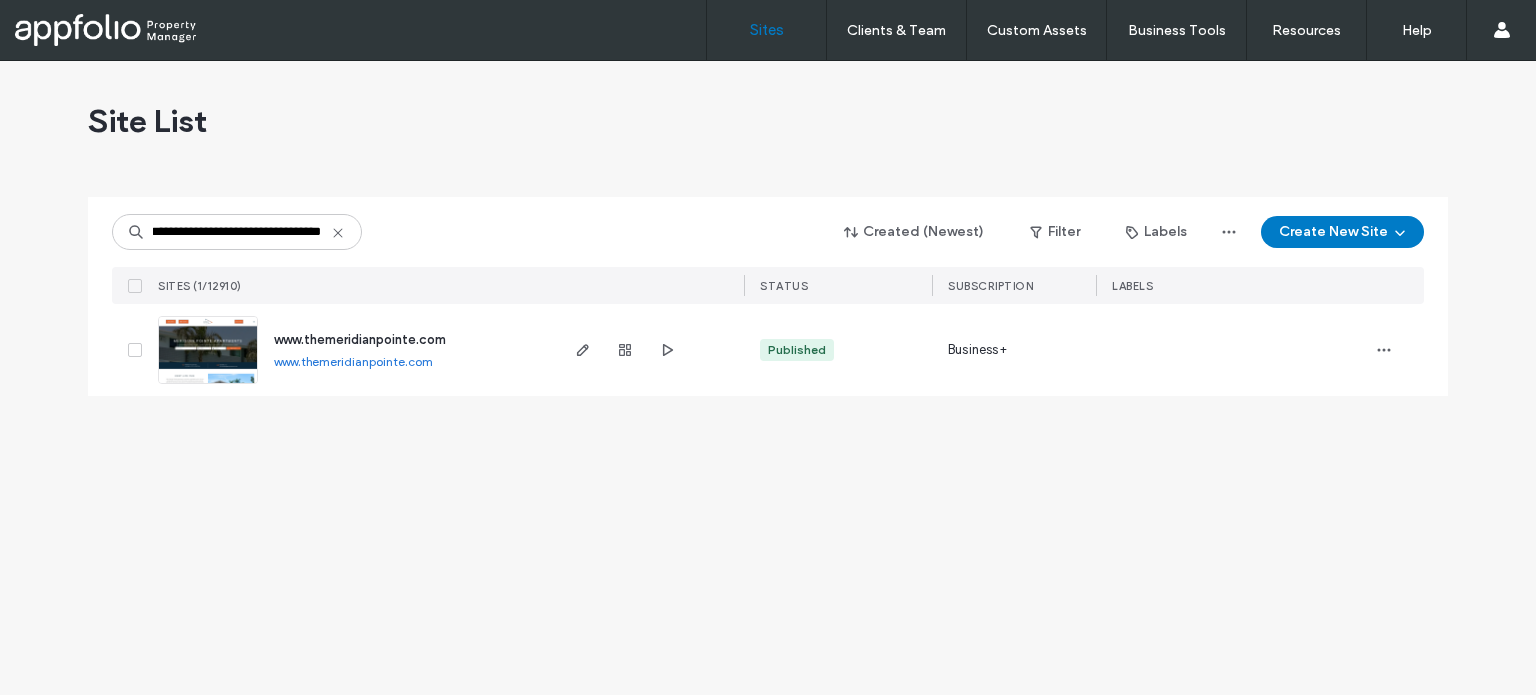 click at bounding box center (208, 350) 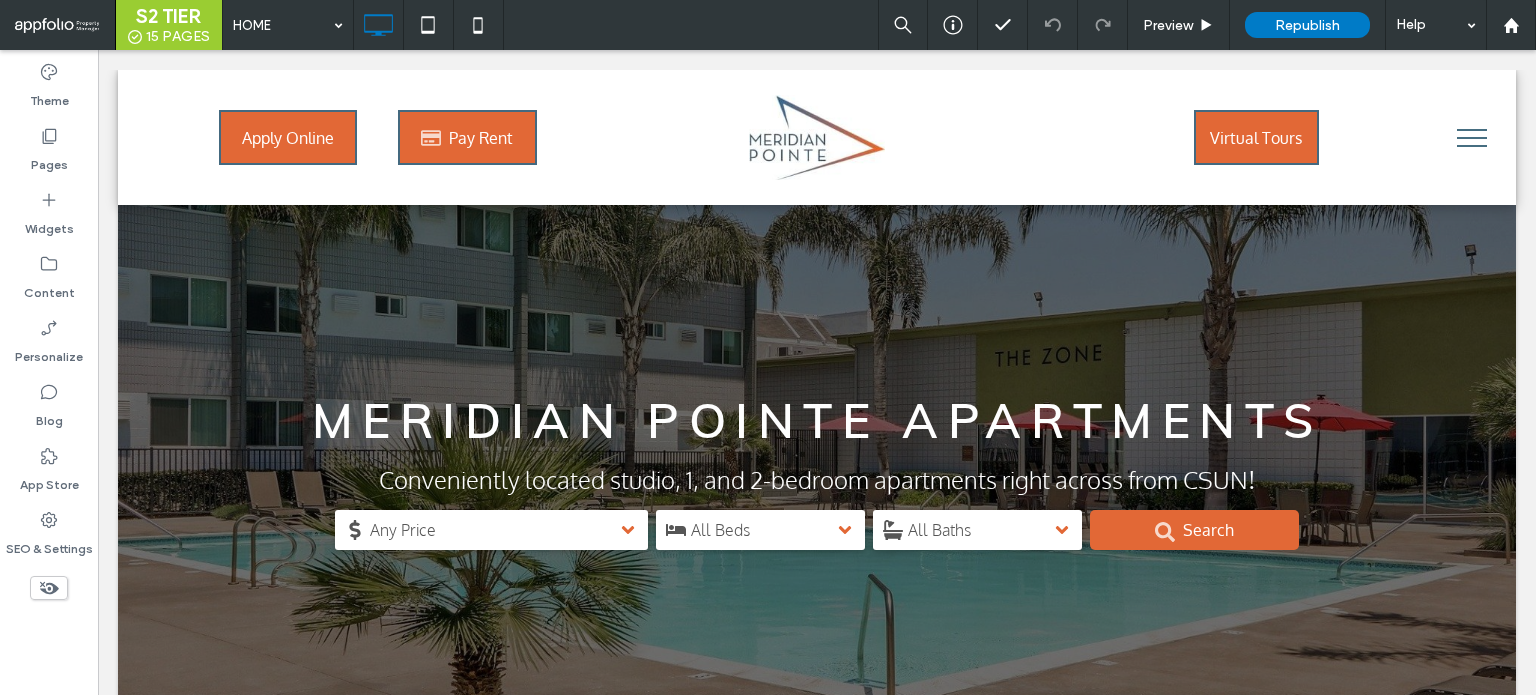 scroll, scrollTop: 0, scrollLeft: 0, axis: both 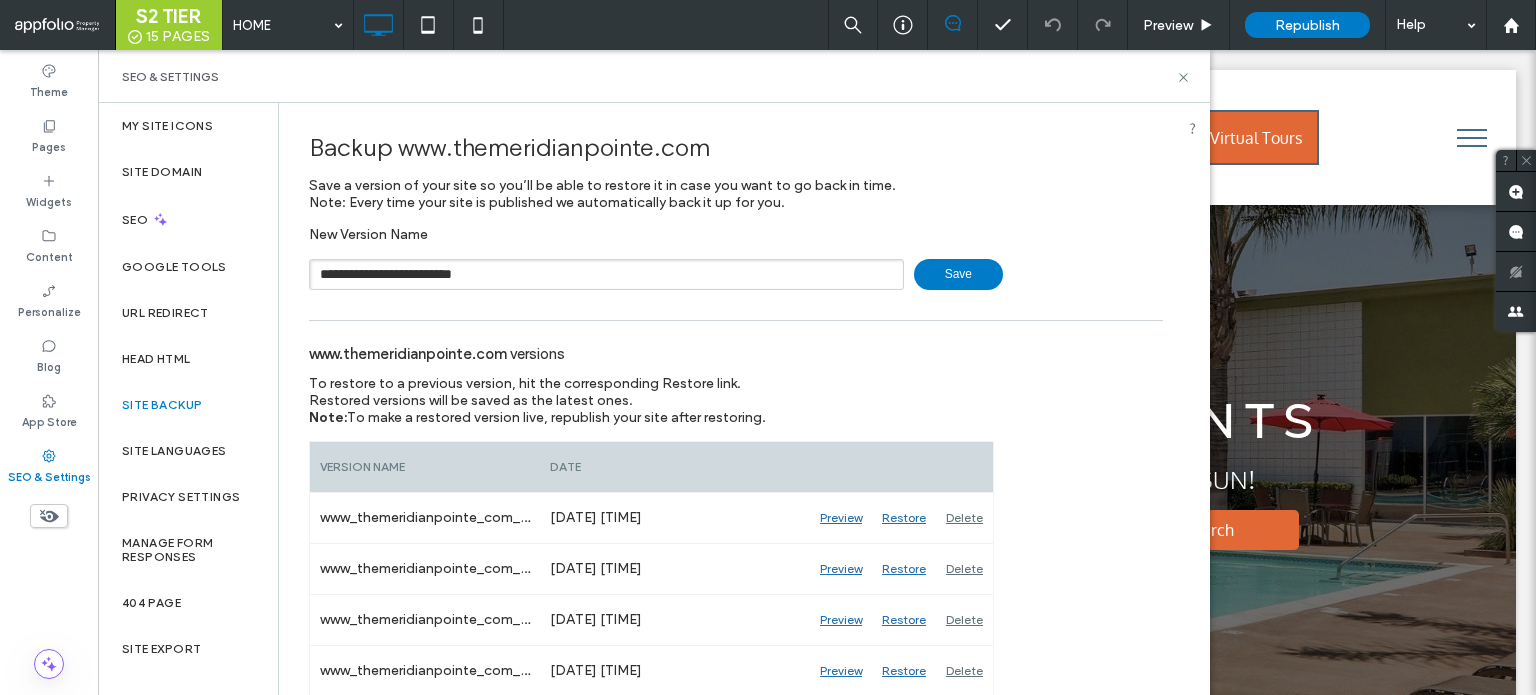 type on "**********" 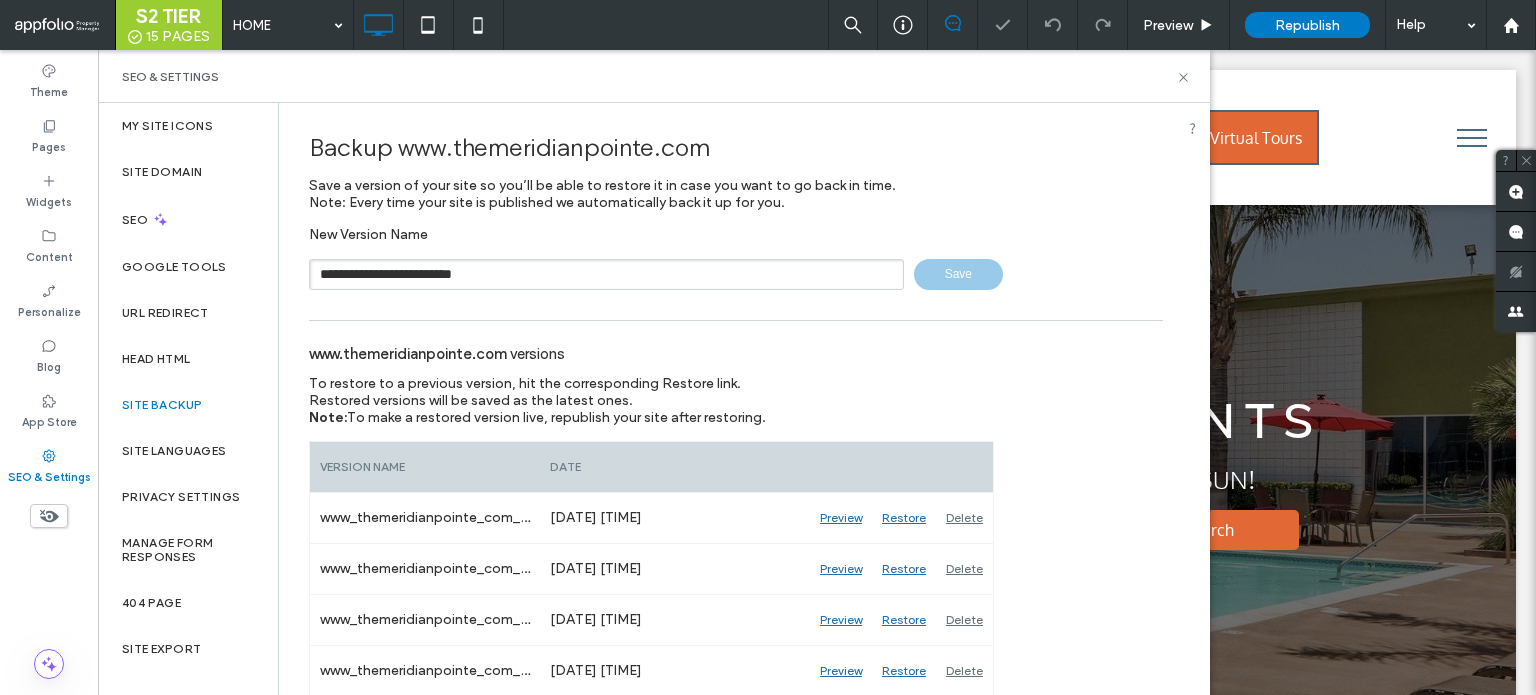 type 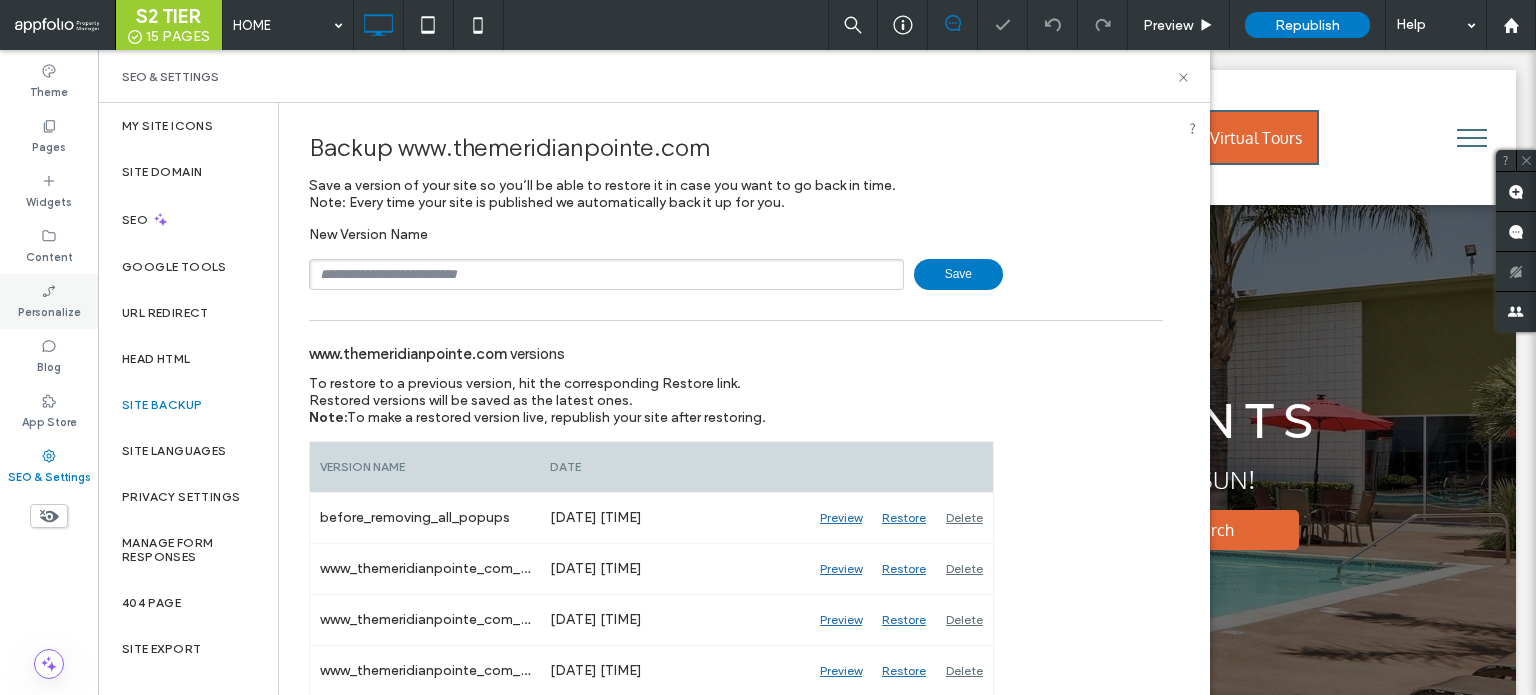 click on "Personalize" at bounding box center [49, 310] 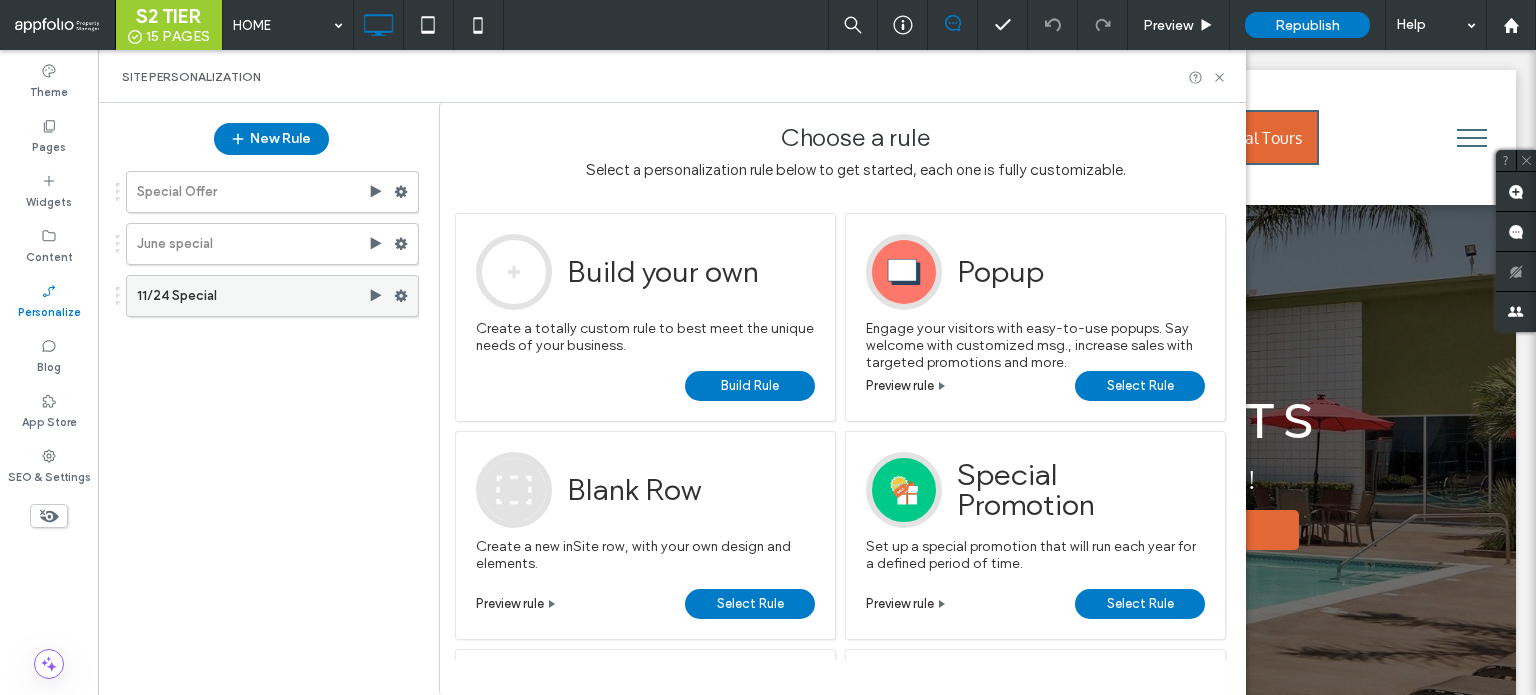 click at bounding box center (401, 296) 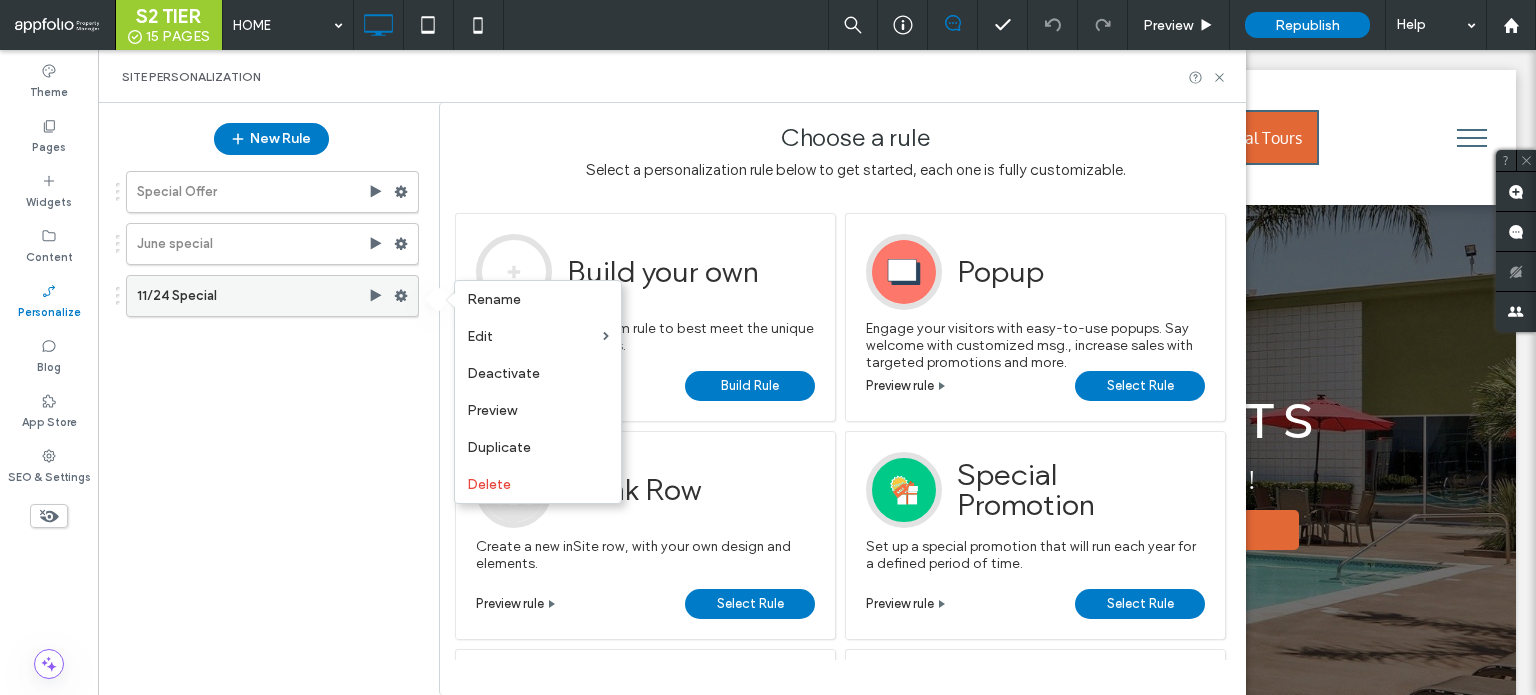 click 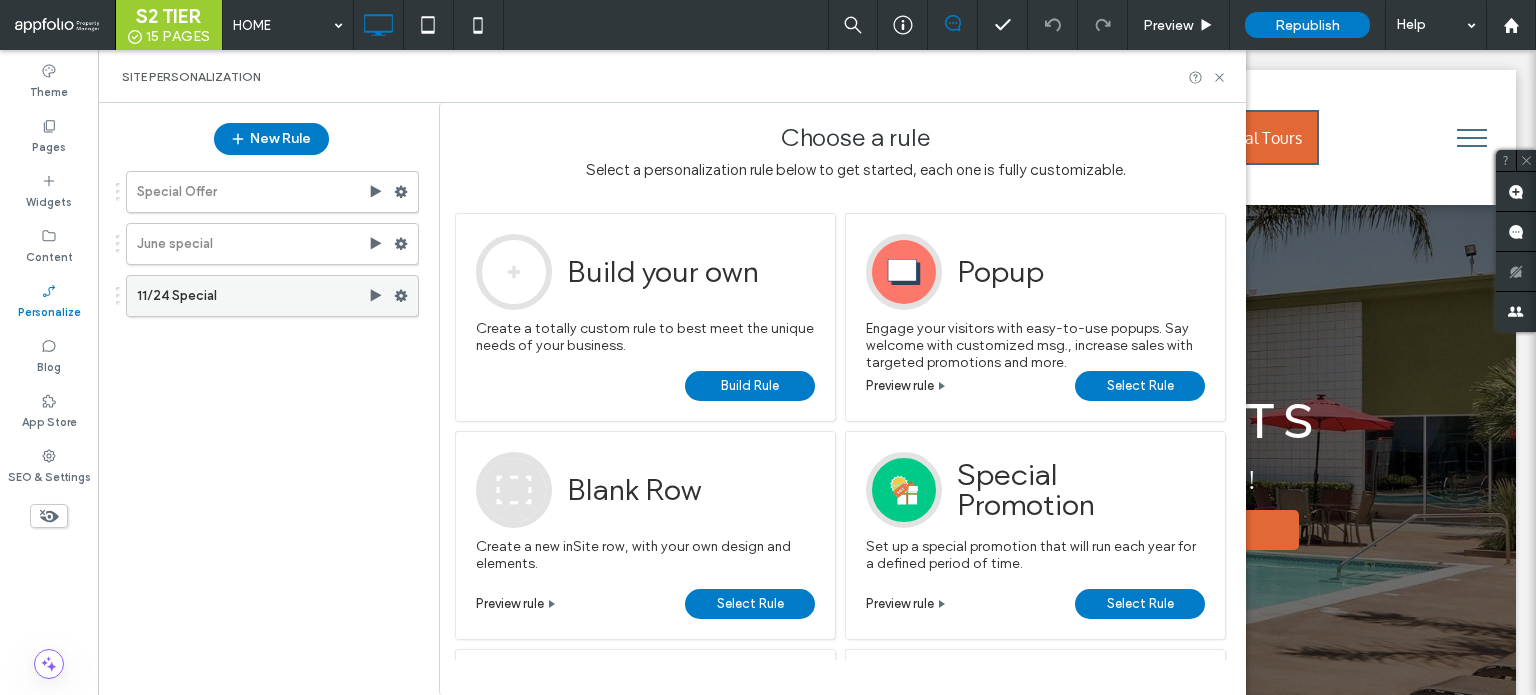 click 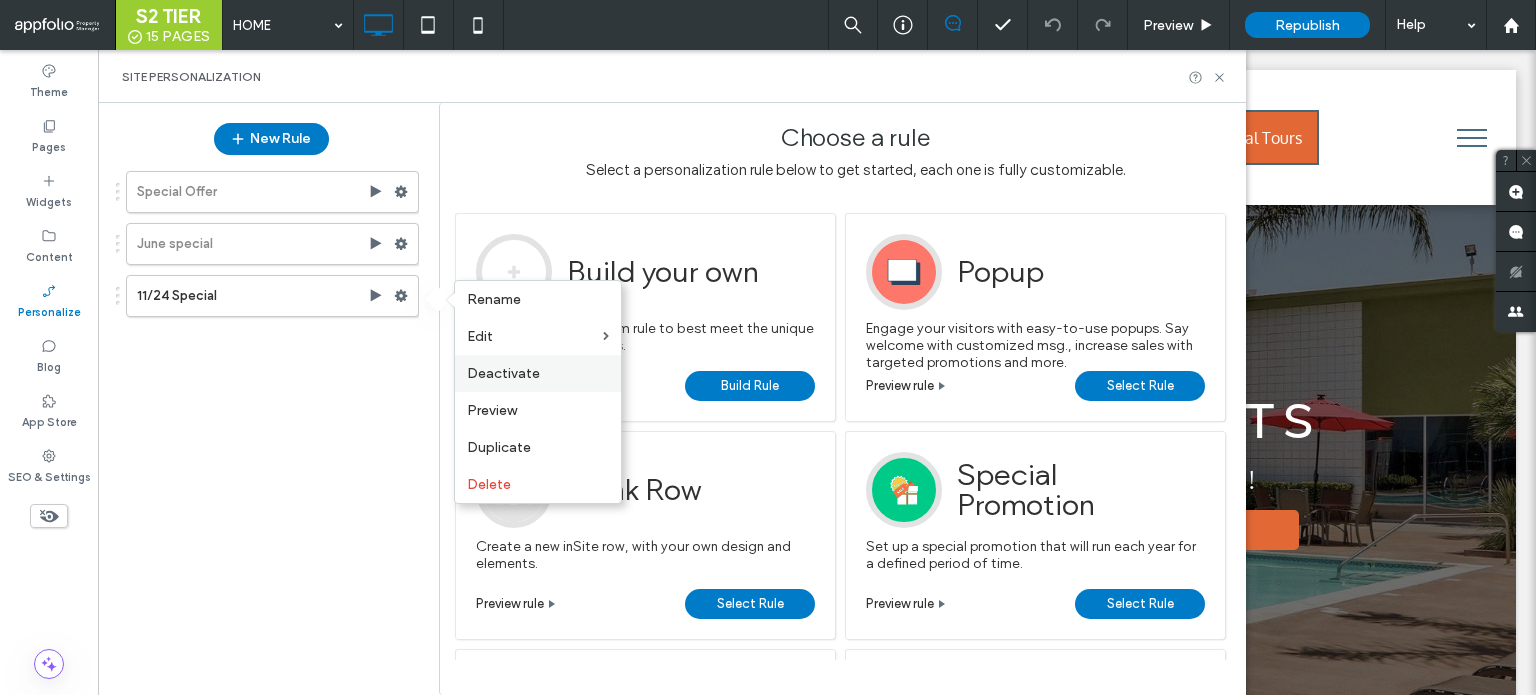 click on "Deactivate" at bounding box center (538, 373) 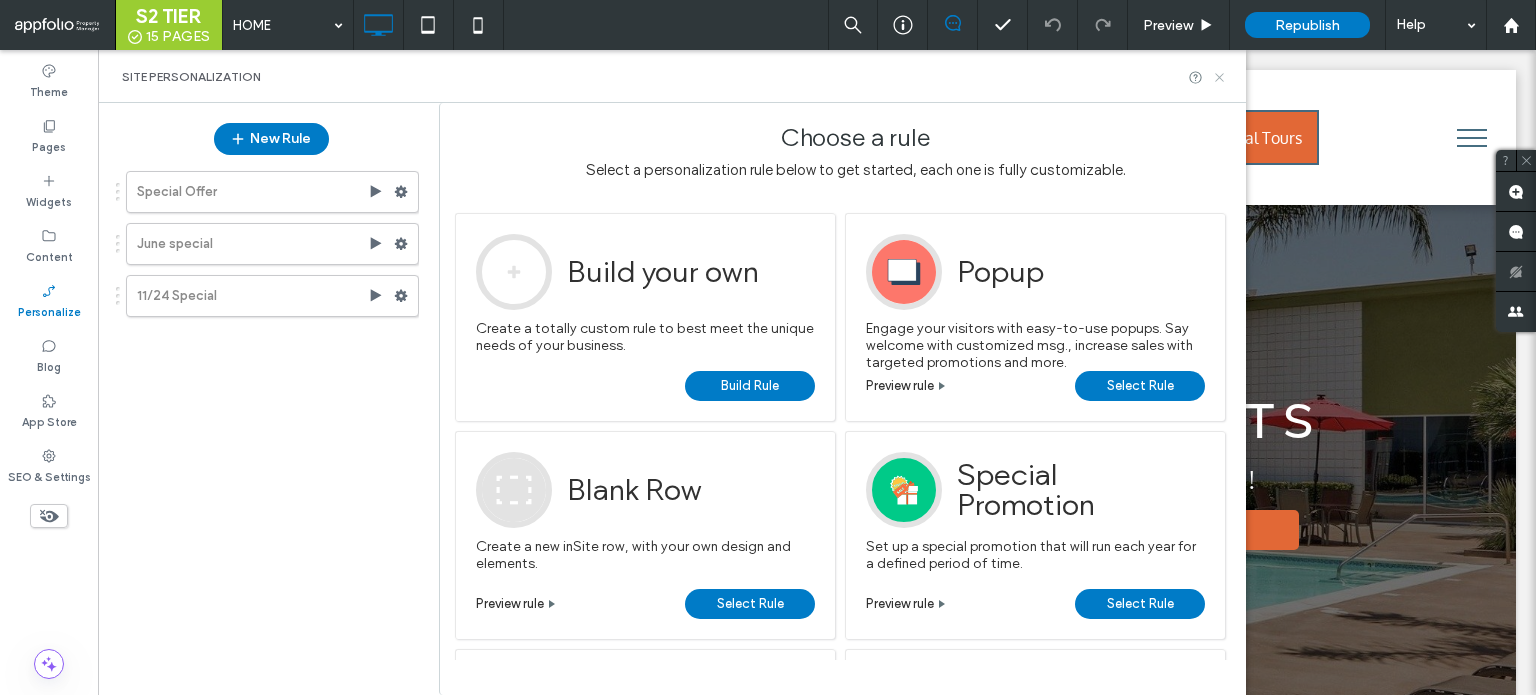 drag, startPoint x: 1215, startPoint y: 73, endPoint x: 1118, endPoint y: 24, distance: 108.67382 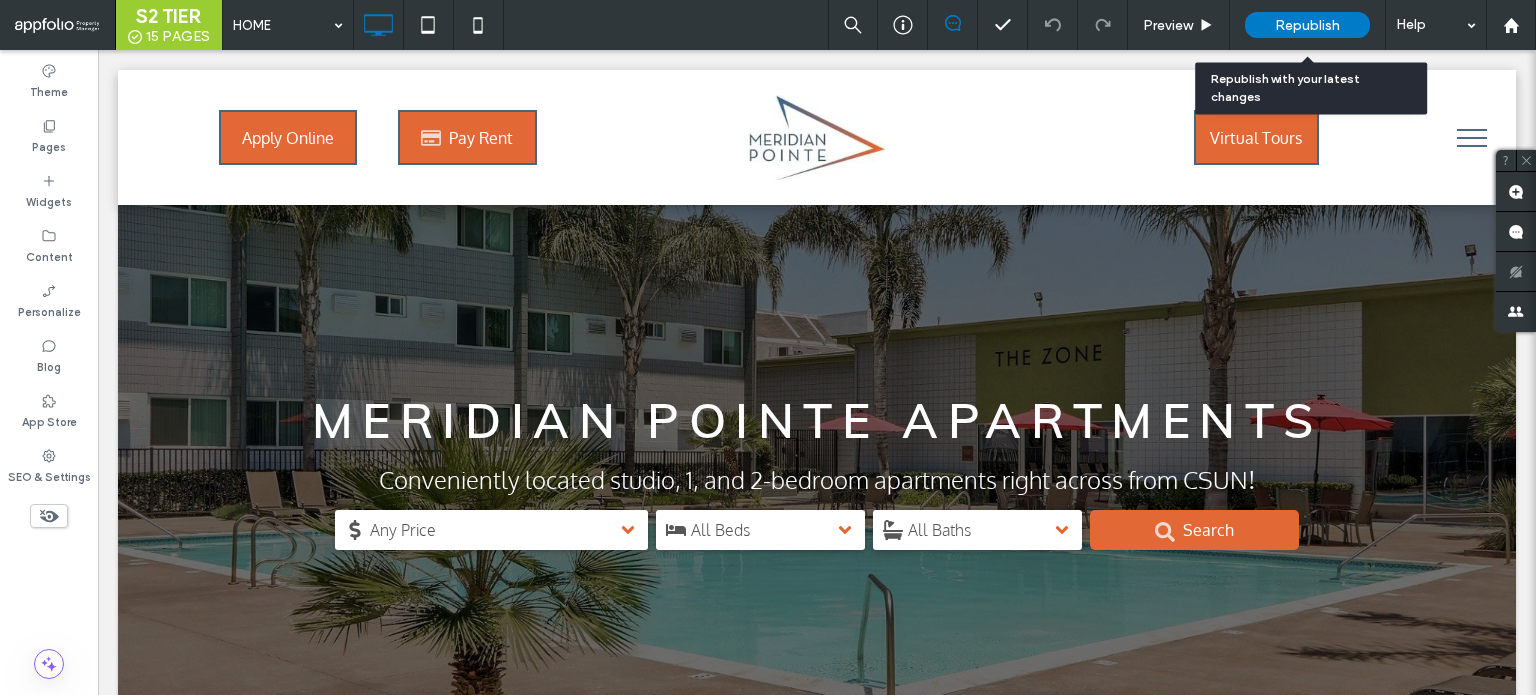 click on "Republish" at bounding box center [1307, 25] 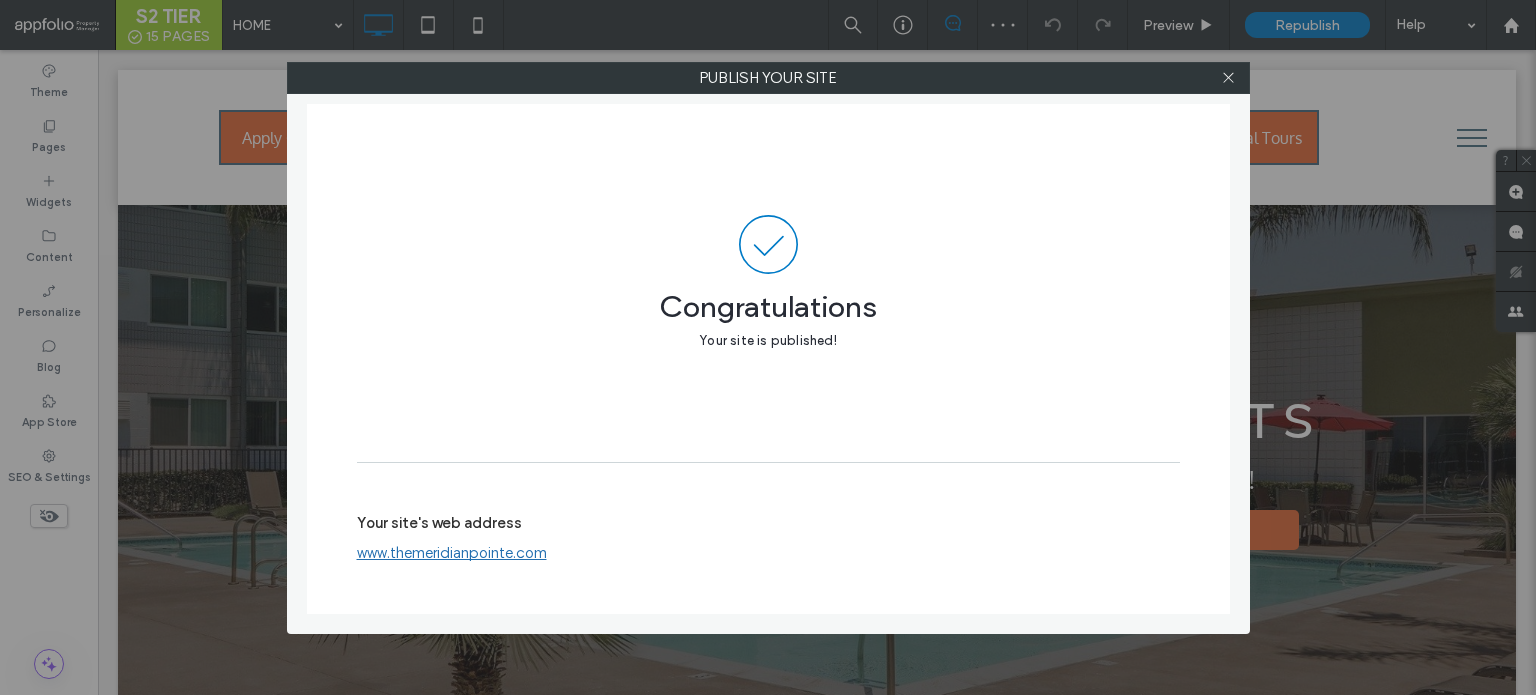 click at bounding box center [1229, 78] 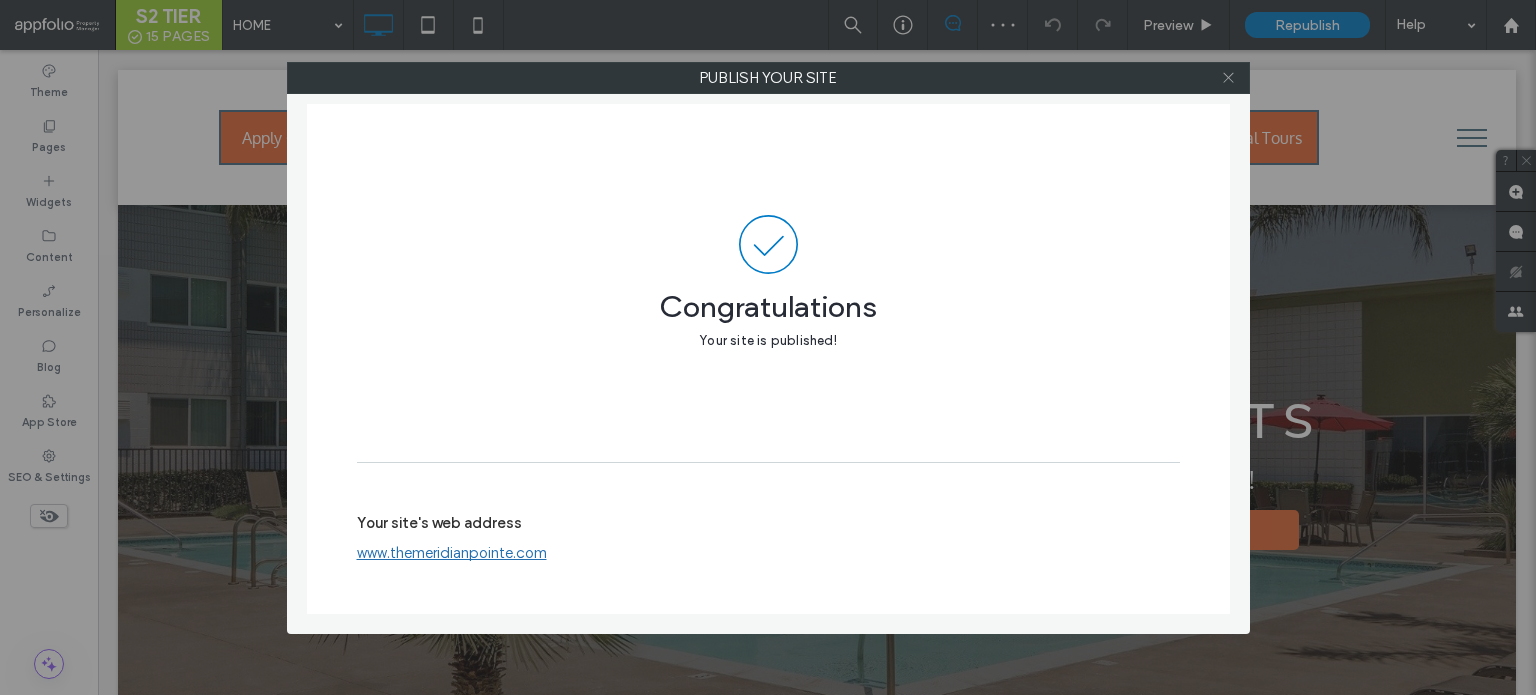 click at bounding box center [1229, 78] 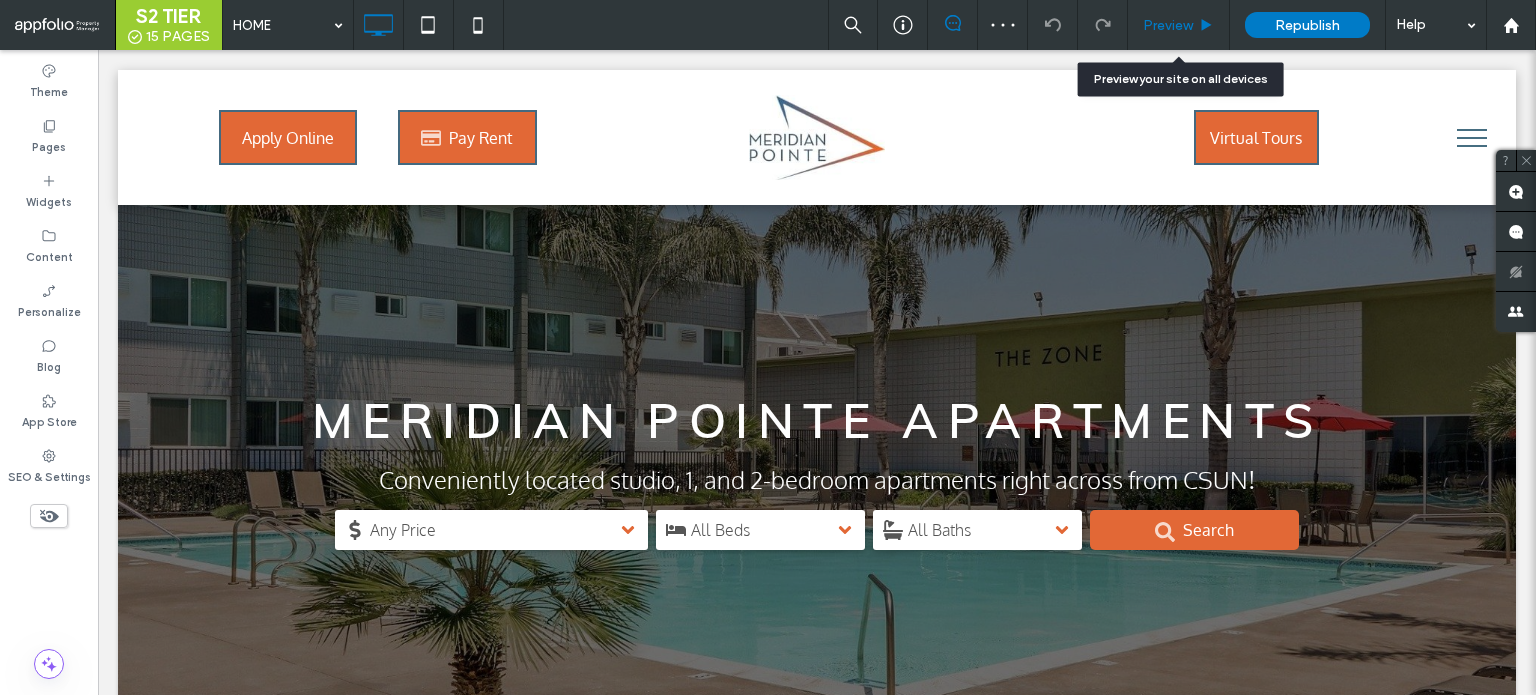 click on "Preview" at bounding box center [1179, 25] 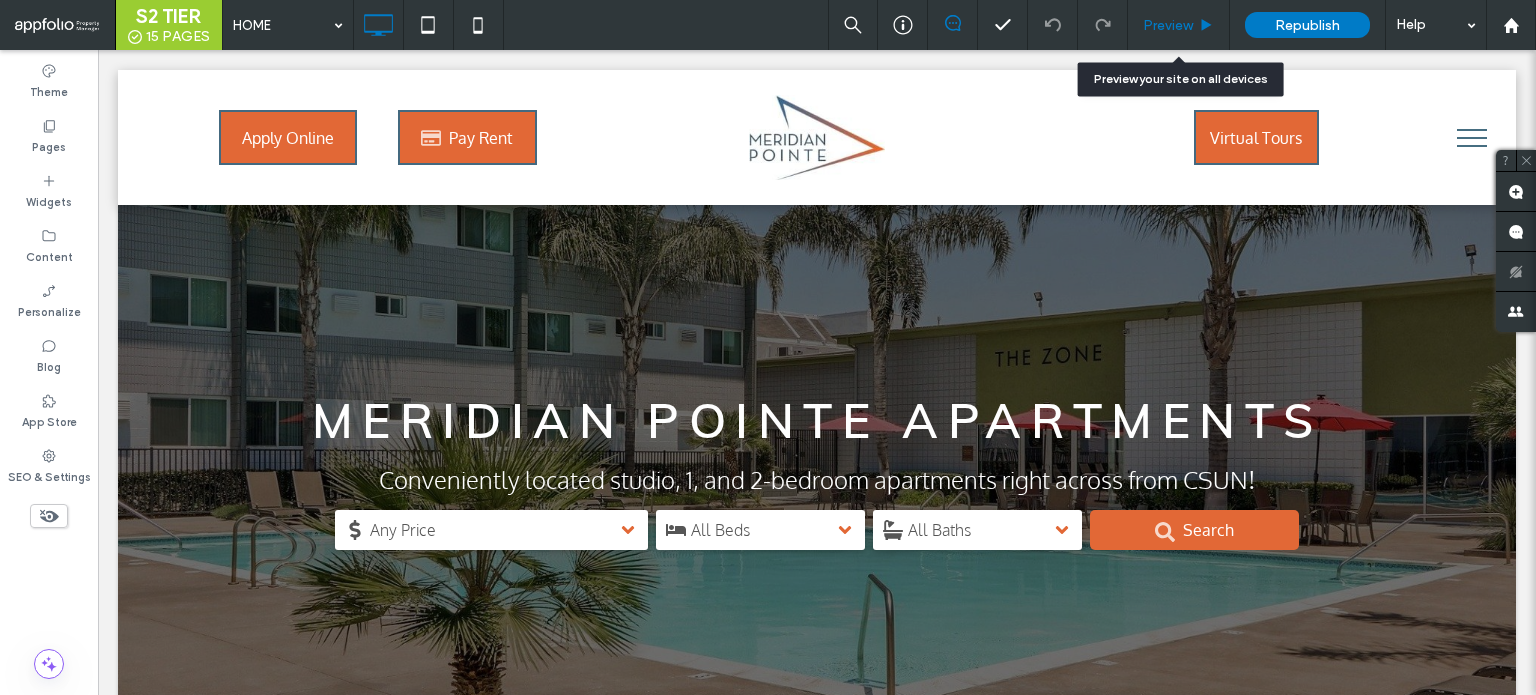 click on "Preview" at bounding box center (1179, 25) 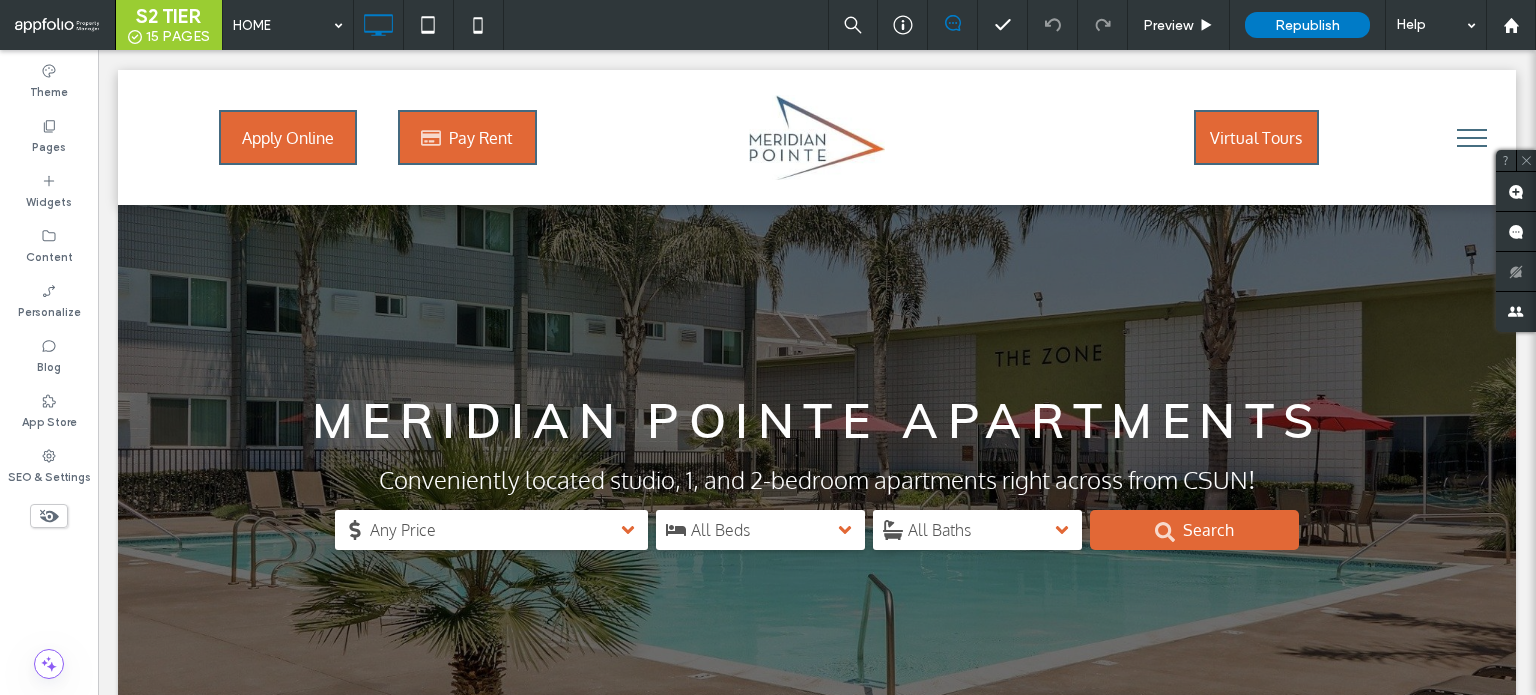 click on "Click To Paste
Row
HOME
AMENITIES
FLOOR PLANS
GALLERY
AVAILABILITY
VIRTUAL TOURS
RESIDENTS
CONTACT US
Click To Paste
Row
Click To Paste
Row
Menu
Apply Online
Click To Paste
Pay Rent
Click To Paste
Click To Paste
Click To Paste
Virtual Tours
Click To Paste
Header
Testimonials Click To Paste
Row
Click To Paste
Click To Paste
Row
NAME   Do you have any testimonials you would like to see here? Click To Paste
NAME" at bounding box center [817, 1970] 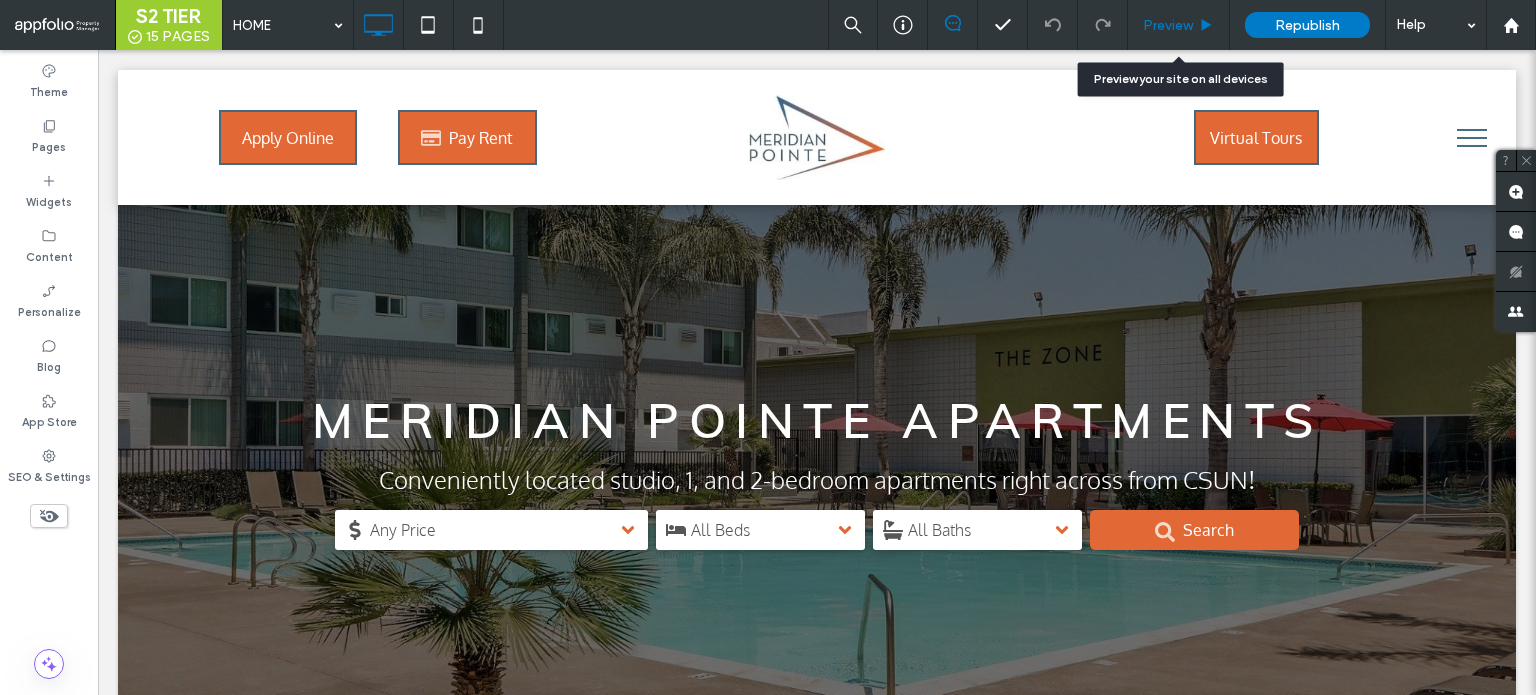 click on "Preview" at bounding box center [1179, 25] 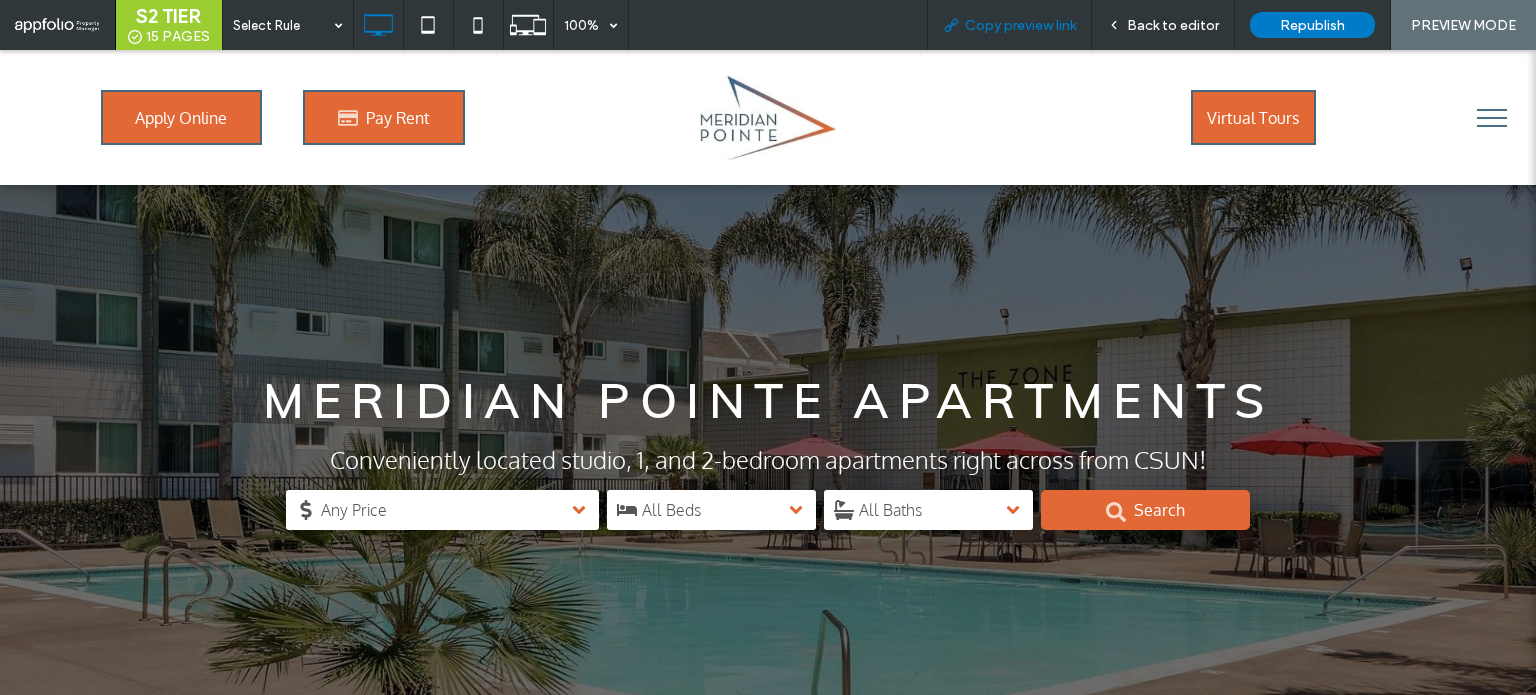 click on "Copy preview link" at bounding box center [1020, 25] 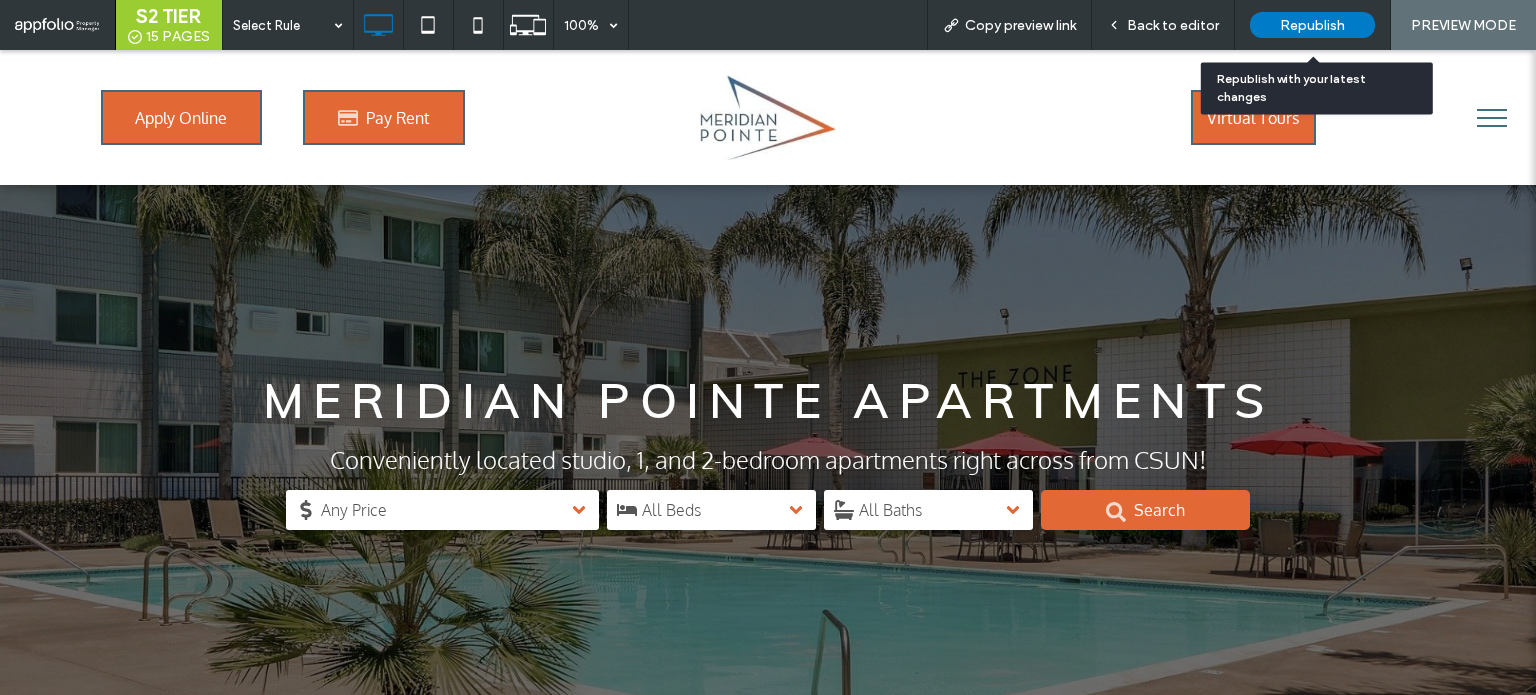 click on "Republish" at bounding box center [1312, 25] 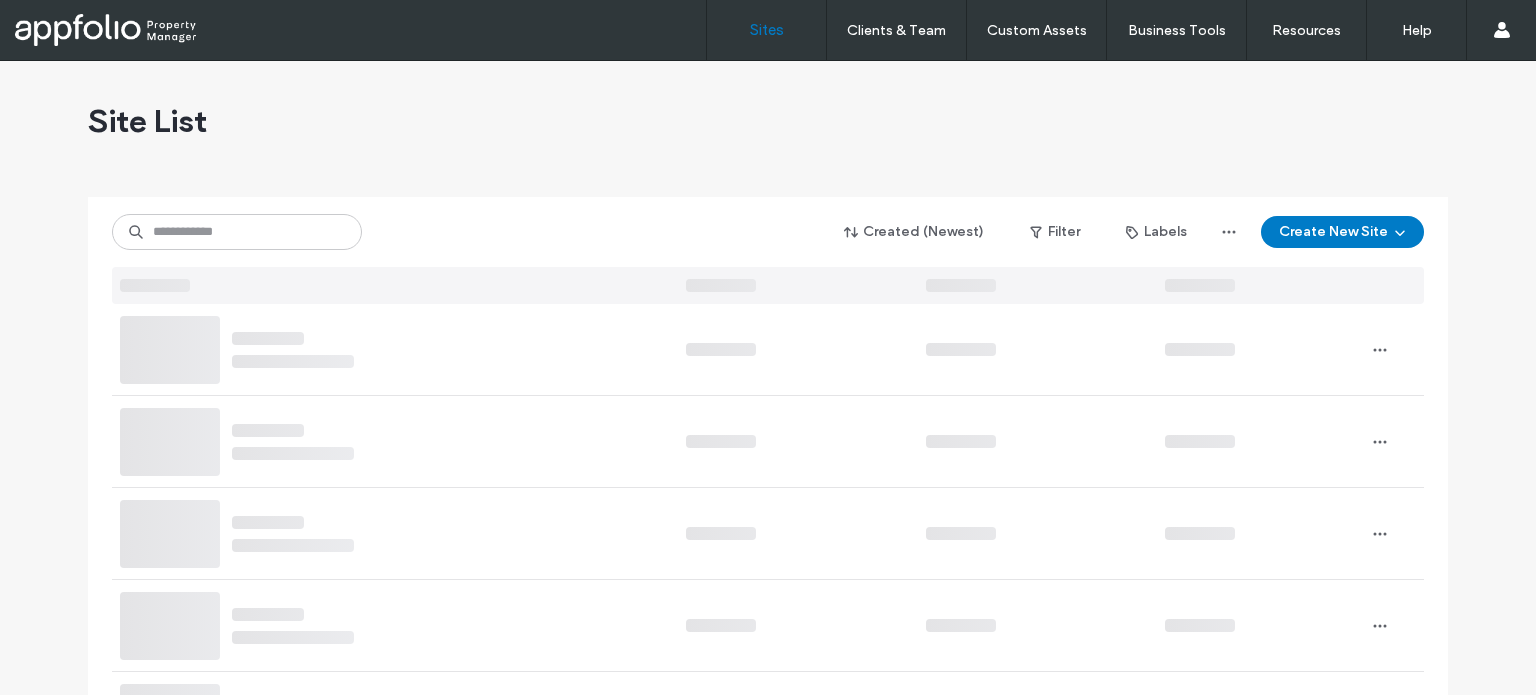 scroll, scrollTop: 0, scrollLeft: 0, axis: both 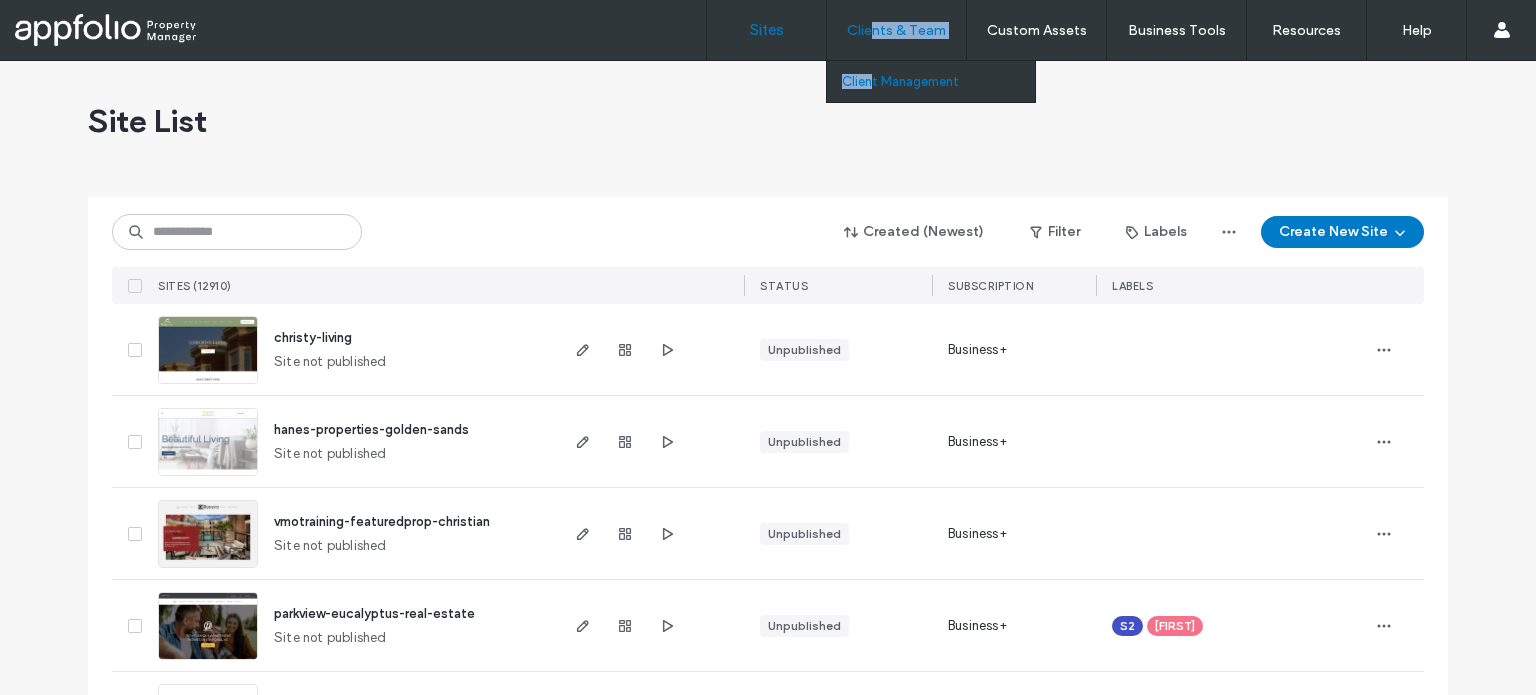drag, startPoint x: 874, startPoint y: 55, endPoint x: 872, endPoint y: 71, distance: 16.124516 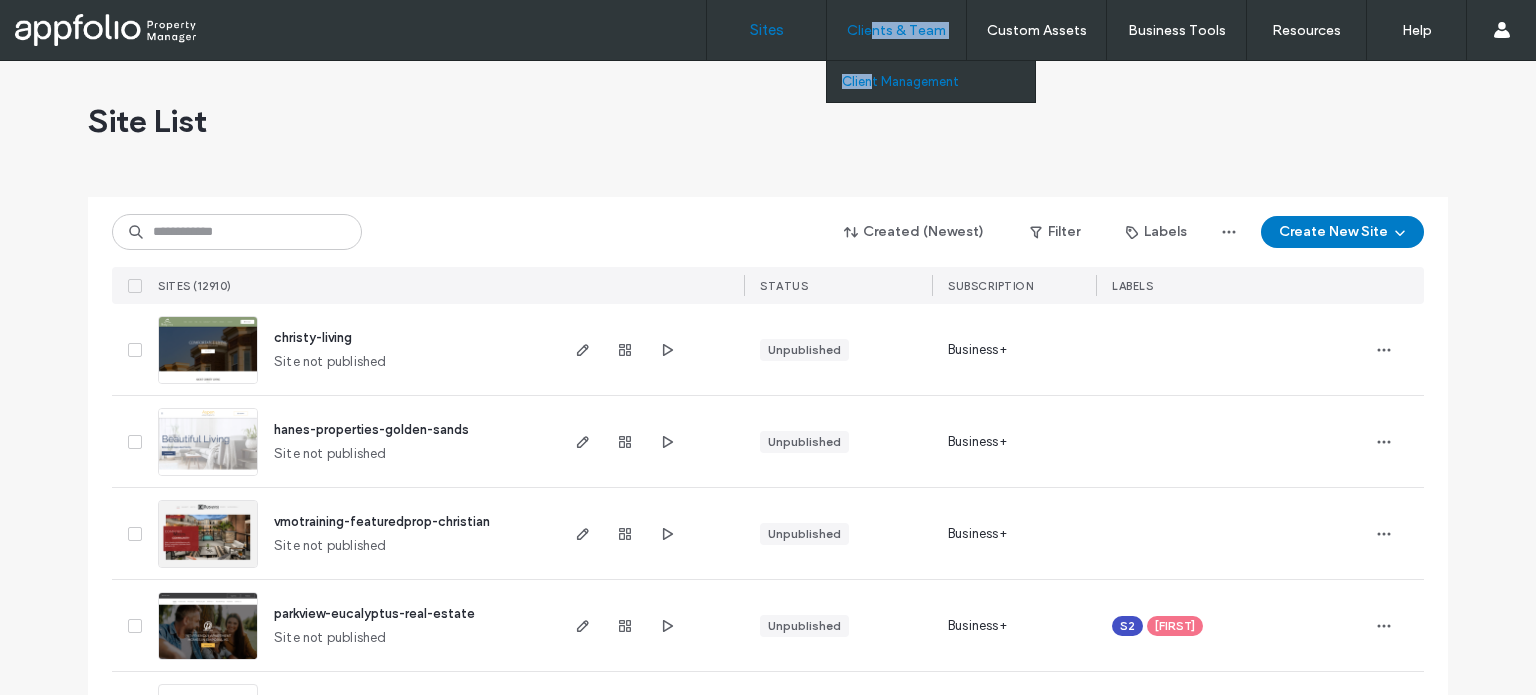 click on "Clients & Team Client Management" at bounding box center [896, 30] 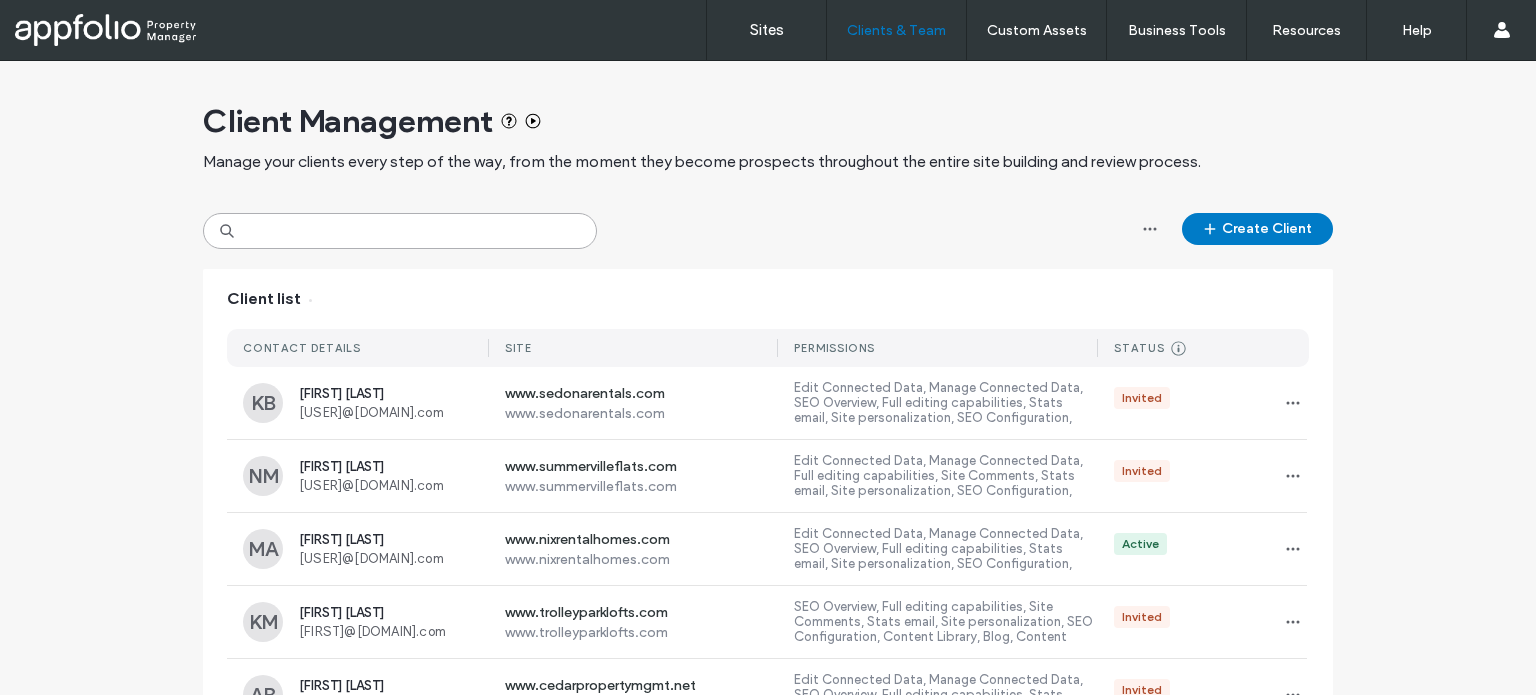 click at bounding box center (400, 231) 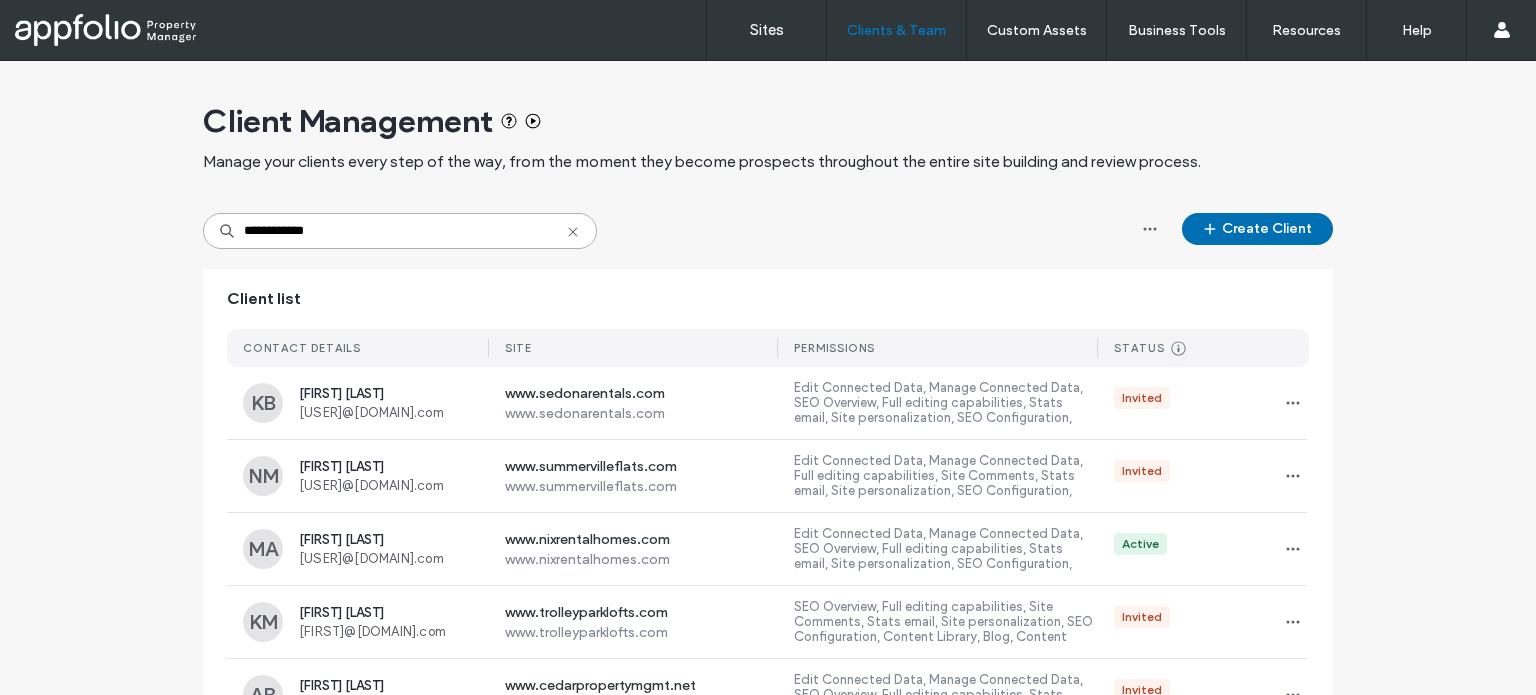 type on "**********" 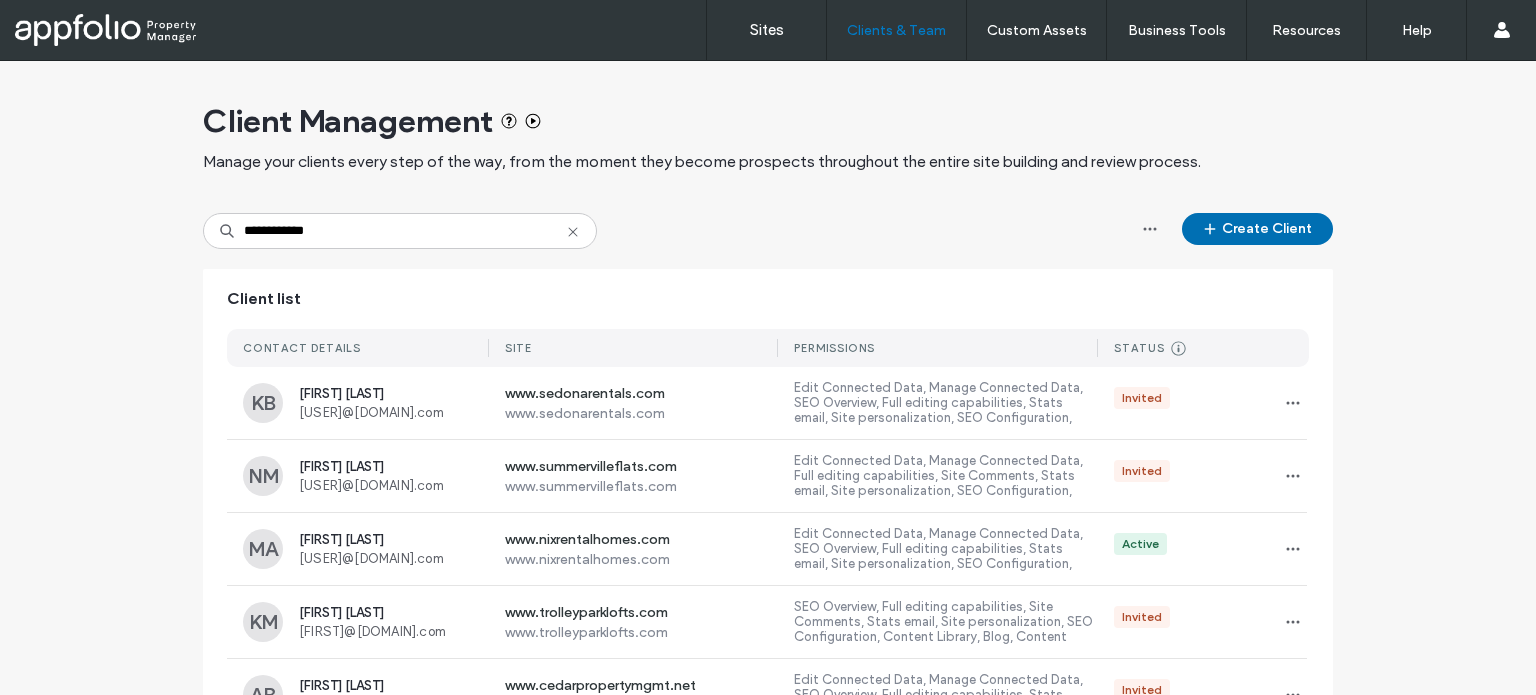 click on "Create Client" at bounding box center [1257, 229] 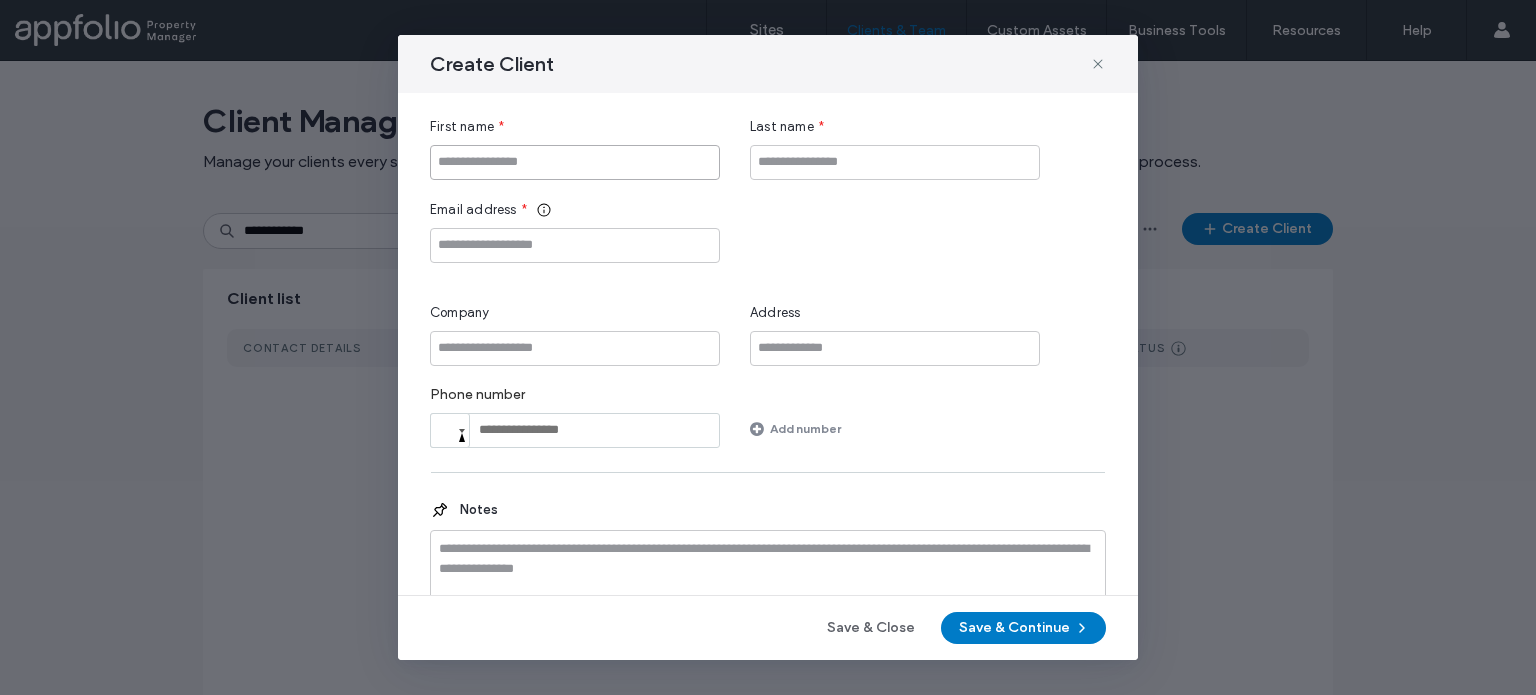 click at bounding box center [575, 162] 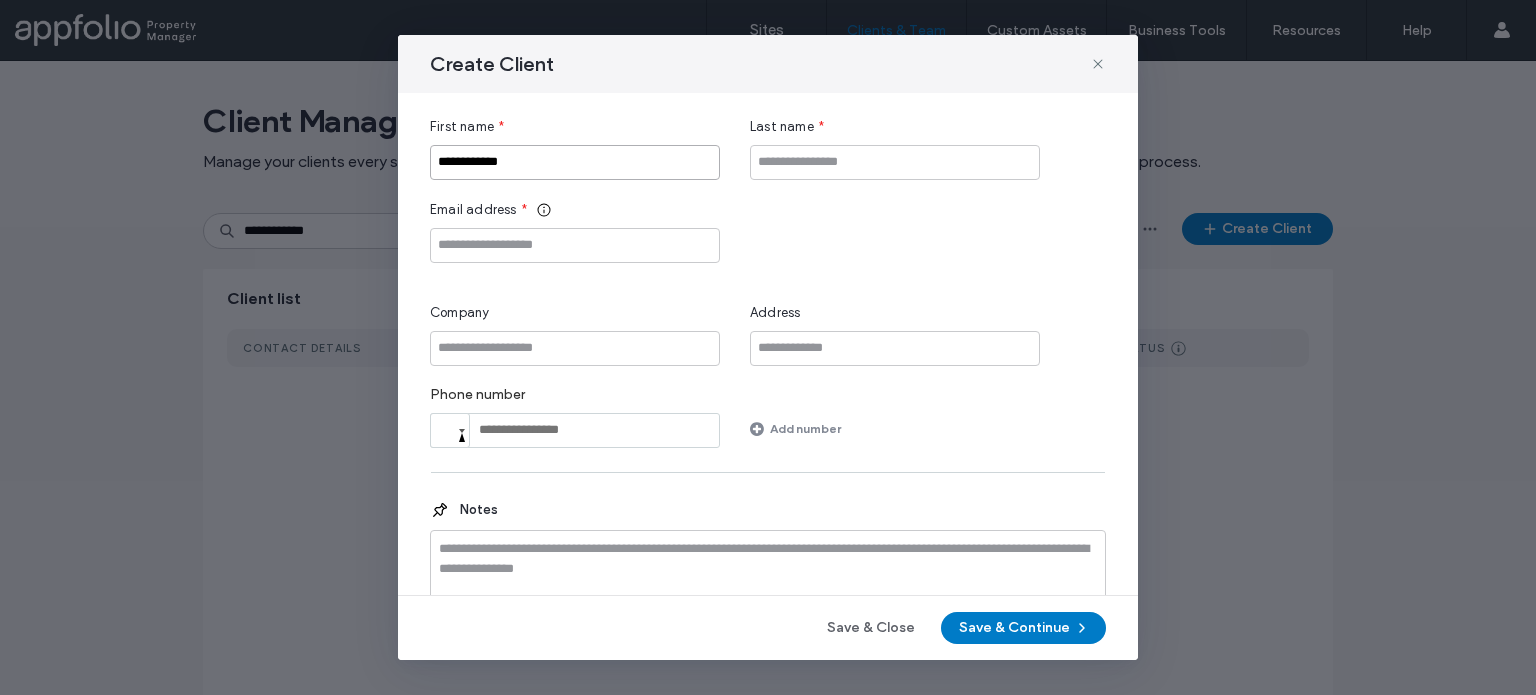 drag, startPoint x: 530, startPoint y: 165, endPoint x: 476, endPoint y: 167, distance: 54.037025 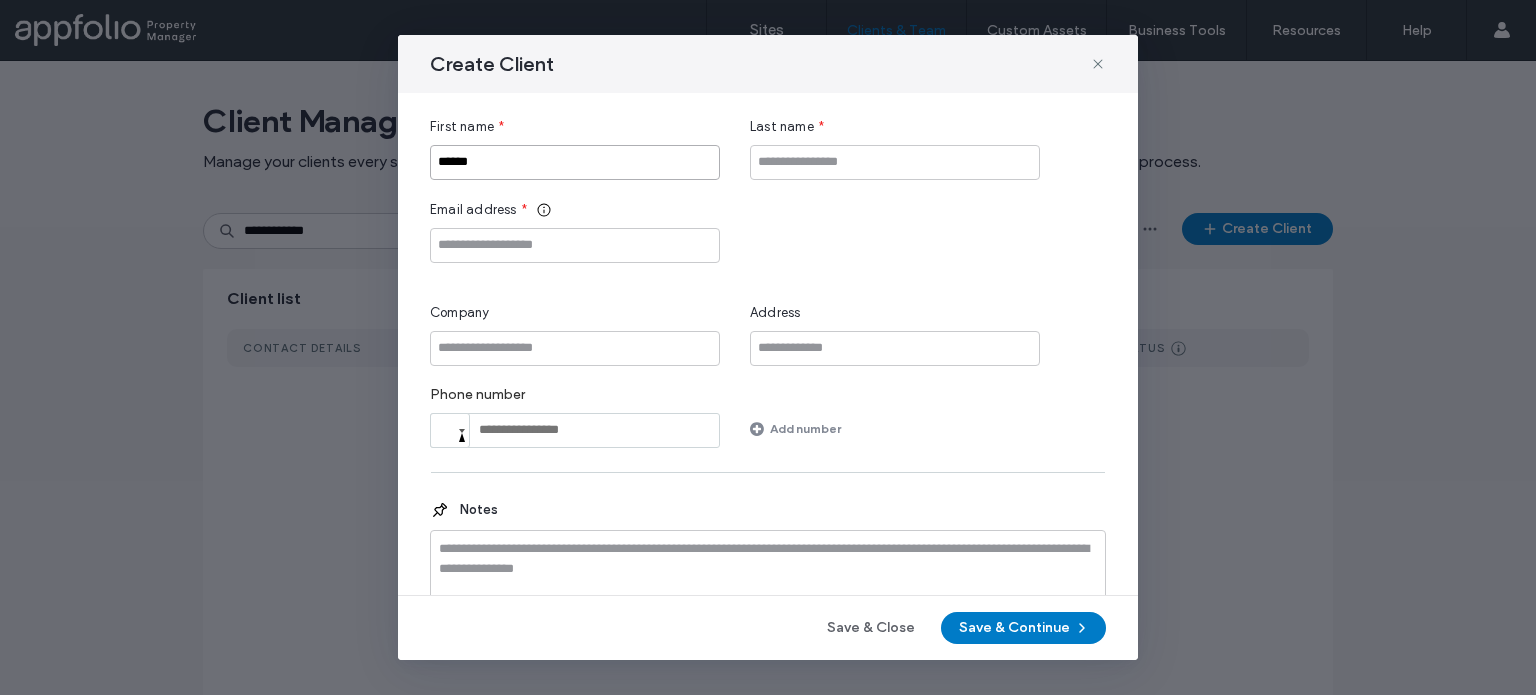 type on "*****" 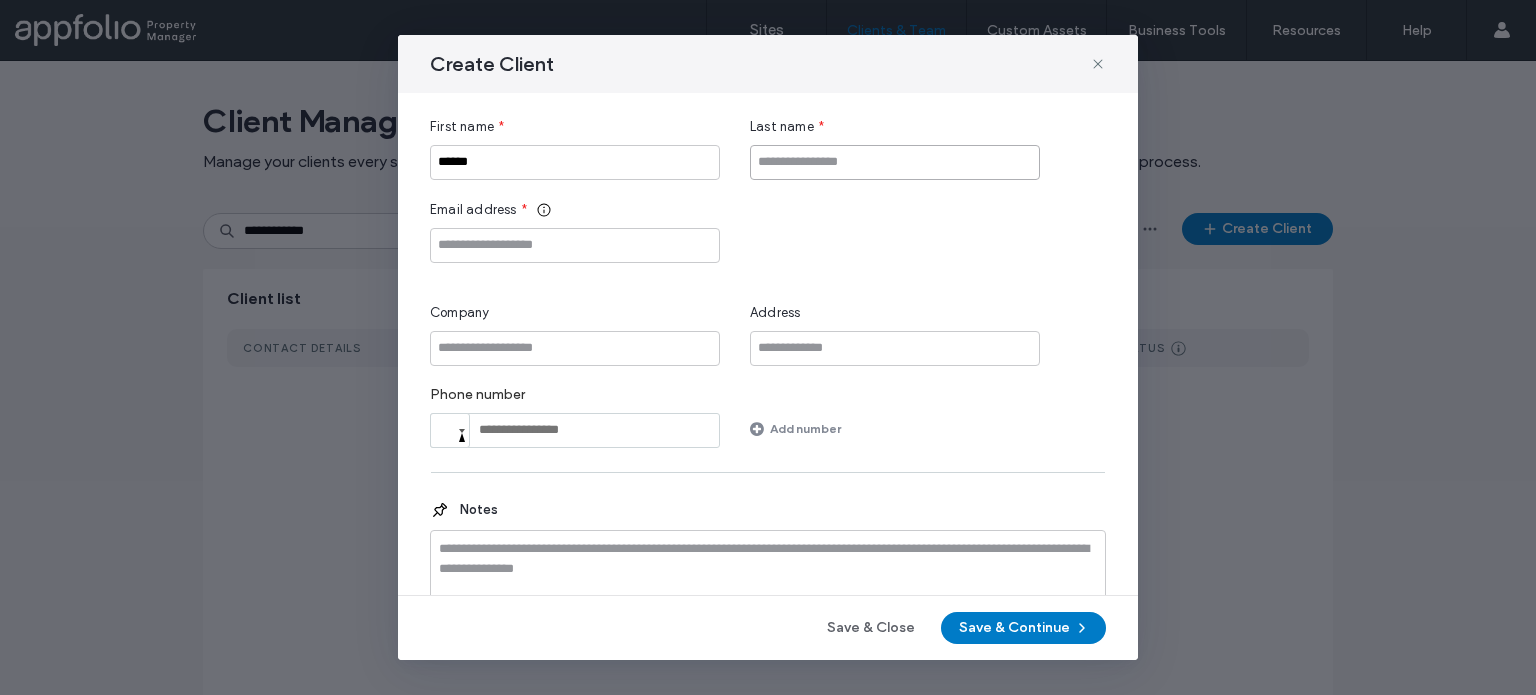 click at bounding box center [895, 162] 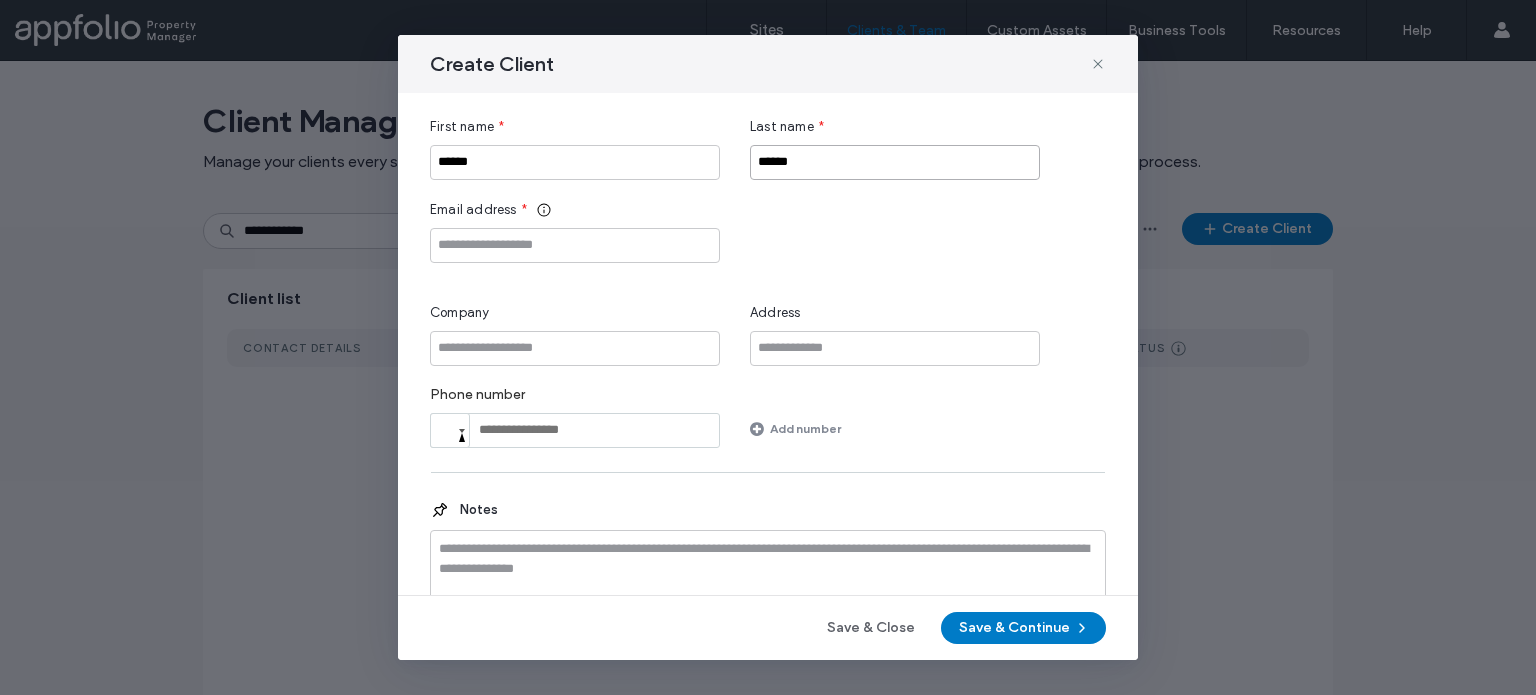 type on "*****" 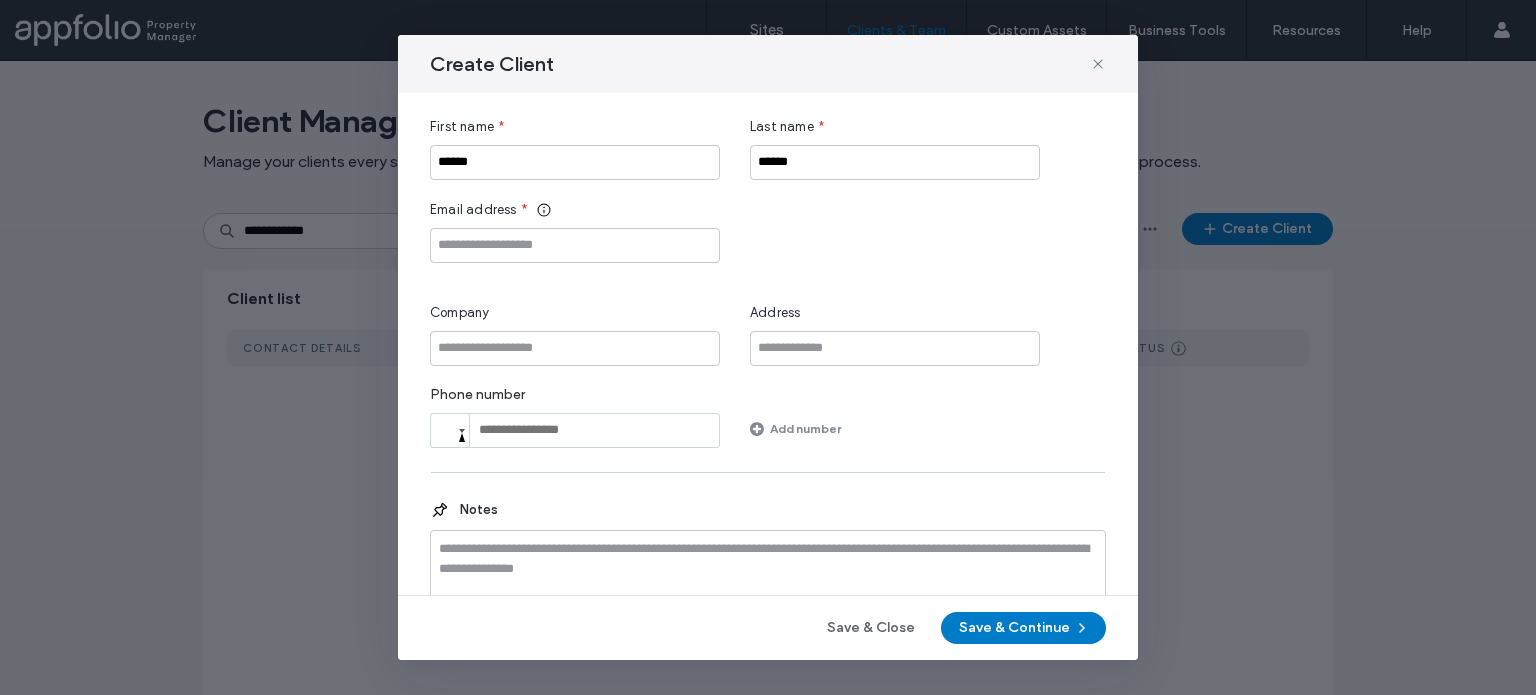 drag, startPoint x: 517, startPoint y: 135, endPoint x: 518, endPoint y: 162, distance: 27.018513 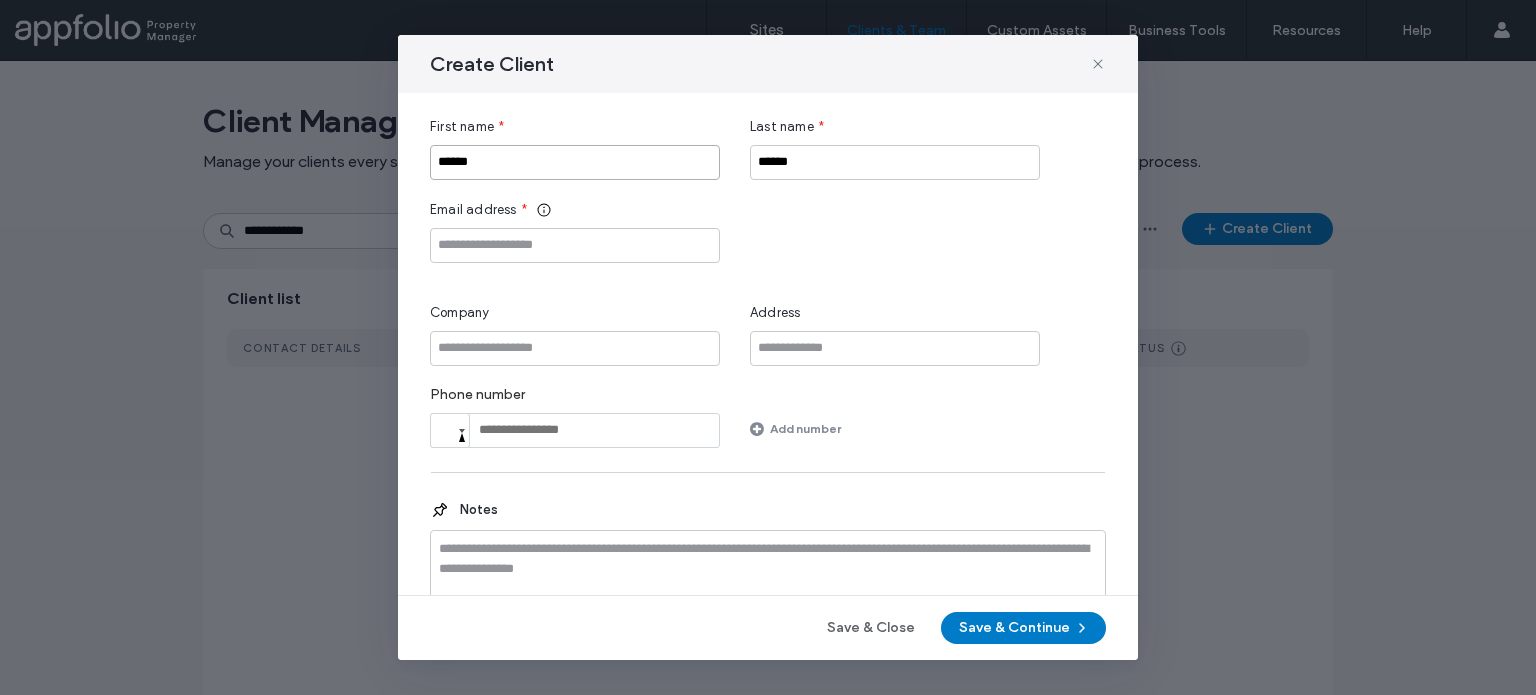 click on "*****" at bounding box center (575, 162) 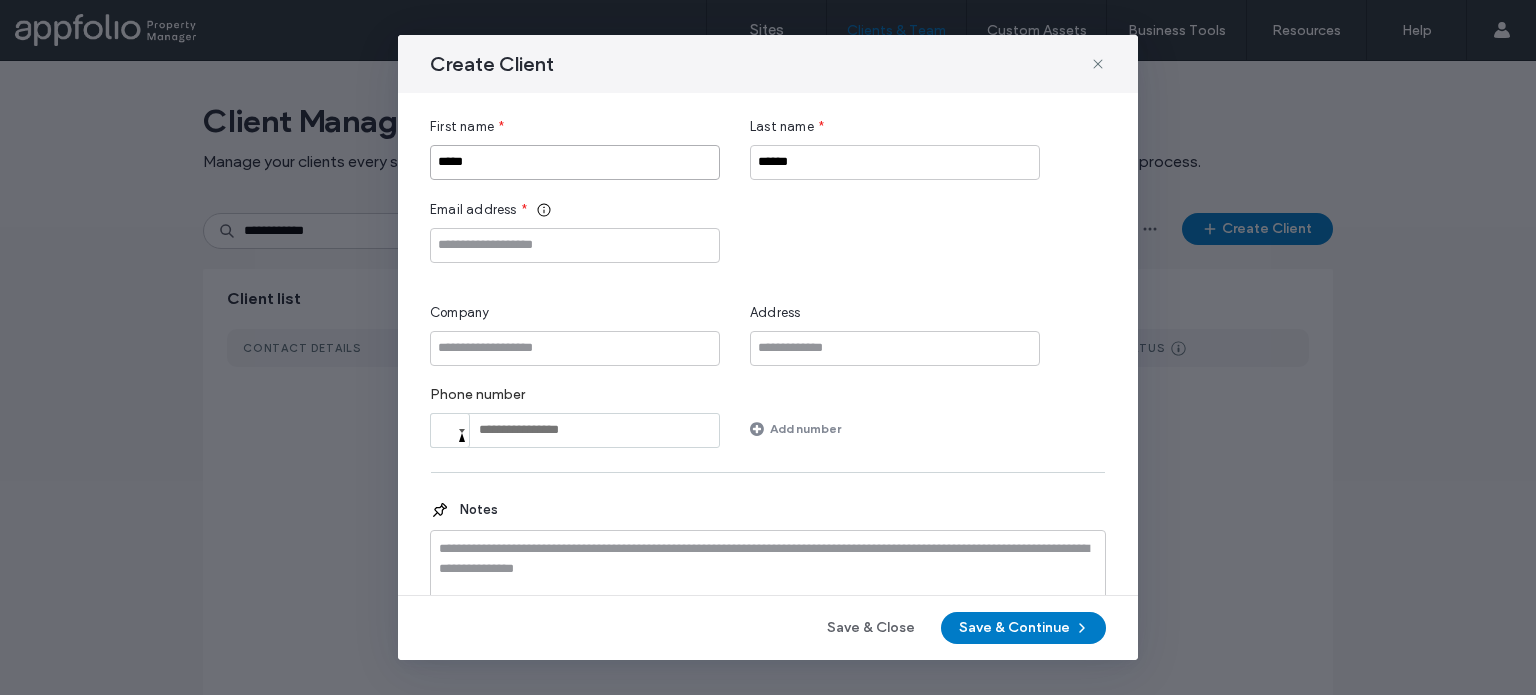 type on "*****" 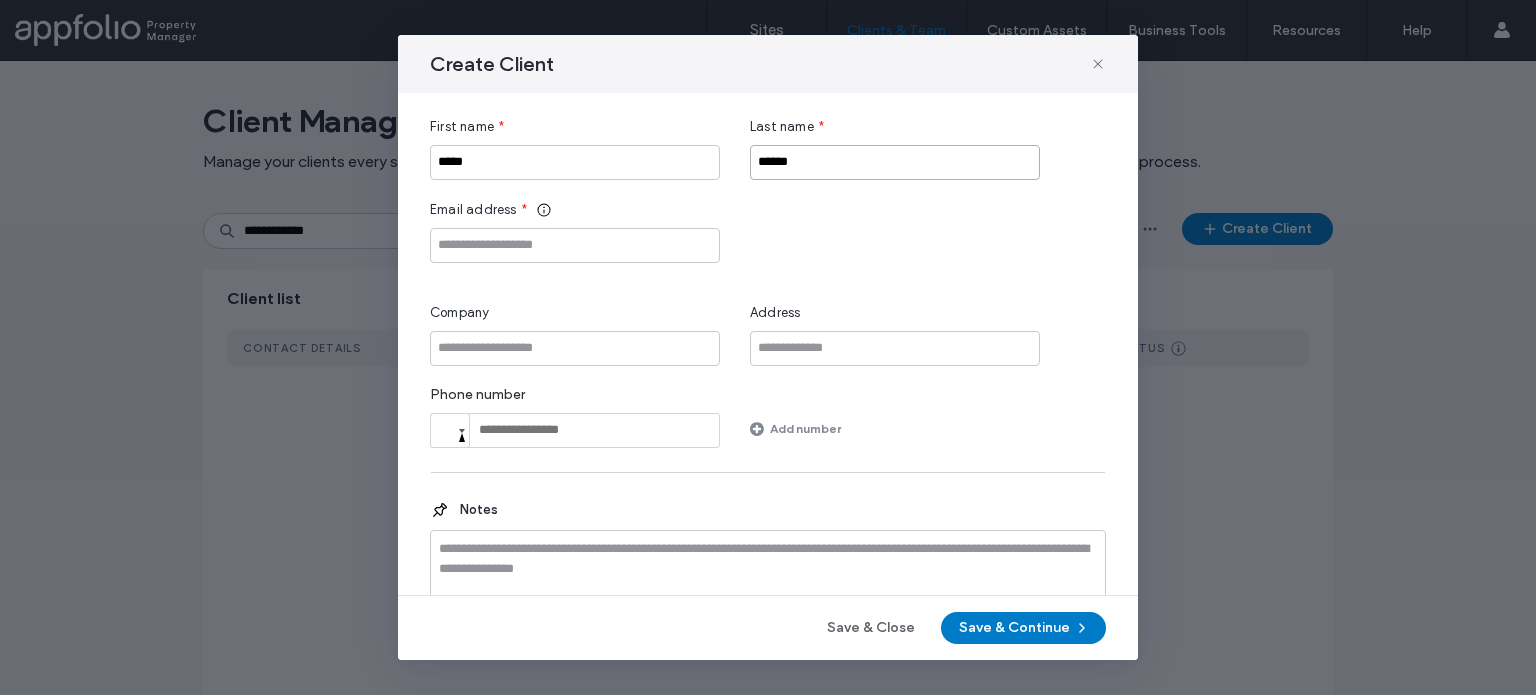 click on "*****" at bounding box center (895, 162) 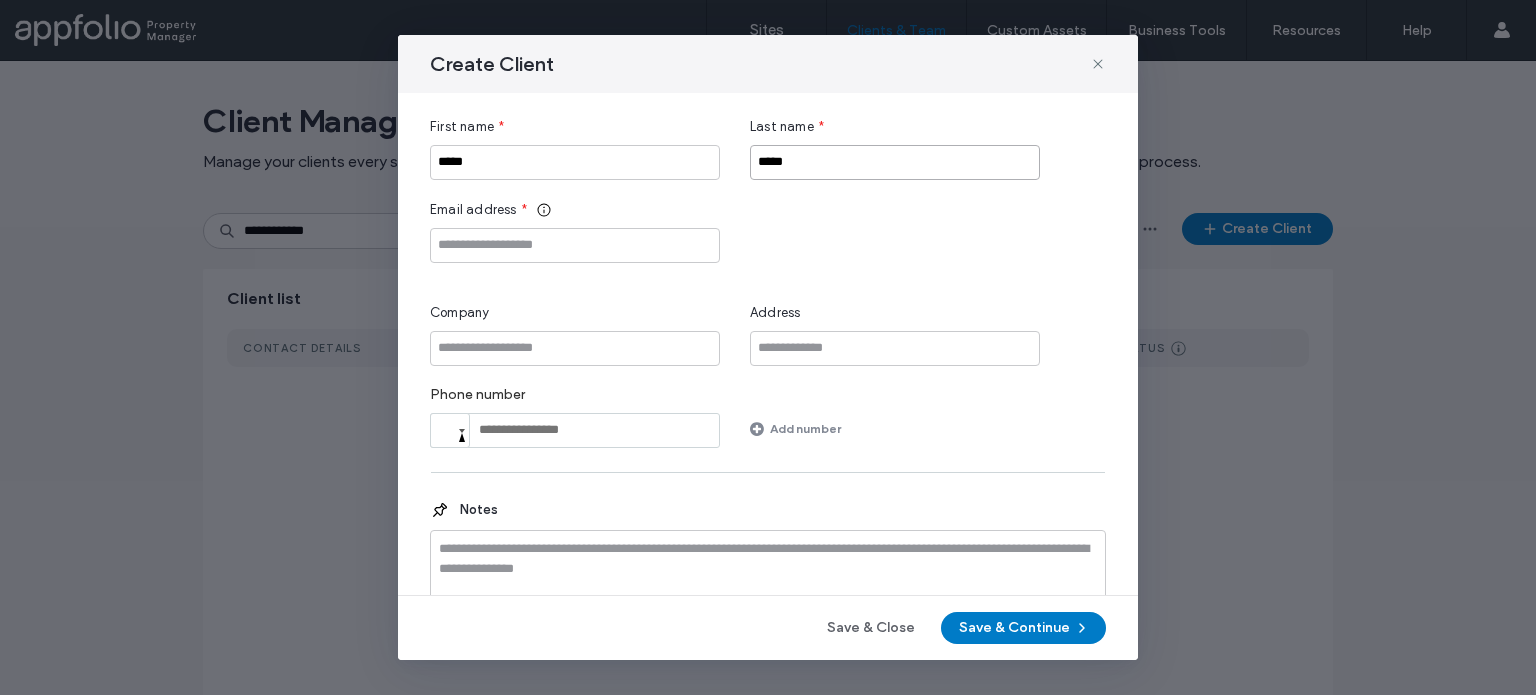 type on "*****" 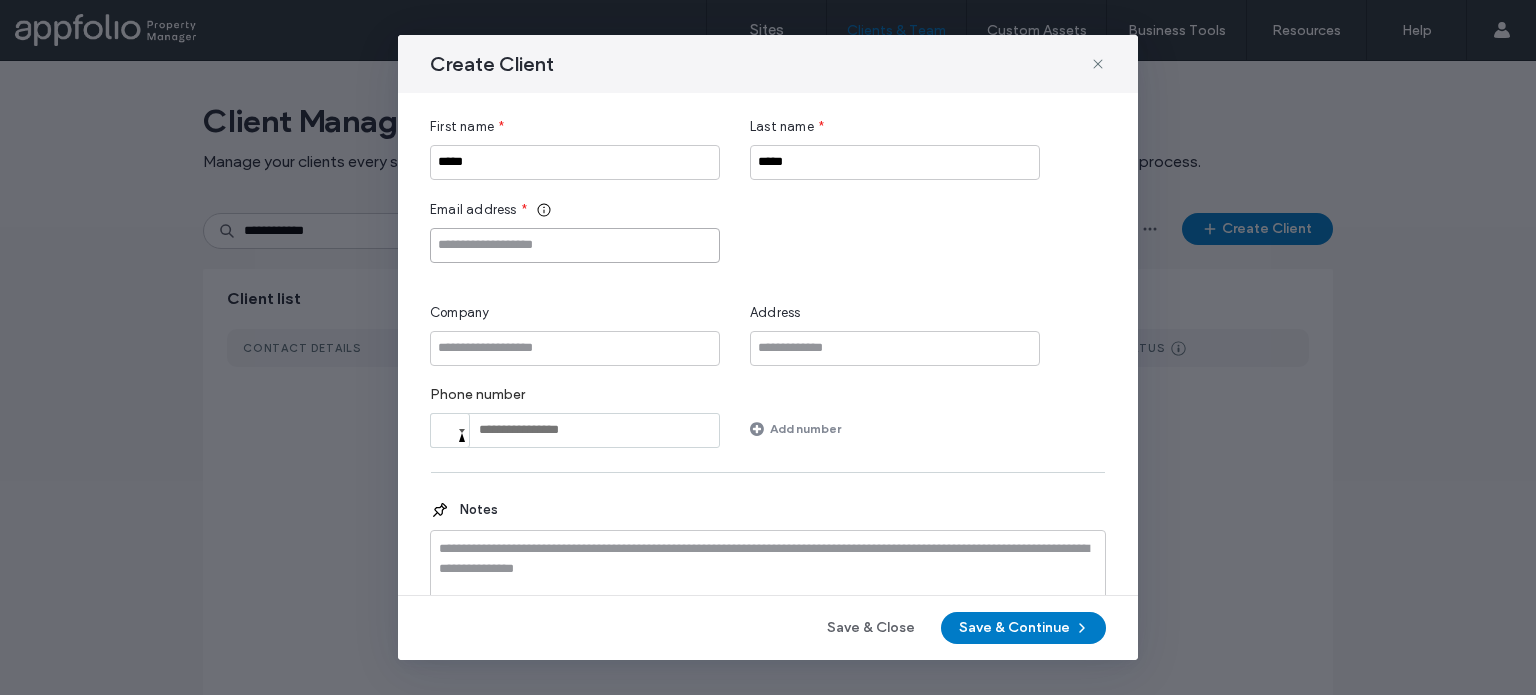 click at bounding box center [575, 245] 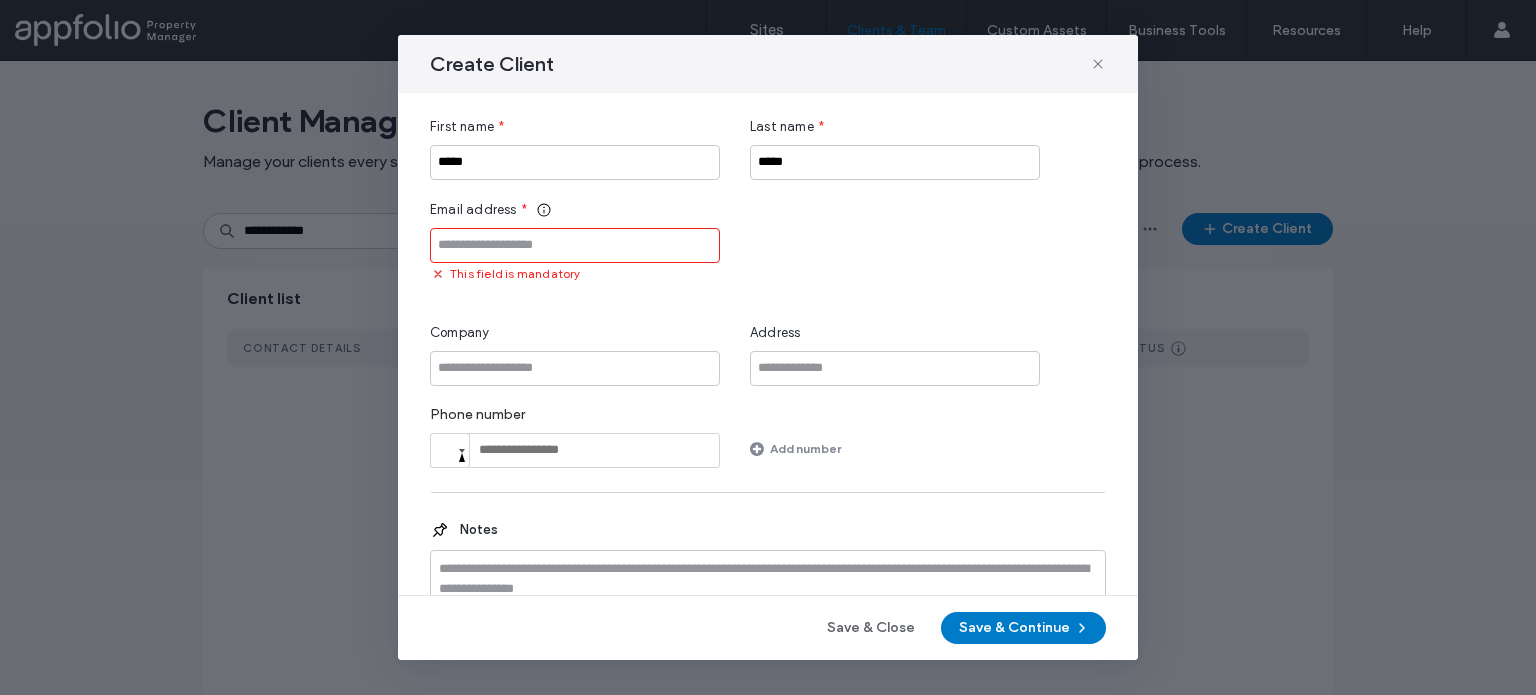 paste on "**********" 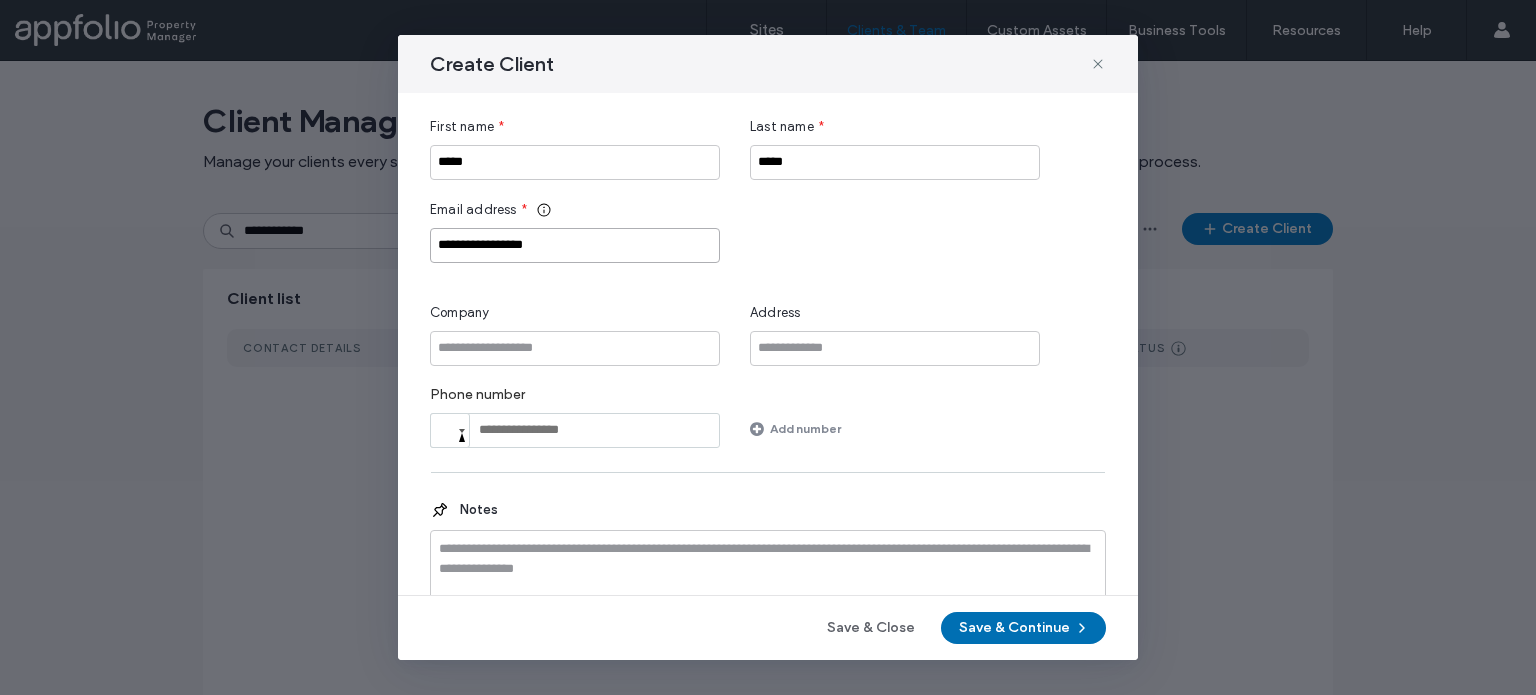 type on "**********" 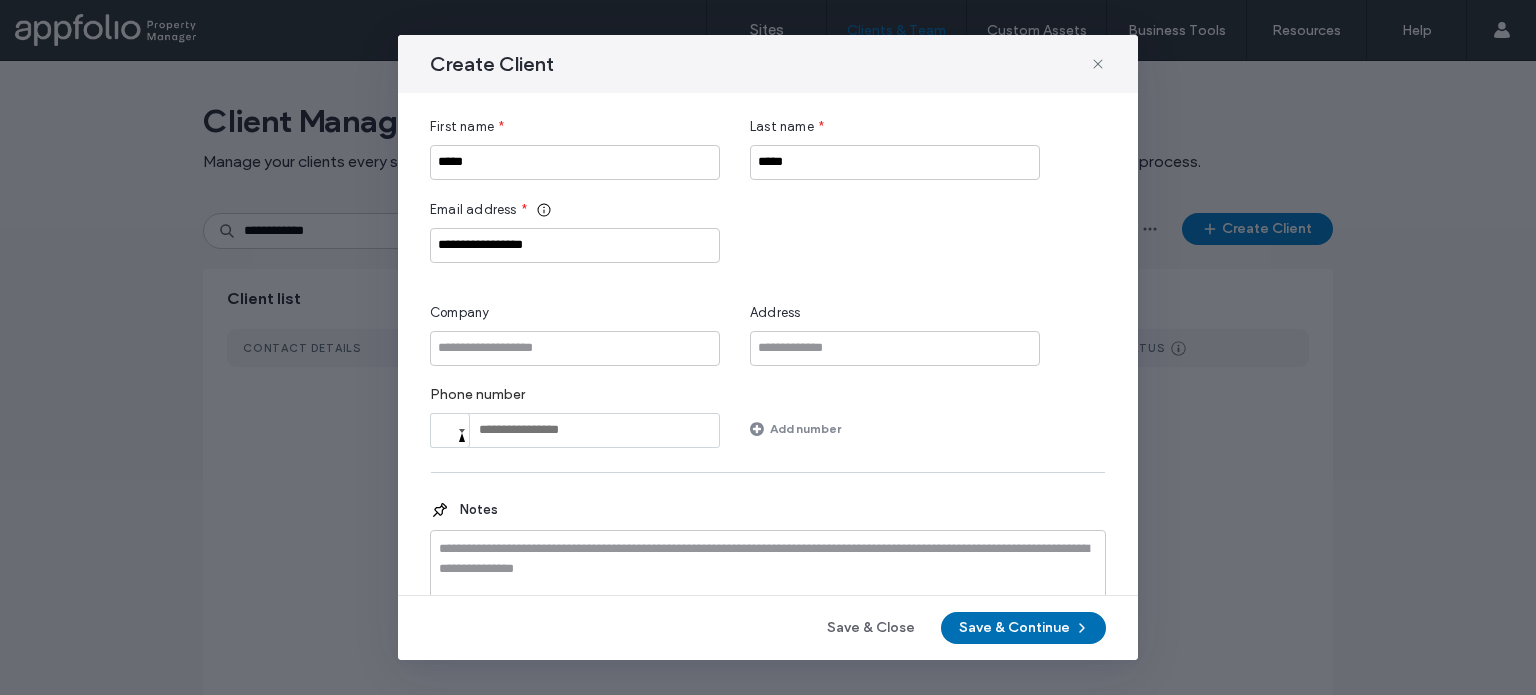click on "Save & Continue" at bounding box center (1023, 628) 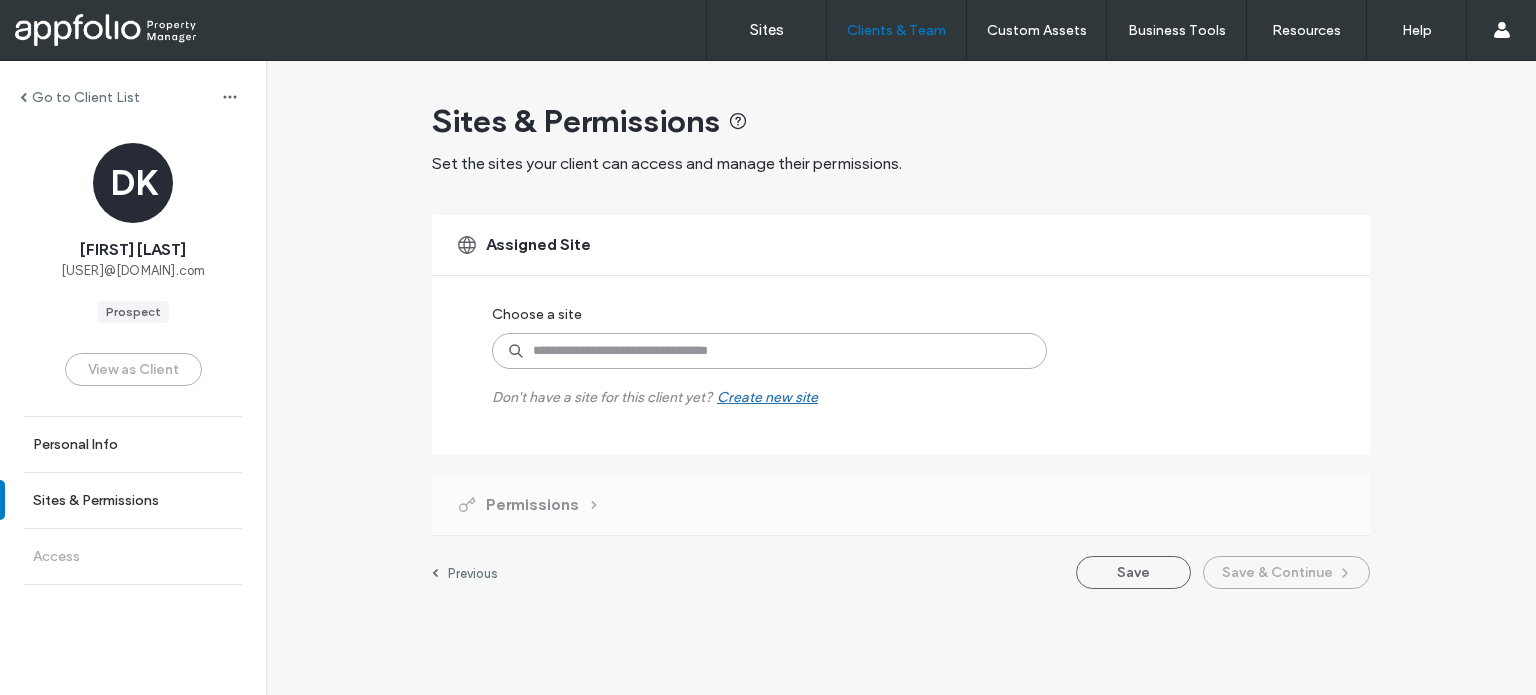 click at bounding box center [769, 351] 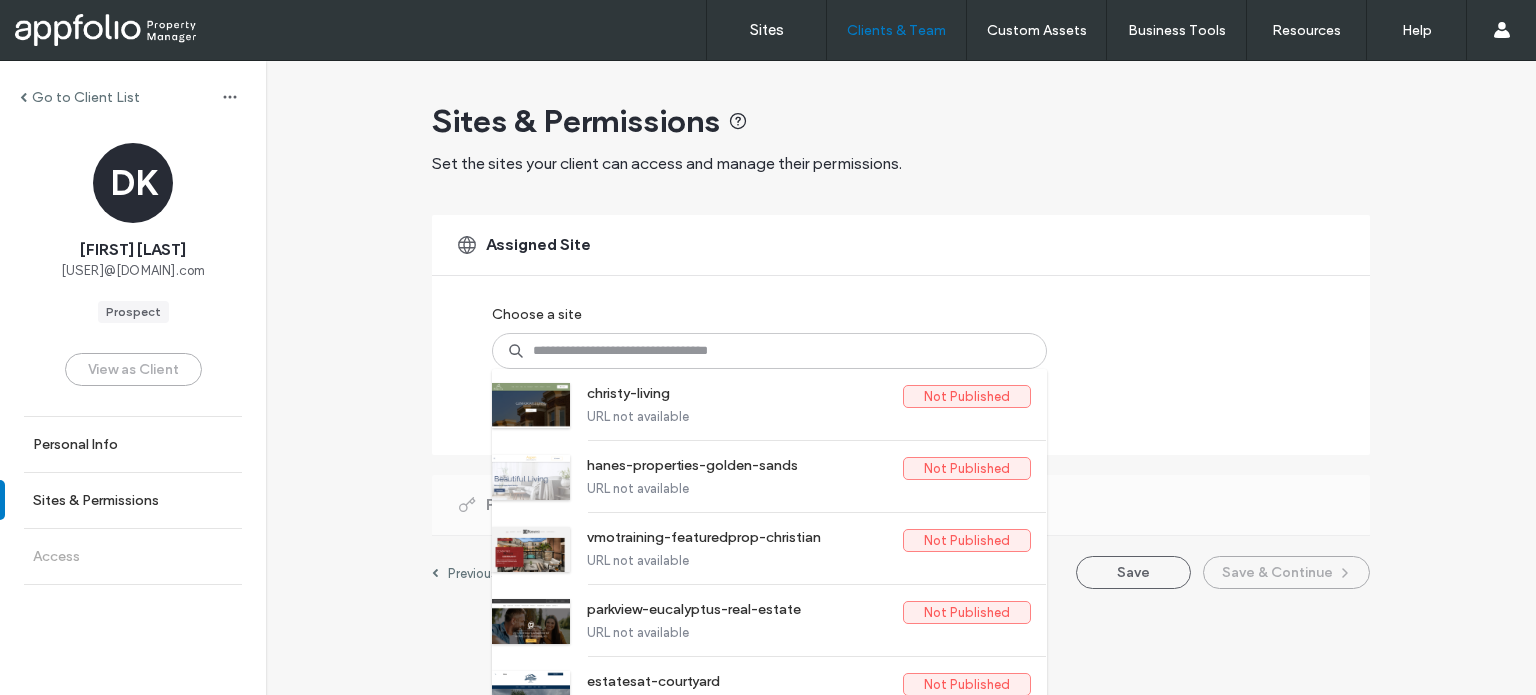 click on "Assigned Site Choose a site christy-living Not Published URL not available hanes-properties-golden-sands Not Published URL not available vmotraining-featuredprop-christian Not Published URL not available parkview-eucalyptus-real-estate Not Published URL not available estatesat-courtyard Not Published URL not available inspire-management-llc Not Published URL not available quick-lil-testy-test Not Published URL not available cedar-park-tulsa Not Published URL not available vmotraining-featuredprop-renz Not Published URL not available nct Not Published URL not available pro-realty-services Not Published URL not available vmotrainingmarch2025template-christian Not Published URL not available vmotrainingmarch2025template-renz Published vmotrainingmarch2025template-renz.demo.appfoliowebsites.com crestview-management Not Published URL not available shady-cove-950-management Not Published URL not available marshall-place-950-management Not Published URL not available emerald-creek-upgrade-2025 Not Published" at bounding box center [901, 335] 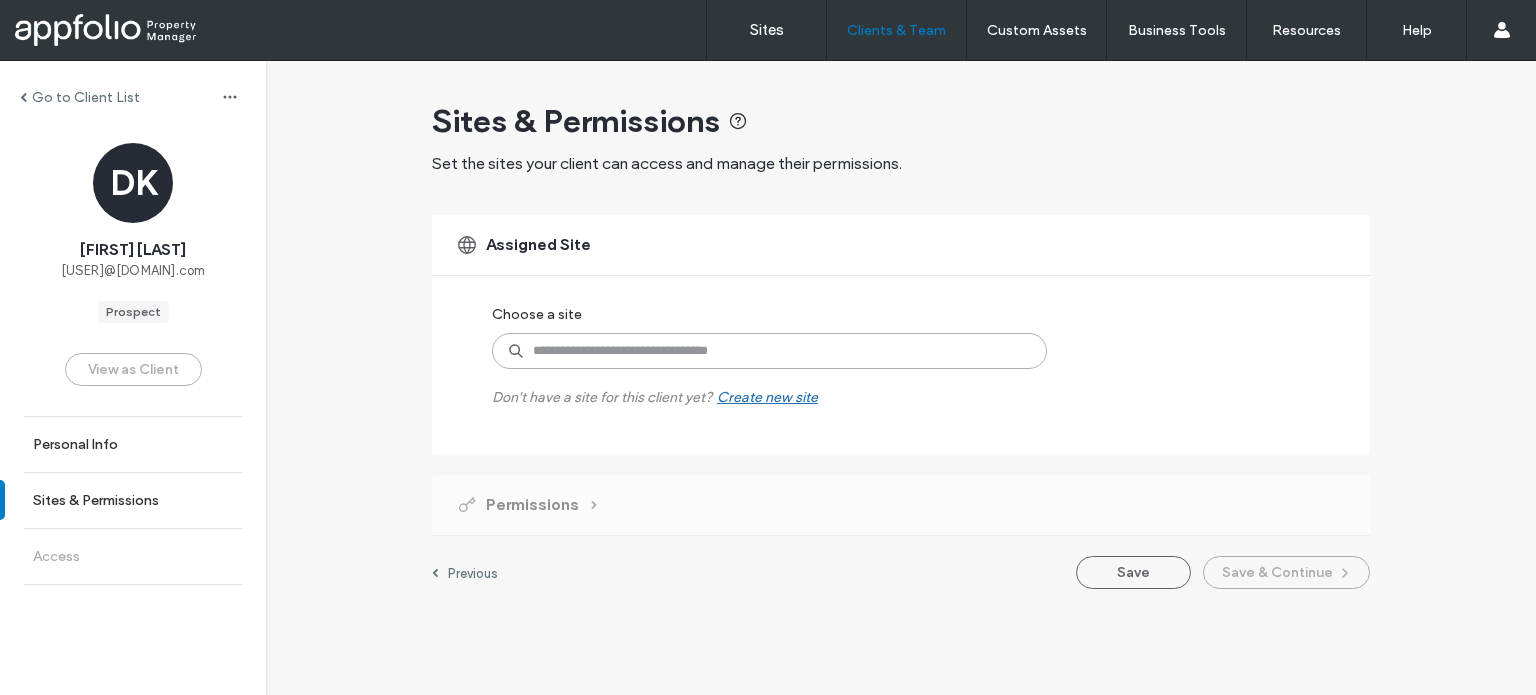 click at bounding box center [769, 351] 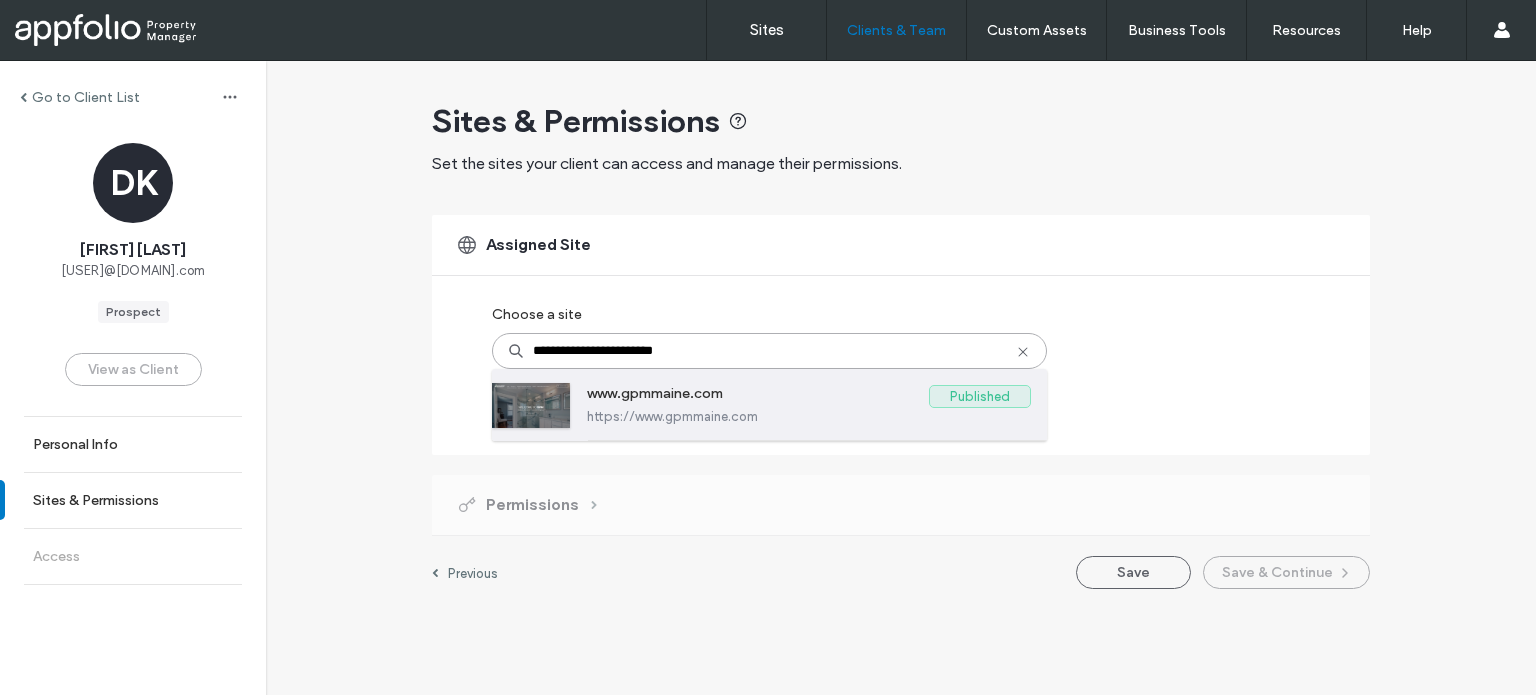 click on "www.gpmmaine.com" at bounding box center [758, 397] 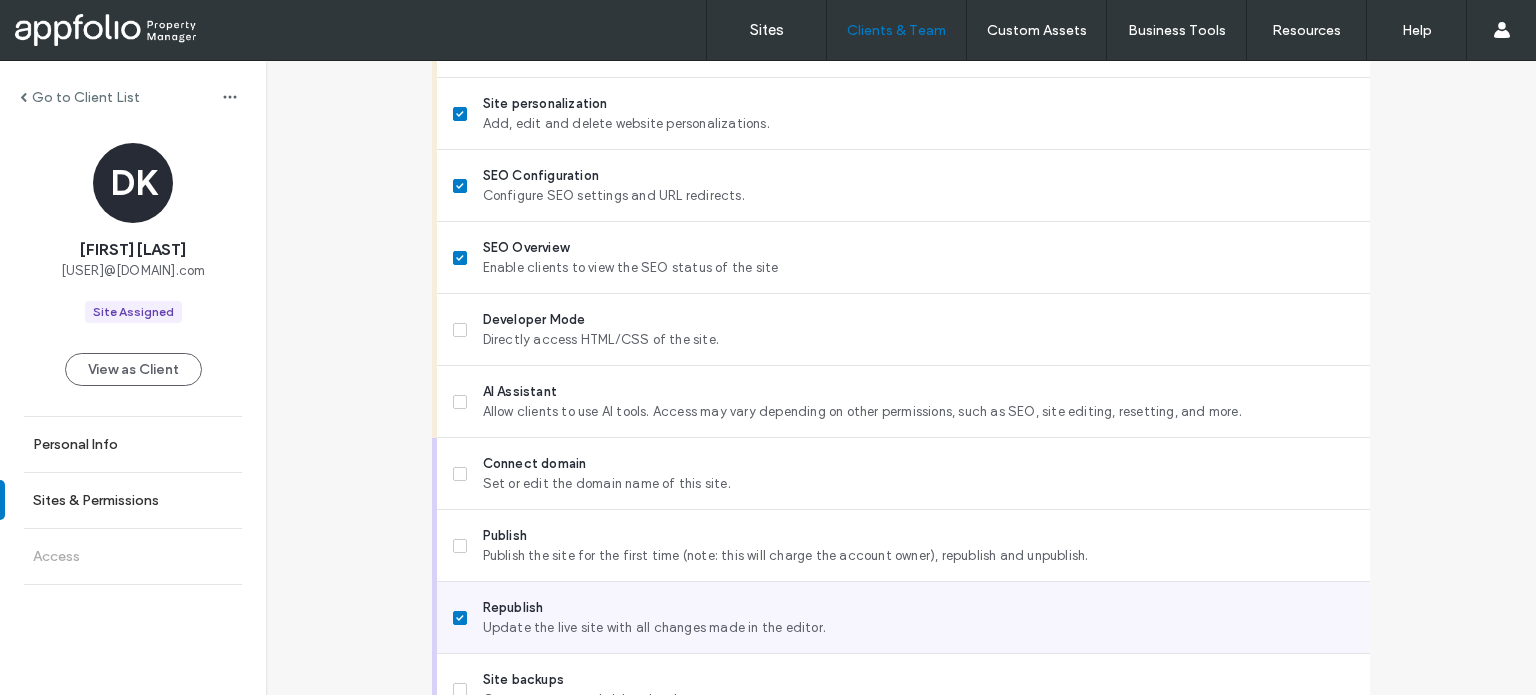 scroll, scrollTop: 1778, scrollLeft: 0, axis: vertical 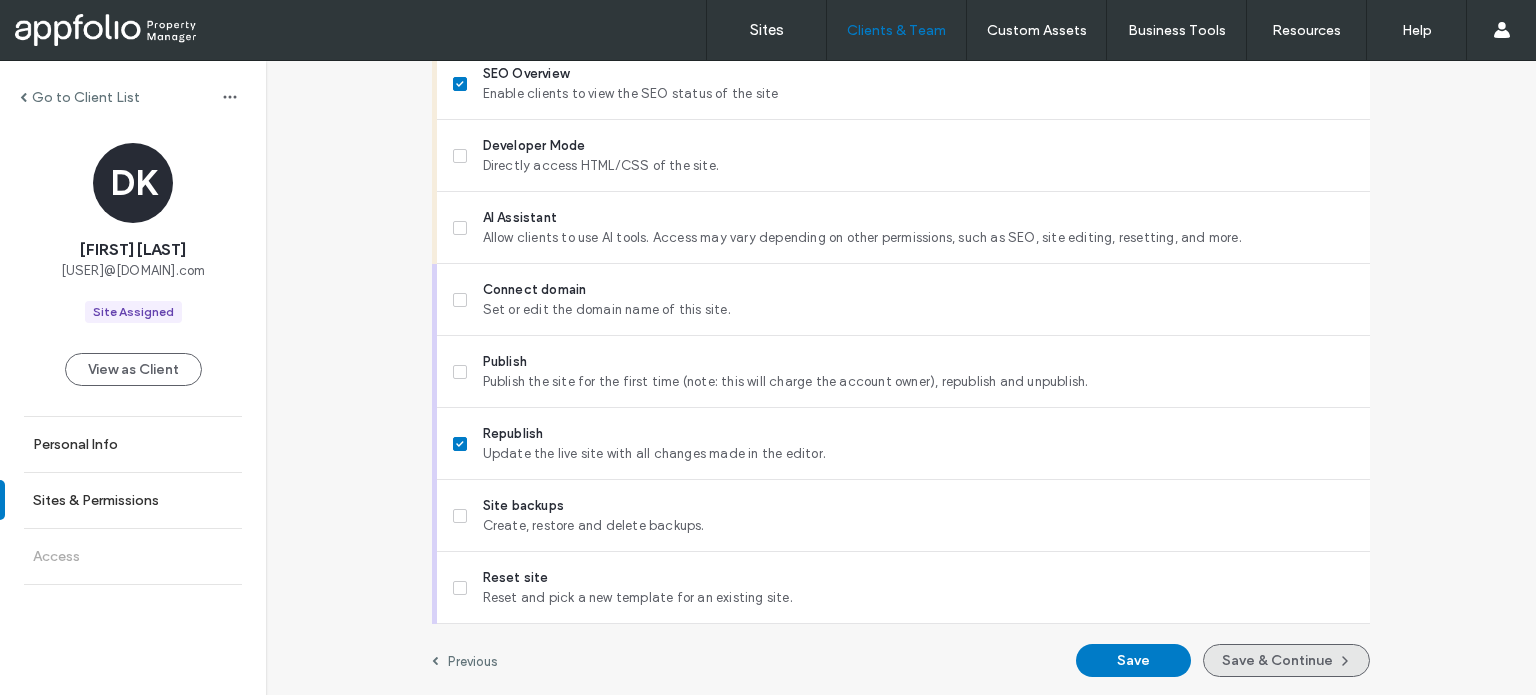 click on "Save & Continue" at bounding box center [1286, 660] 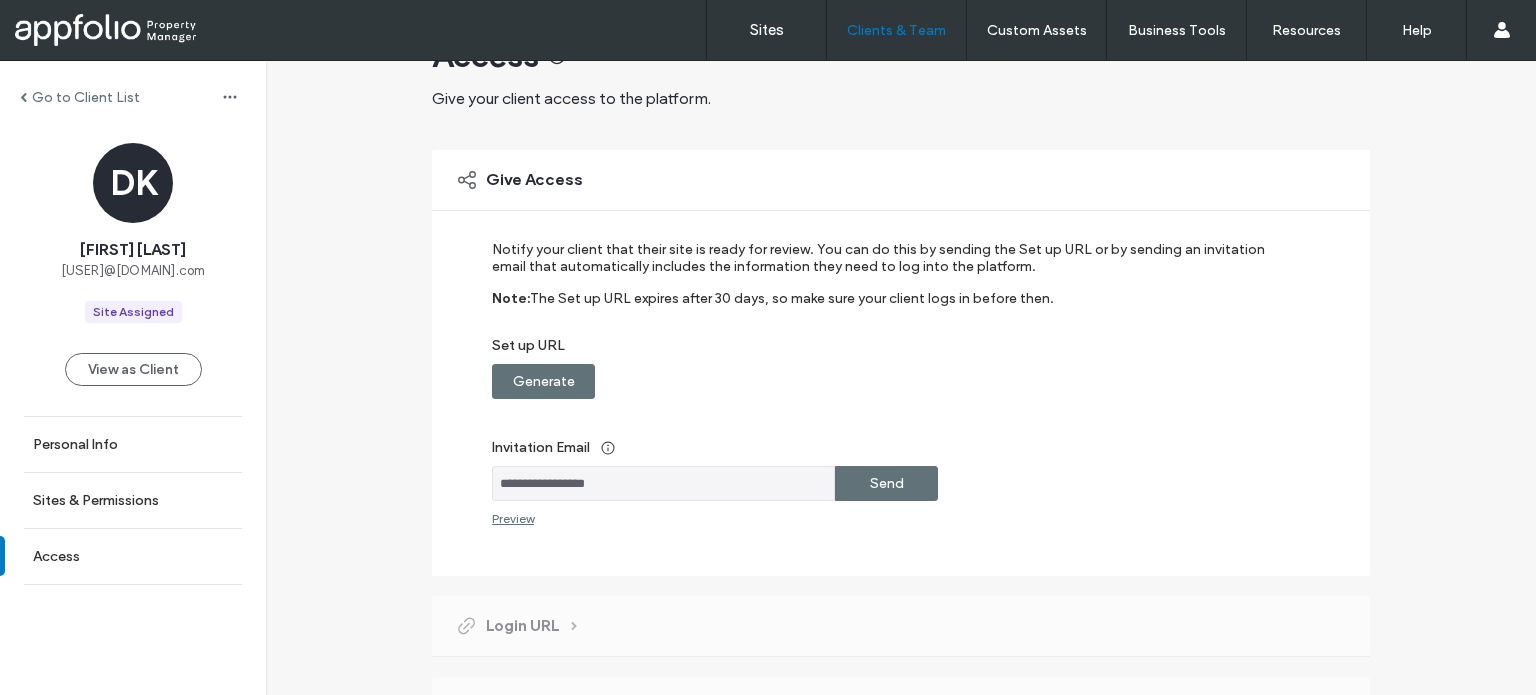 scroll, scrollTop: 100, scrollLeft: 0, axis: vertical 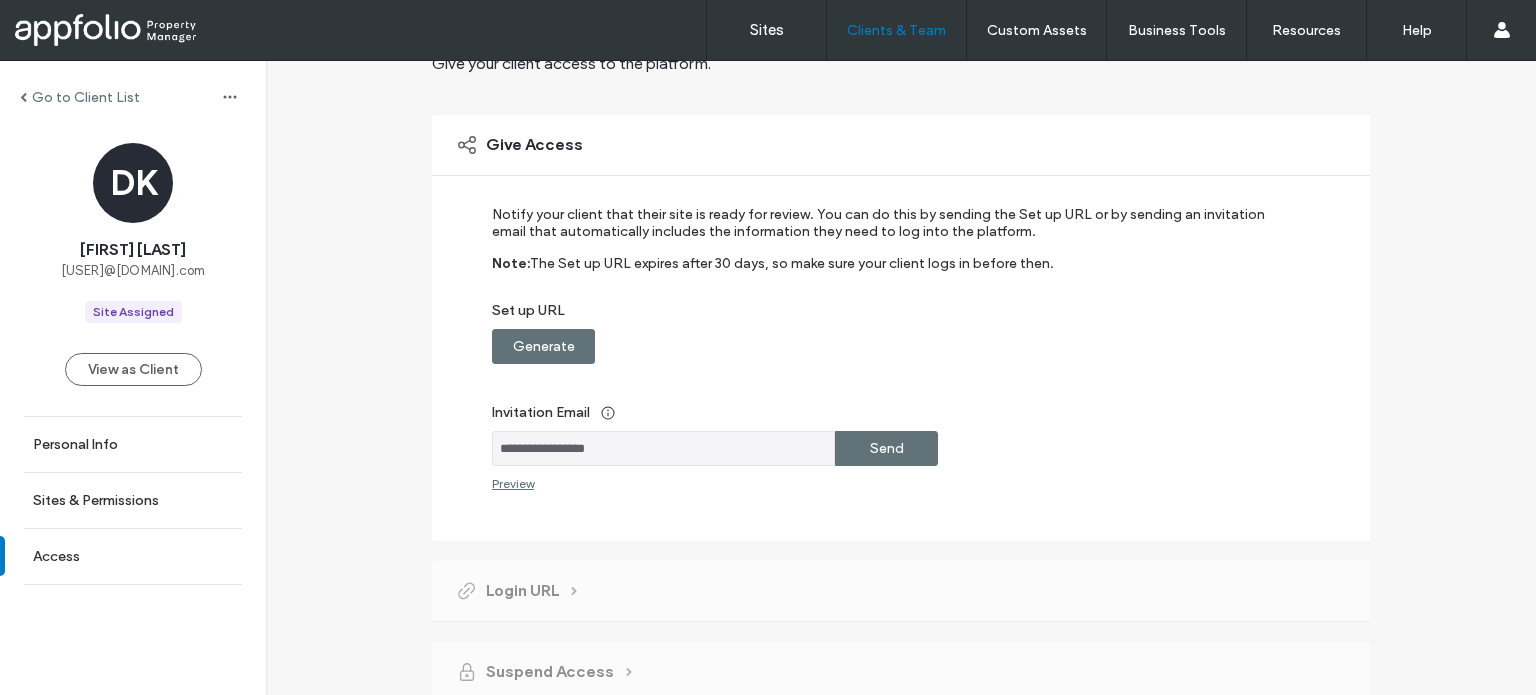 click on "Send" at bounding box center [886, 448] 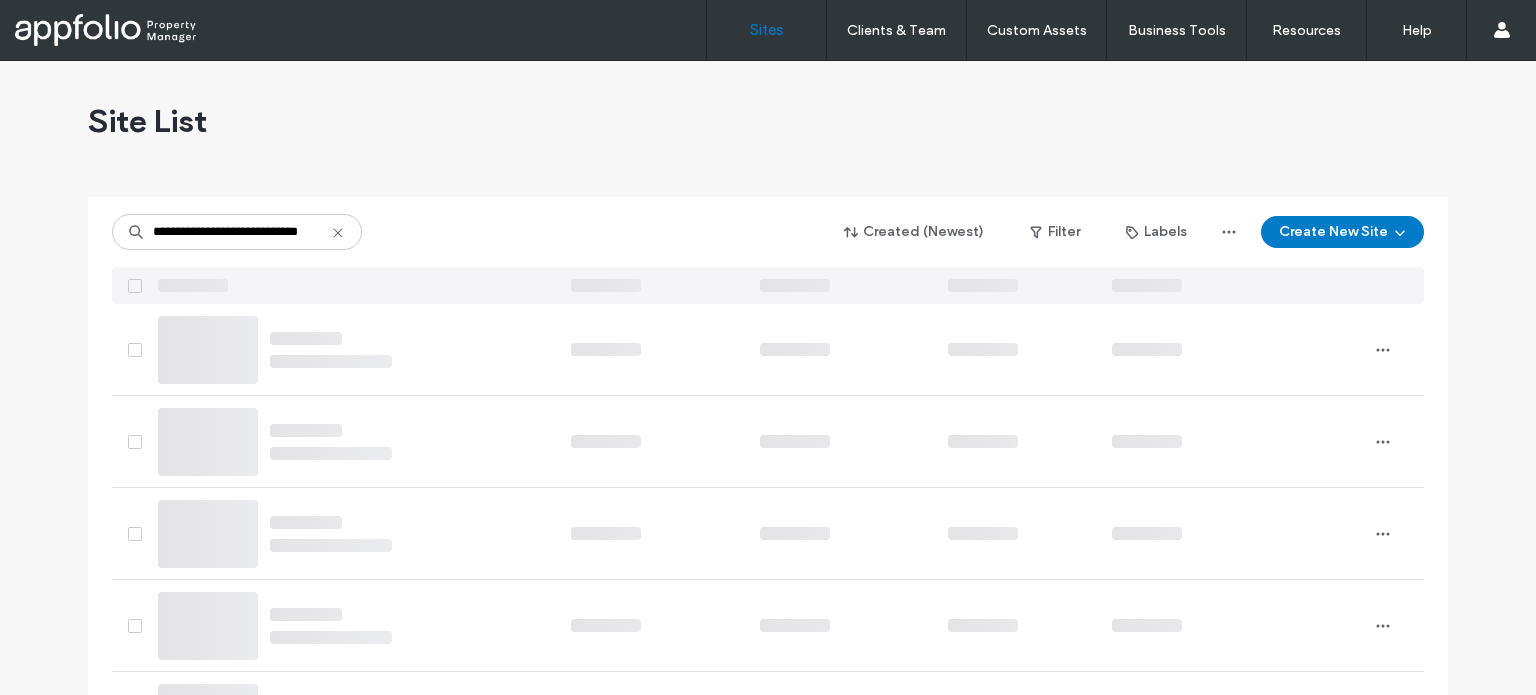 scroll, scrollTop: 0, scrollLeft: 0, axis: both 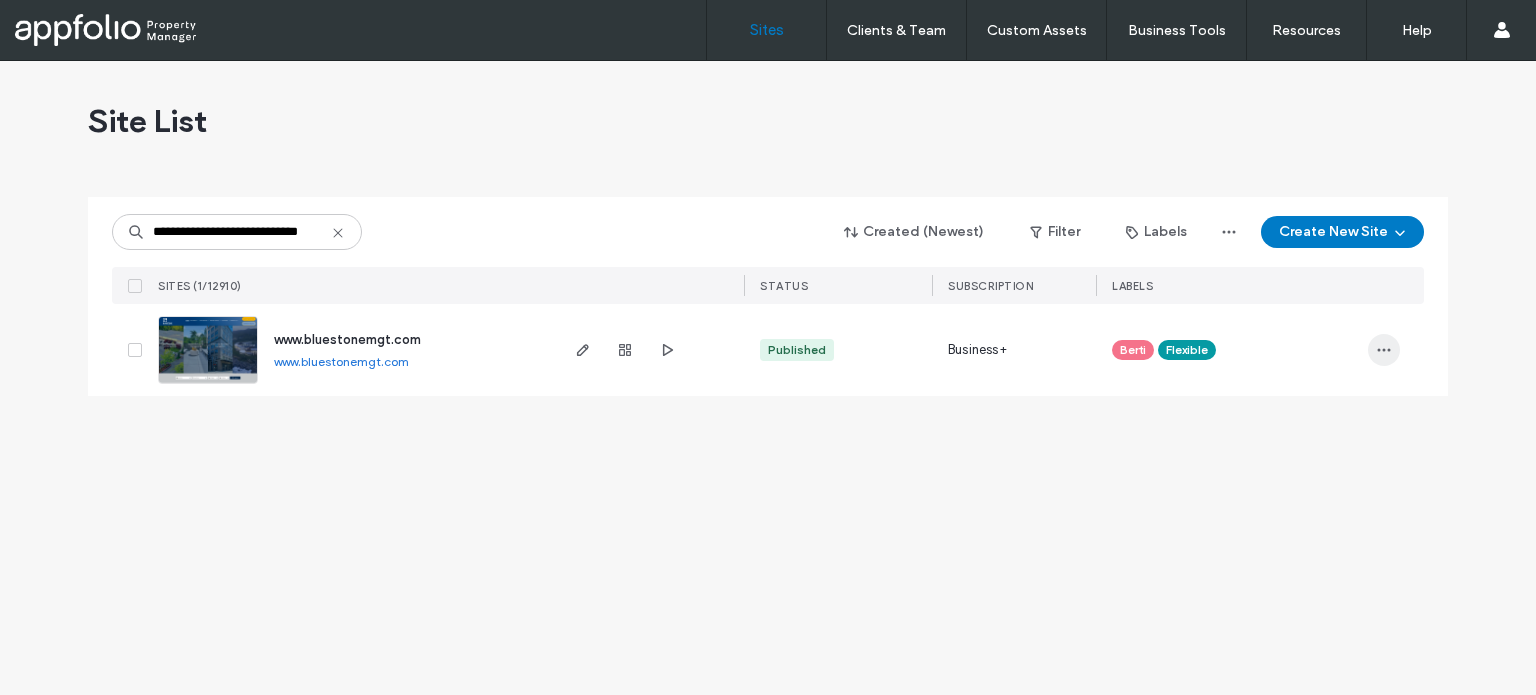 click at bounding box center (1384, 350) 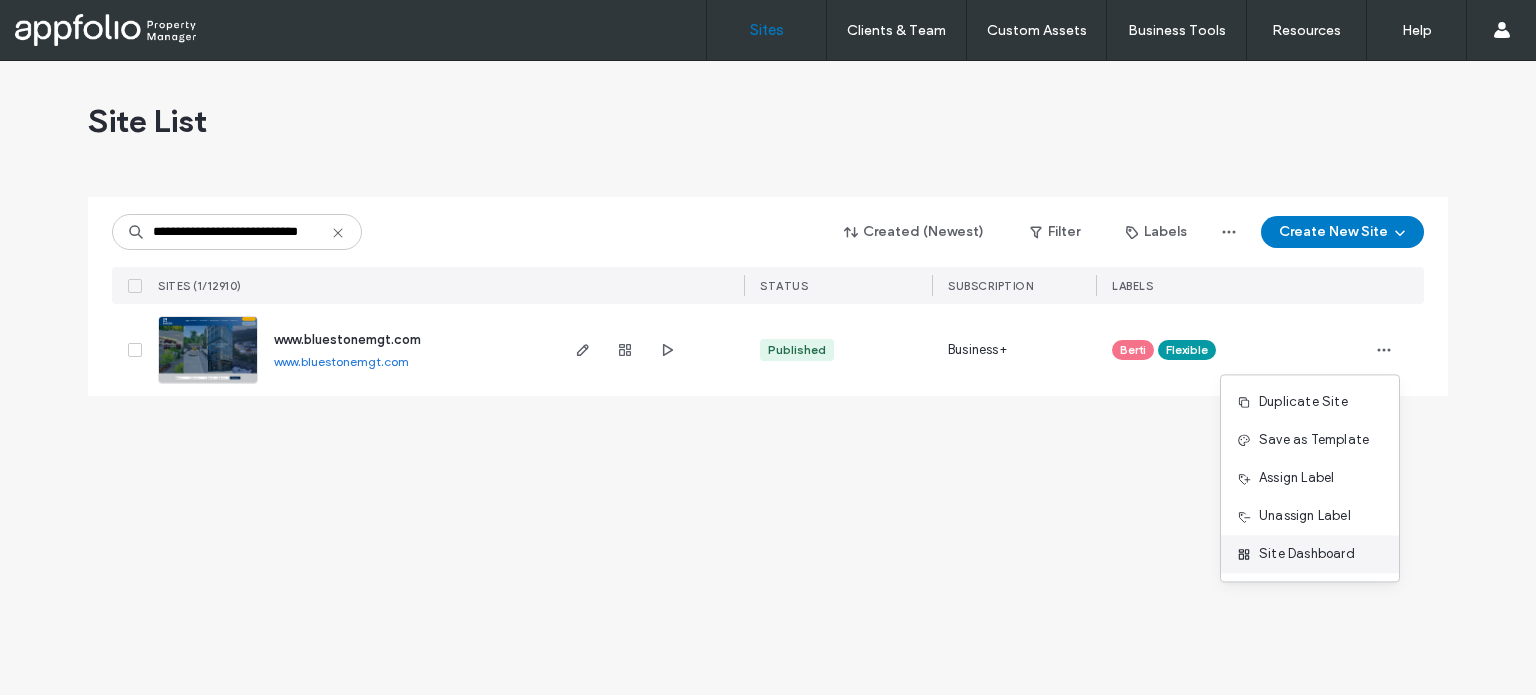 click on "Site Dashboard" at bounding box center (1310, 554) 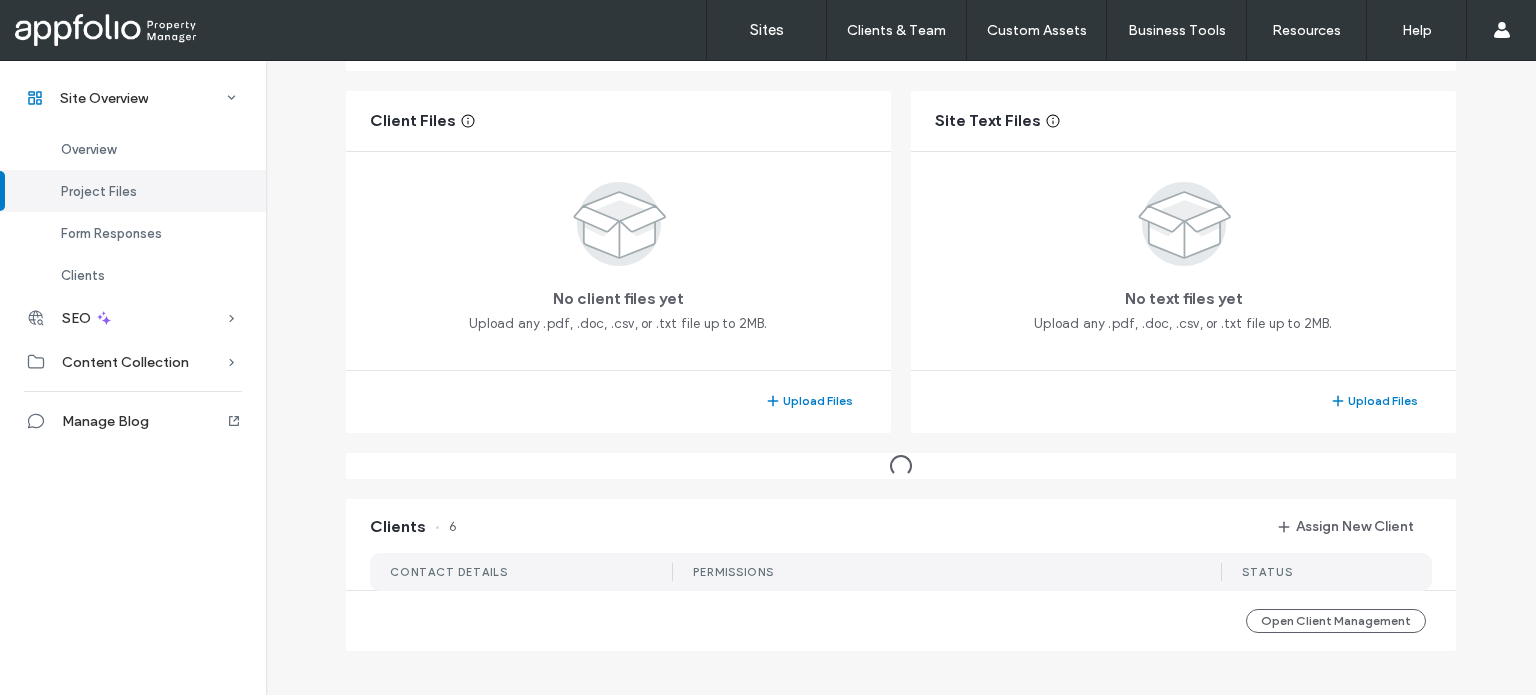 scroll, scrollTop: 376, scrollLeft: 0, axis: vertical 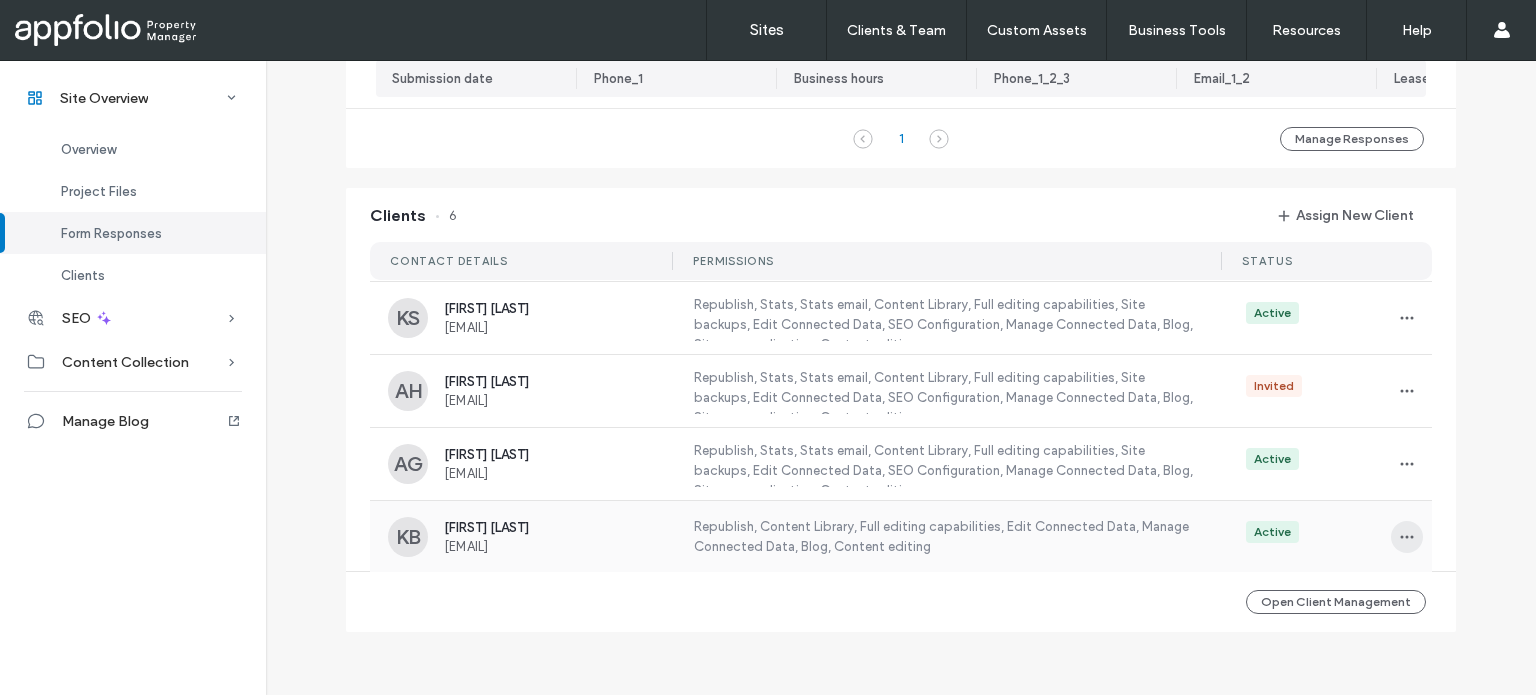click 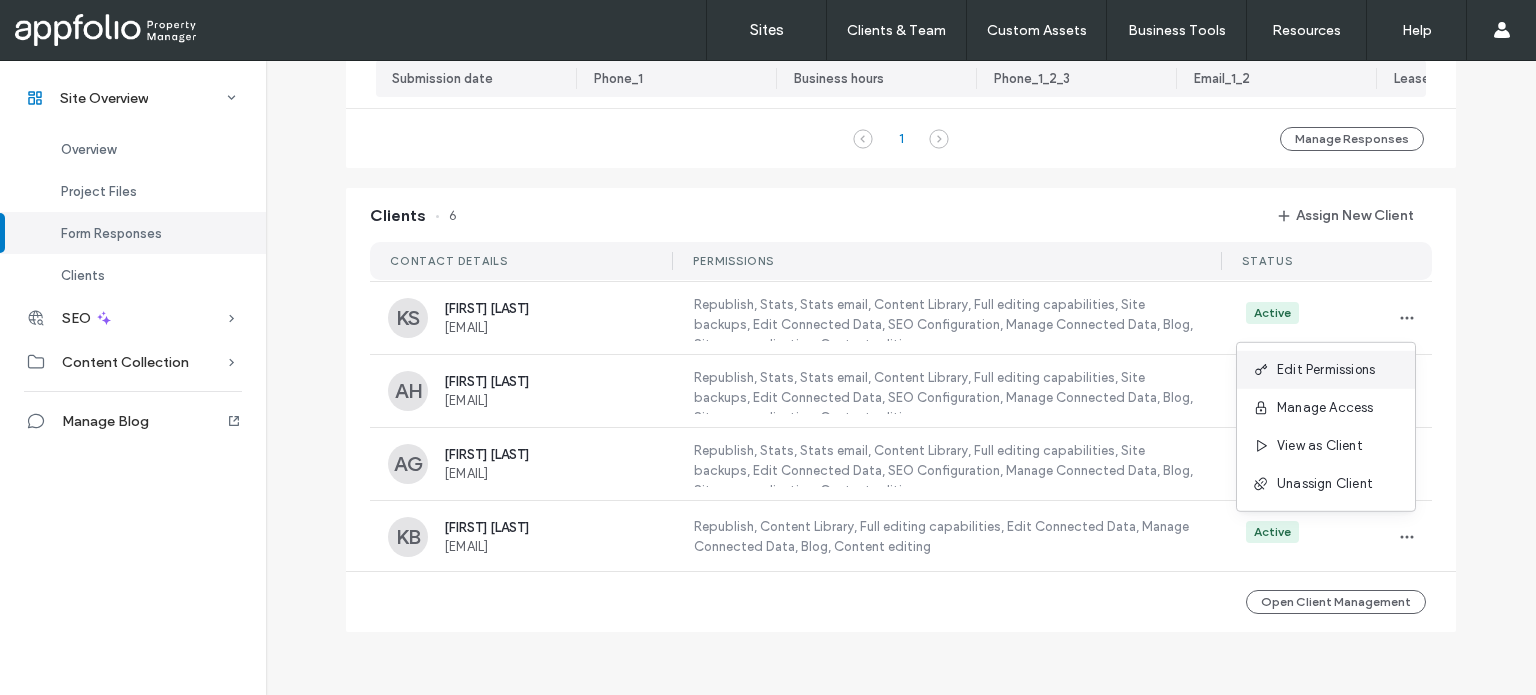 click on "Edit Permissions" at bounding box center [1326, 370] 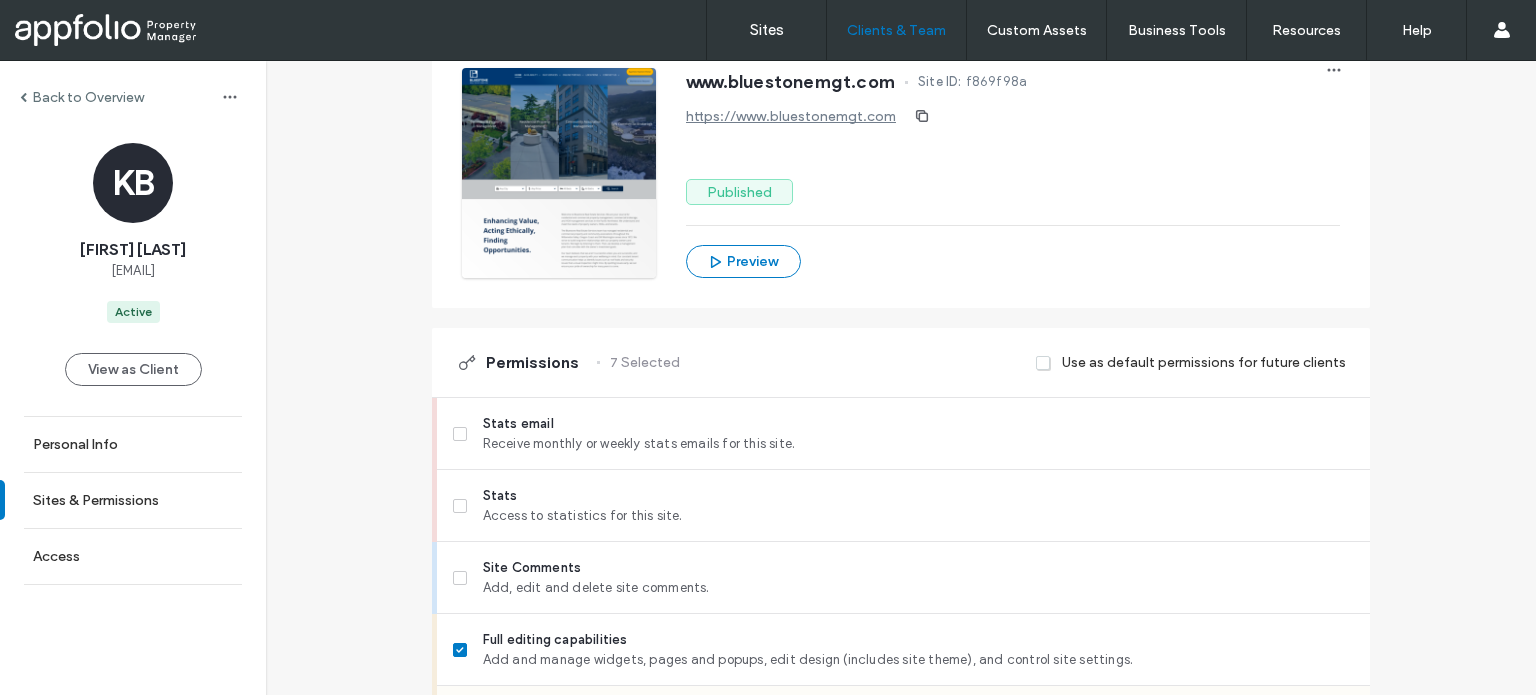 scroll, scrollTop: 500, scrollLeft: 0, axis: vertical 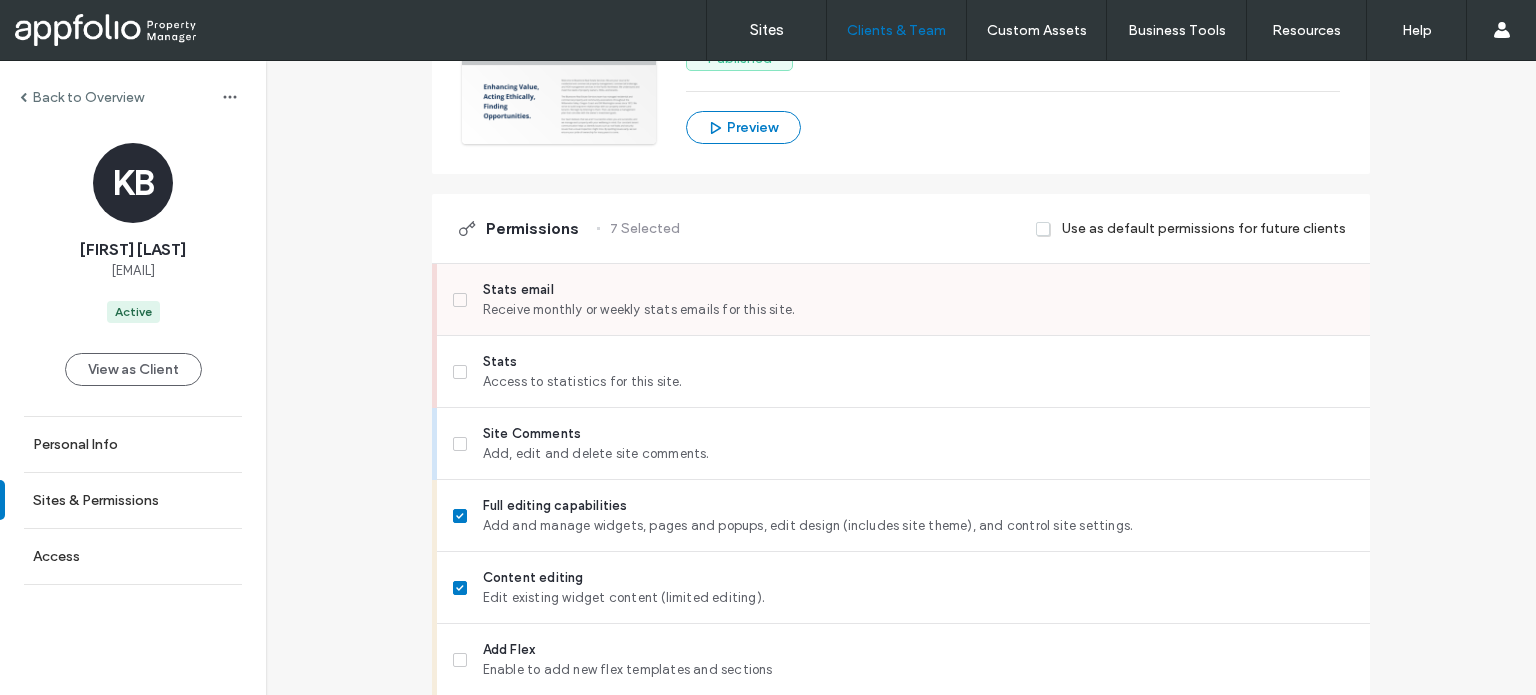 click on "Stats email" at bounding box center (918, 290) 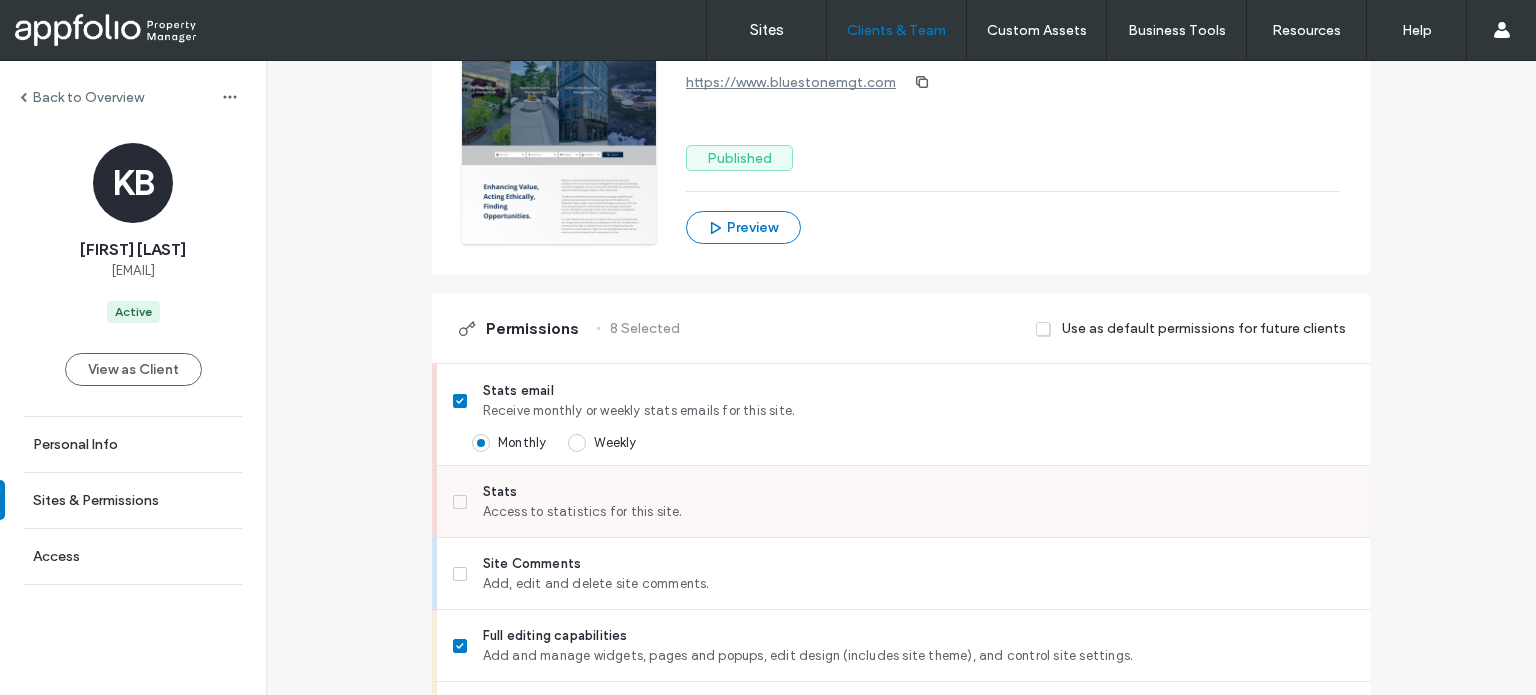 scroll, scrollTop: 500, scrollLeft: 0, axis: vertical 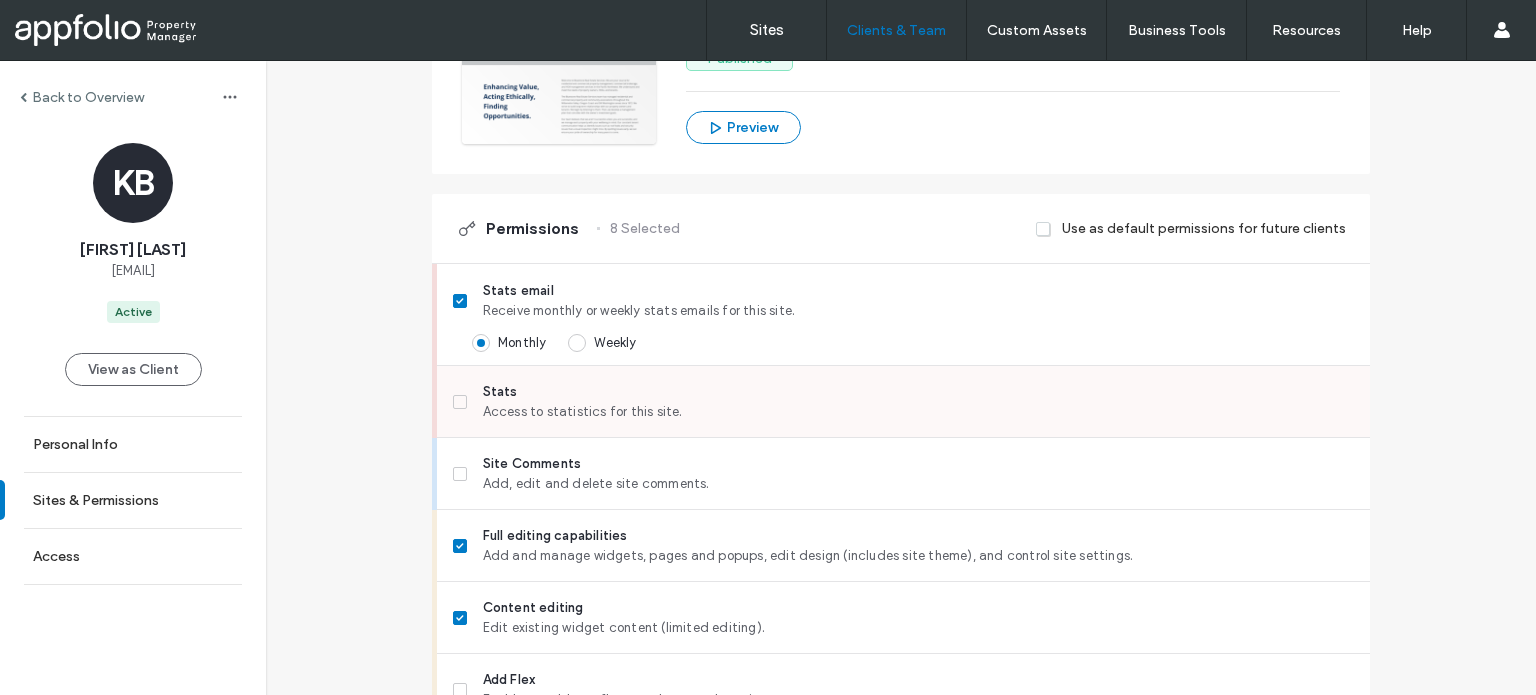 click on "Access to statistics for this site." at bounding box center [918, 412] 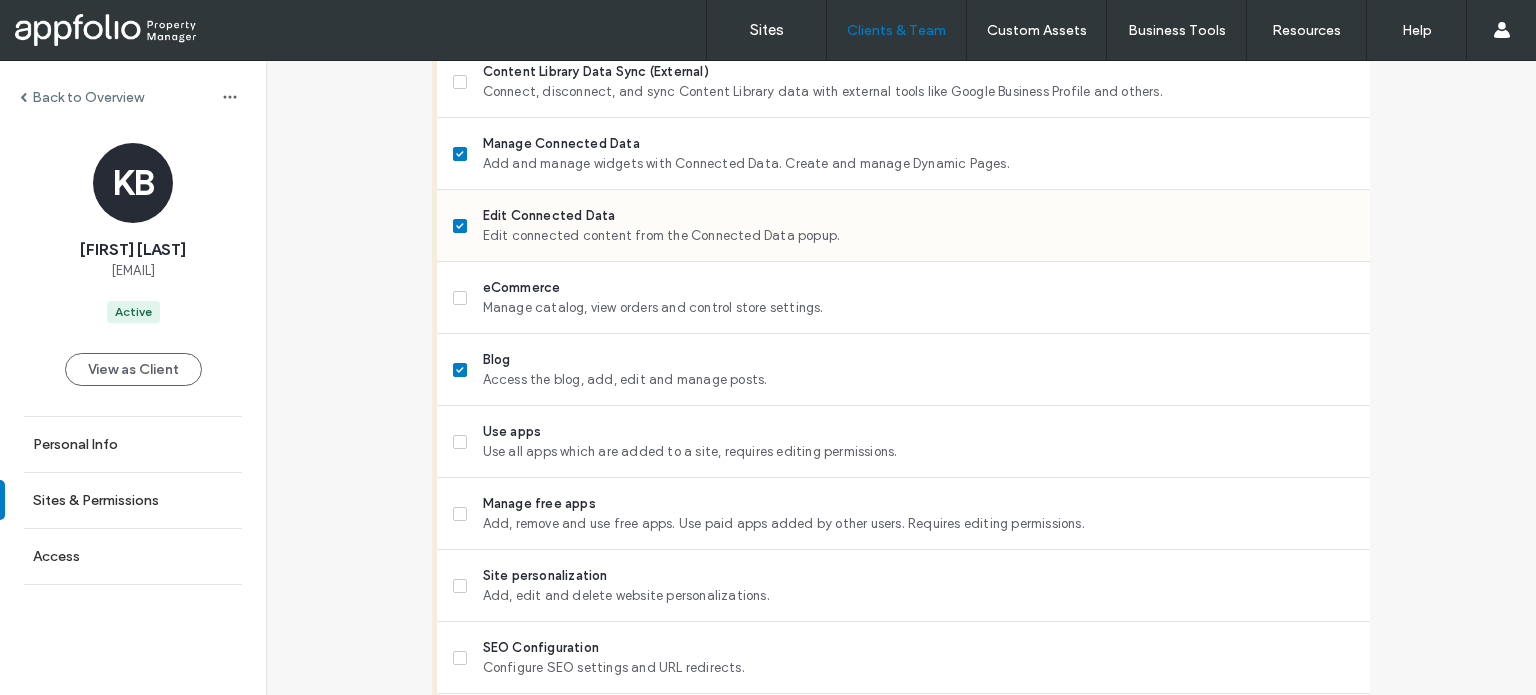 scroll, scrollTop: 1300, scrollLeft: 0, axis: vertical 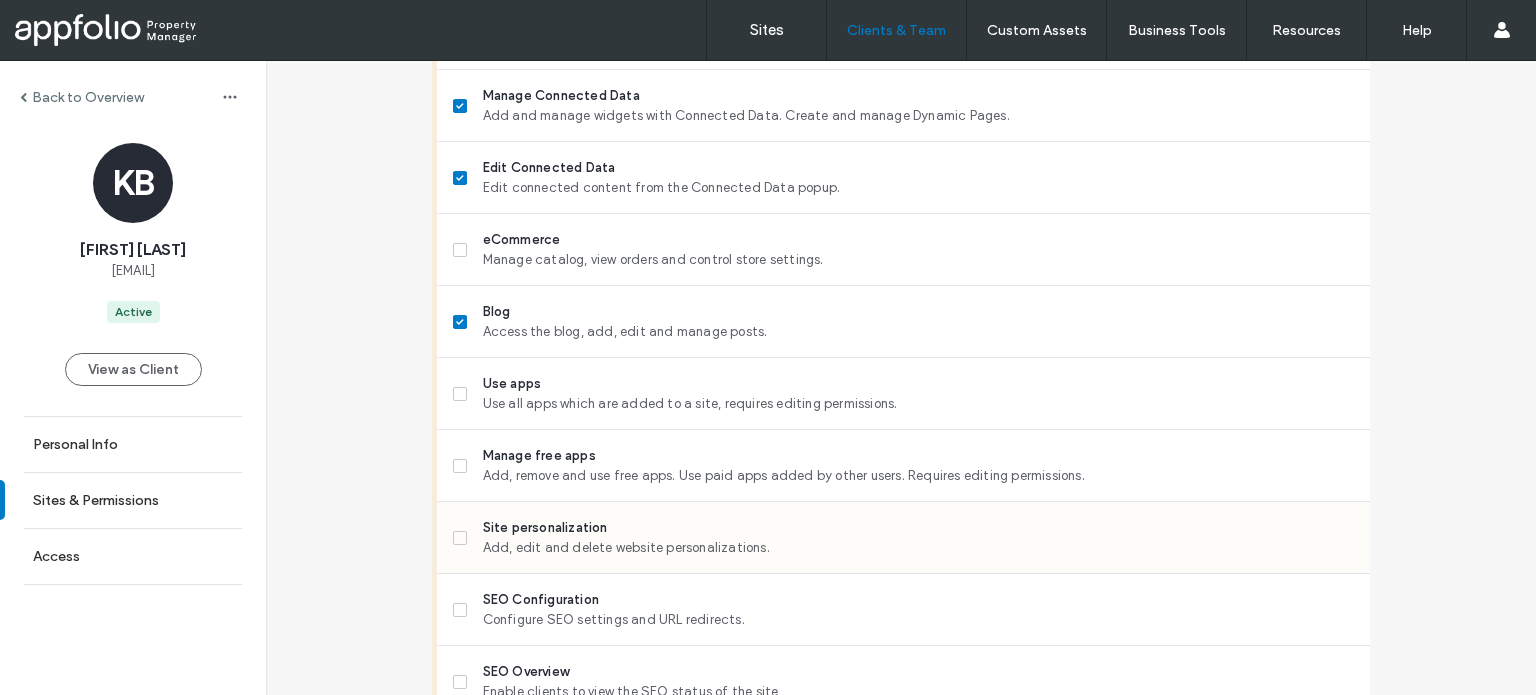 click on "Add, edit and delete website personalizations." at bounding box center [918, 548] 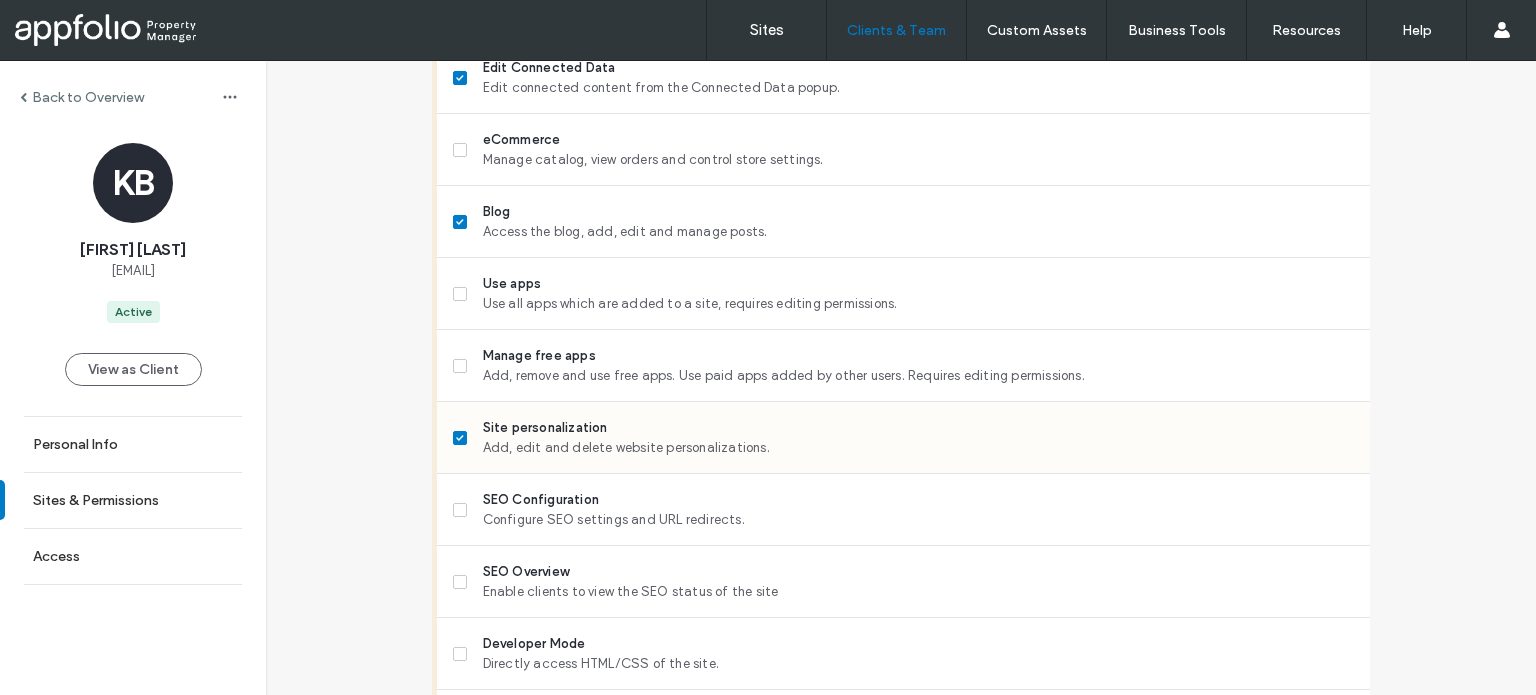 scroll, scrollTop: 1500, scrollLeft: 0, axis: vertical 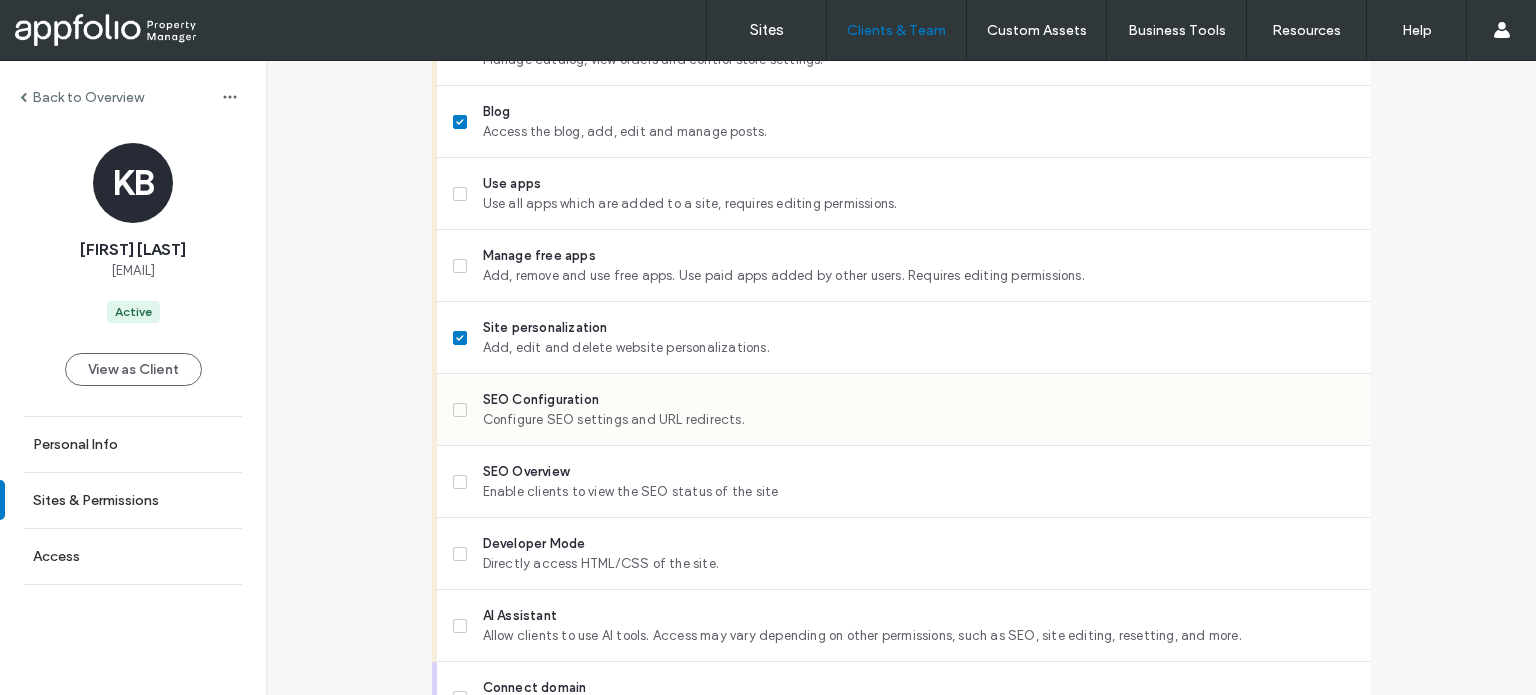 click on "Configure SEO settings and URL redirects." at bounding box center [918, 420] 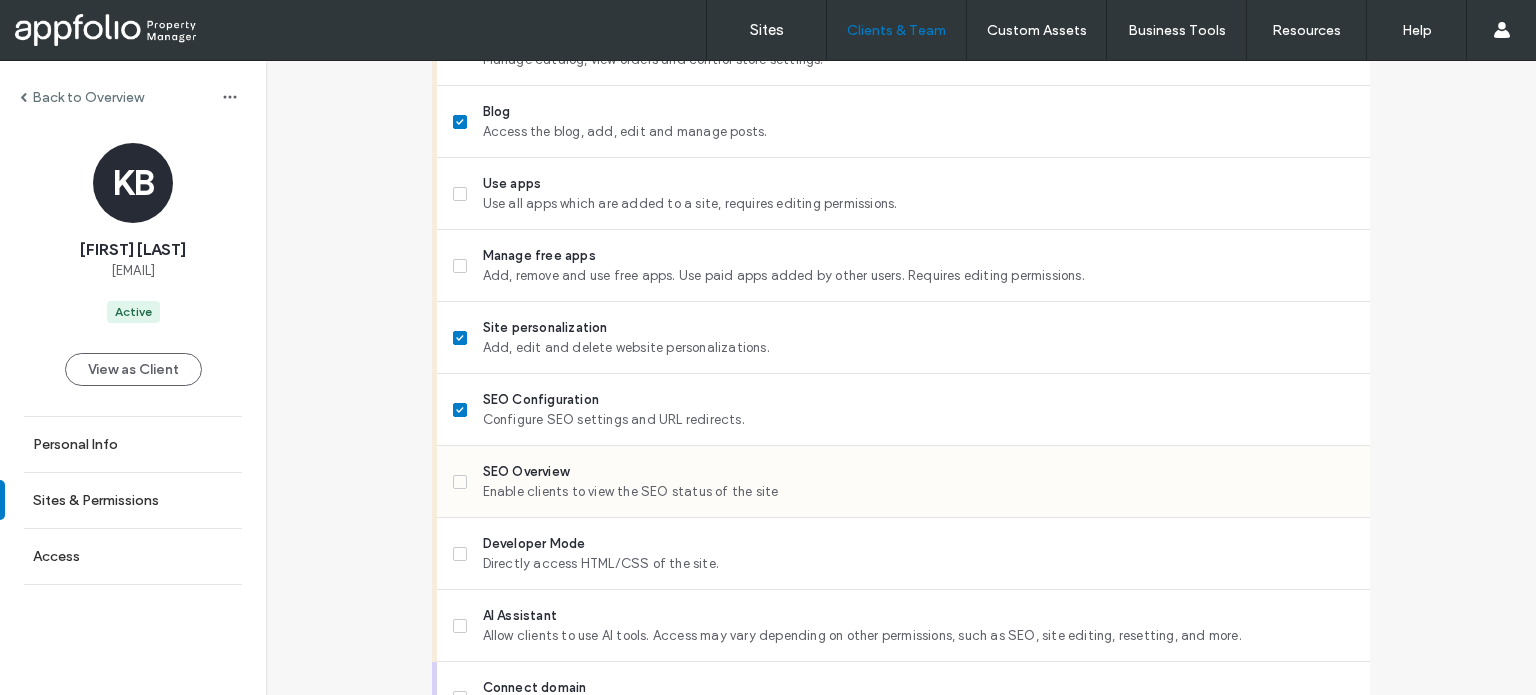 click on "SEO Overview" at bounding box center (918, 472) 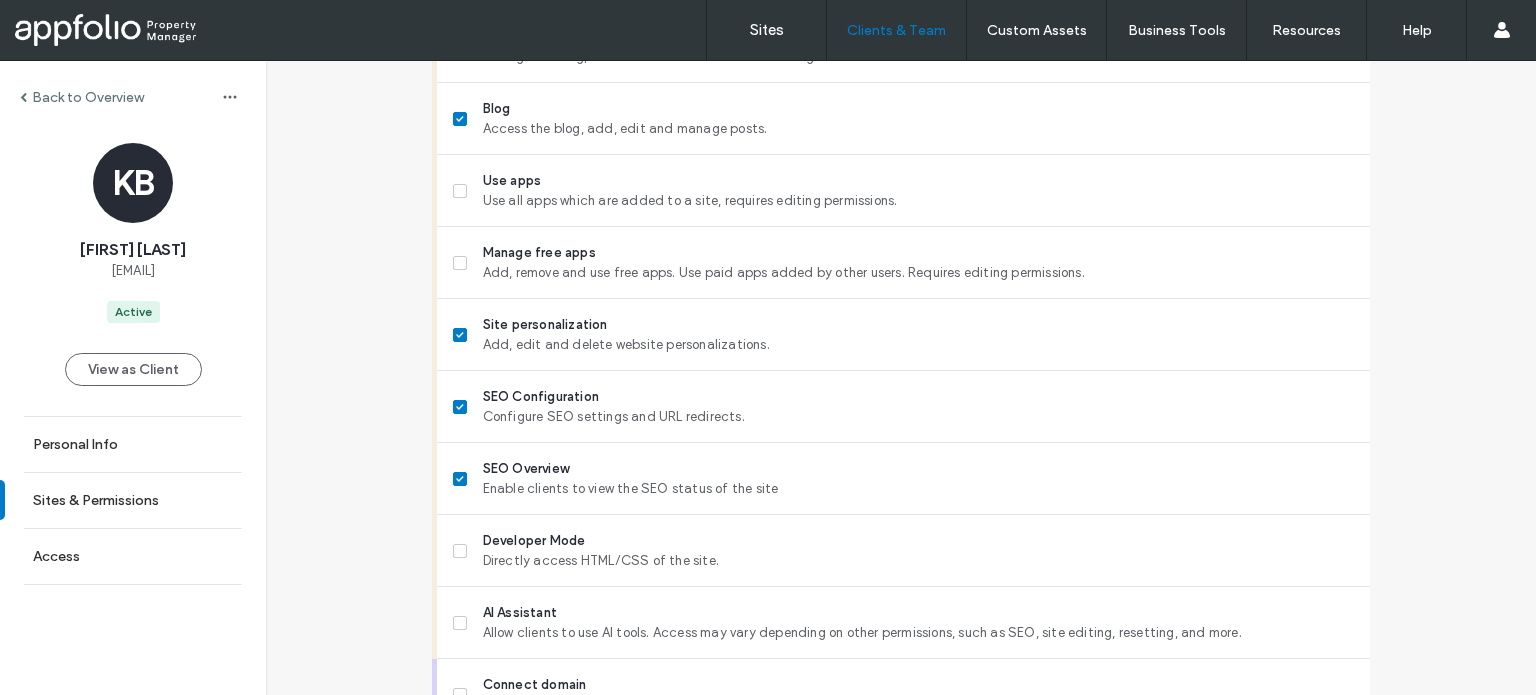 scroll, scrollTop: 1897, scrollLeft: 0, axis: vertical 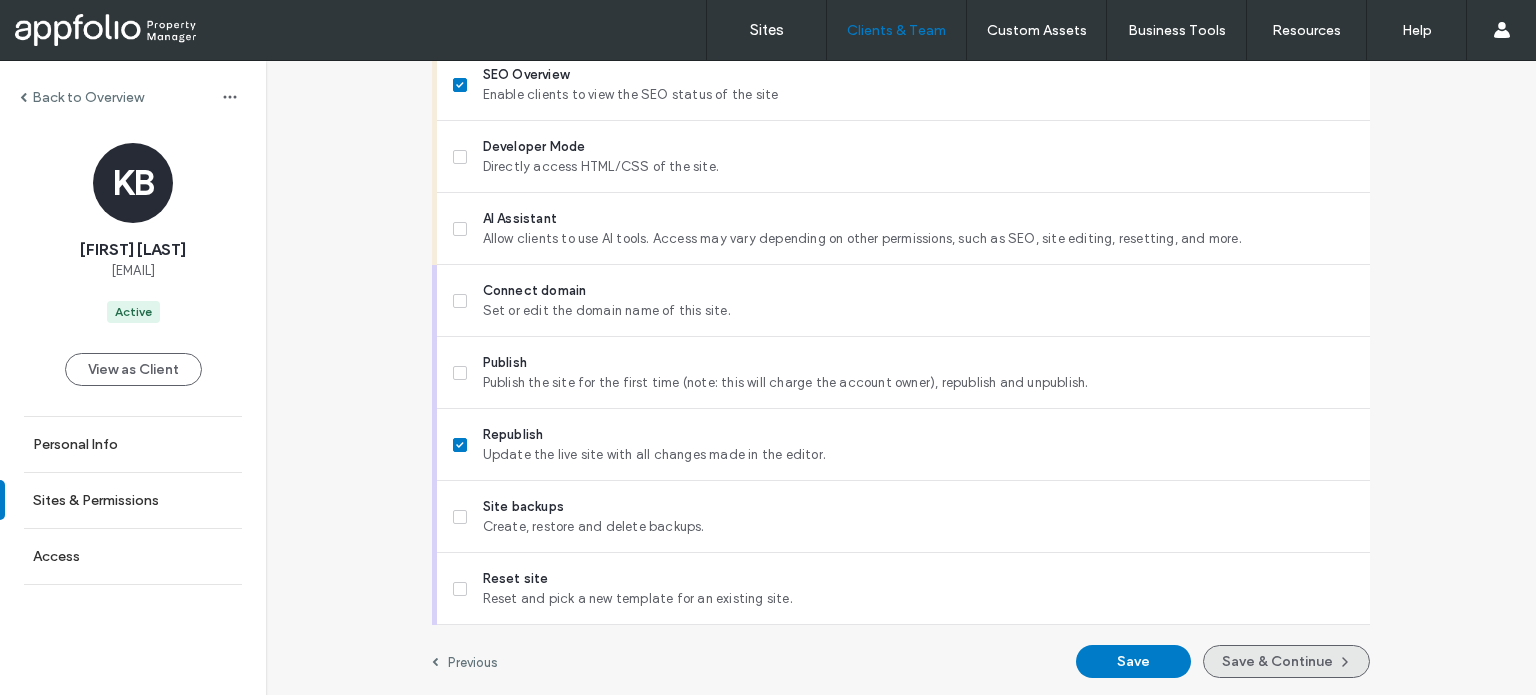 click on "Save & Continue" at bounding box center [1286, 661] 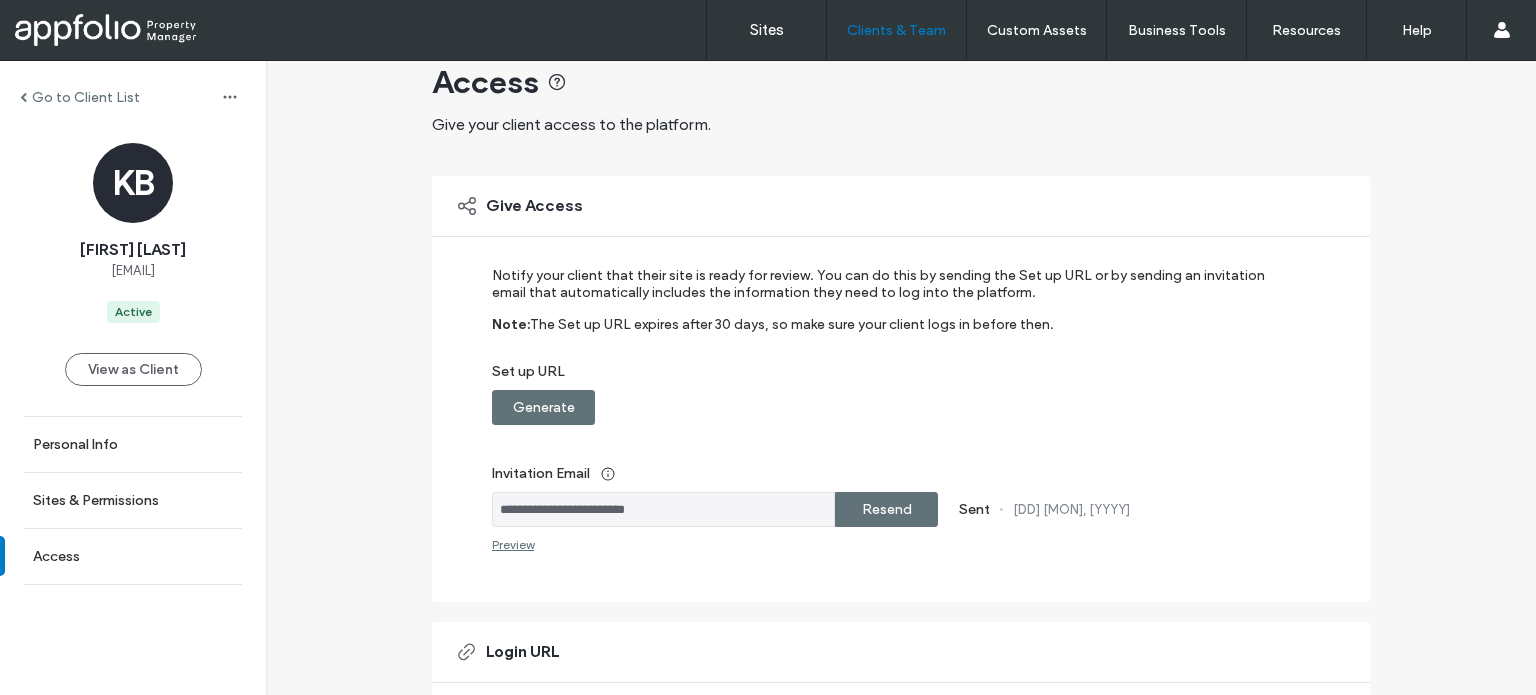 scroll, scrollTop: 100, scrollLeft: 0, axis: vertical 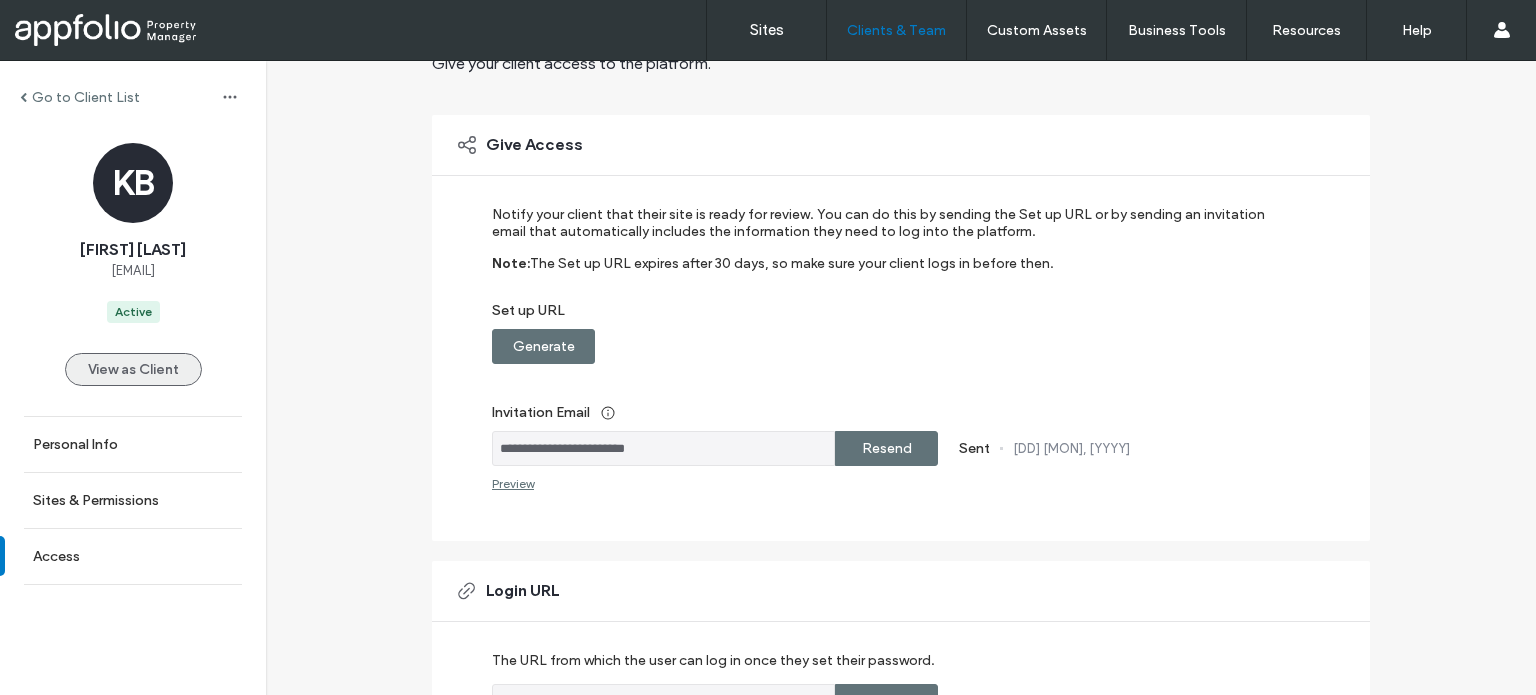 click on "View as Client" at bounding box center (133, 369) 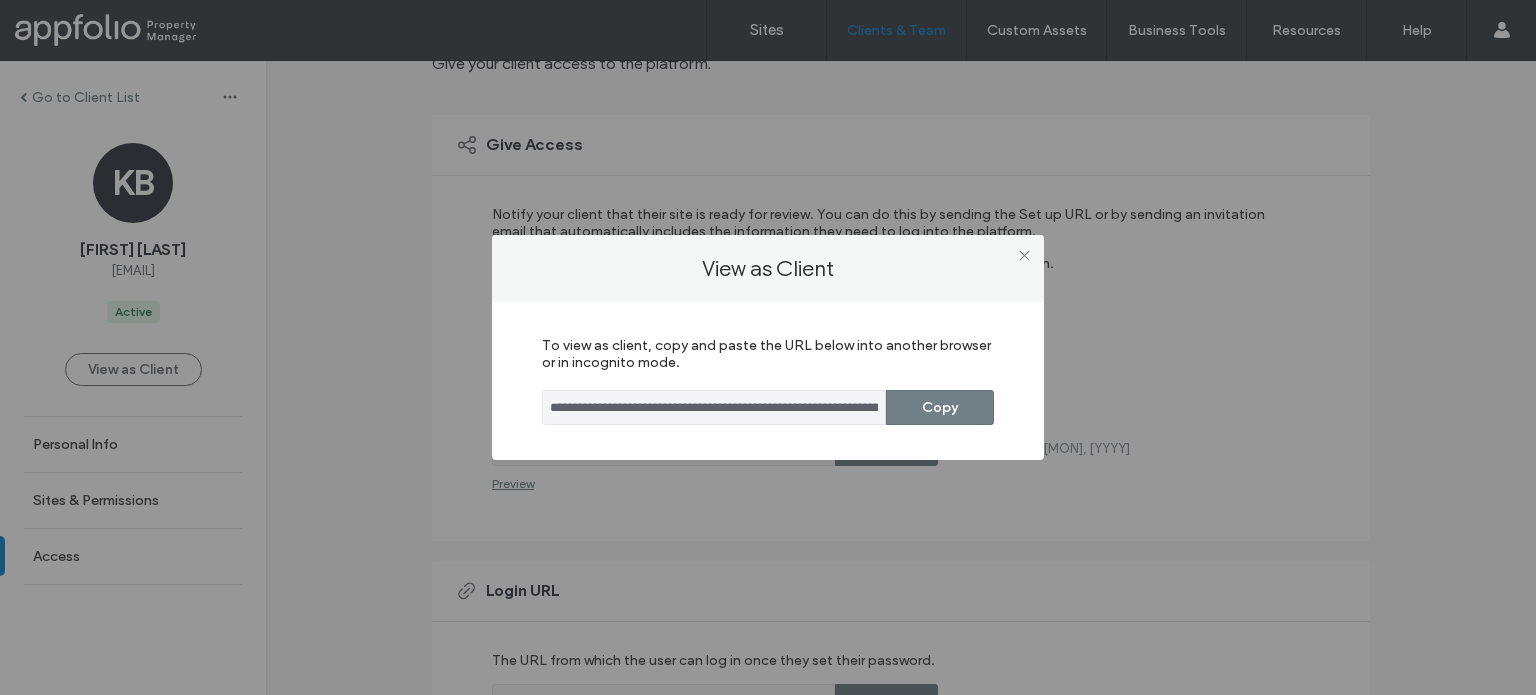 click on "Copy" at bounding box center [940, 407] 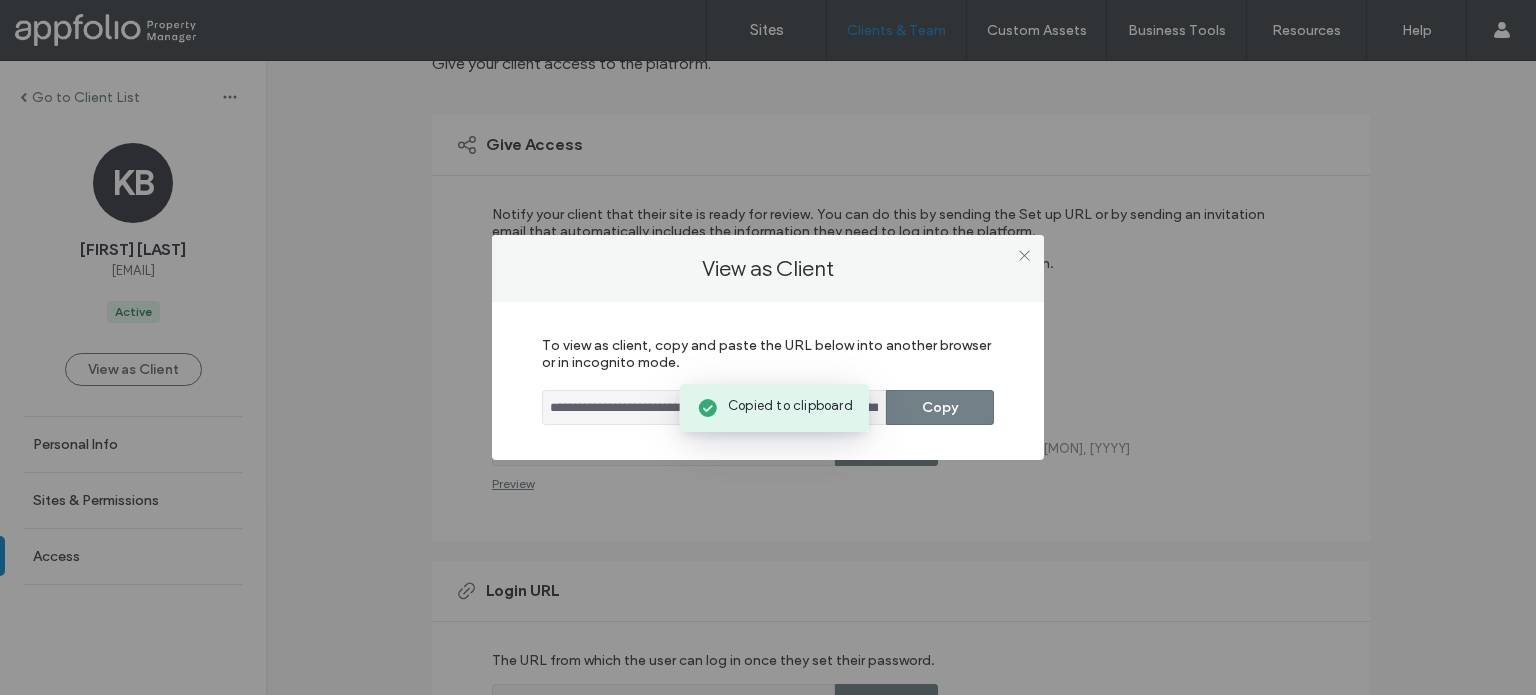 type 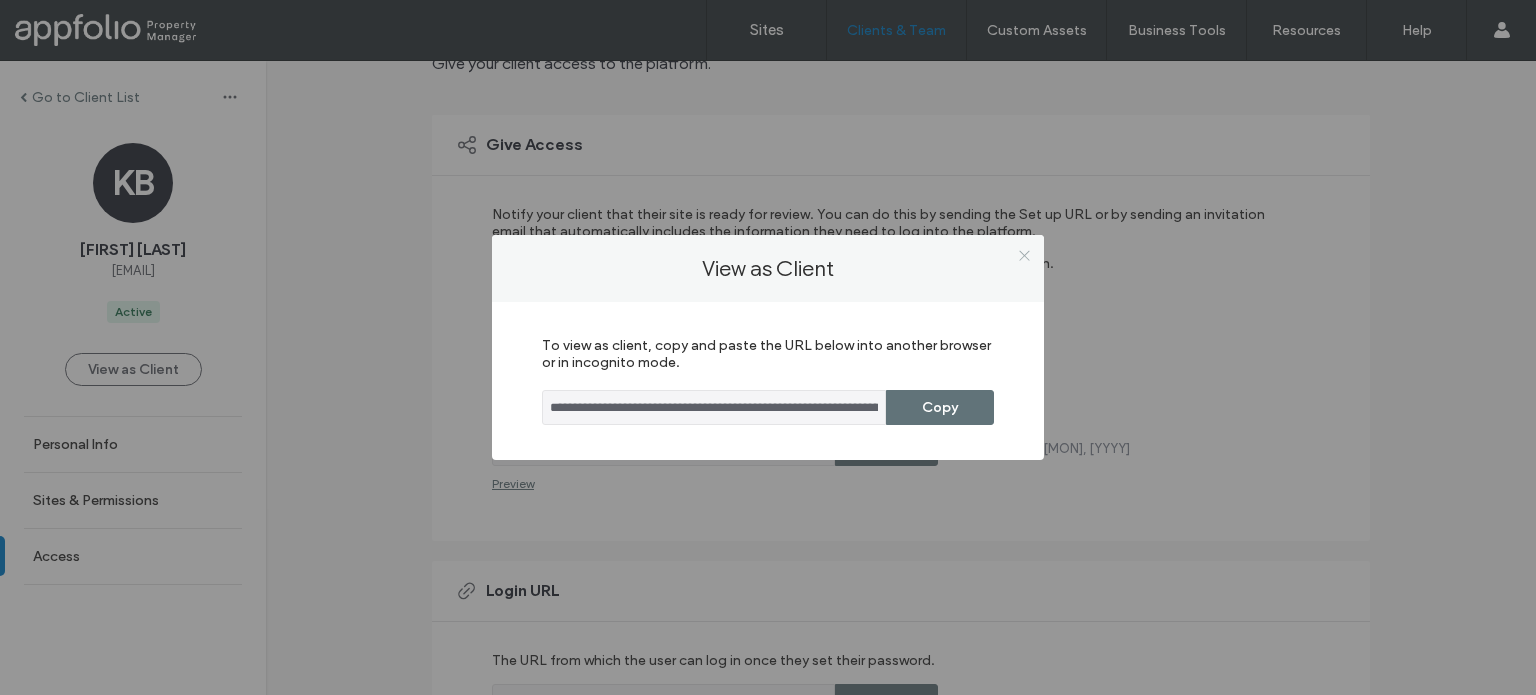 click 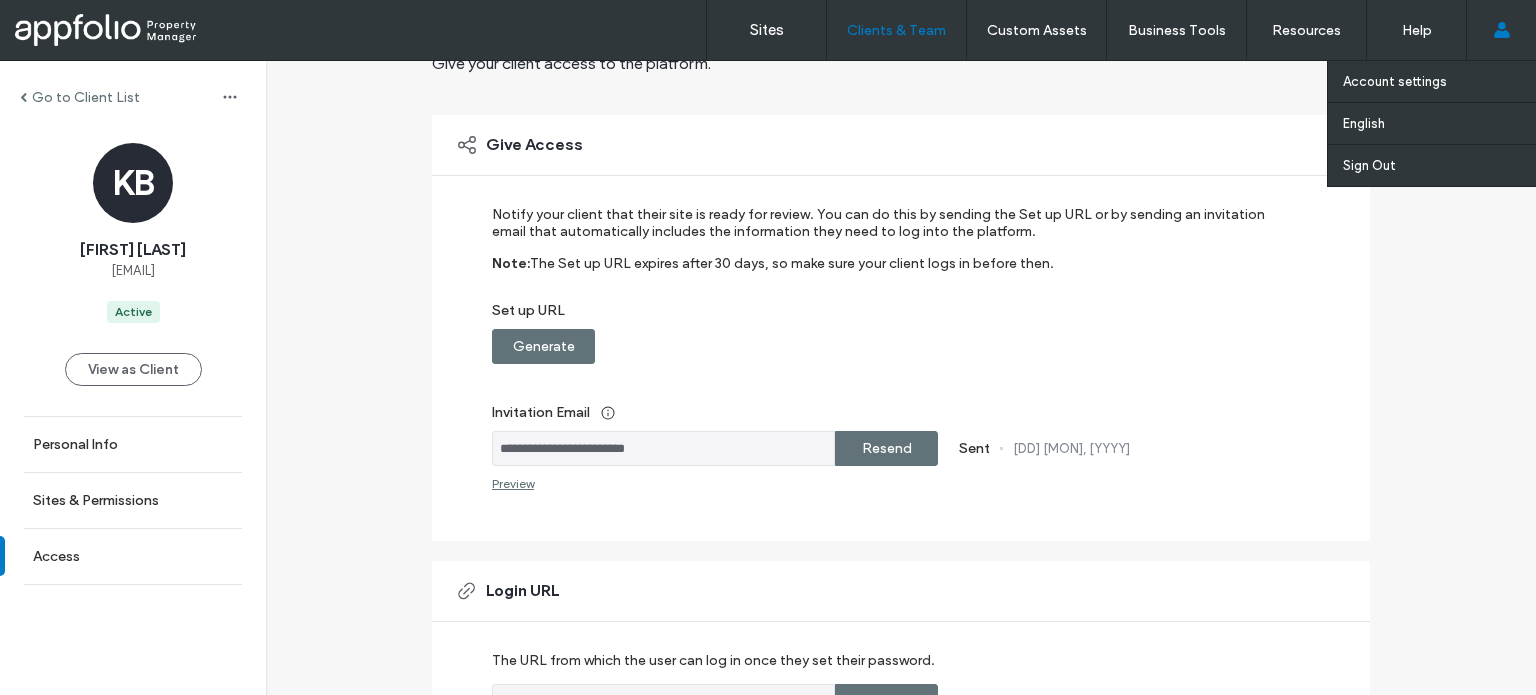 click 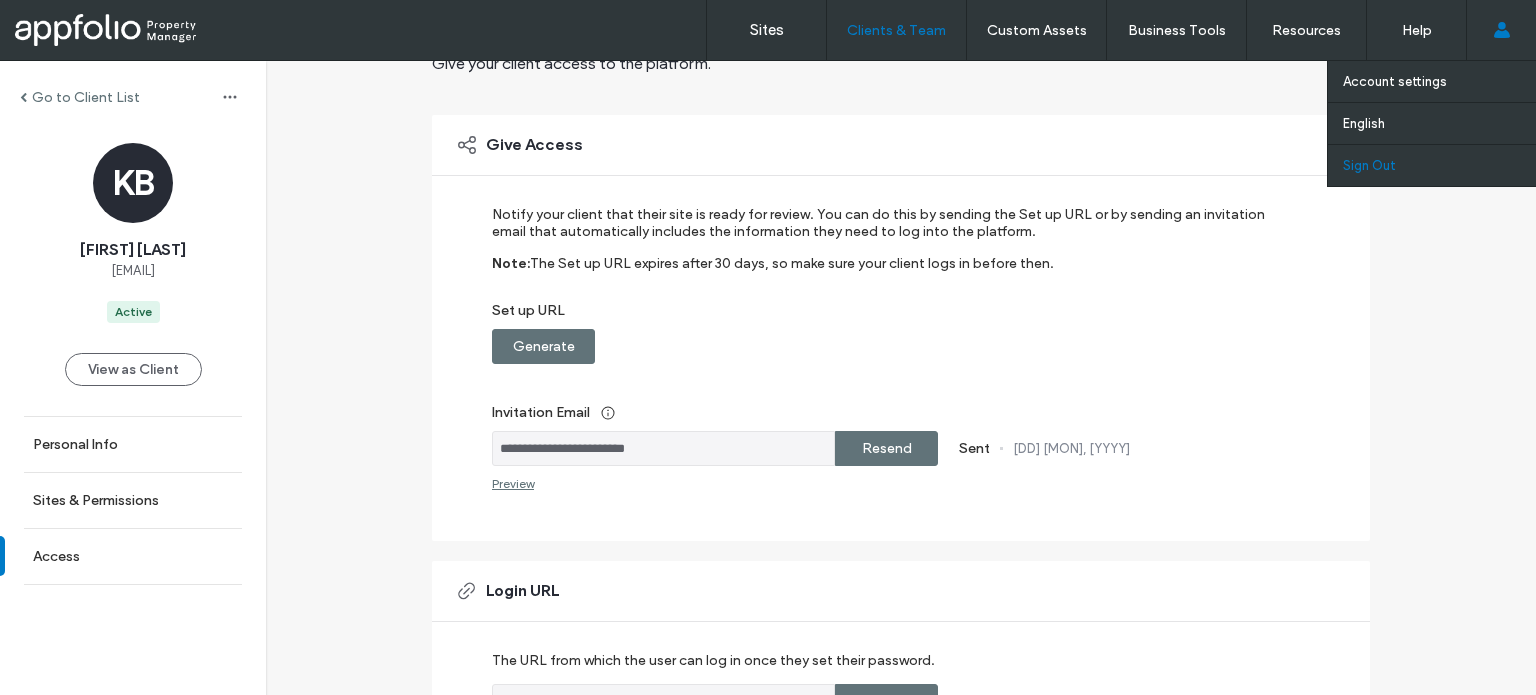 click on "Sign Out" at bounding box center (1369, 165) 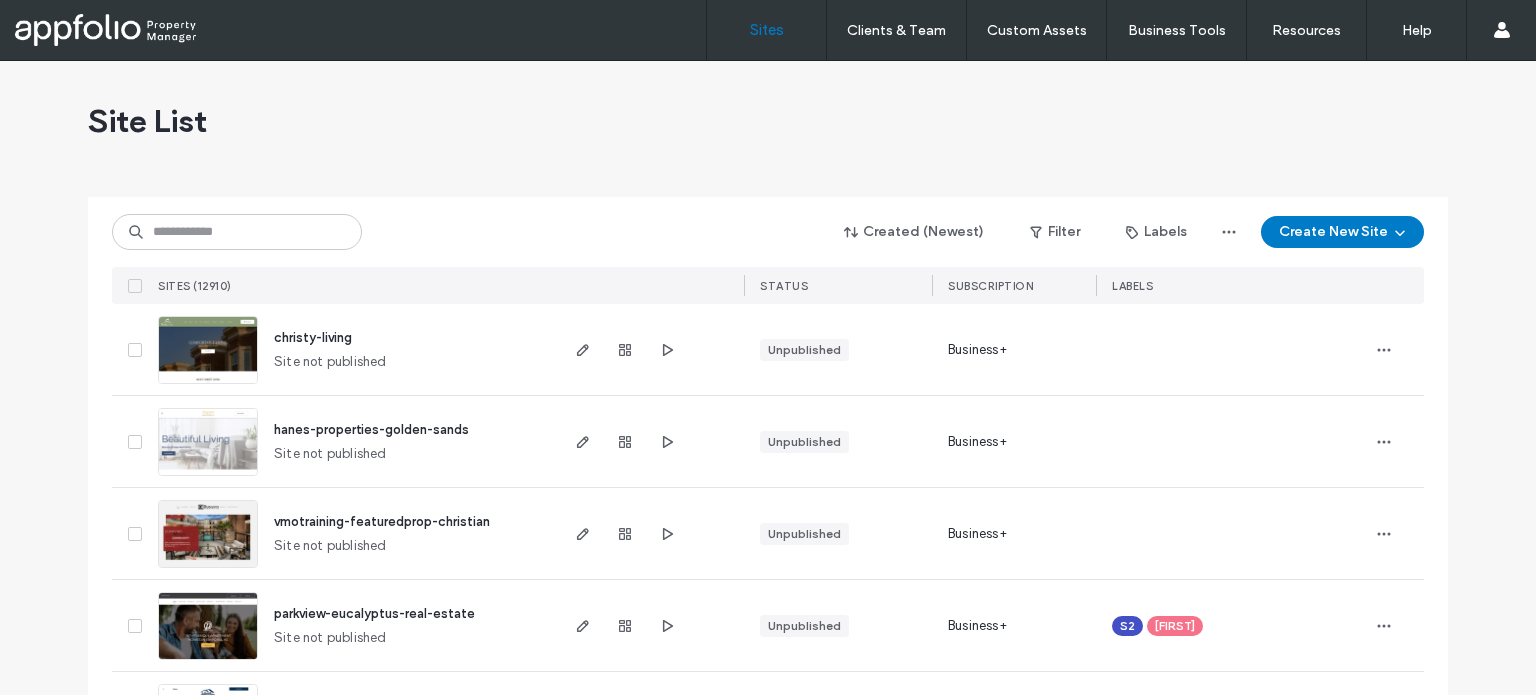 scroll, scrollTop: 0, scrollLeft: 0, axis: both 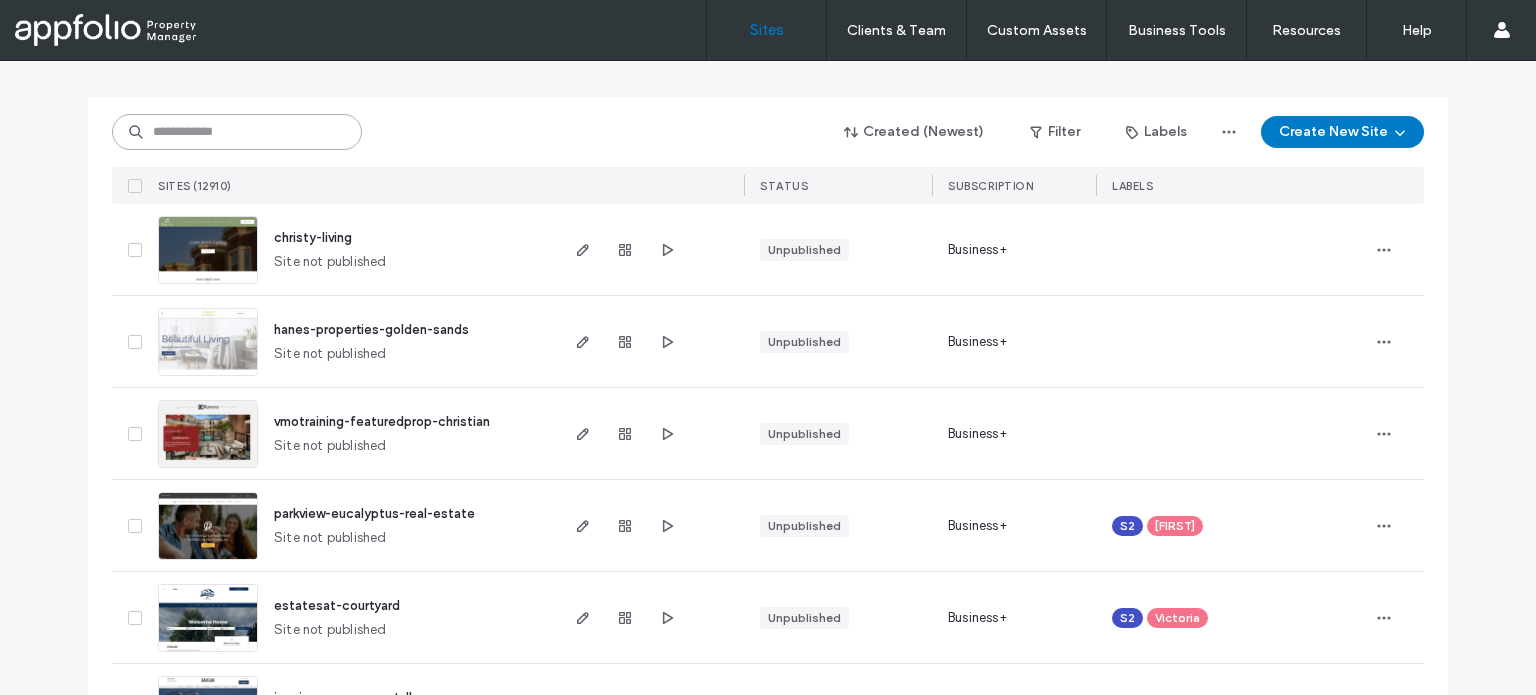 click at bounding box center (237, 132) 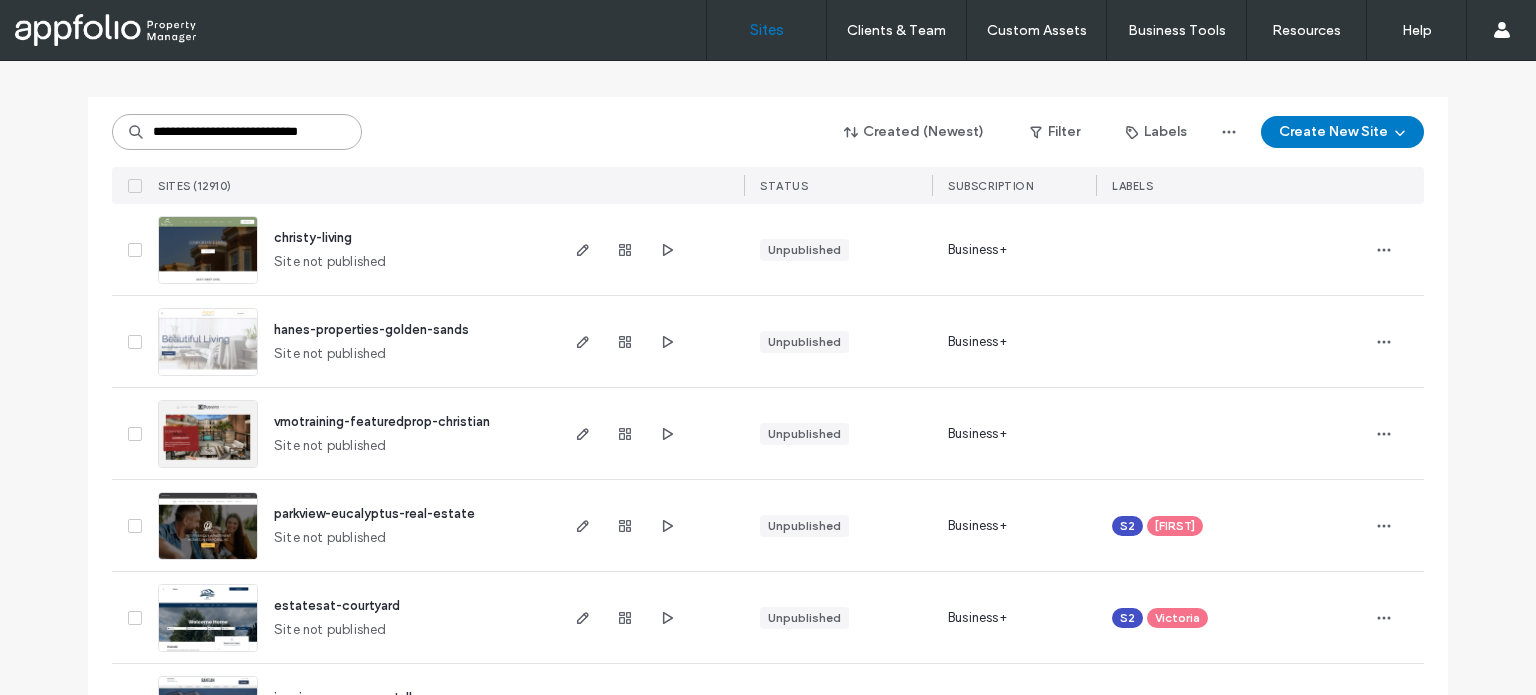 scroll, scrollTop: 0, scrollLeft: 35, axis: horizontal 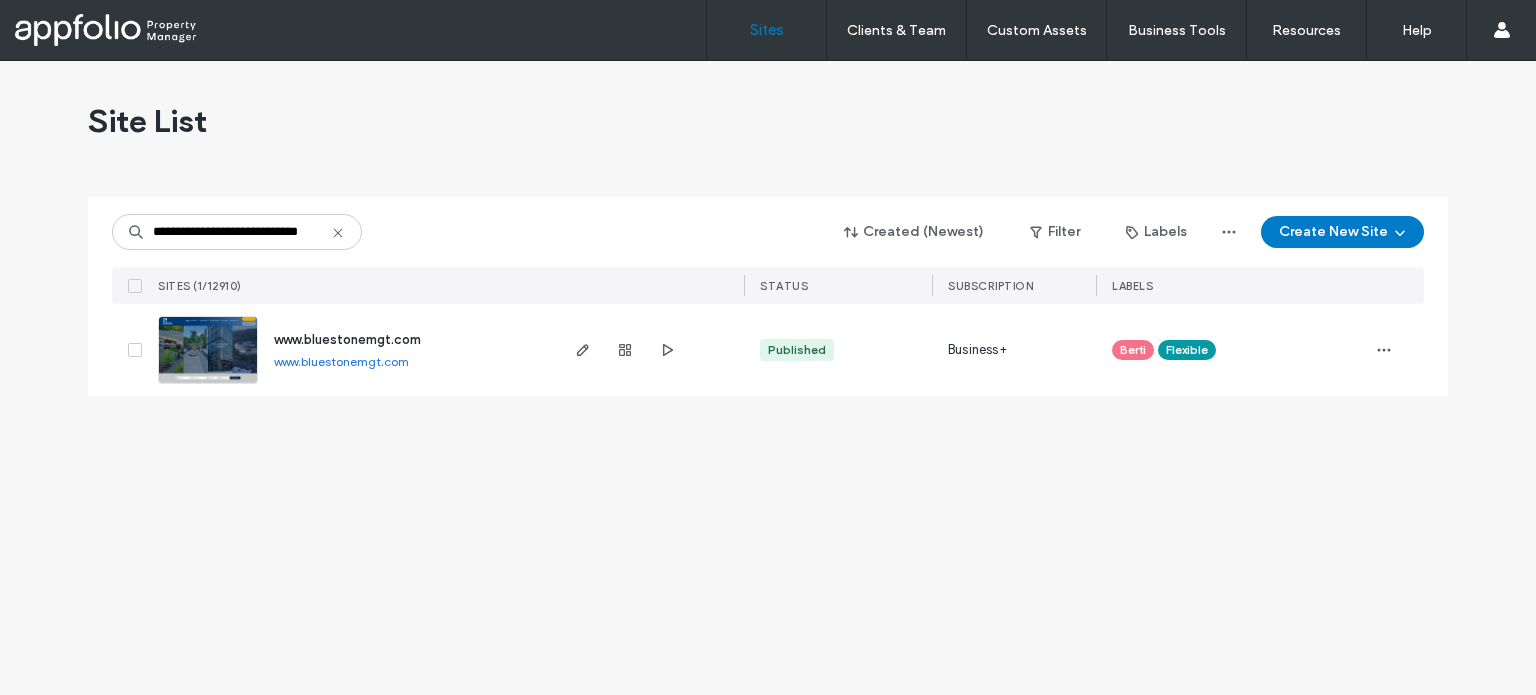 click at bounding box center (208, 385) 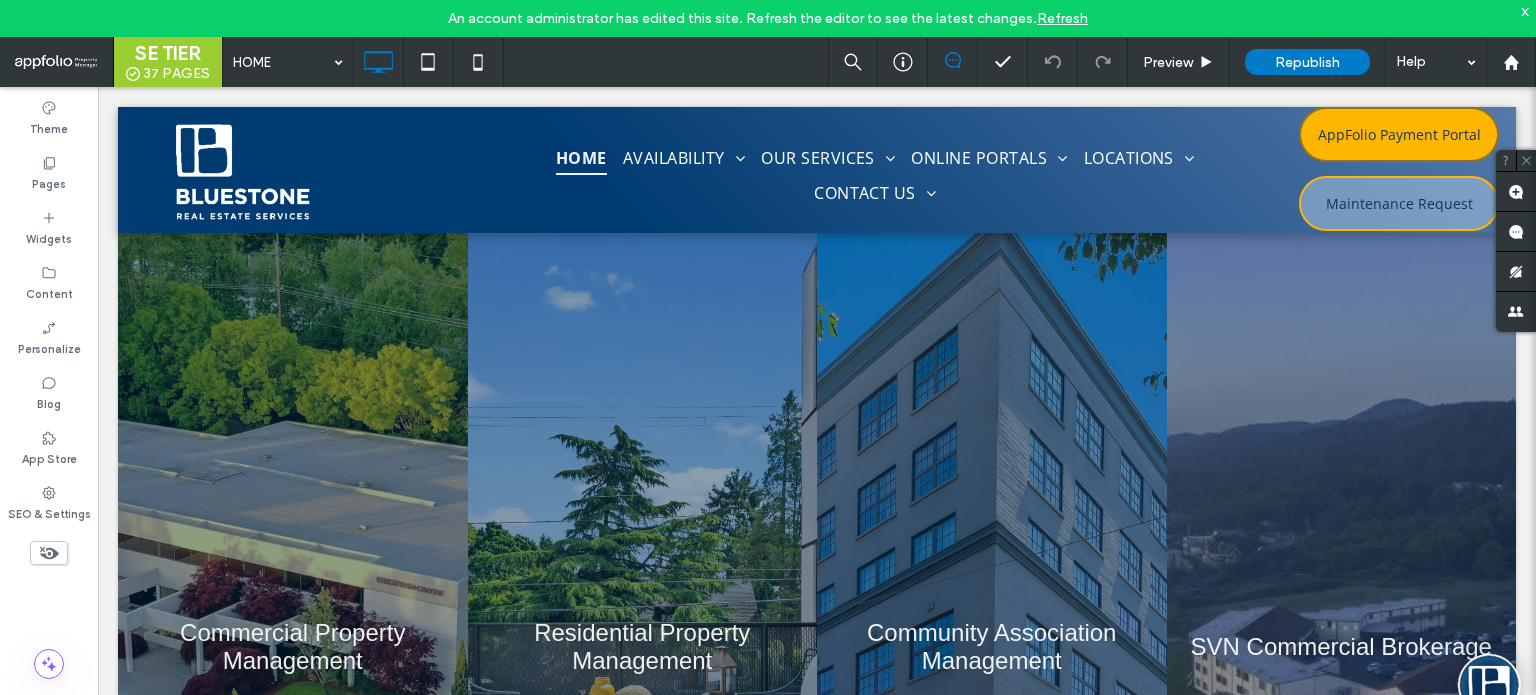scroll, scrollTop: 0, scrollLeft: 0, axis: both 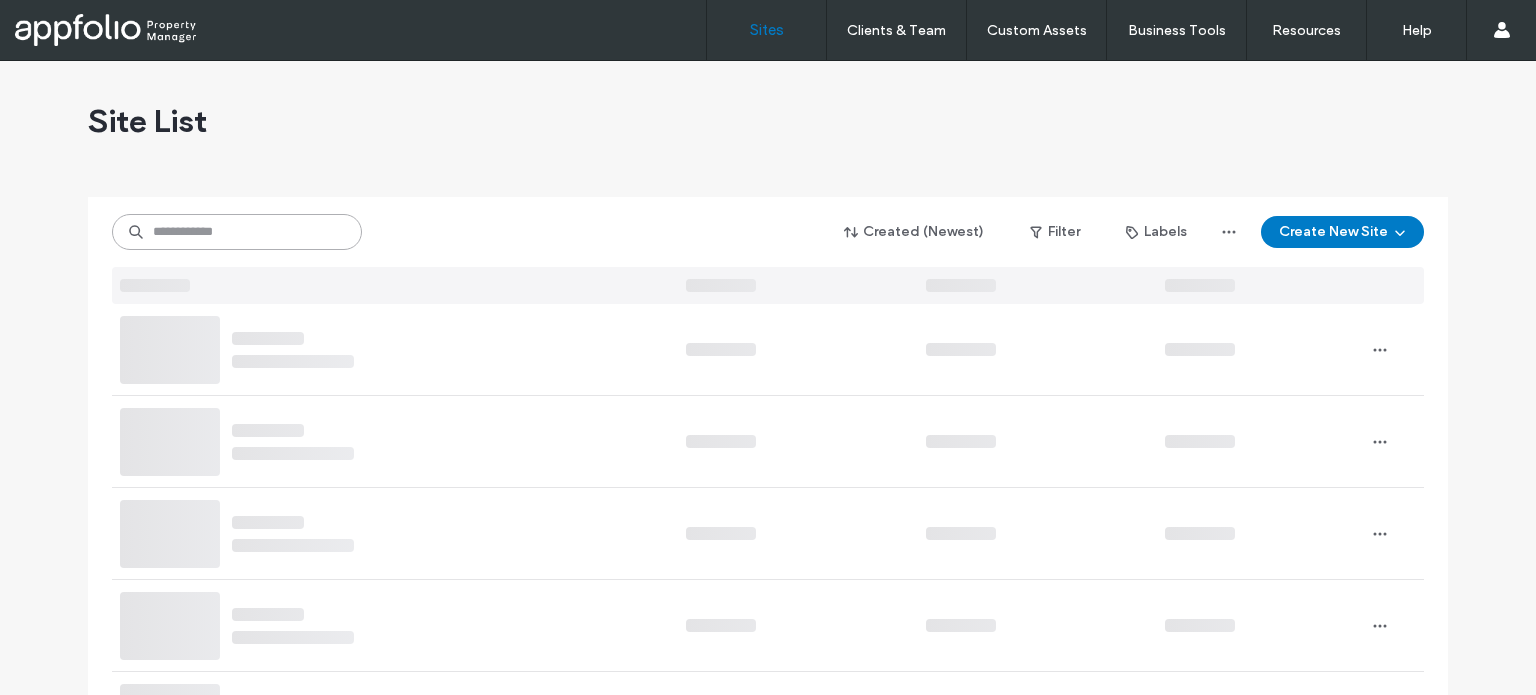 click at bounding box center [237, 232] 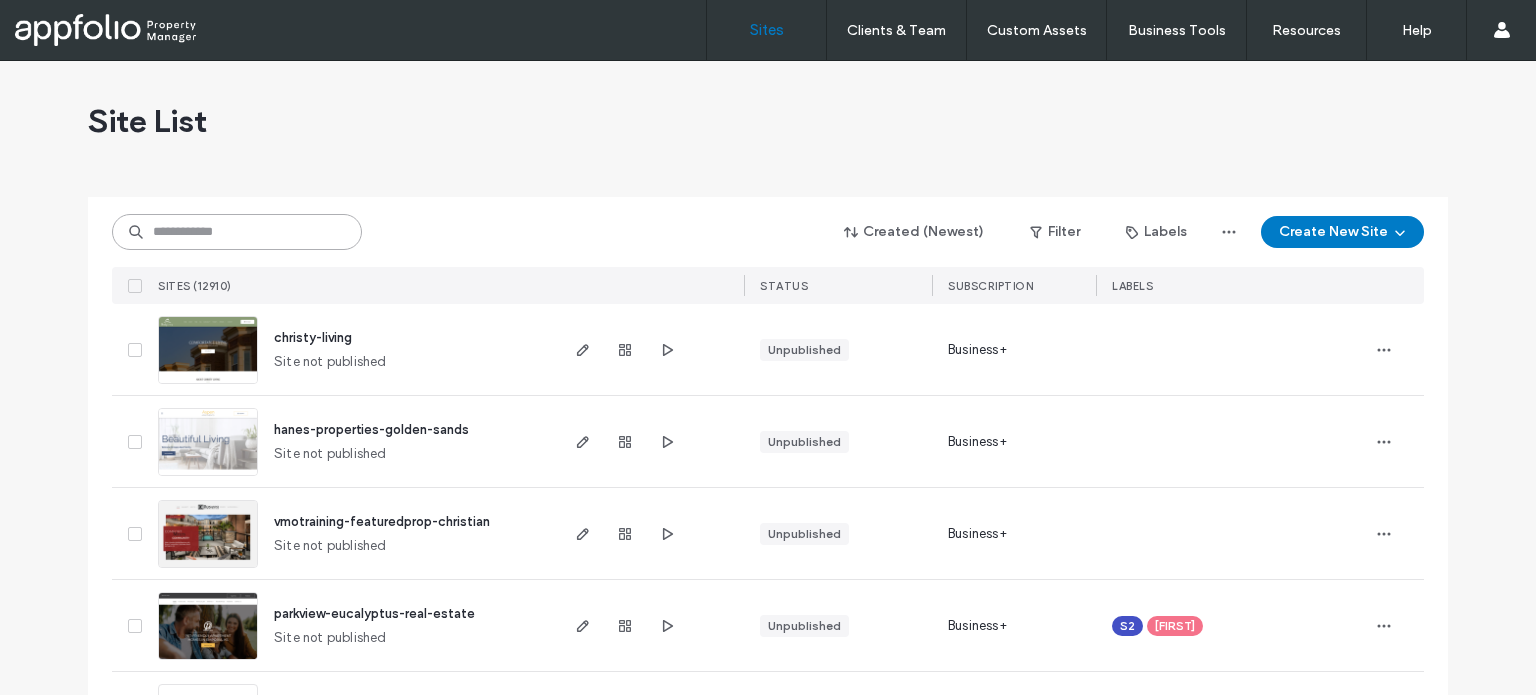 paste on "**********" 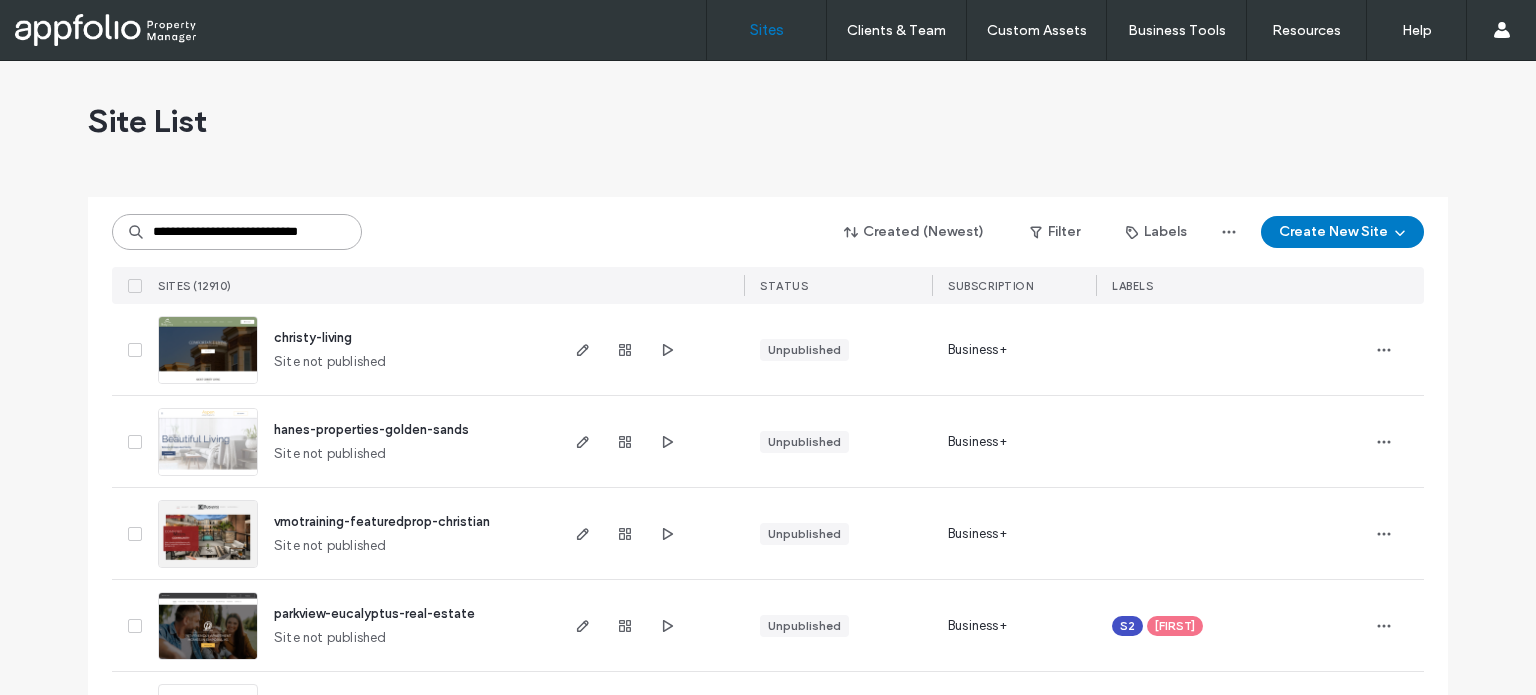 scroll, scrollTop: 0, scrollLeft: 29, axis: horizontal 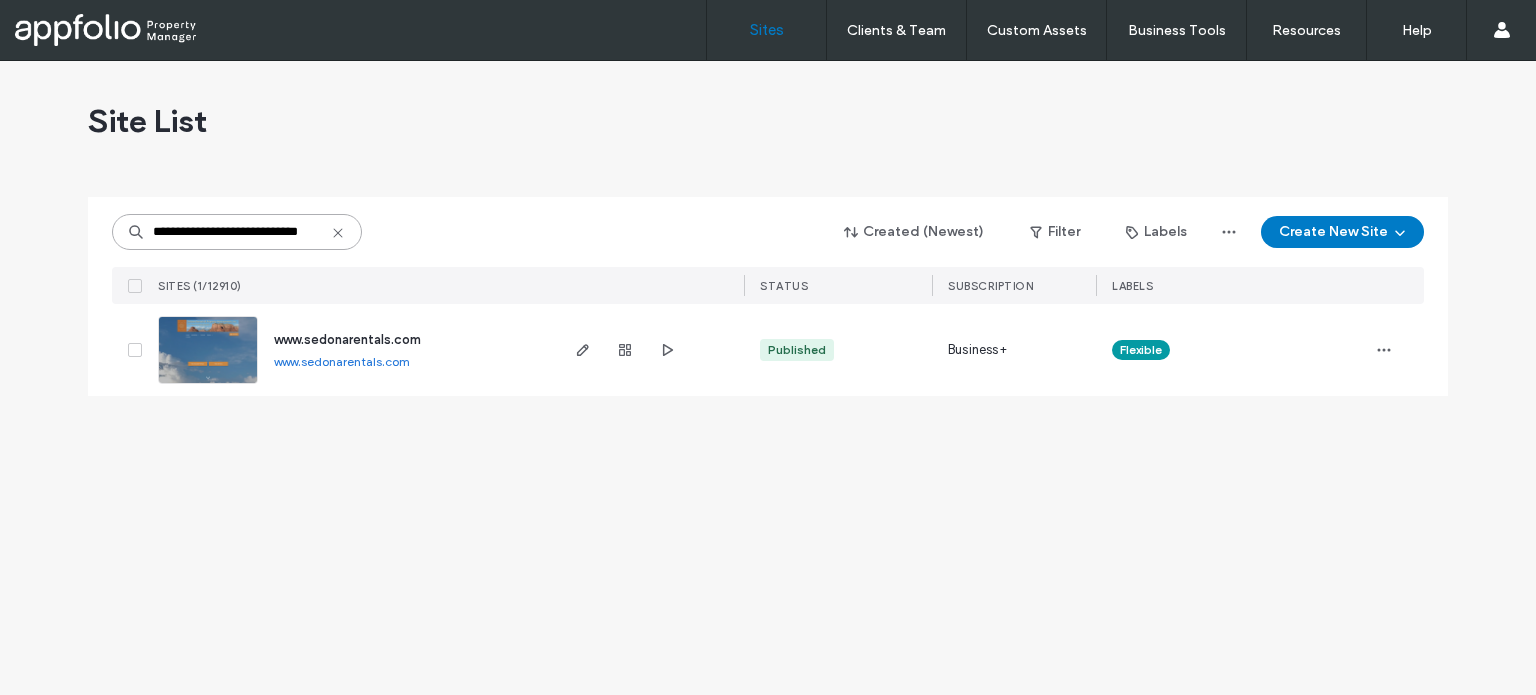 type on "**********" 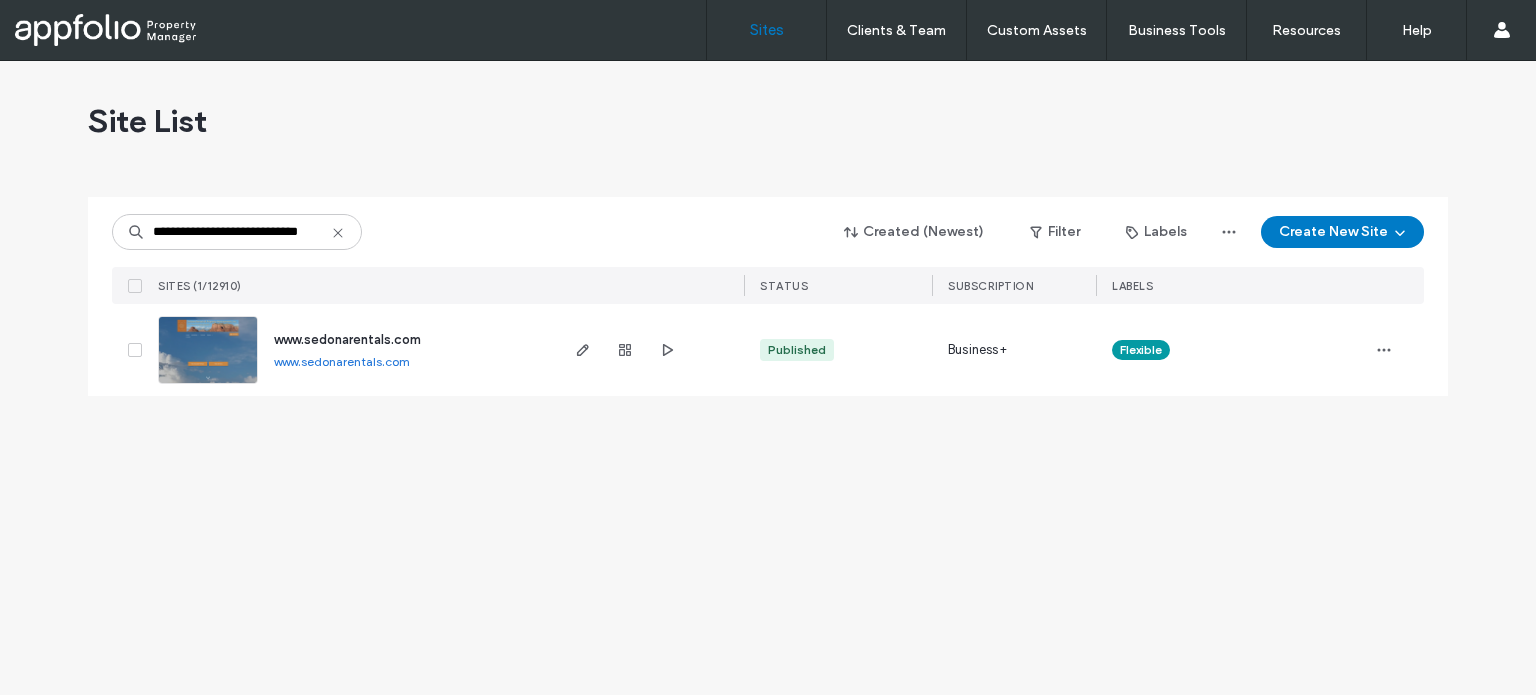 click at bounding box center [208, 350] 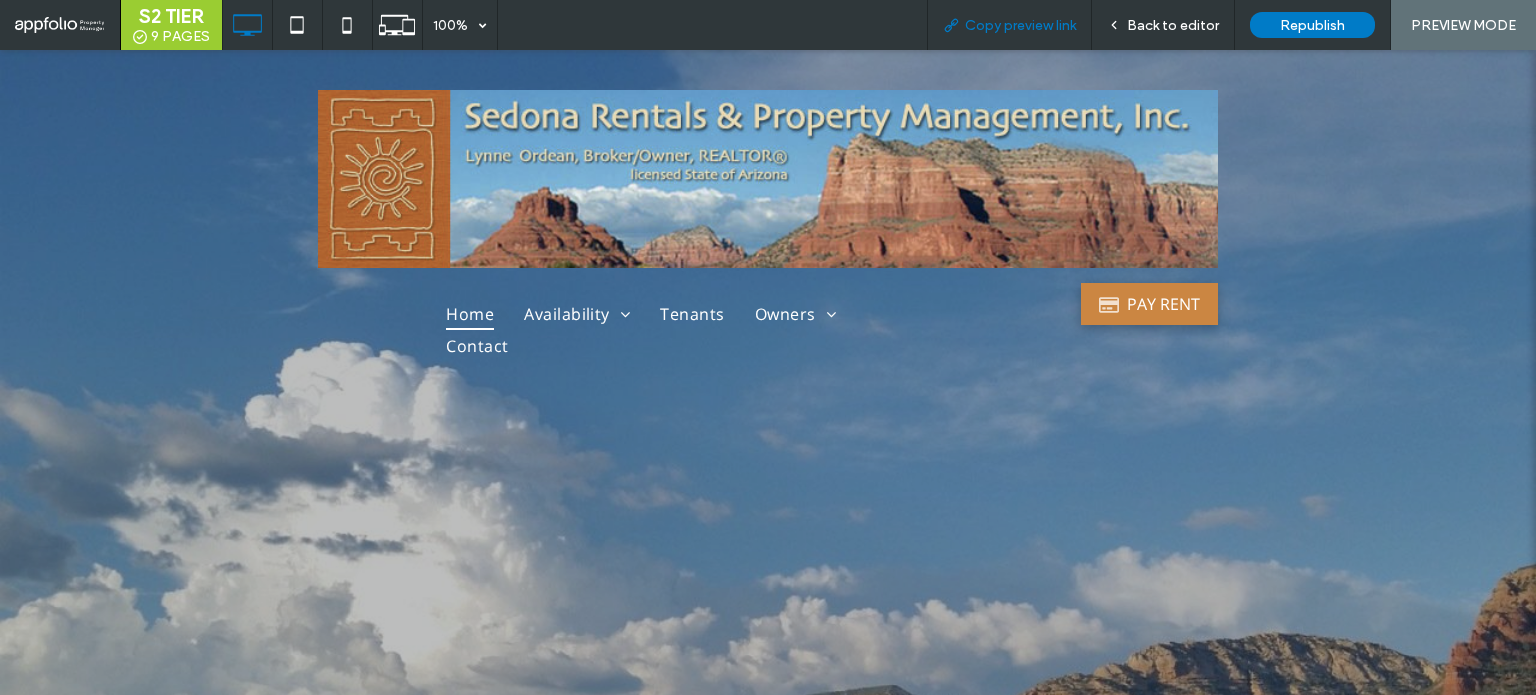 scroll, scrollTop: 0, scrollLeft: 0, axis: both 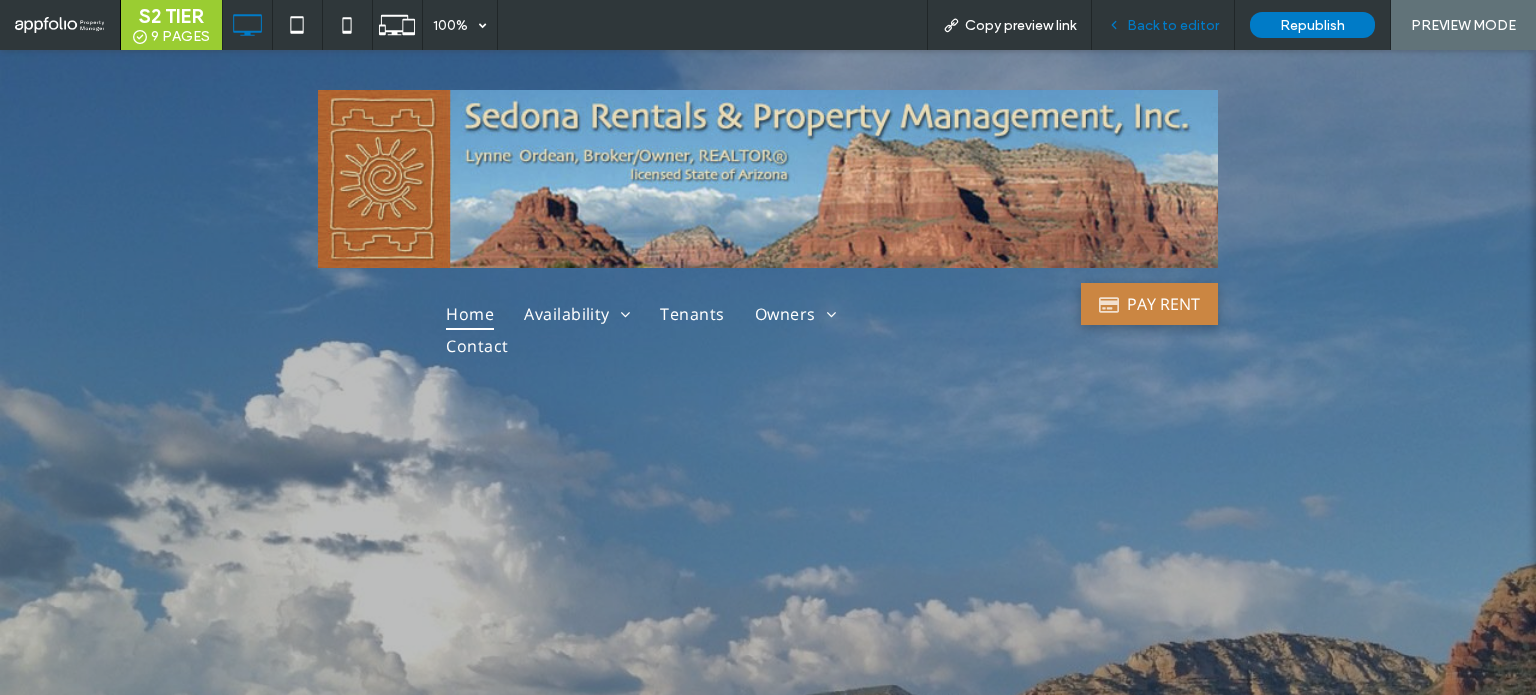 click on "Back to editor" at bounding box center (1173, 25) 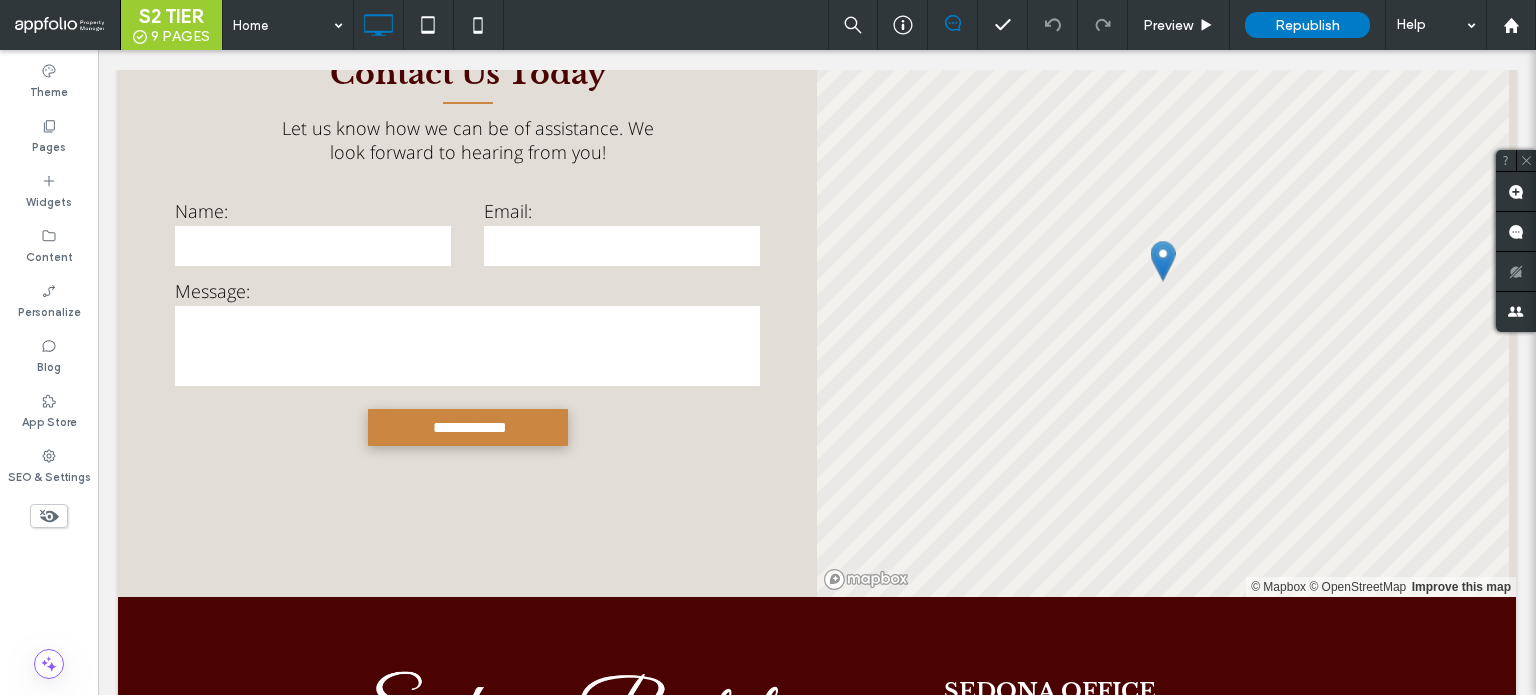 scroll, scrollTop: 4333, scrollLeft: 0, axis: vertical 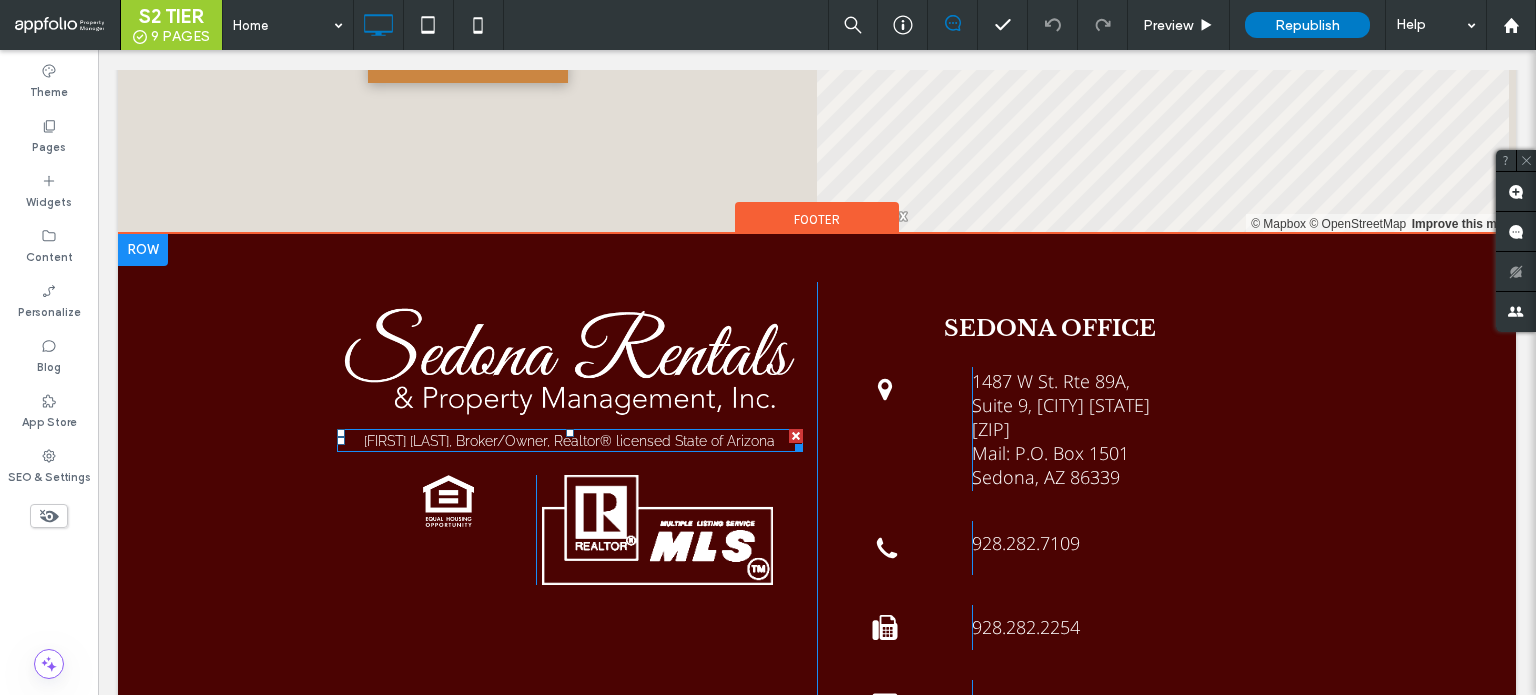 click on "Kristina Botkin, Broker/Owner, RealtorⓇ licensed State of Arizona" at bounding box center [569, 441] 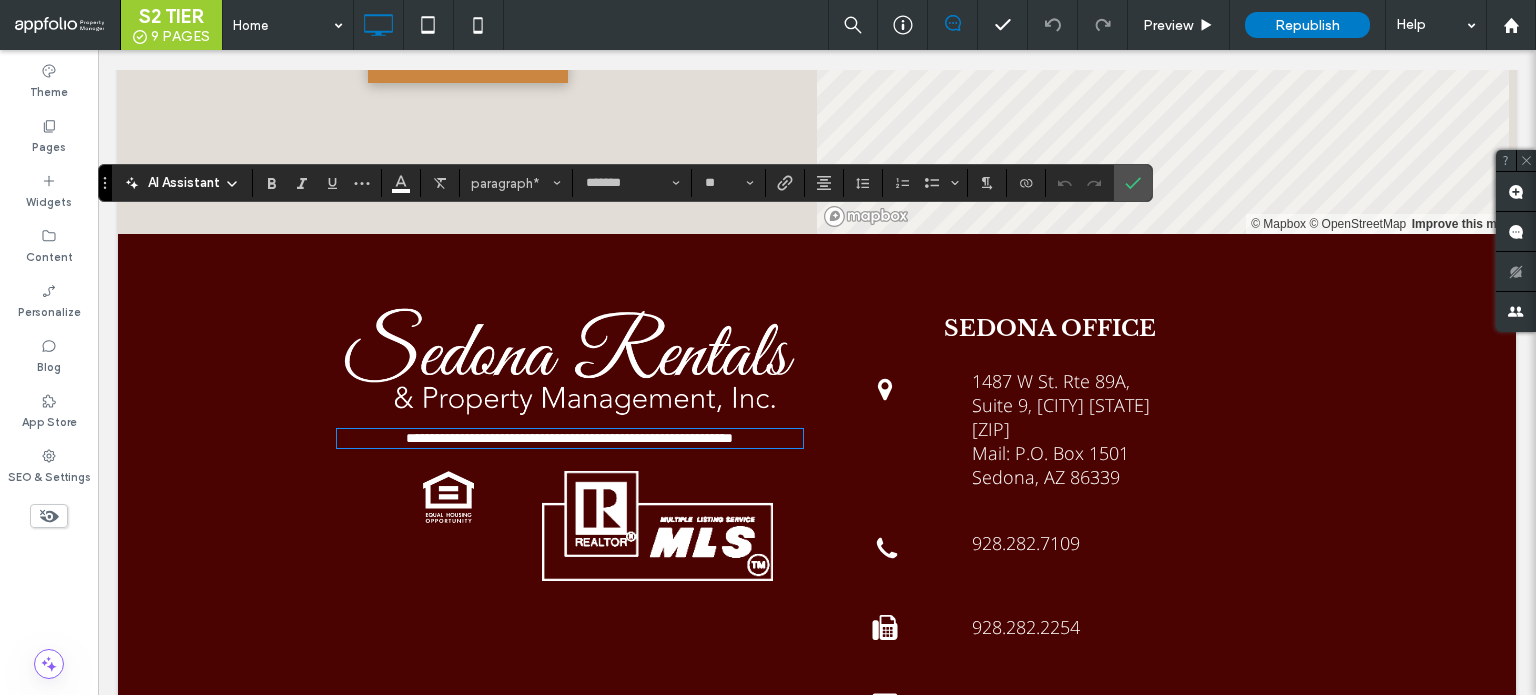 click on "**********" at bounding box center [569, 438] 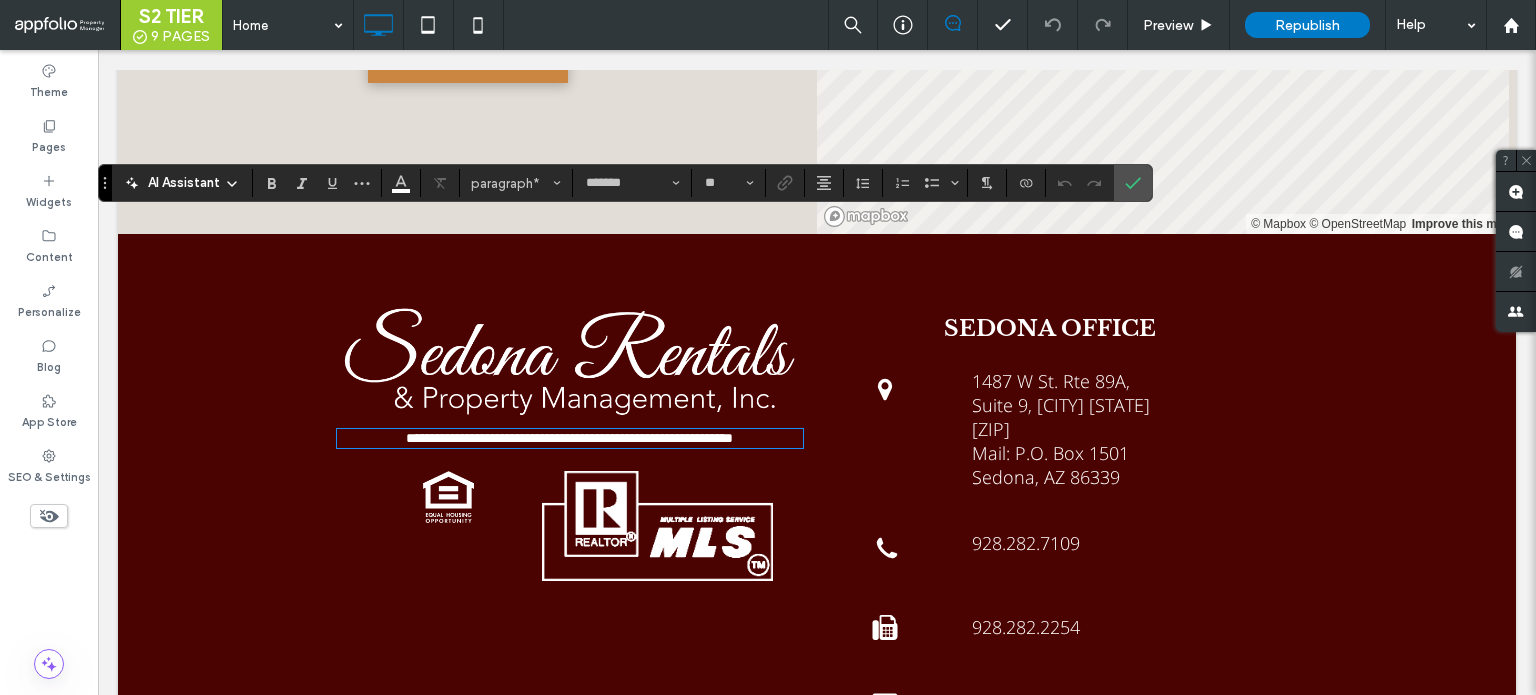type 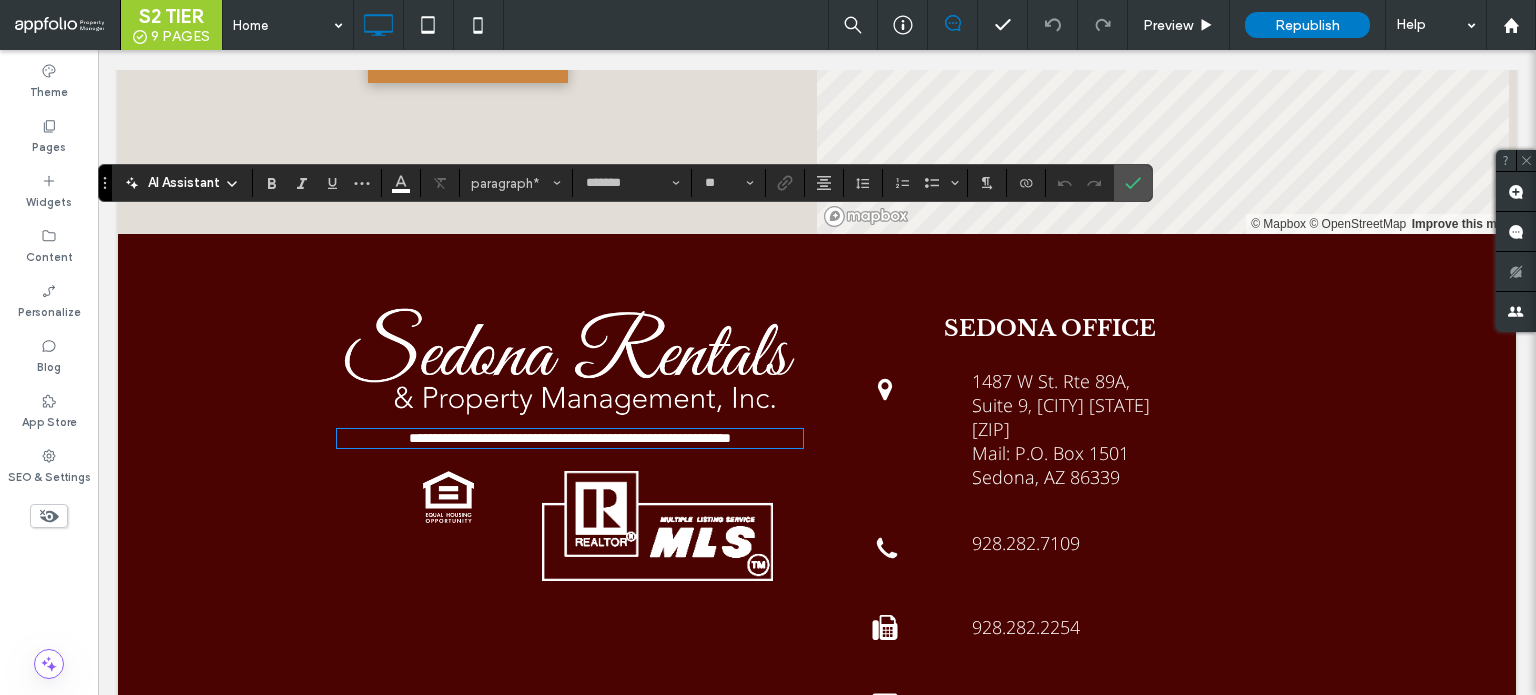 type 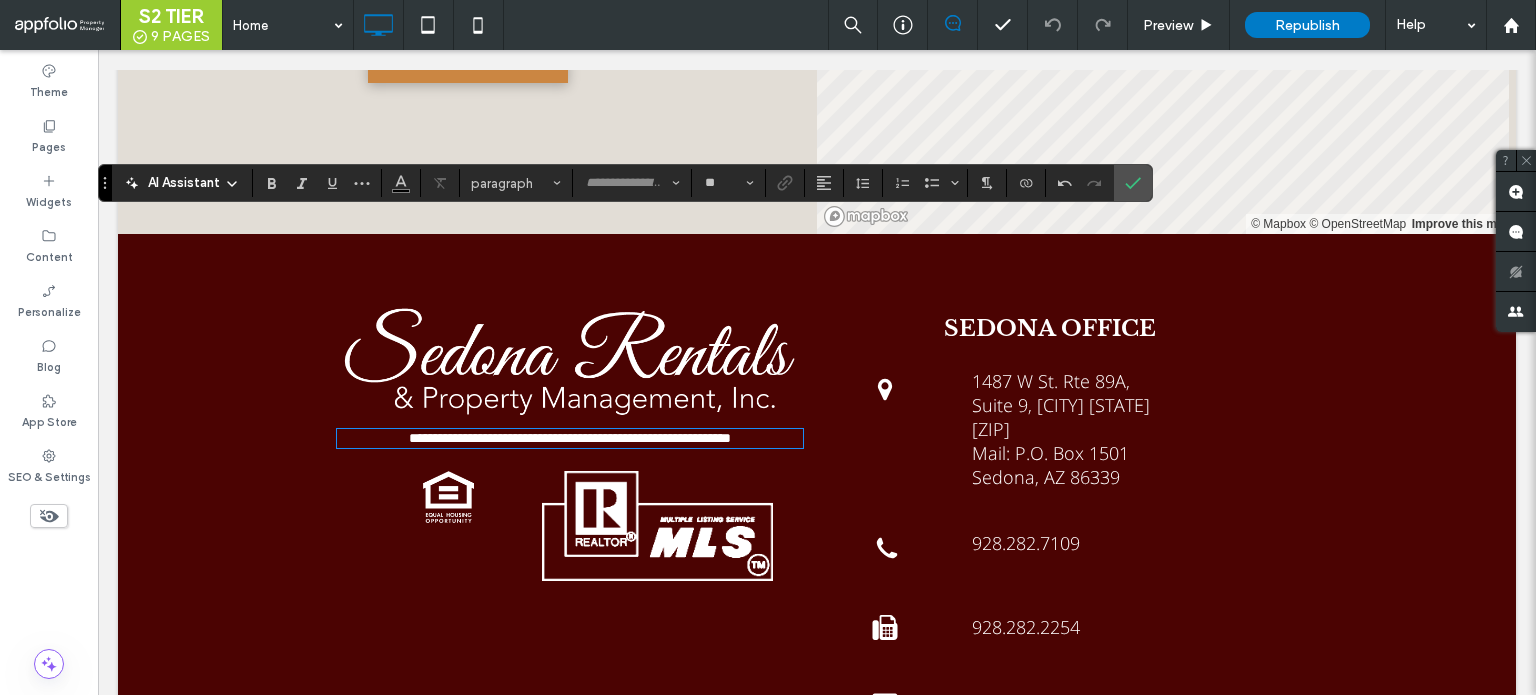 scroll, scrollTop: 0, scrollLeft: 0, axis: both 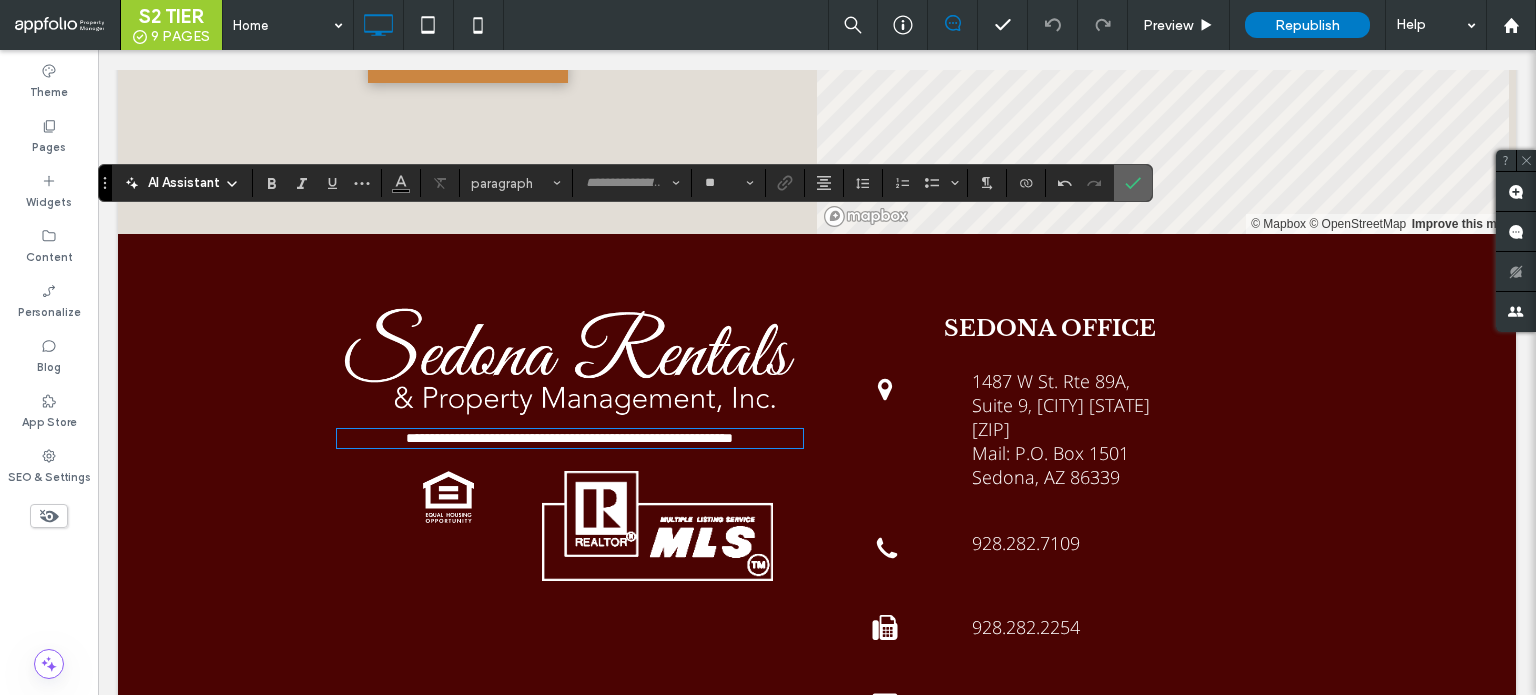 click 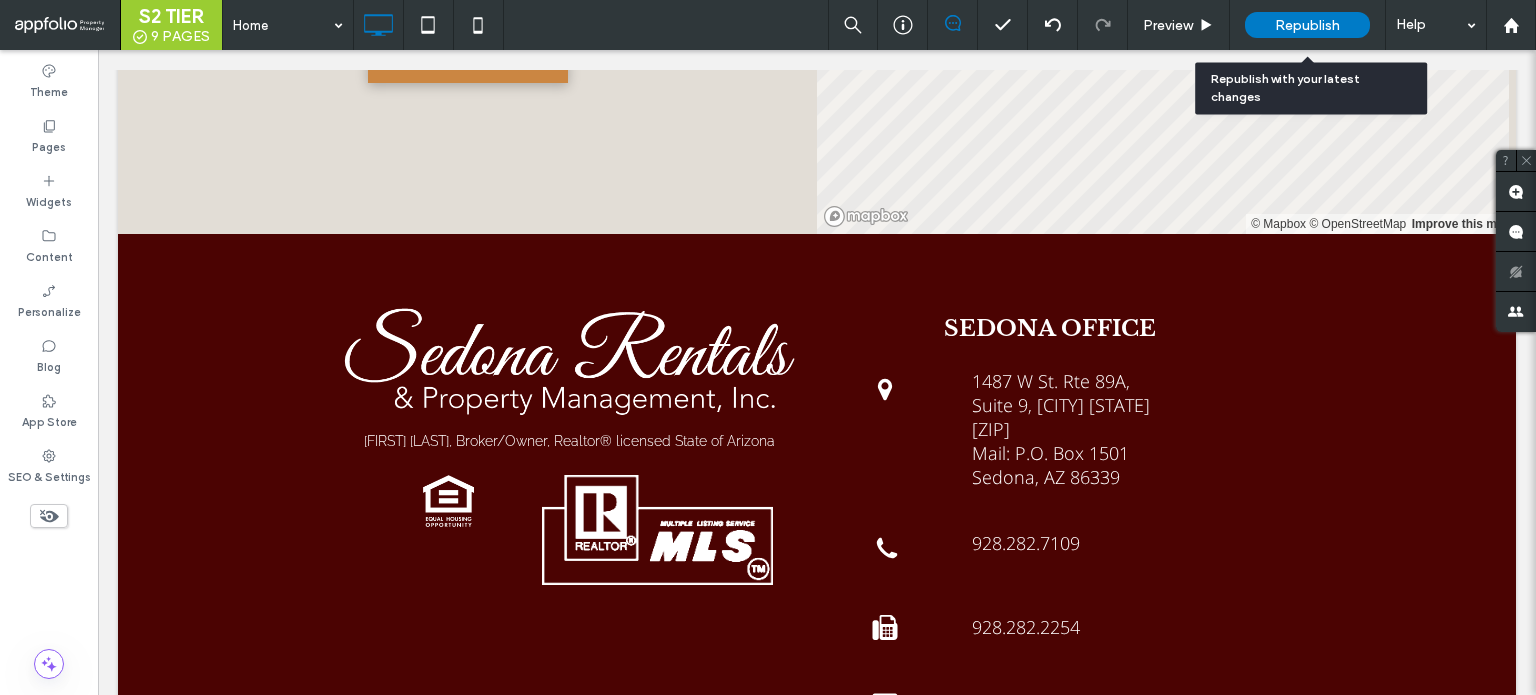 click on "Republish" at bounding box center [1307, 25] 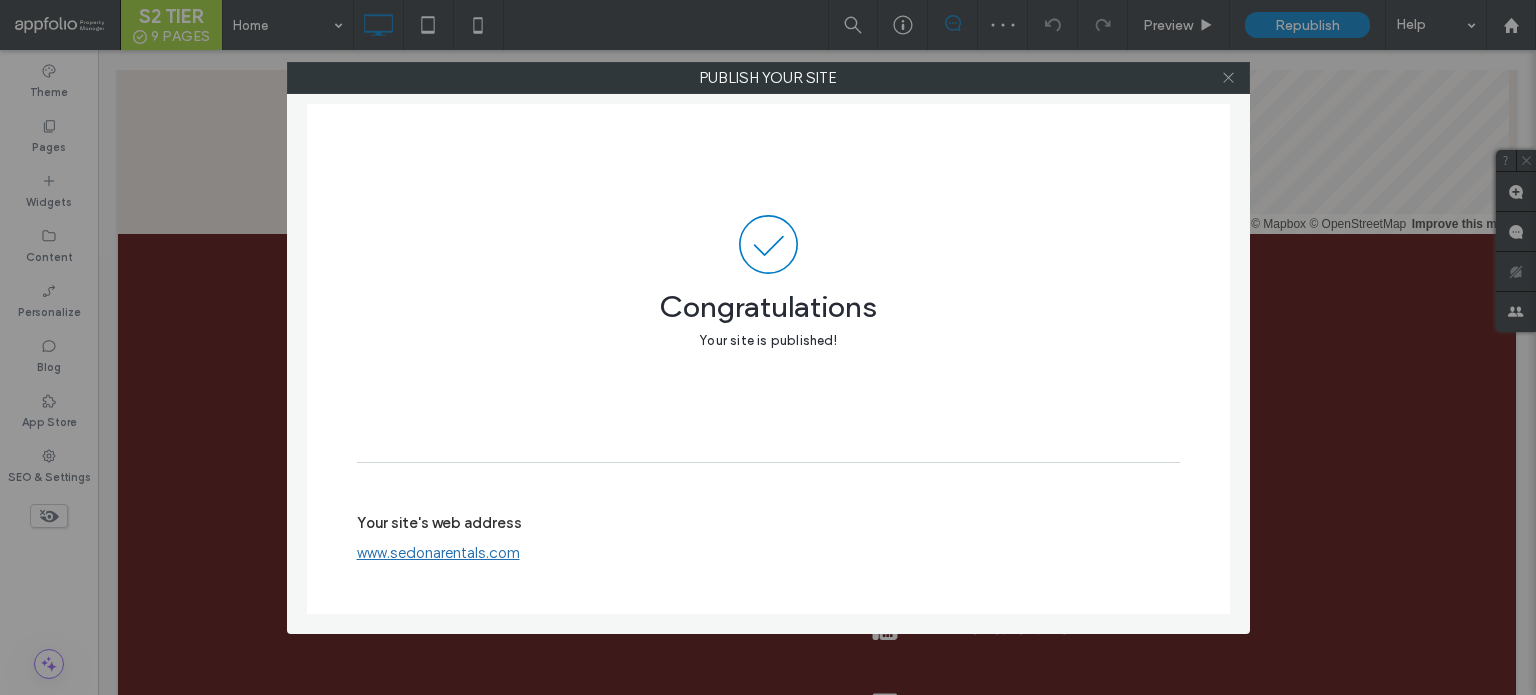 click 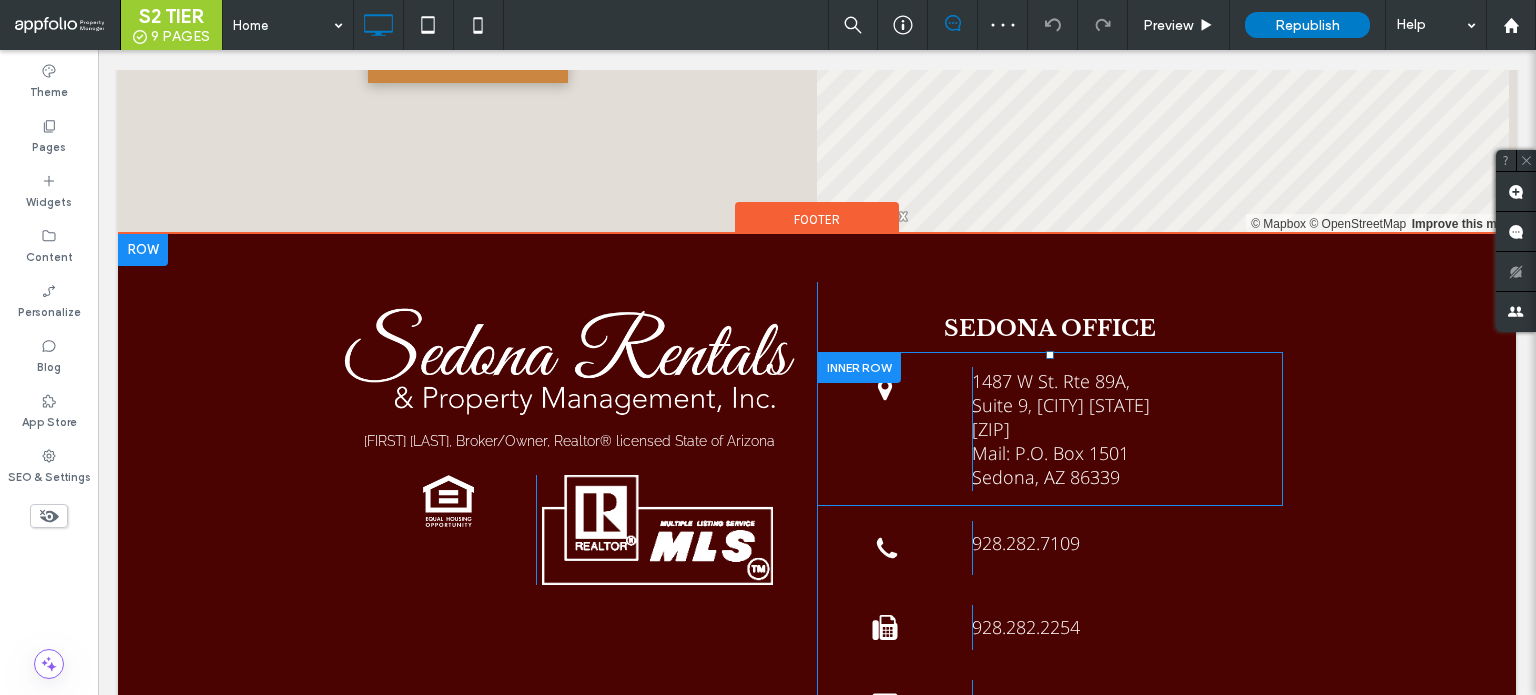 scroll, scrollTop: 4133, scrollLeft: 0, axis: vertical 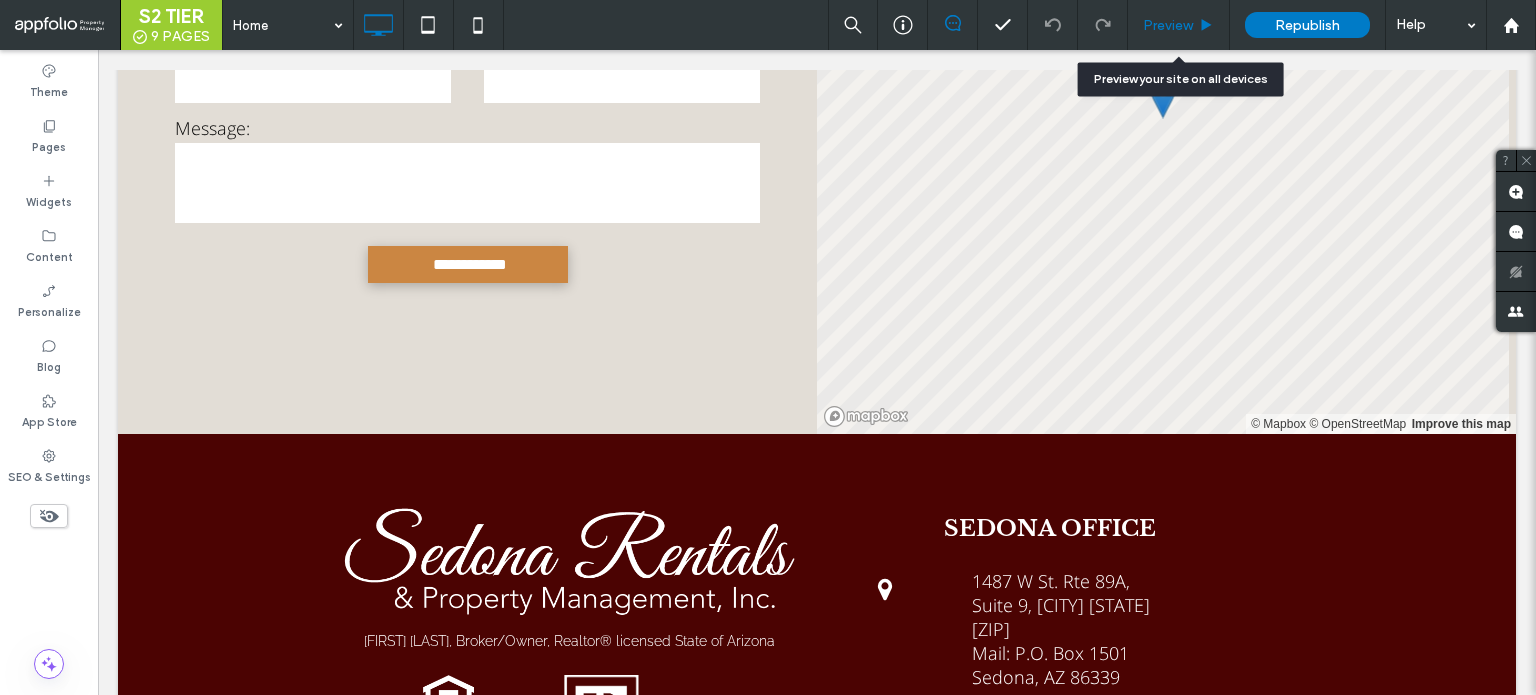 click on "Preview" at bounding box center [1168, 25] 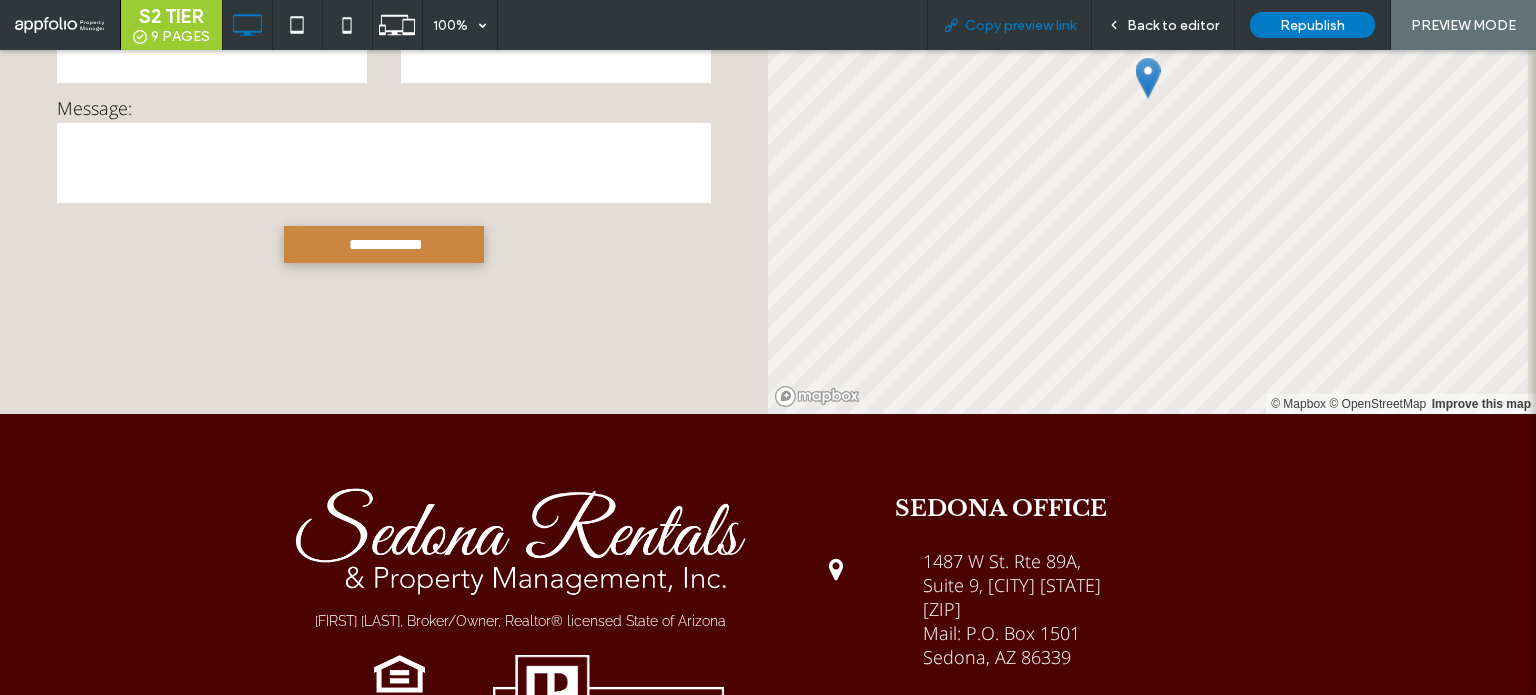 click on "Copy preview link" at bounding box center [1009, 25] 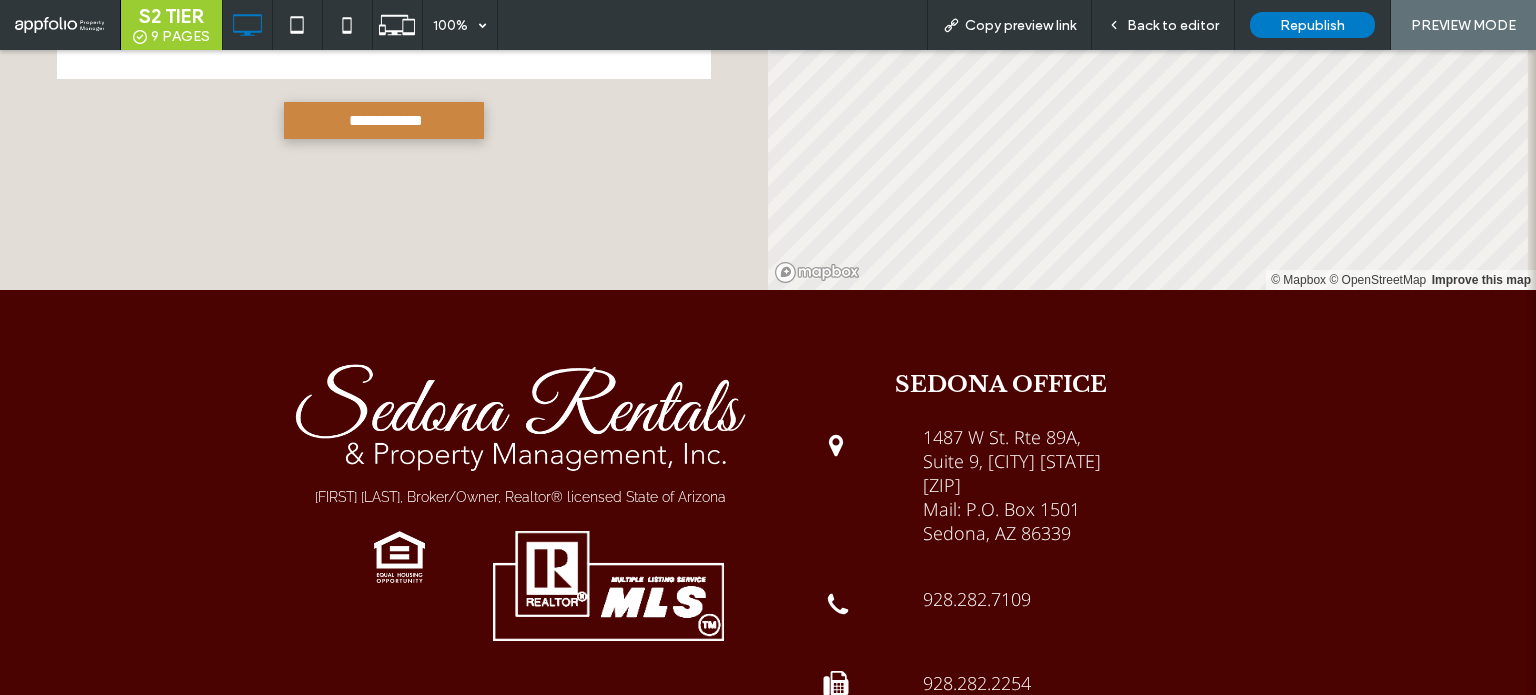 scroll, scrollTop: 4353, scrollLeft: 0, axis: vertical 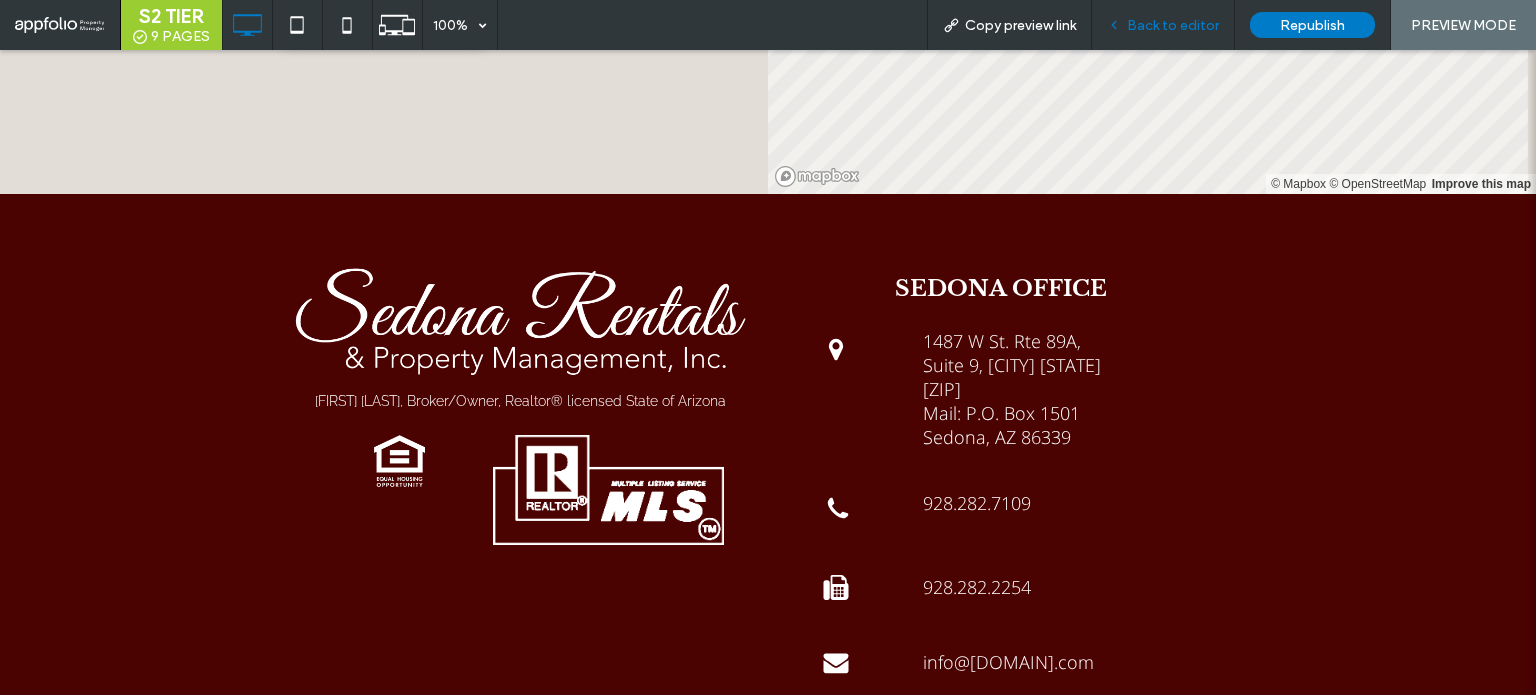 drag, startPoint x: 1165, startPoint y: 4, endPoint x: 1169, endPoint y: 23, distance: 19.416489 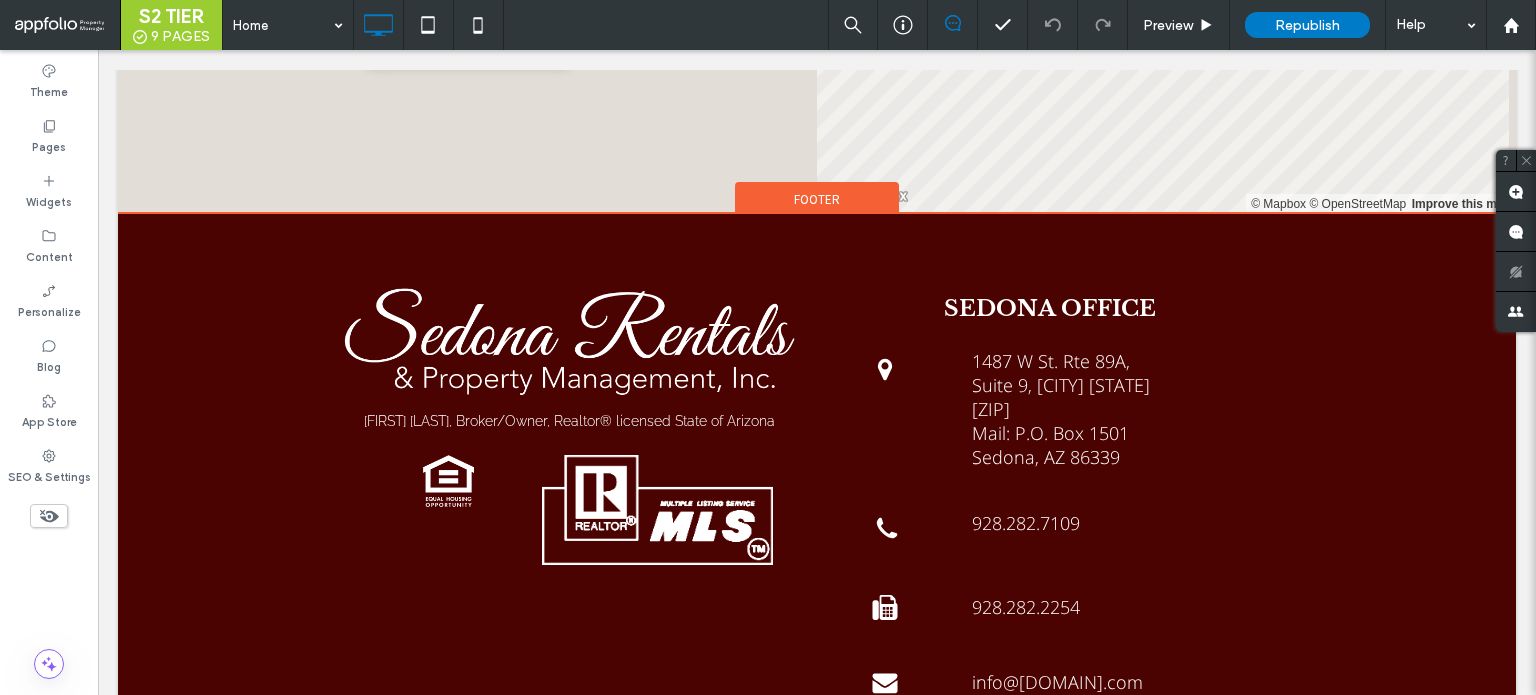 click on "Sitemap" at bounding box center (730, 863) 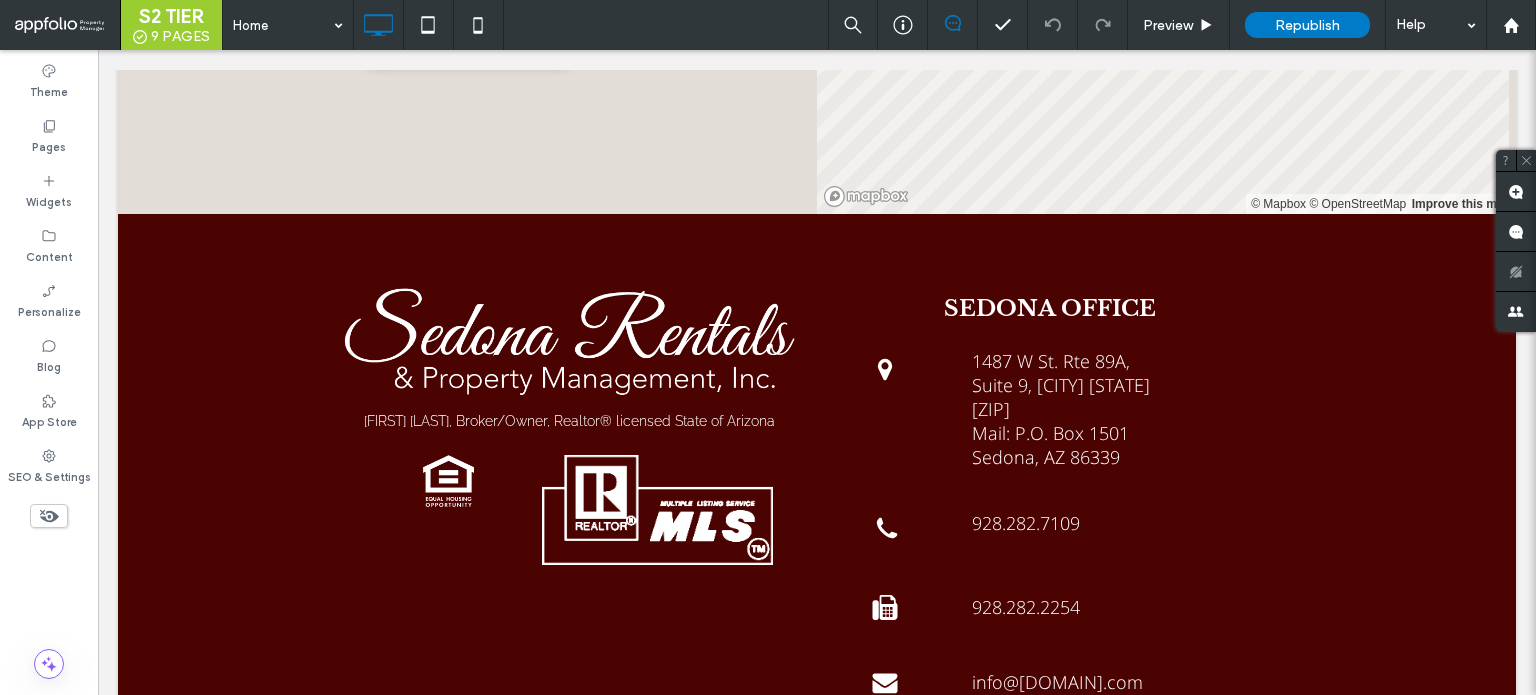 click on "Sitemap" at bounding box center [730, 863] 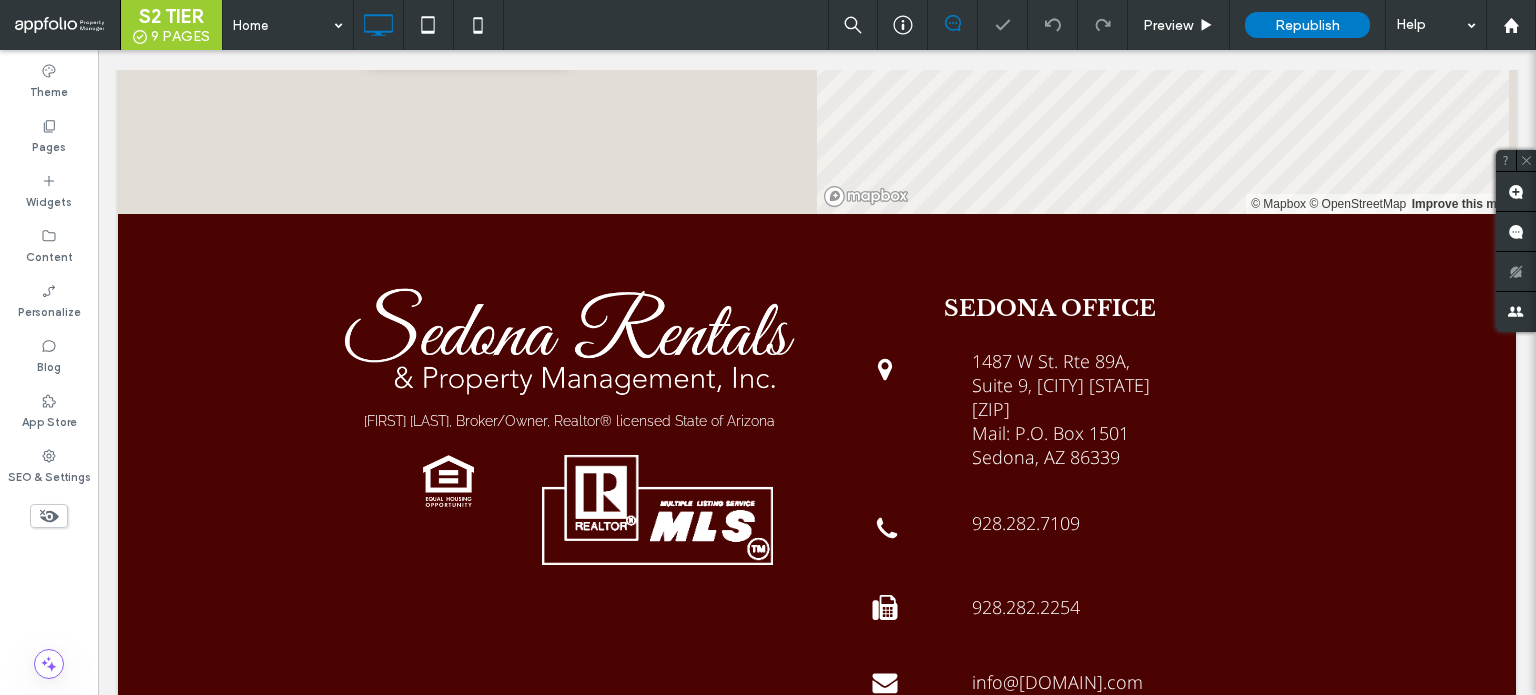 click on "Sitemap" at bounding box center [730, 863] 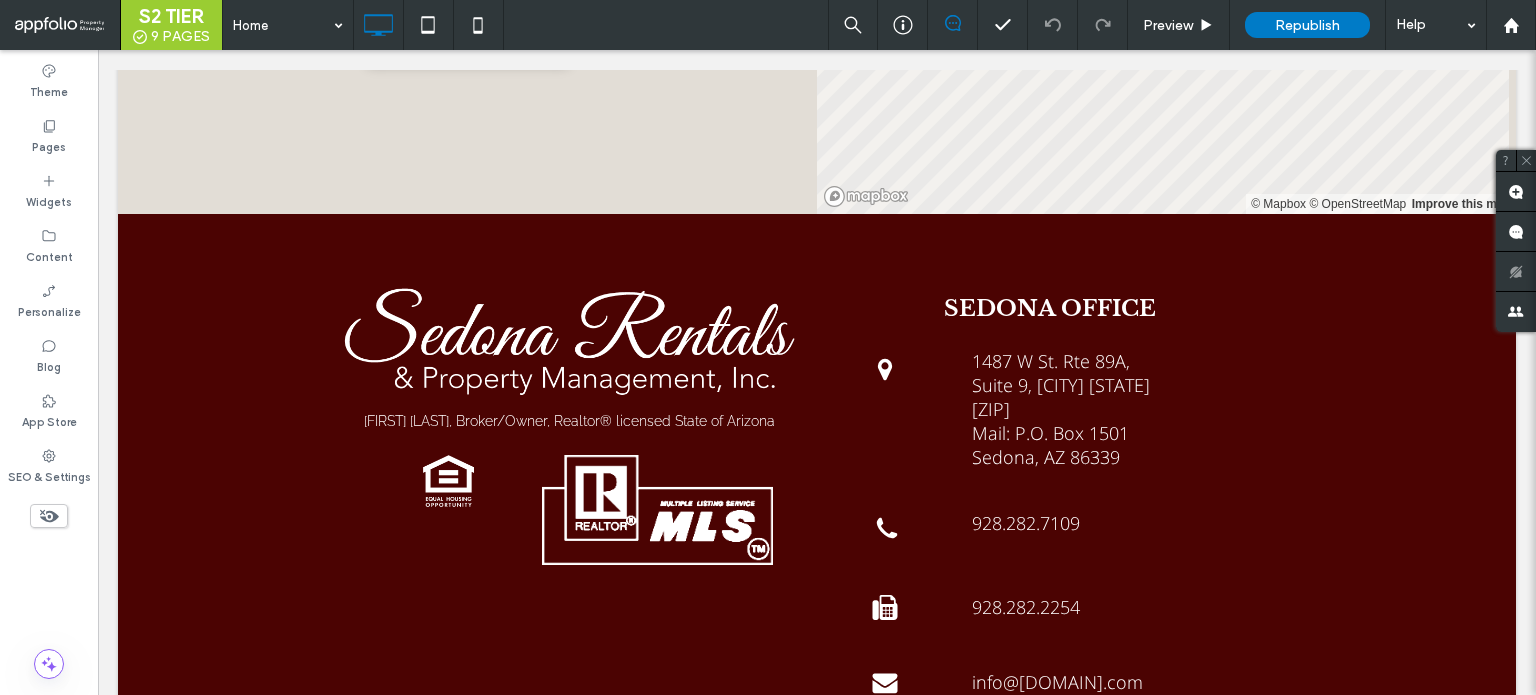 click on "Sitemap" at bounding box center [730, 863] 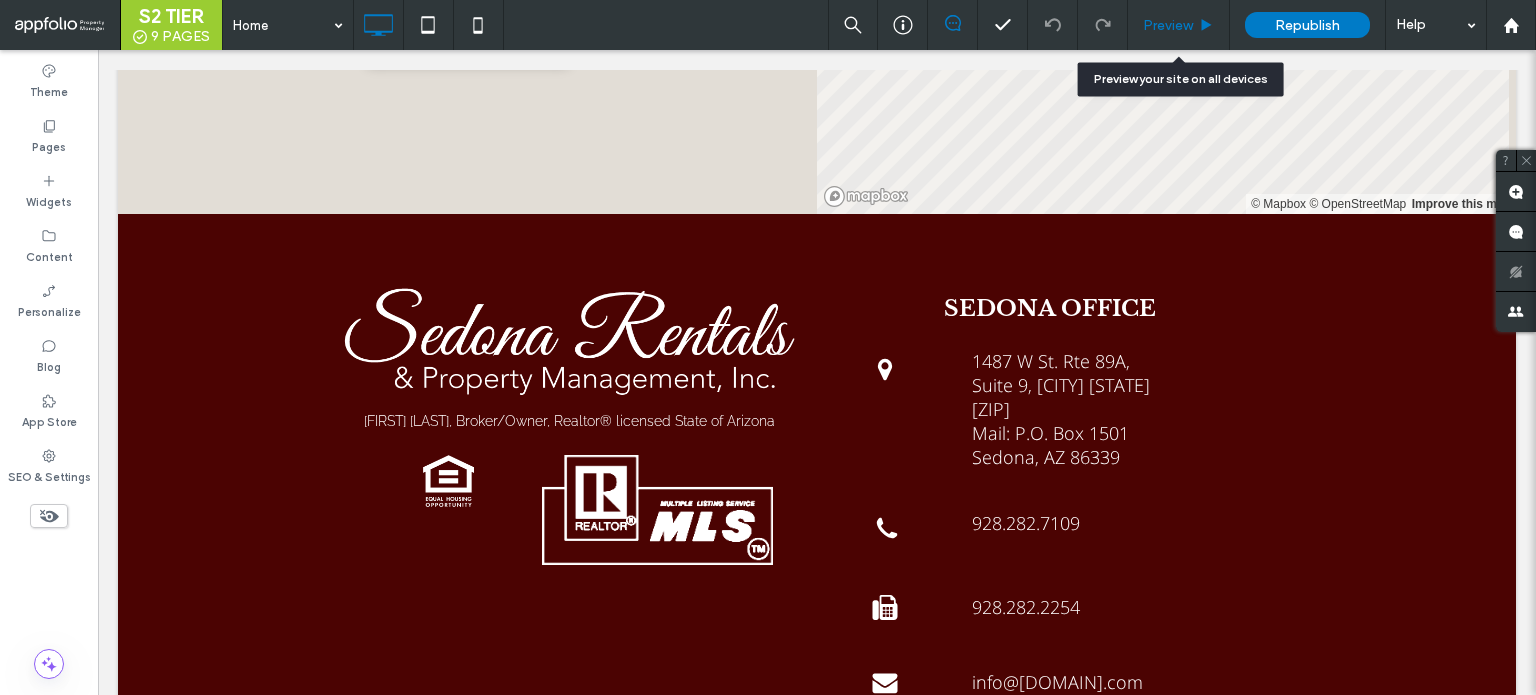 click on "Preview" at bounding box center (1168, 25) 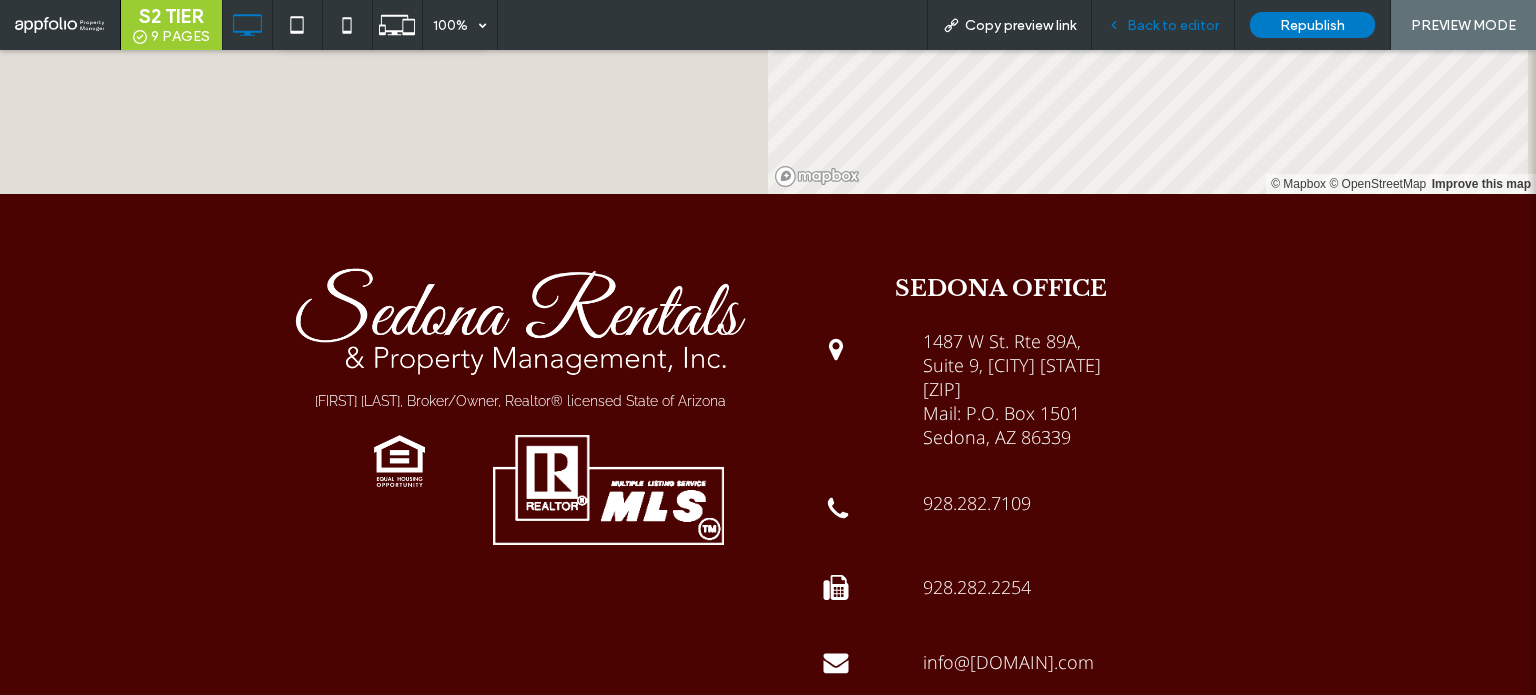 click on "Back to editor" at bounding box center (1173, 25) 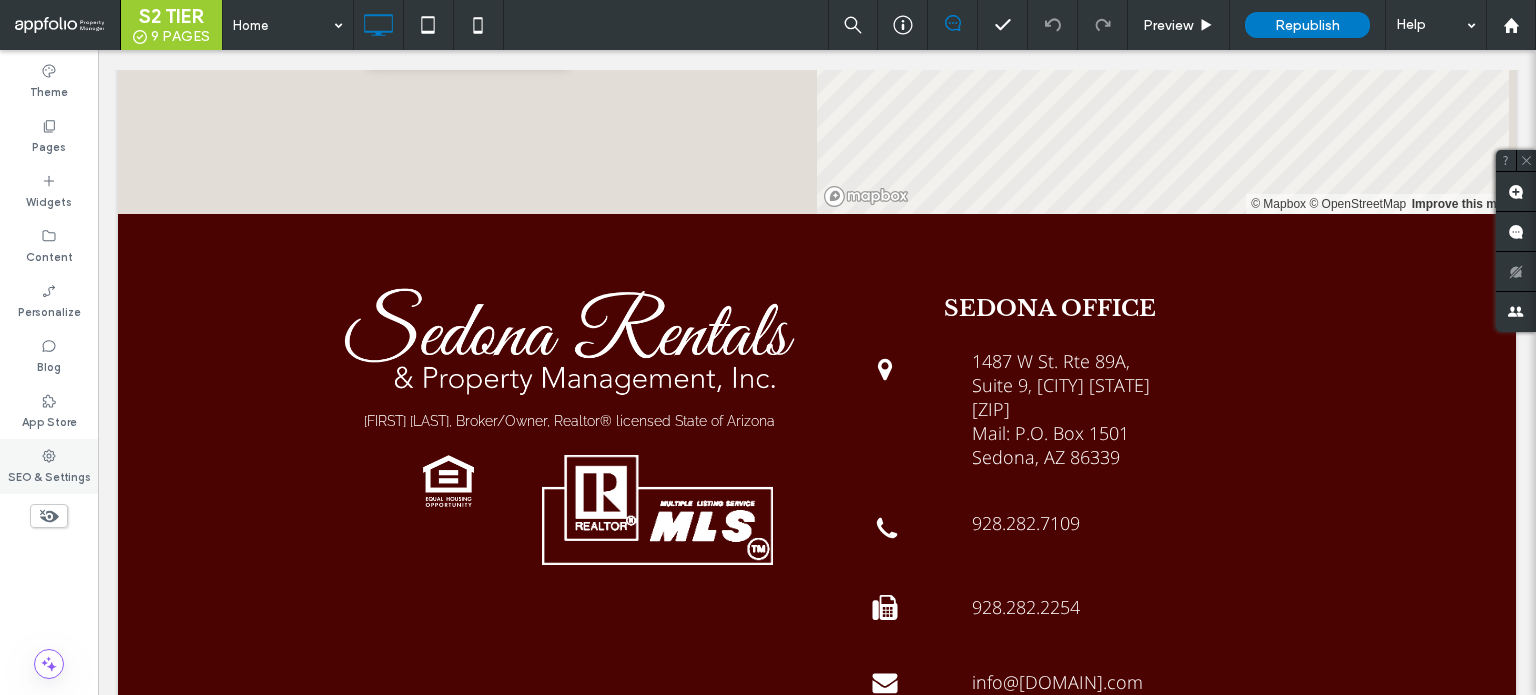 click on "SEO & Settings" at bounding box center (49, 475) 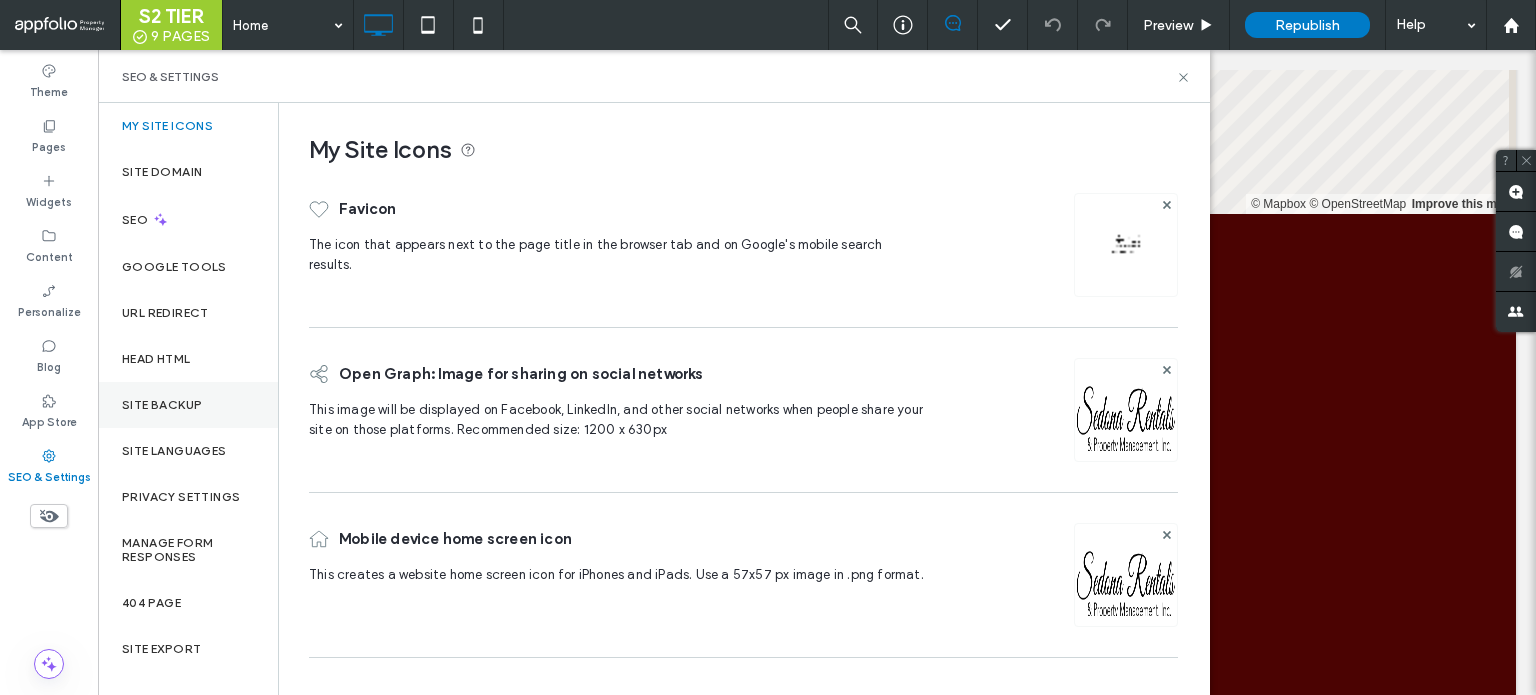 click on "Site Backup" at bounding box center (188, 405) 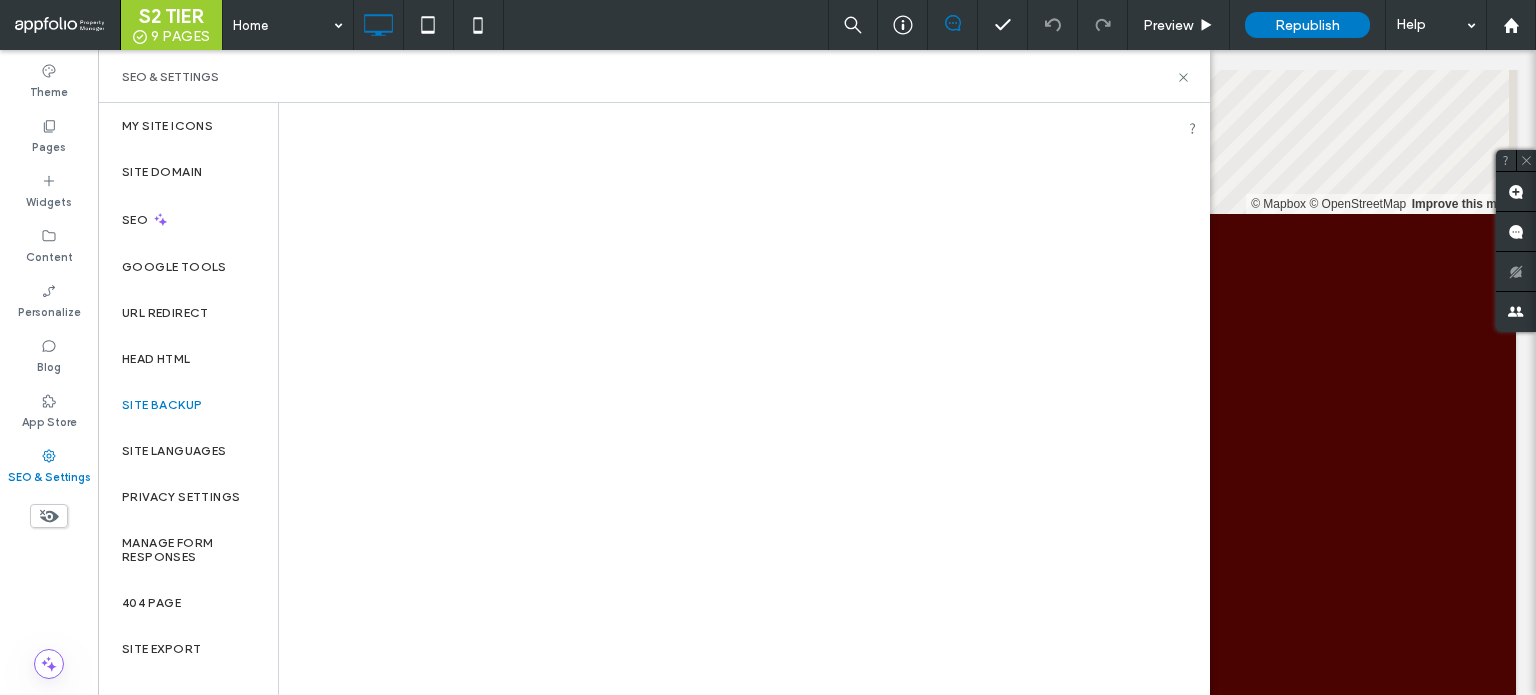 click on "Site Backup" at bounding box center [162, 405] 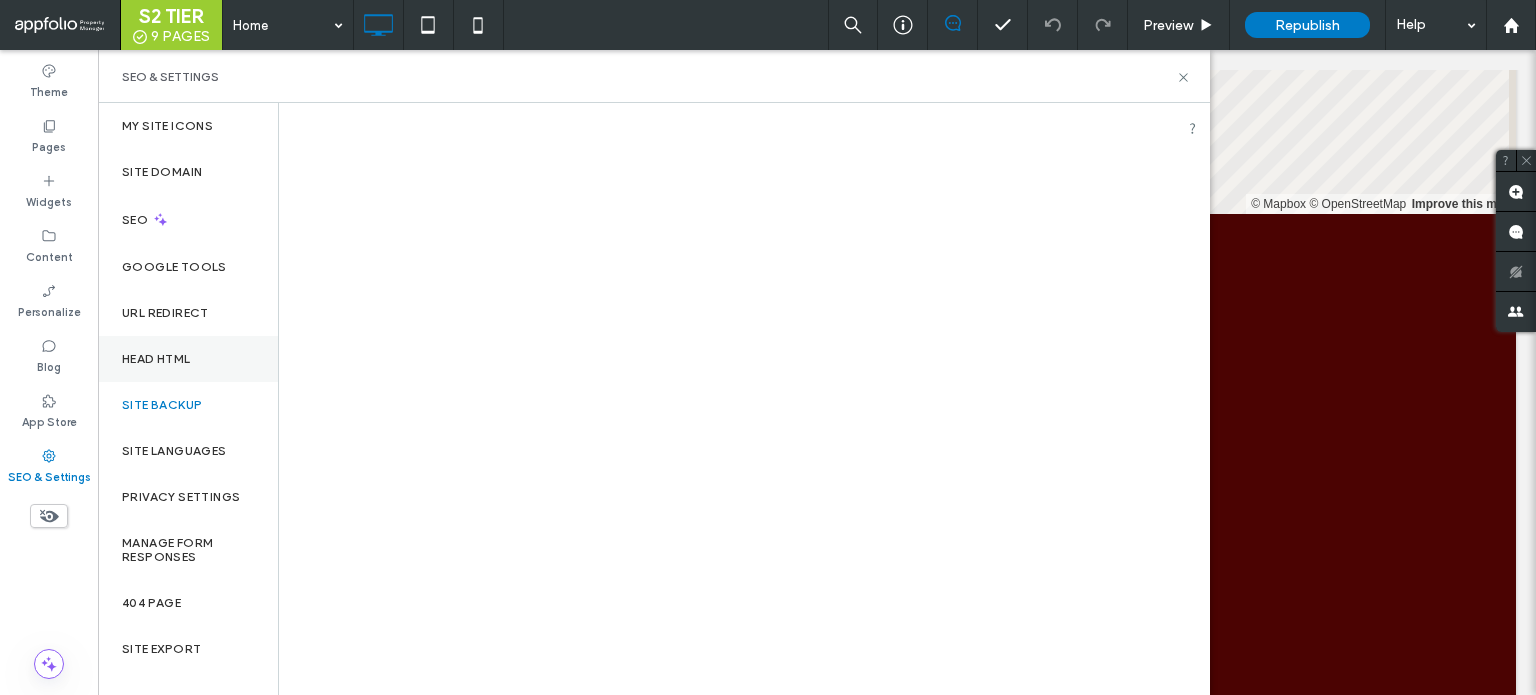 click on "Head HTML" at bounding box center (156, 359) 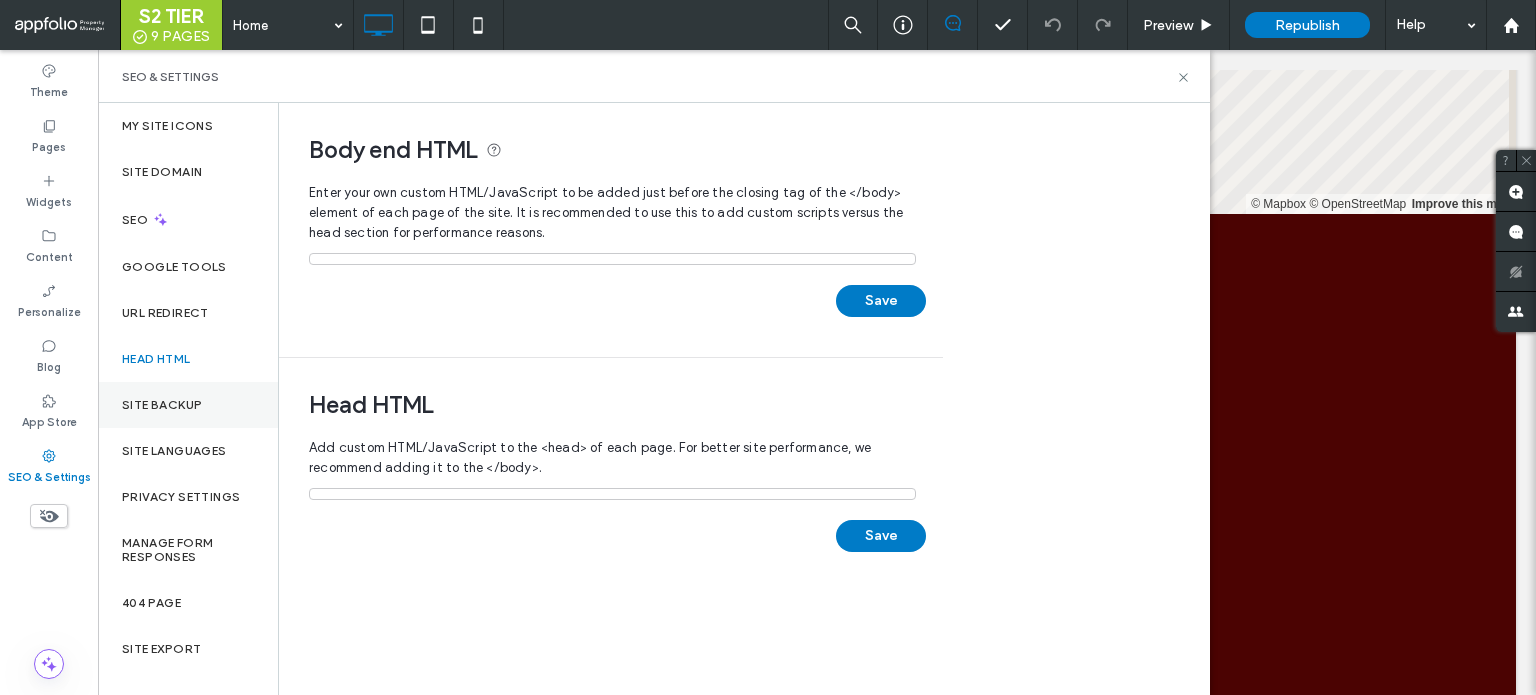 click on "Site Backup" at bounding box center [188, 405] 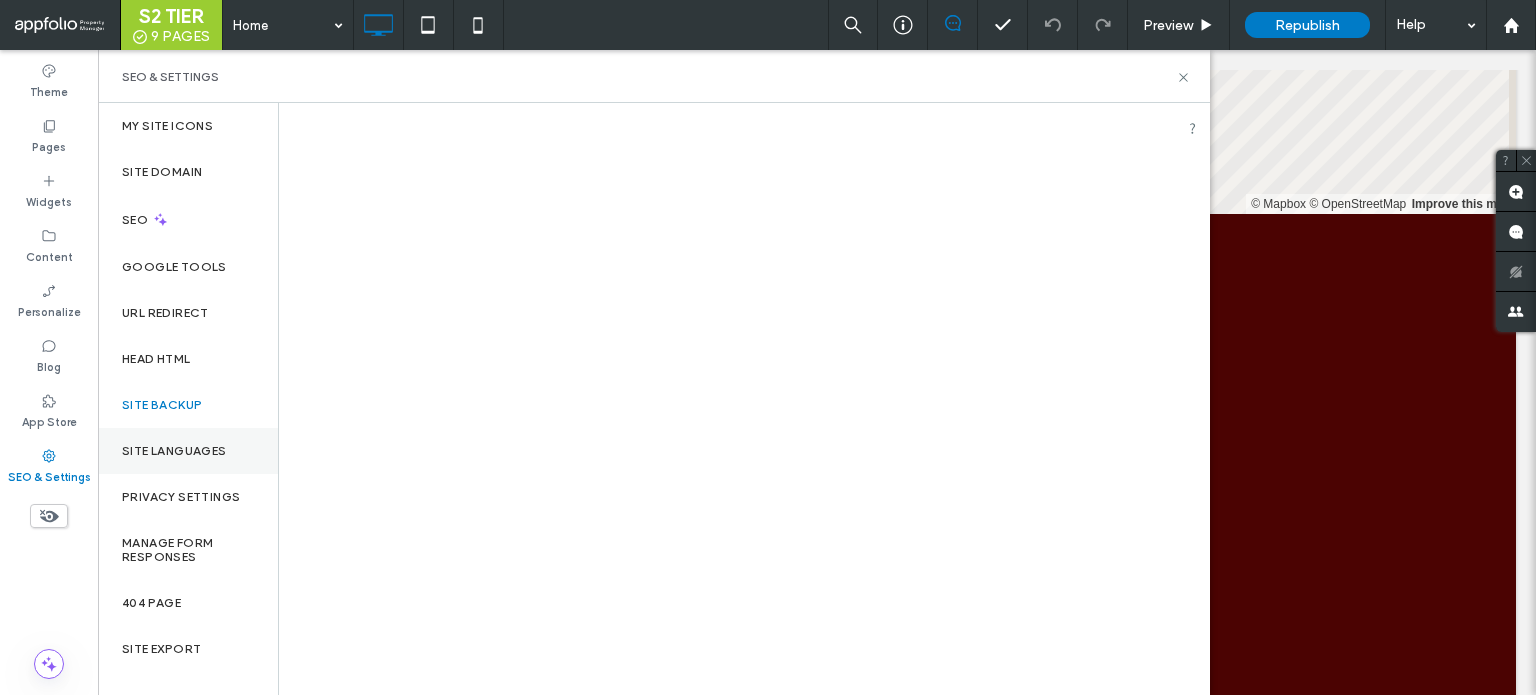 click on "Site Languages" at bounding box center [188, 451] 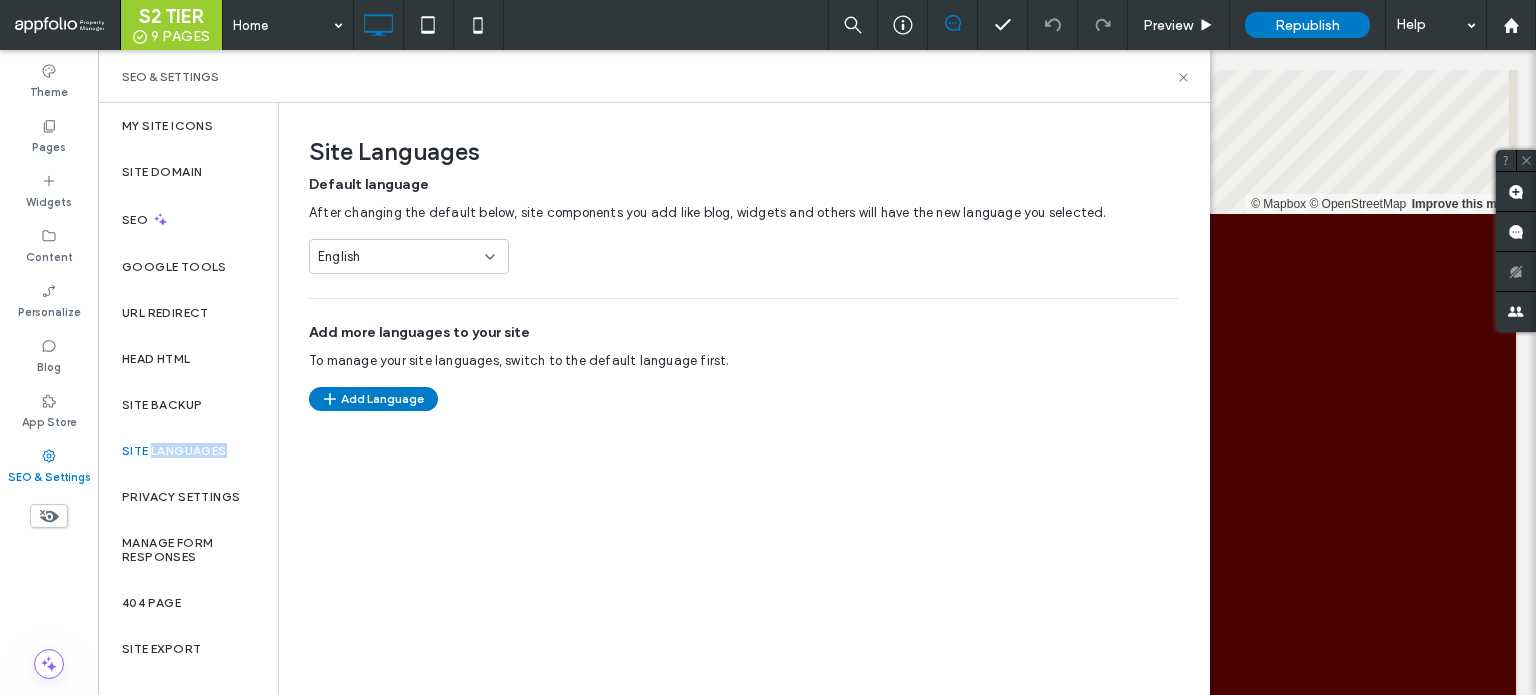 click on "Site Languages" at bounding box center [188, 451] 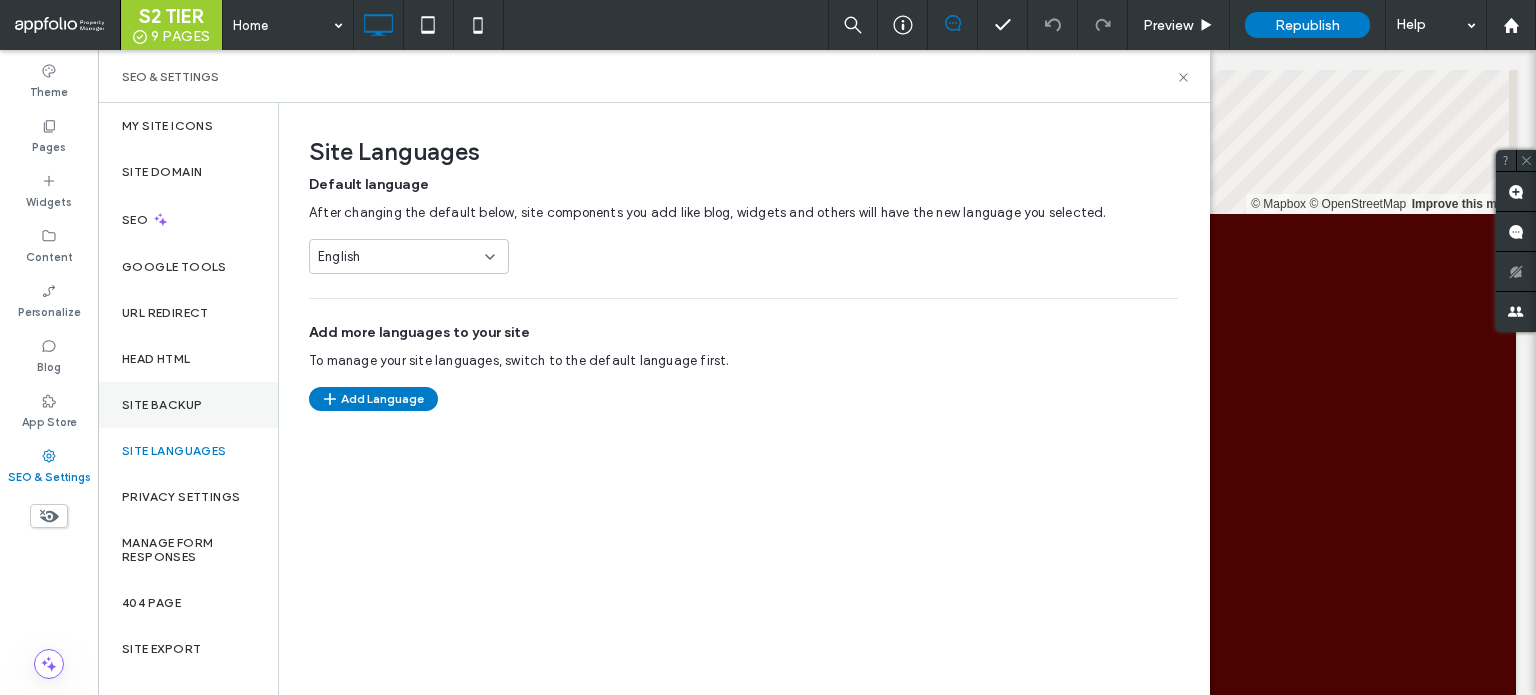 click on "Site Backup" at bounding box center (188, 405) 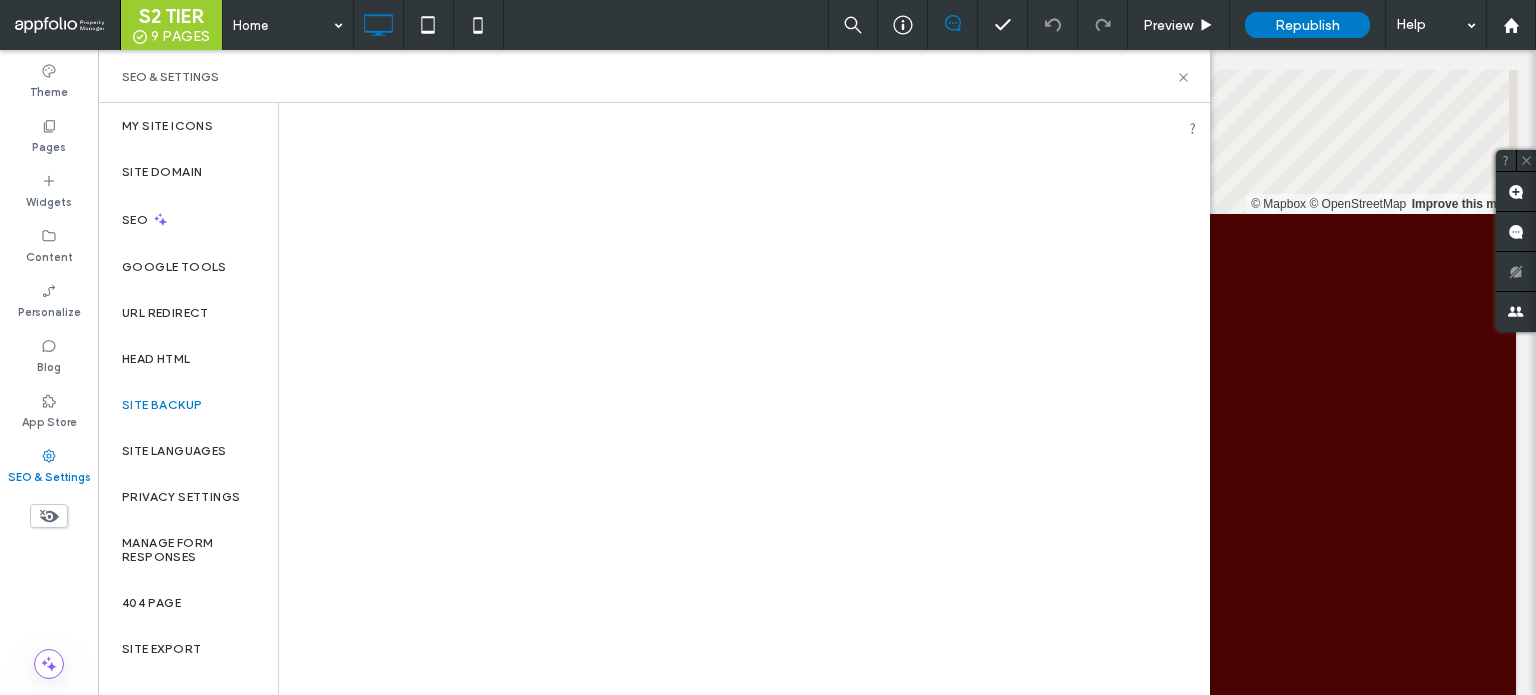 click on "Site Backup" at bounding box center (188, 405) 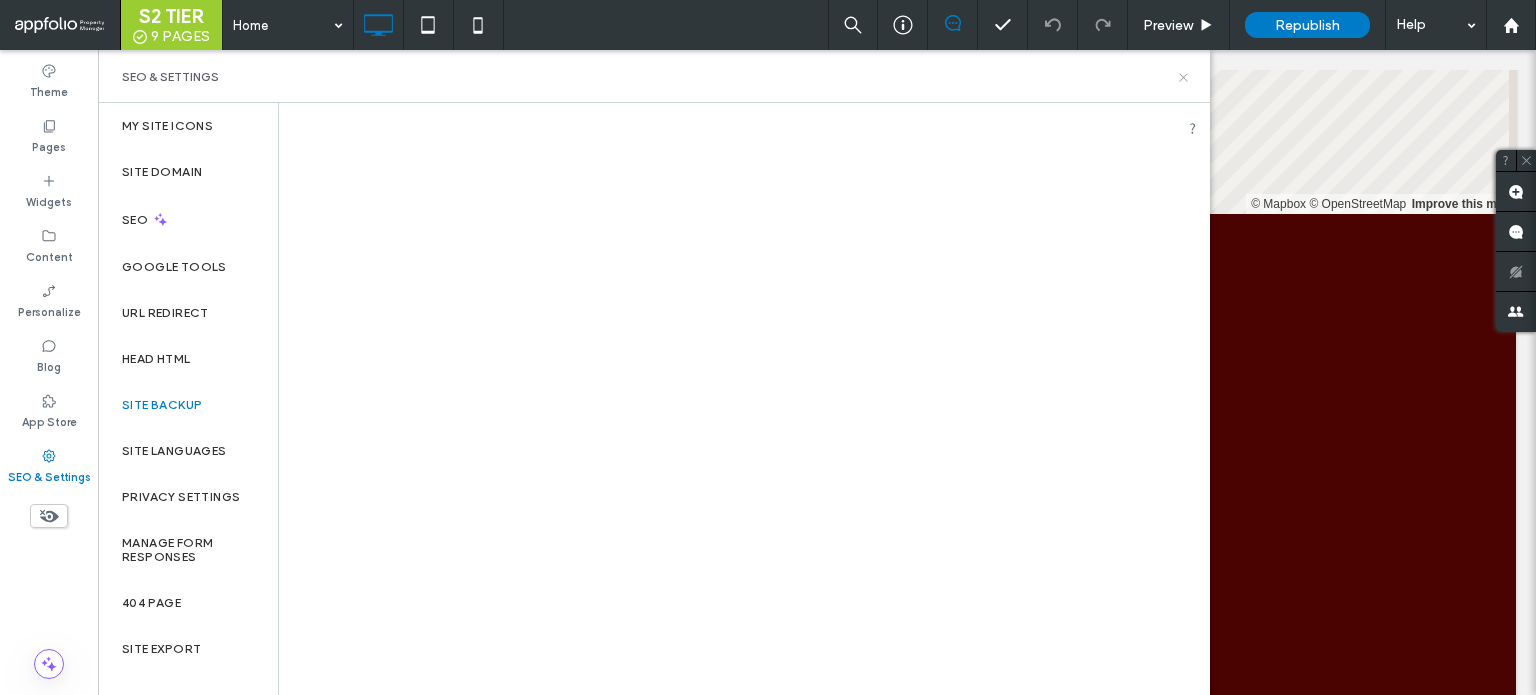 click 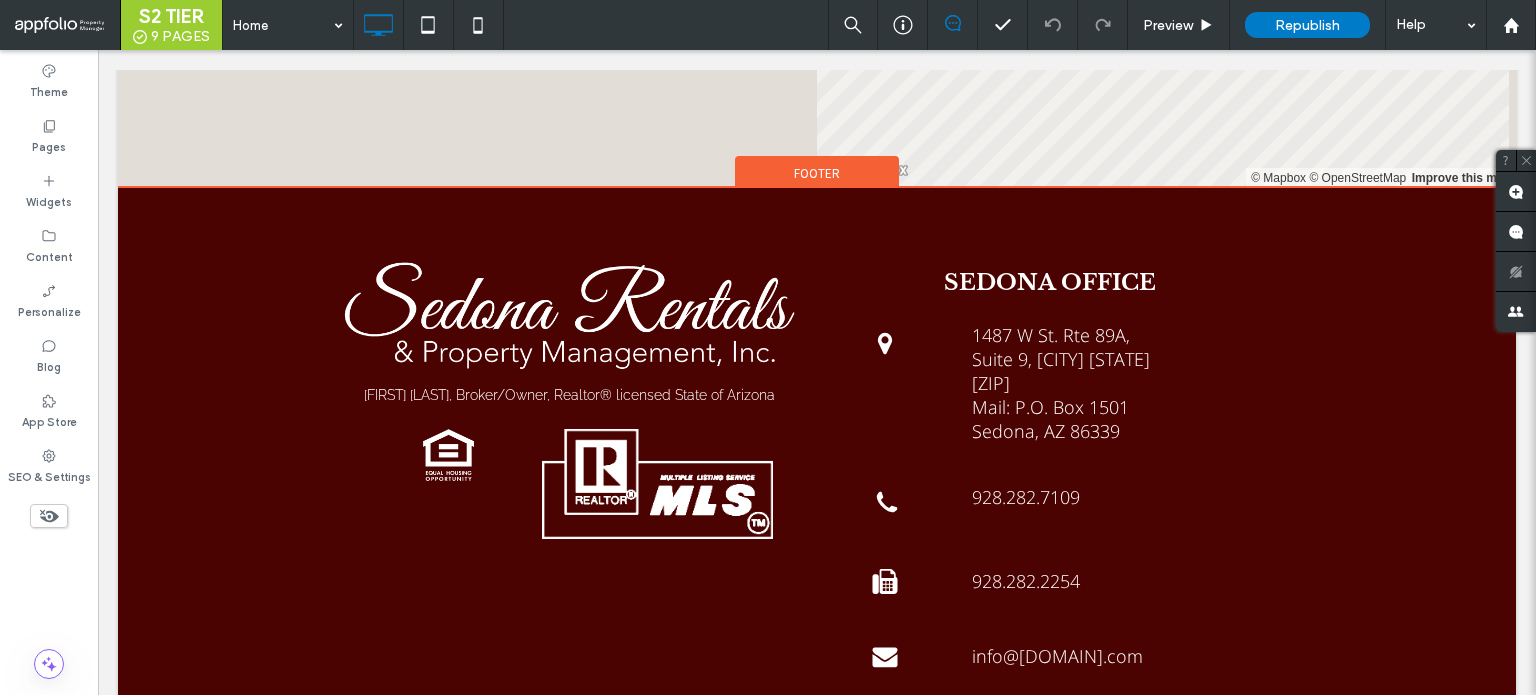 scroll, scrollTop: 4393, scrollLeft: 0, axis: vertical 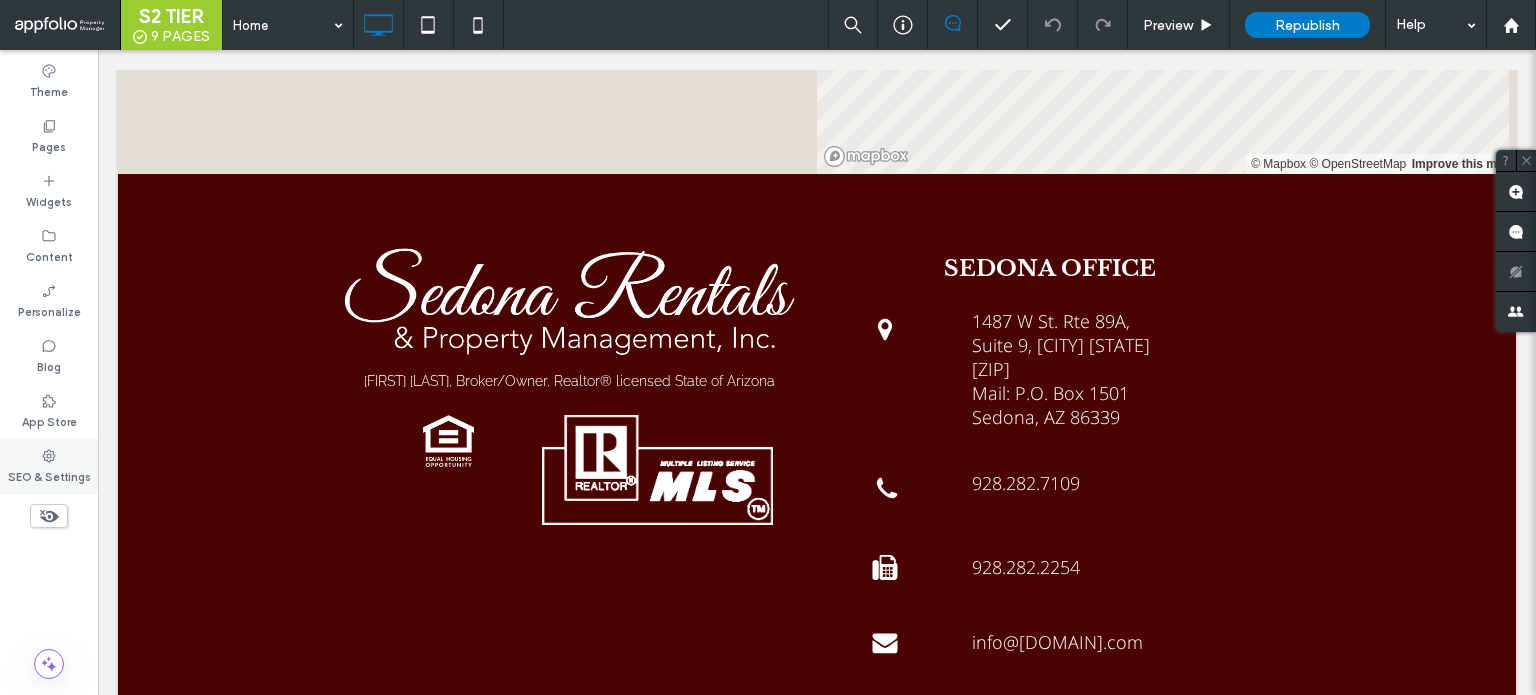 click on "SEO & Settings" at bounding box center (49, 475) 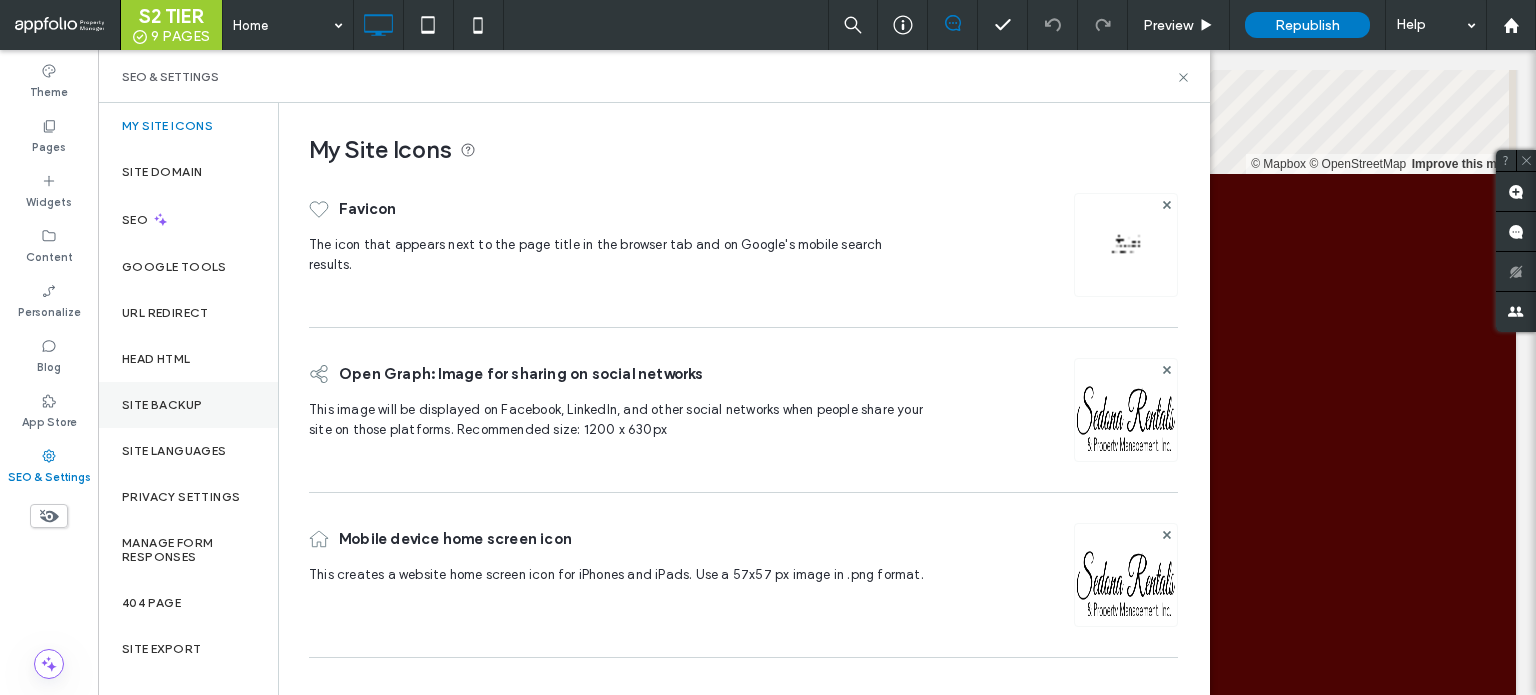 click on "Site Backup" at bounding box center [188, 405] 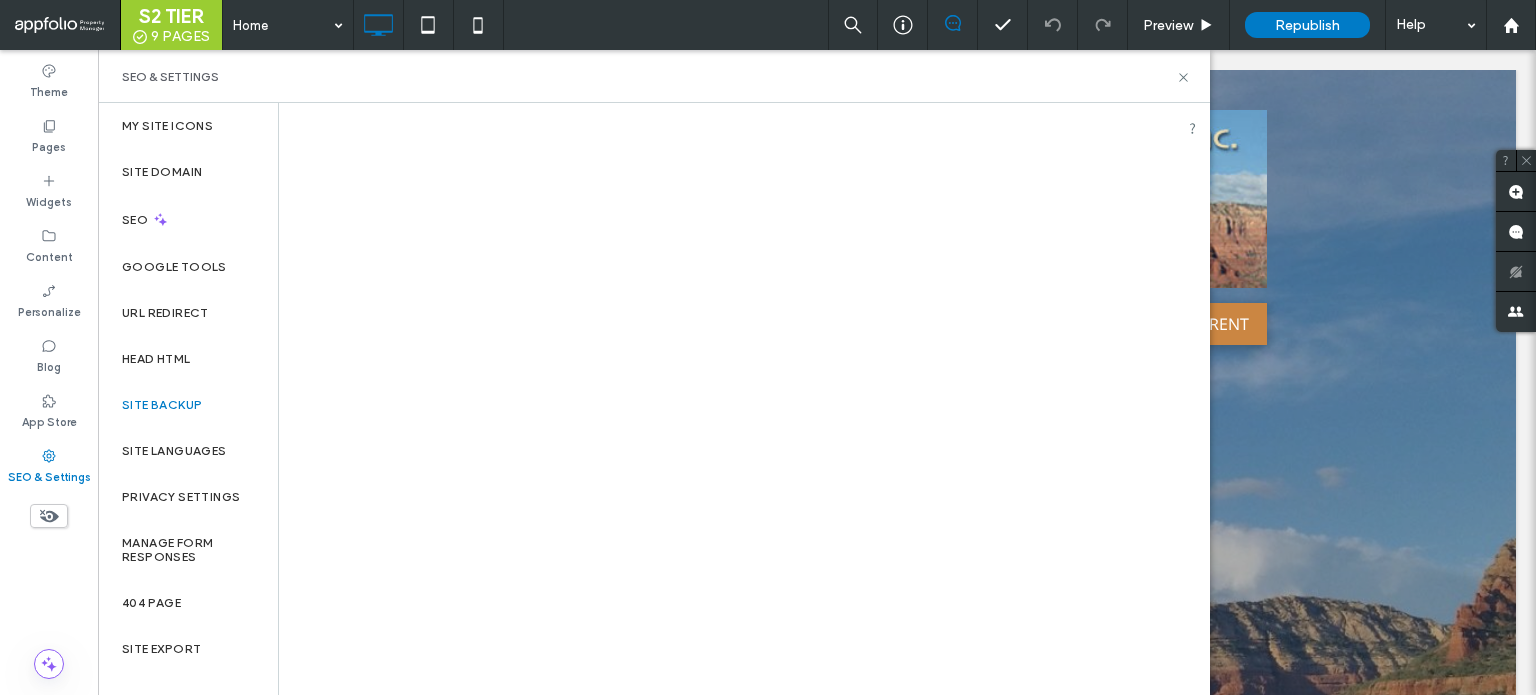 scroll, scrollTop: 0, scrollLeft: 0, axis: both 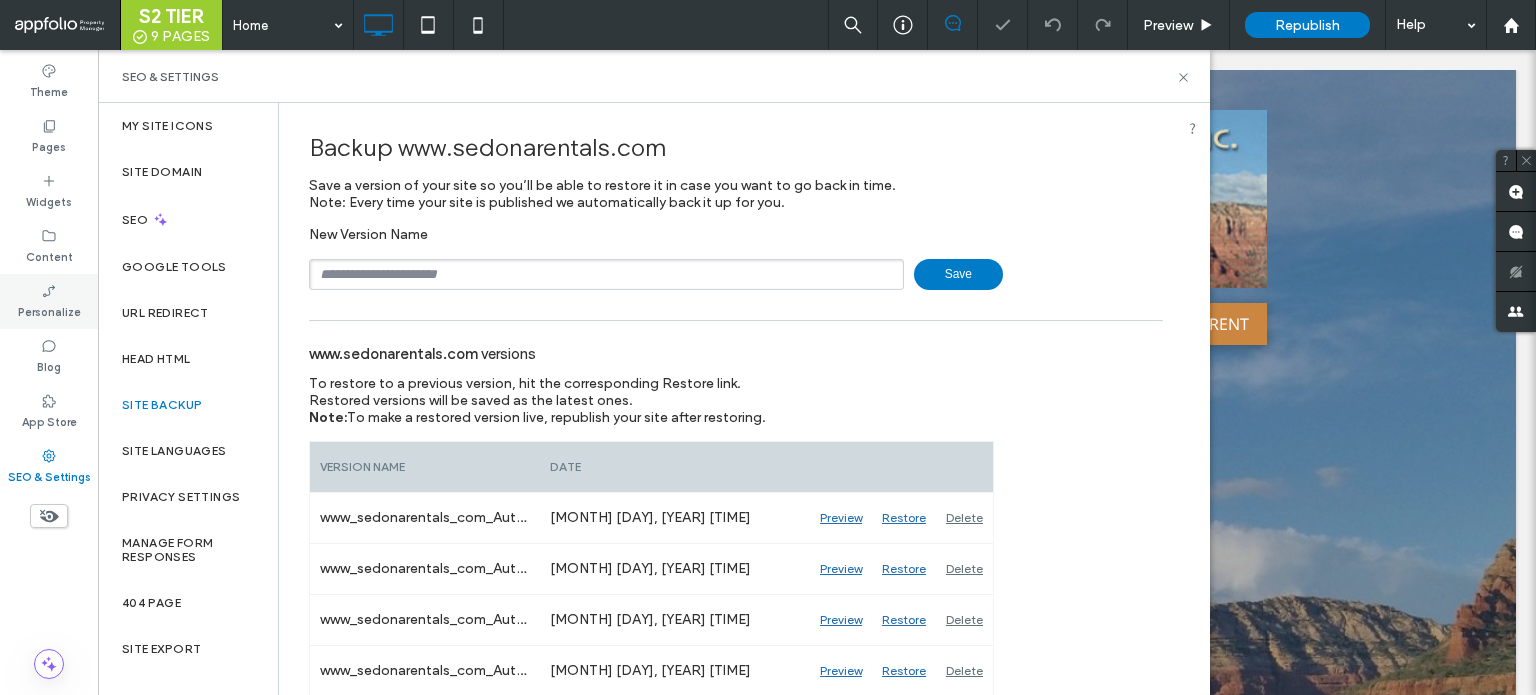 click on "Personalize" at bounding box center (49, 310) 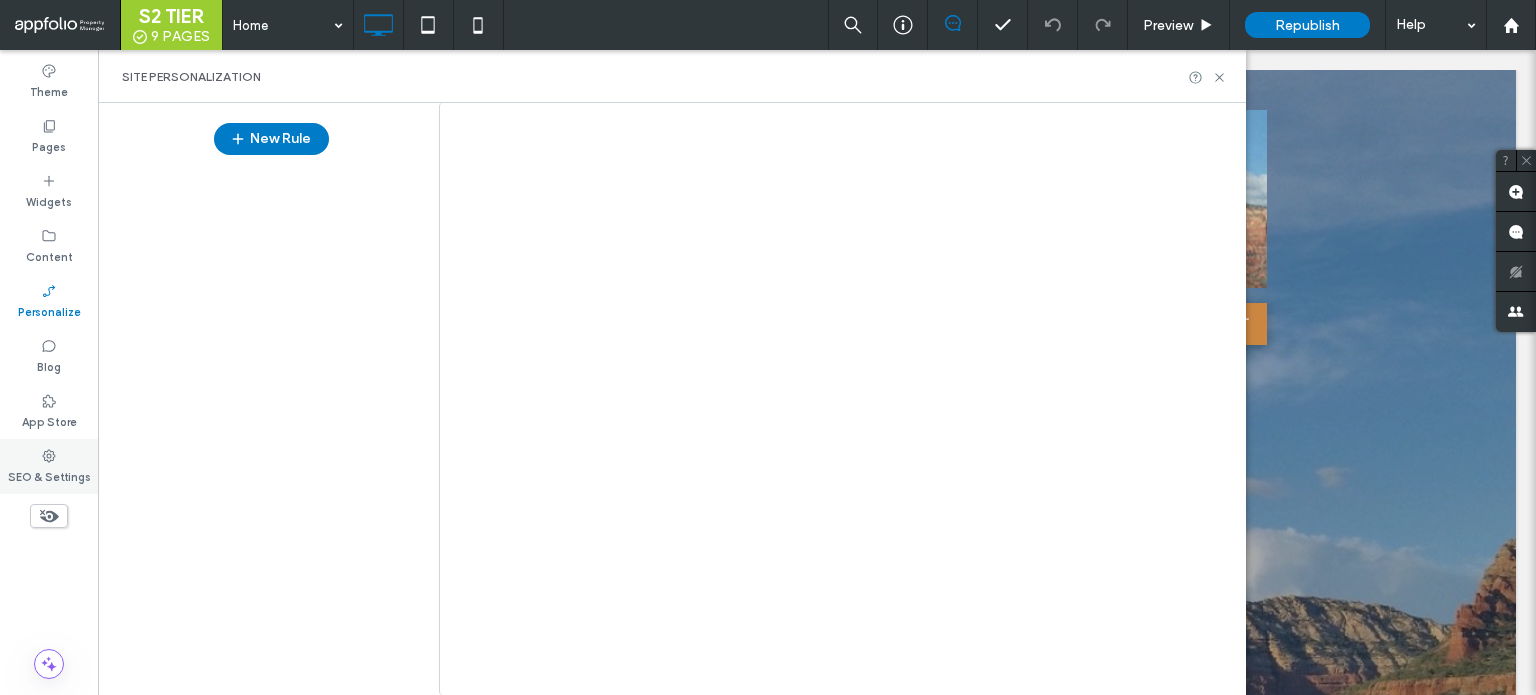 click 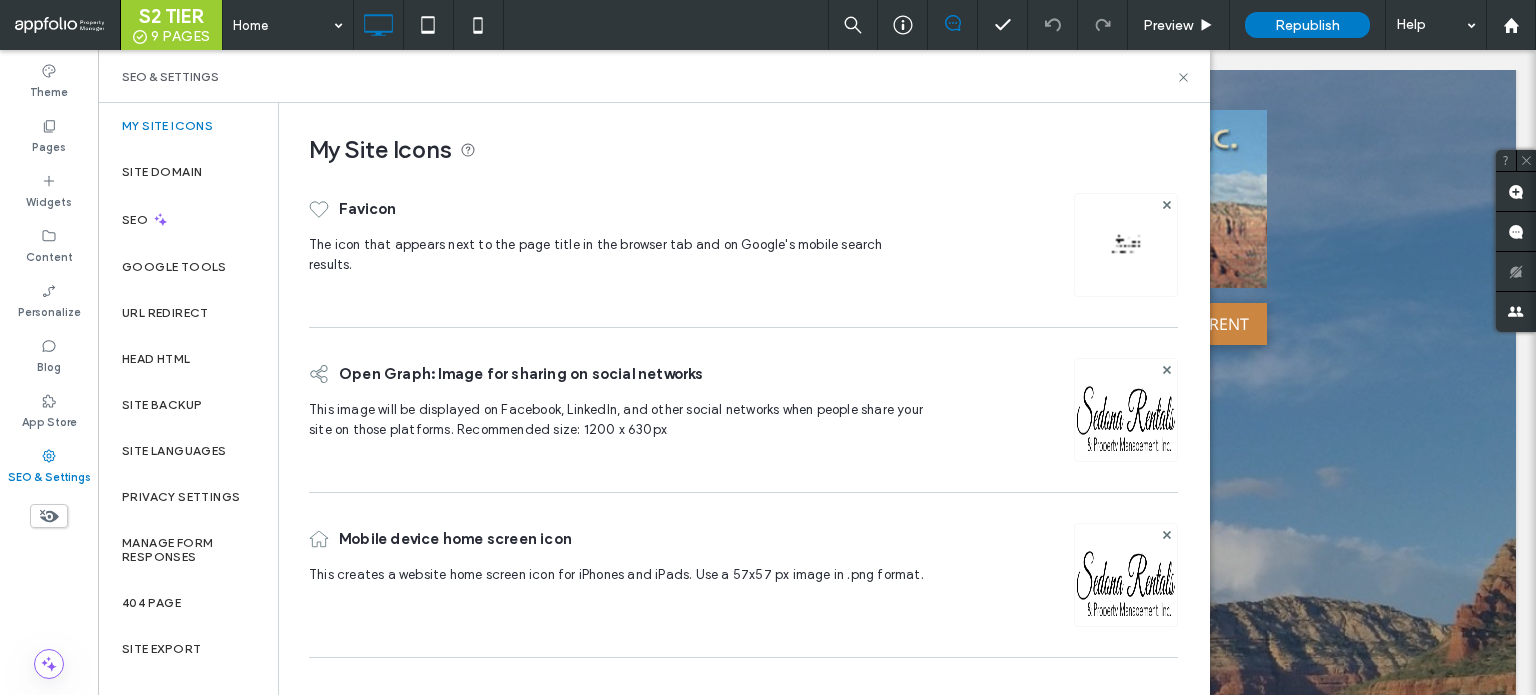 click on "Site Backup" at bounding box center (162, 405) 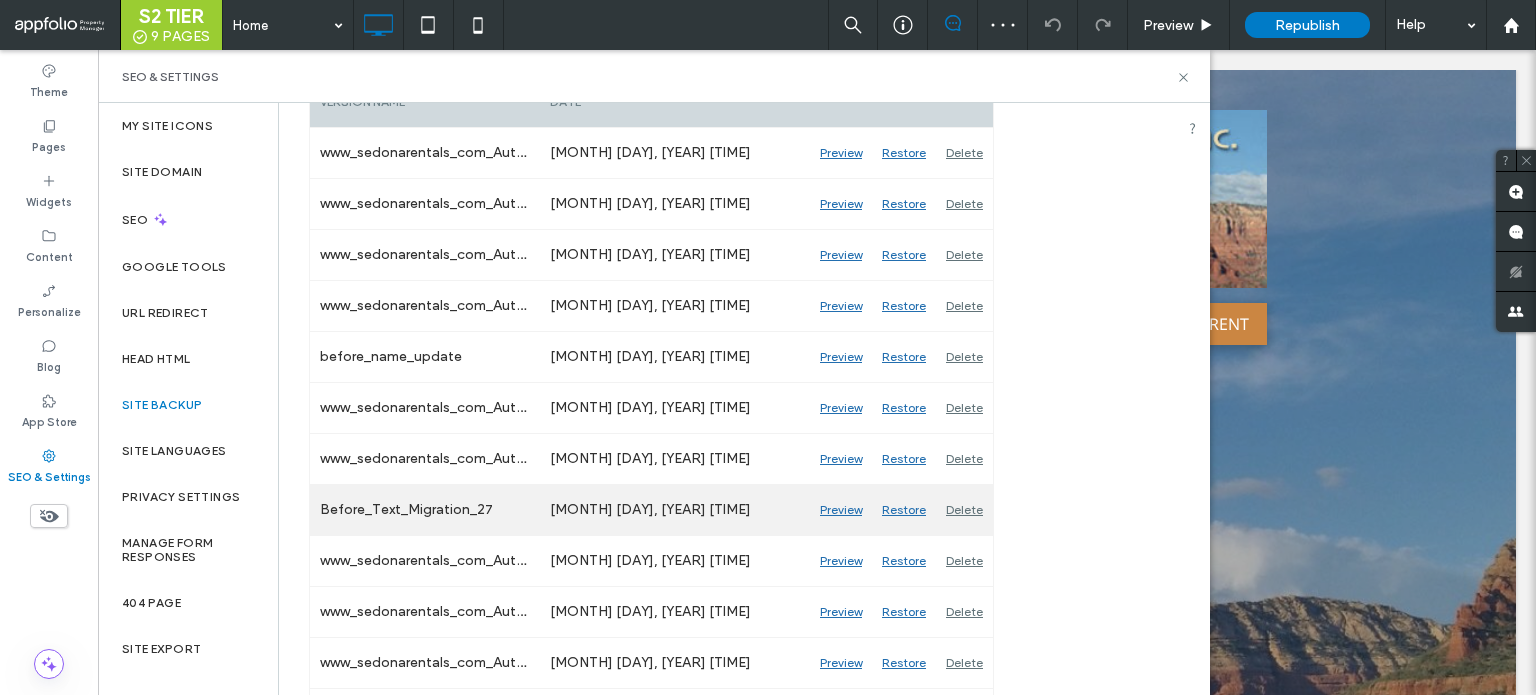 scroll, scrollTop: 400, scrollLeft: 0, axis: vertical 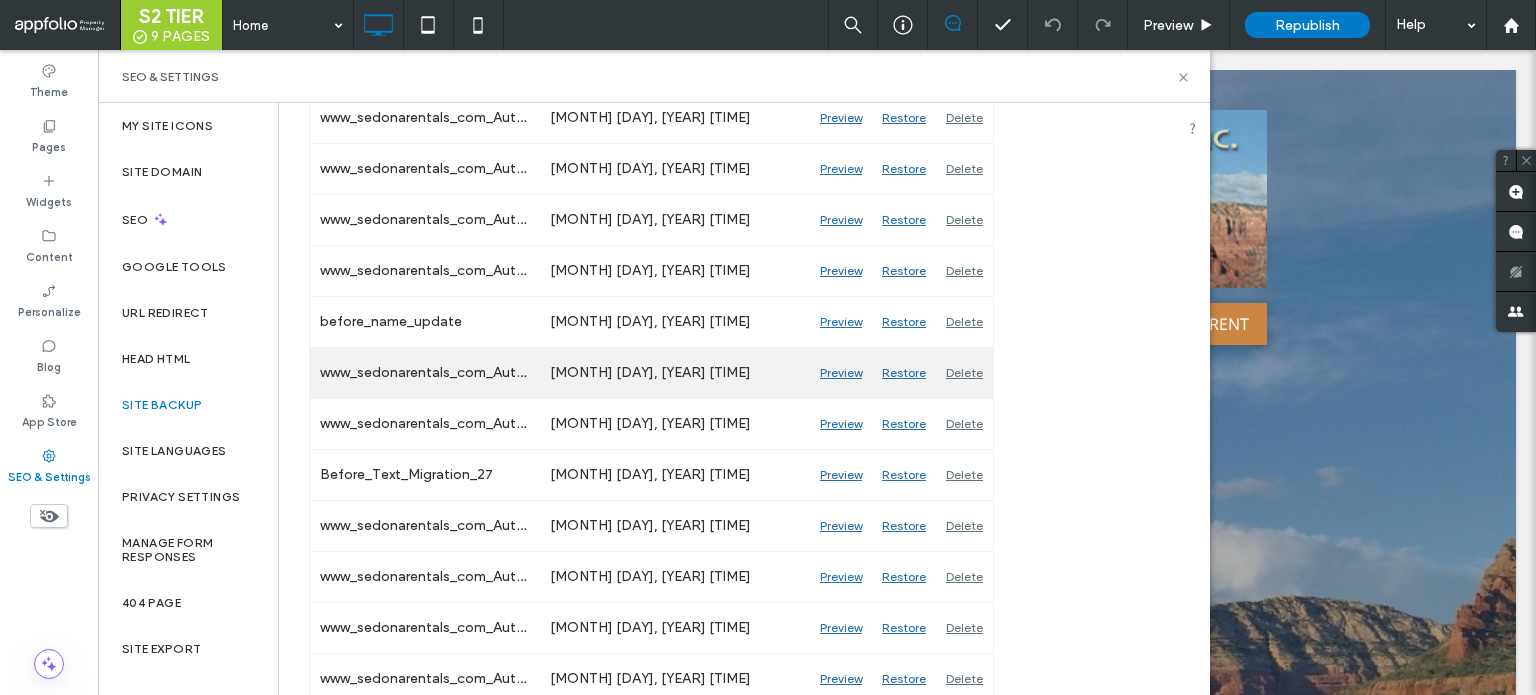 click on "Preview" at bounding box center (841, 373) 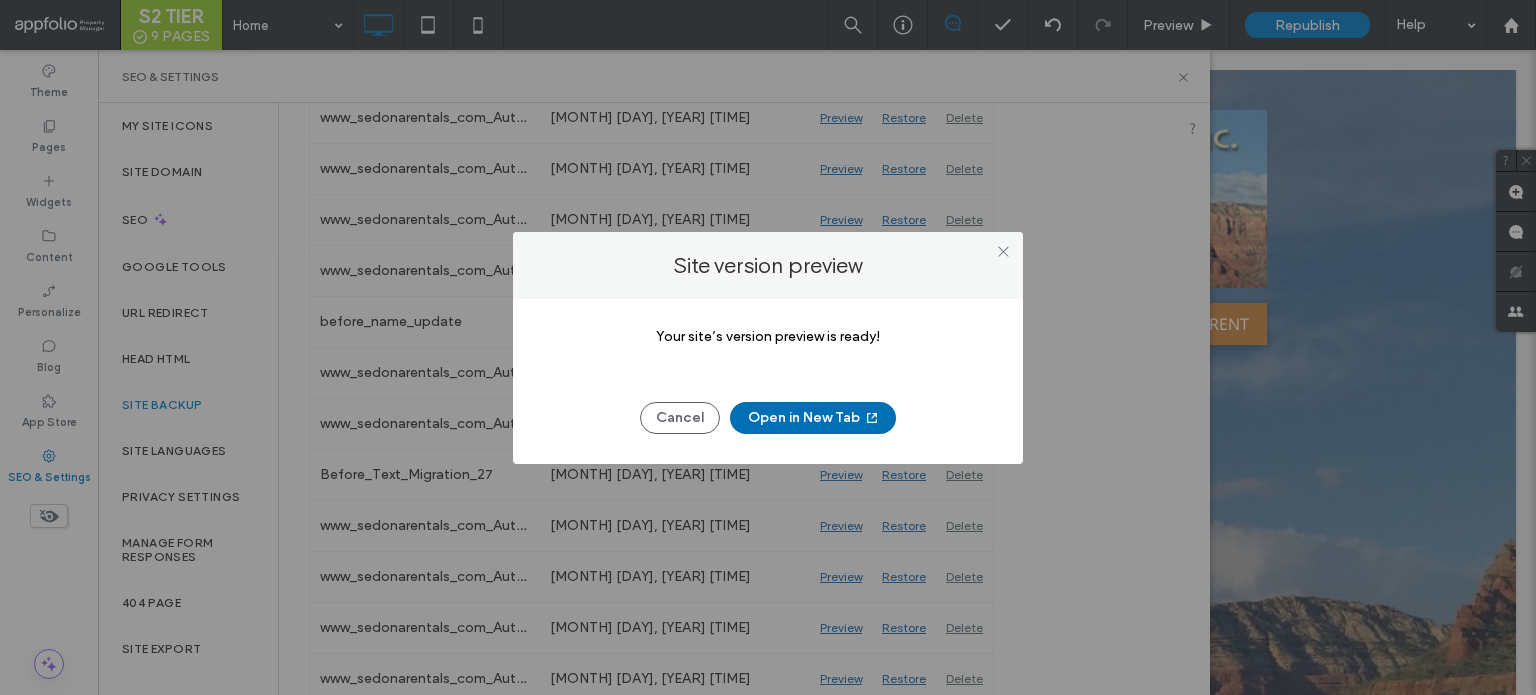 click on "Open in New Tab" at bounding box center [813, 418] 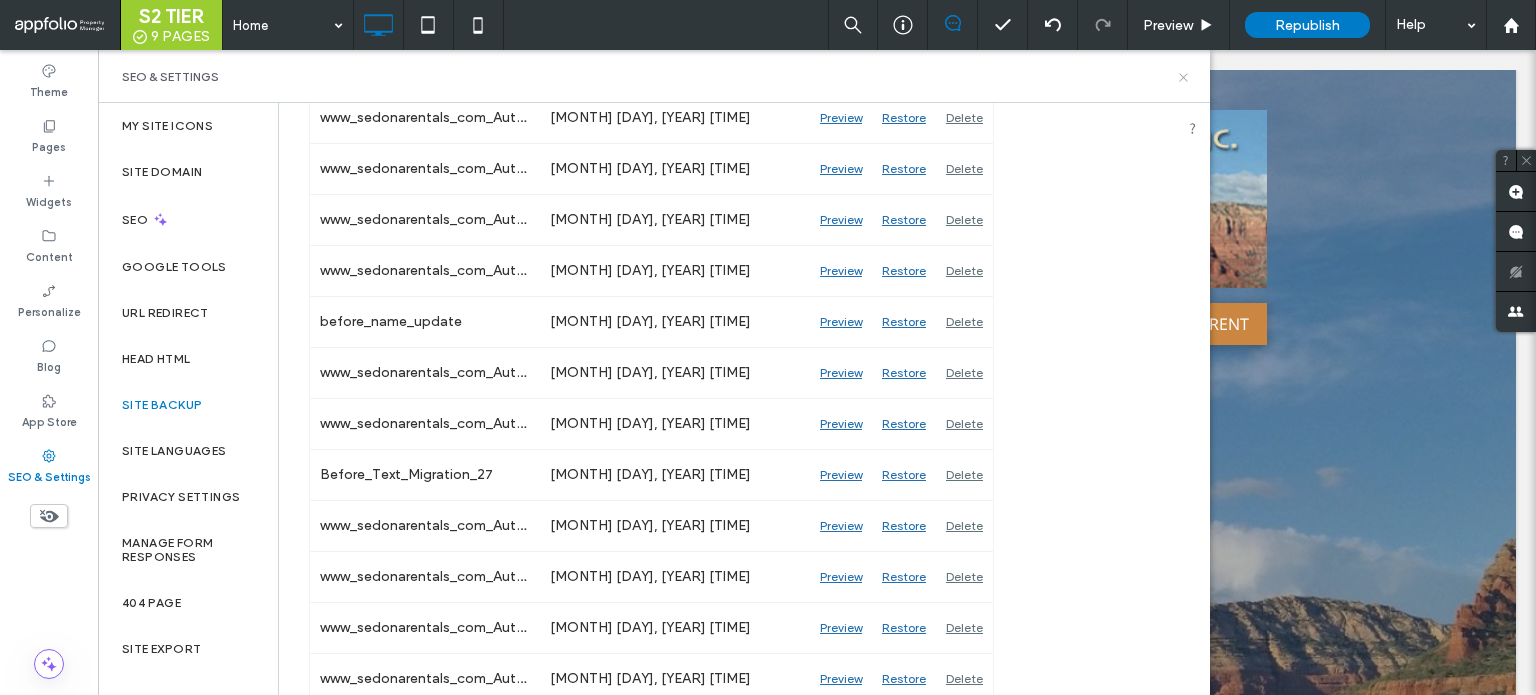 click 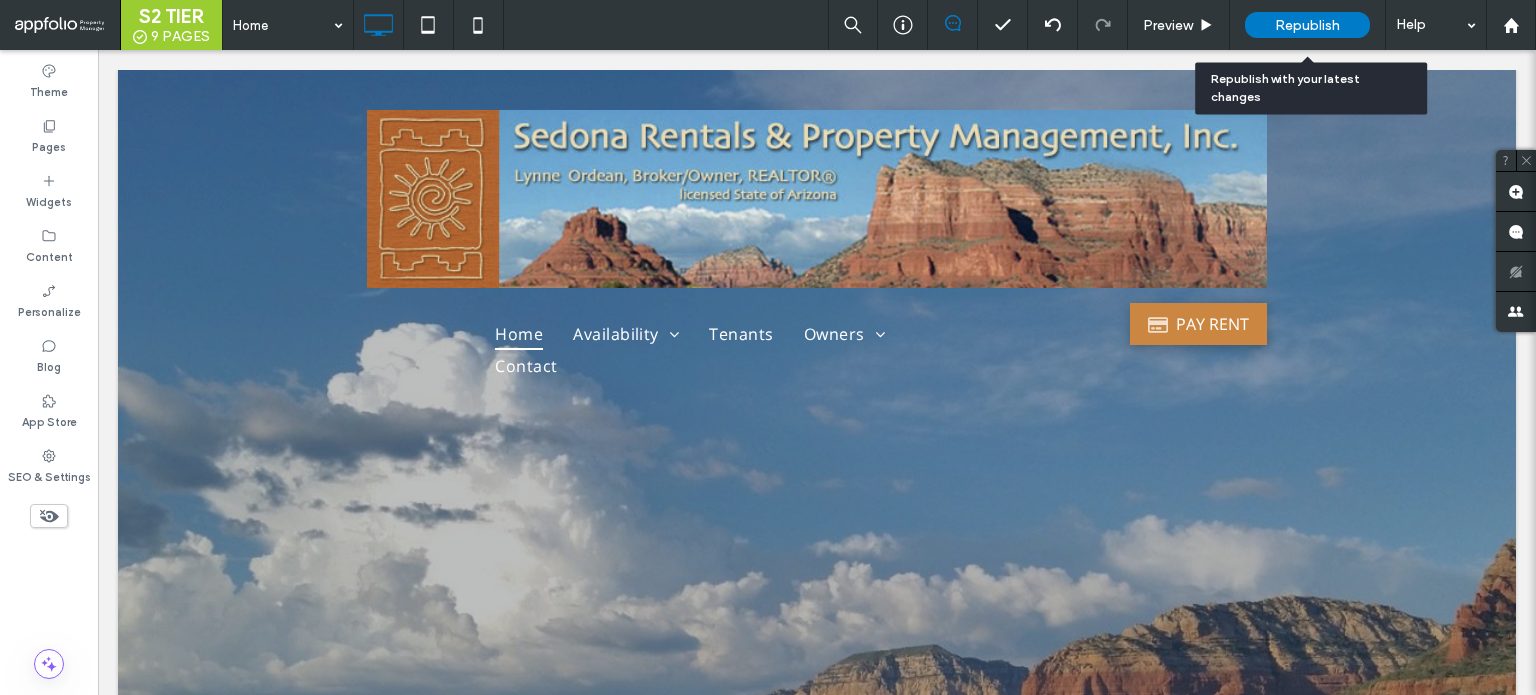 click on "Republish" at bounding box center (1307, 25) 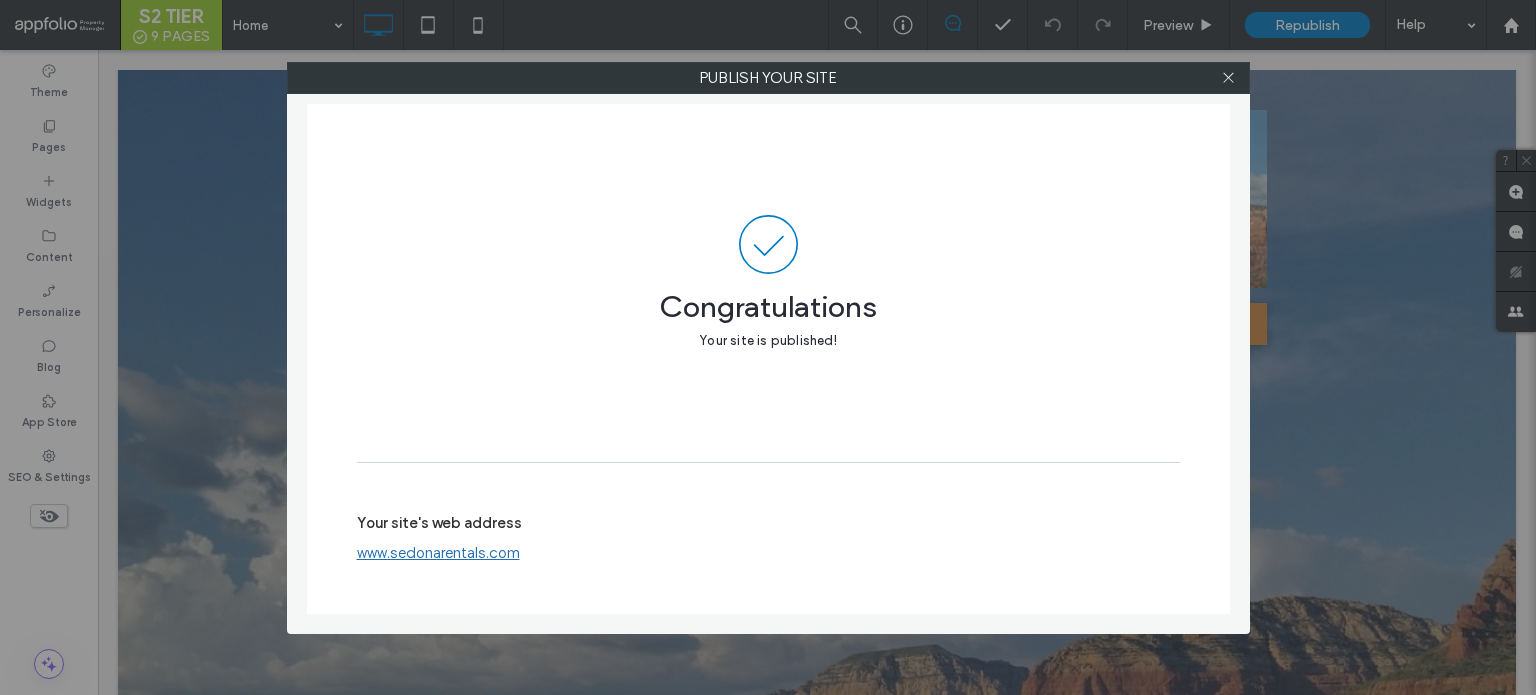 click at bounding box center [1229, 78] 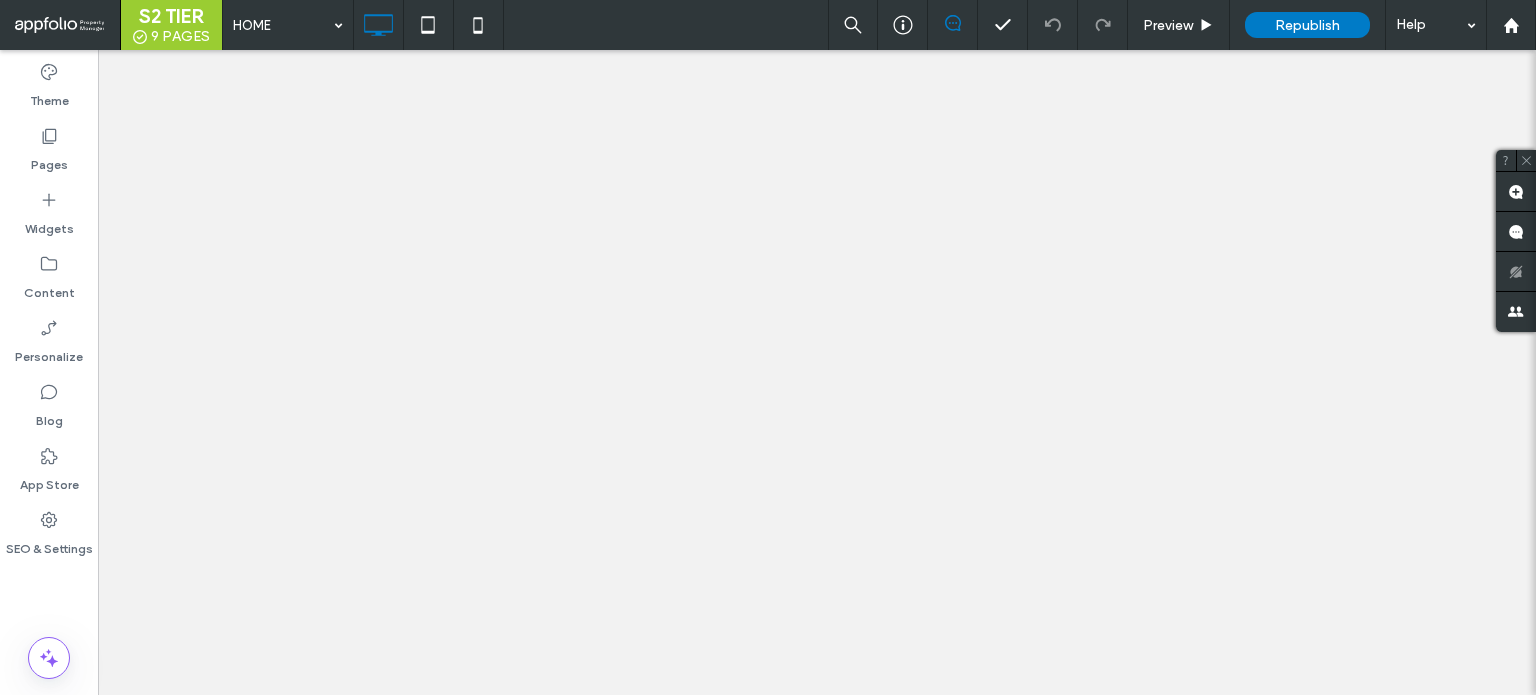 scroll, scrollTop: 0, scrollLeft: 0, axis: both 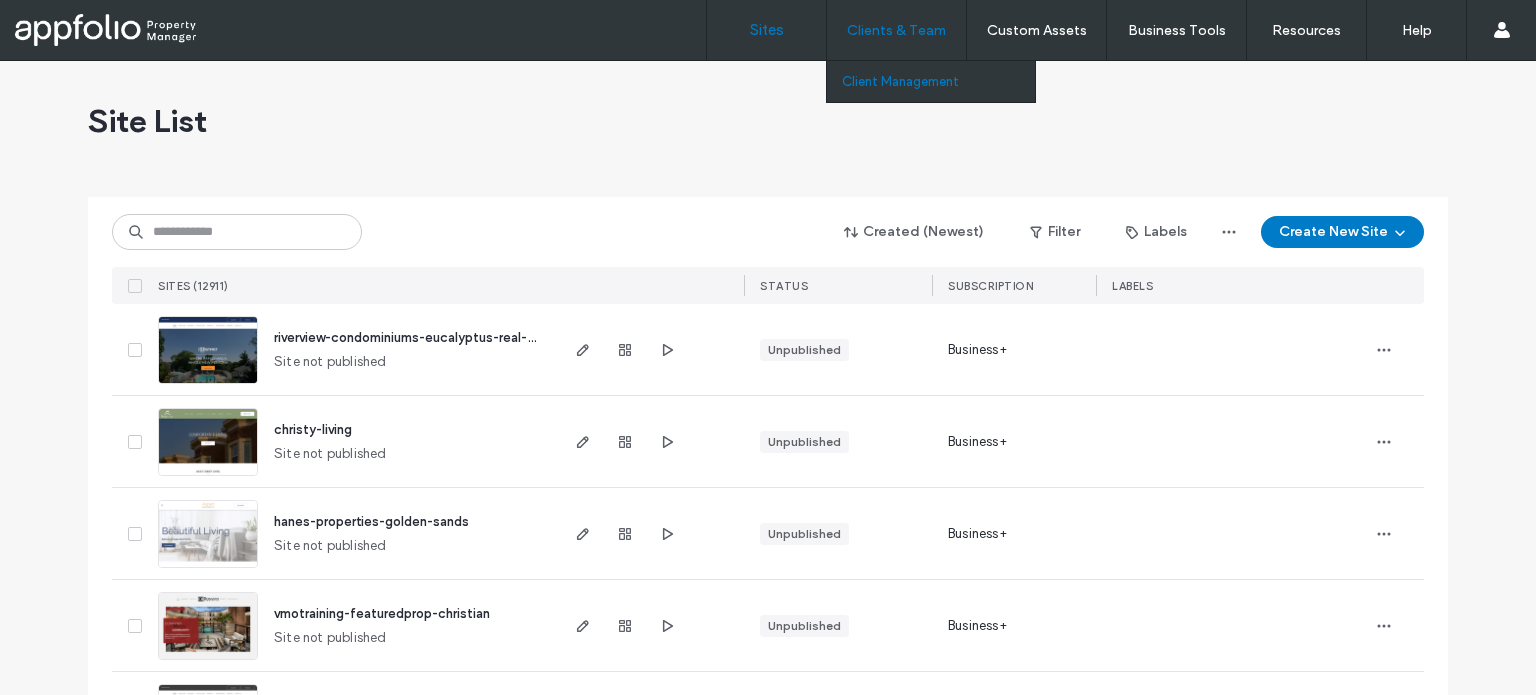 click on "Client Management" at bounding box center [900, 81] 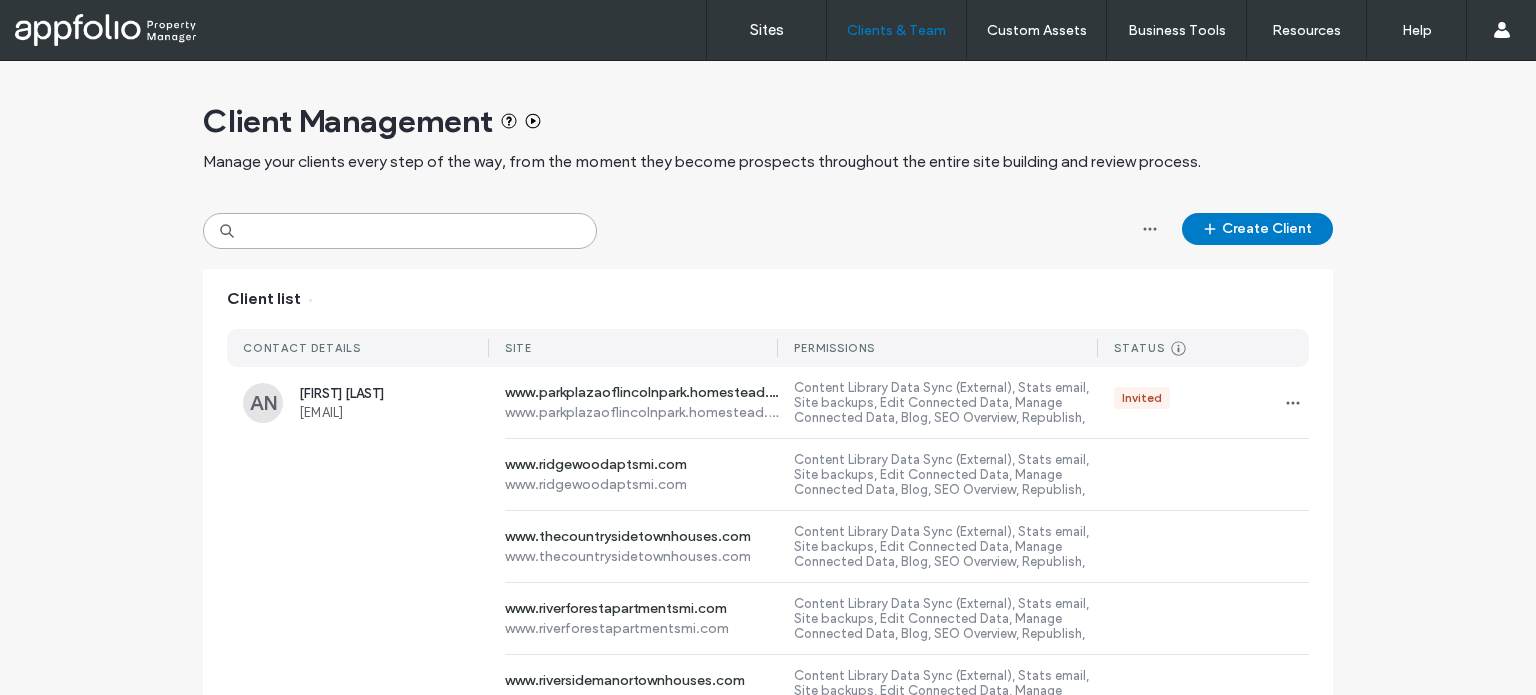 click at bounding box center [400, 231] 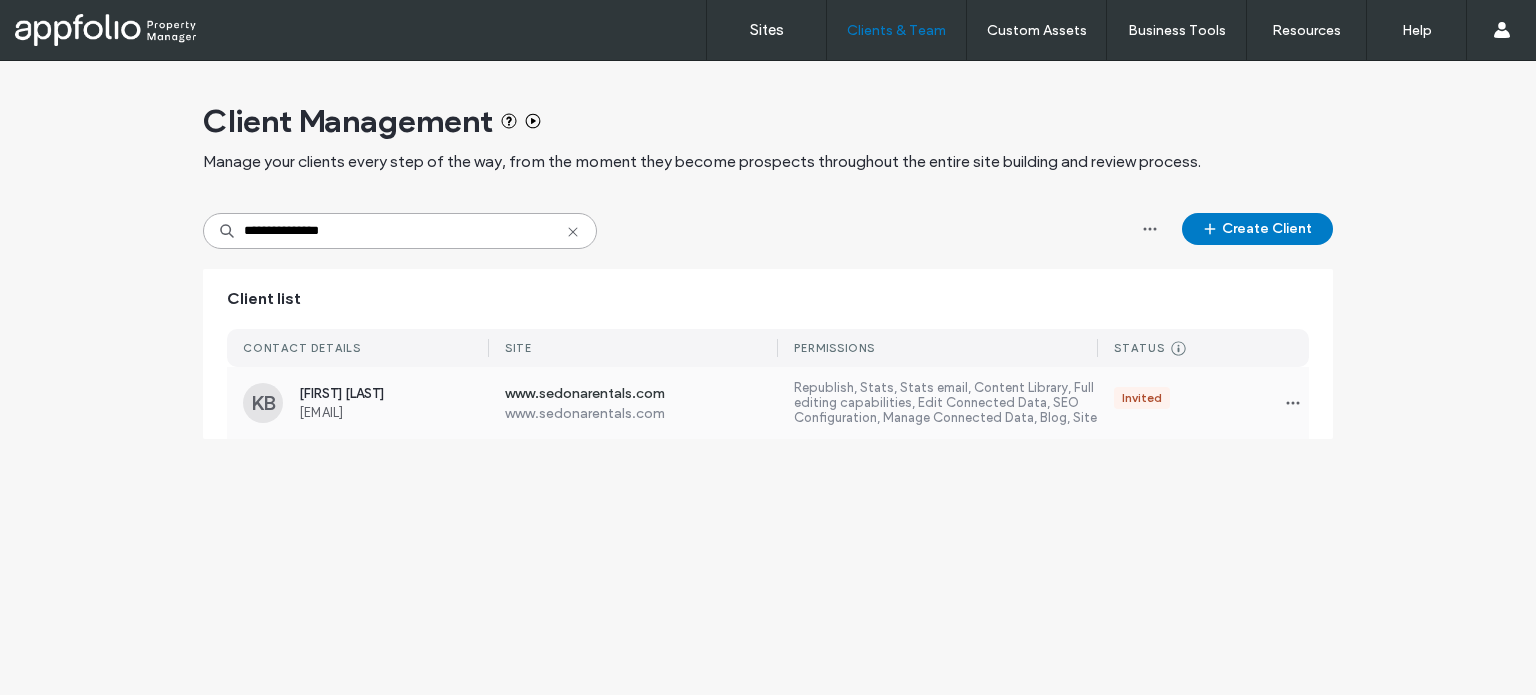 type on "**********" 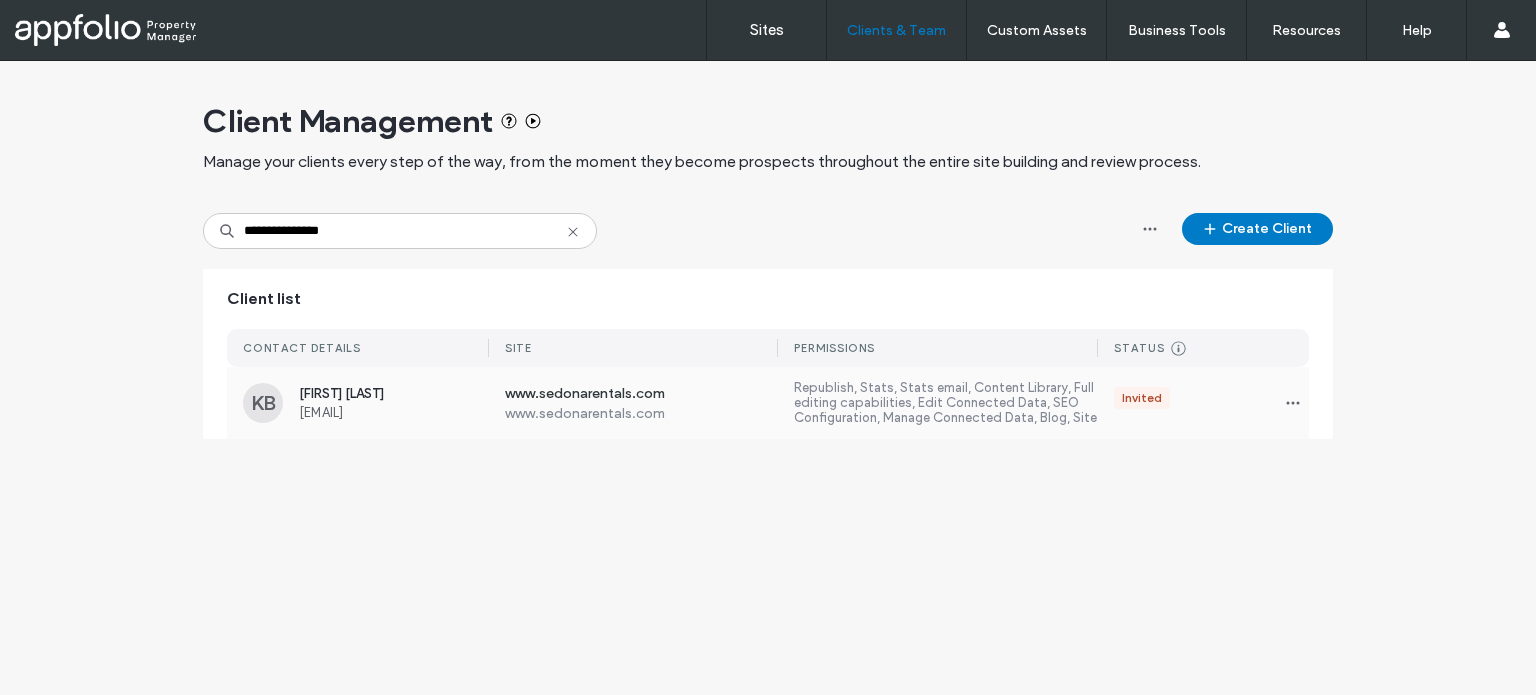 click on "[FIRST] [LAST]" at bounding box center (394, 393) 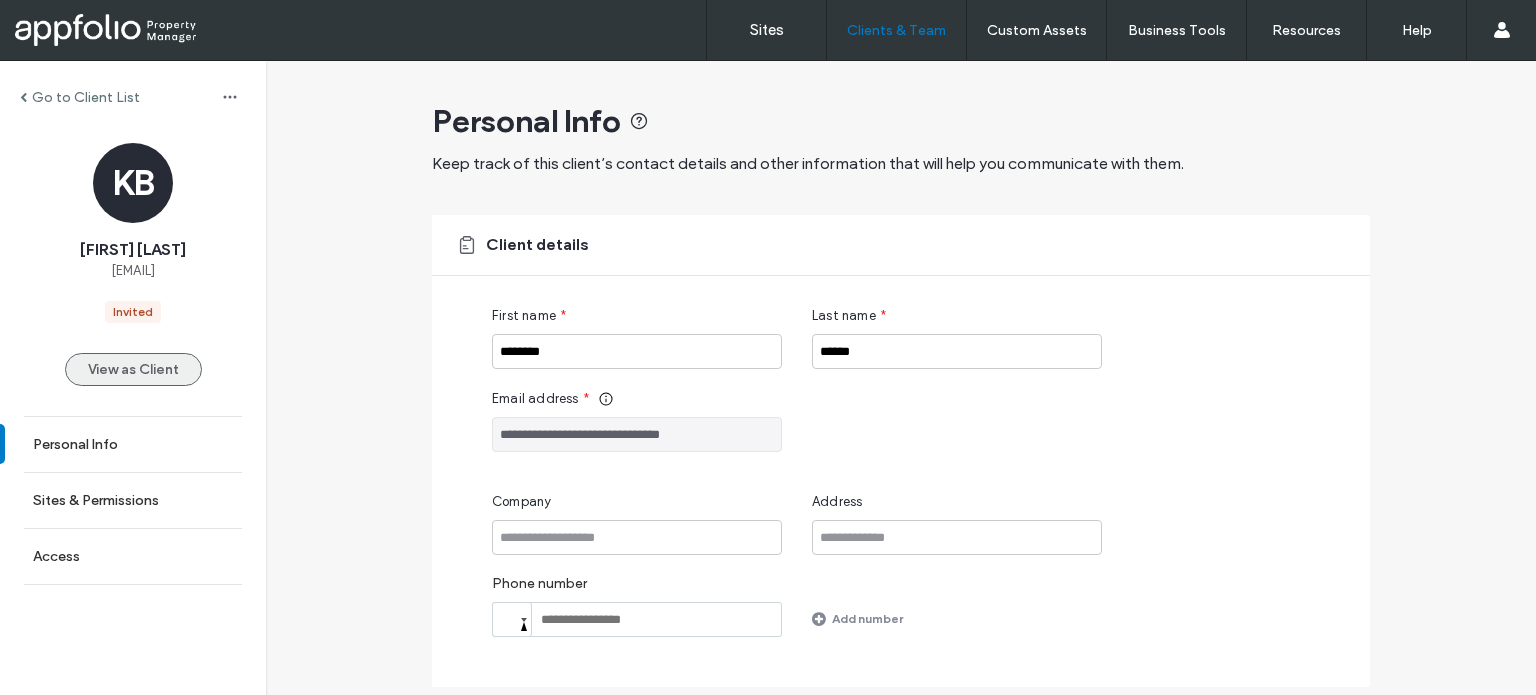 click on "View as Client" at bounding box center [133, 369] 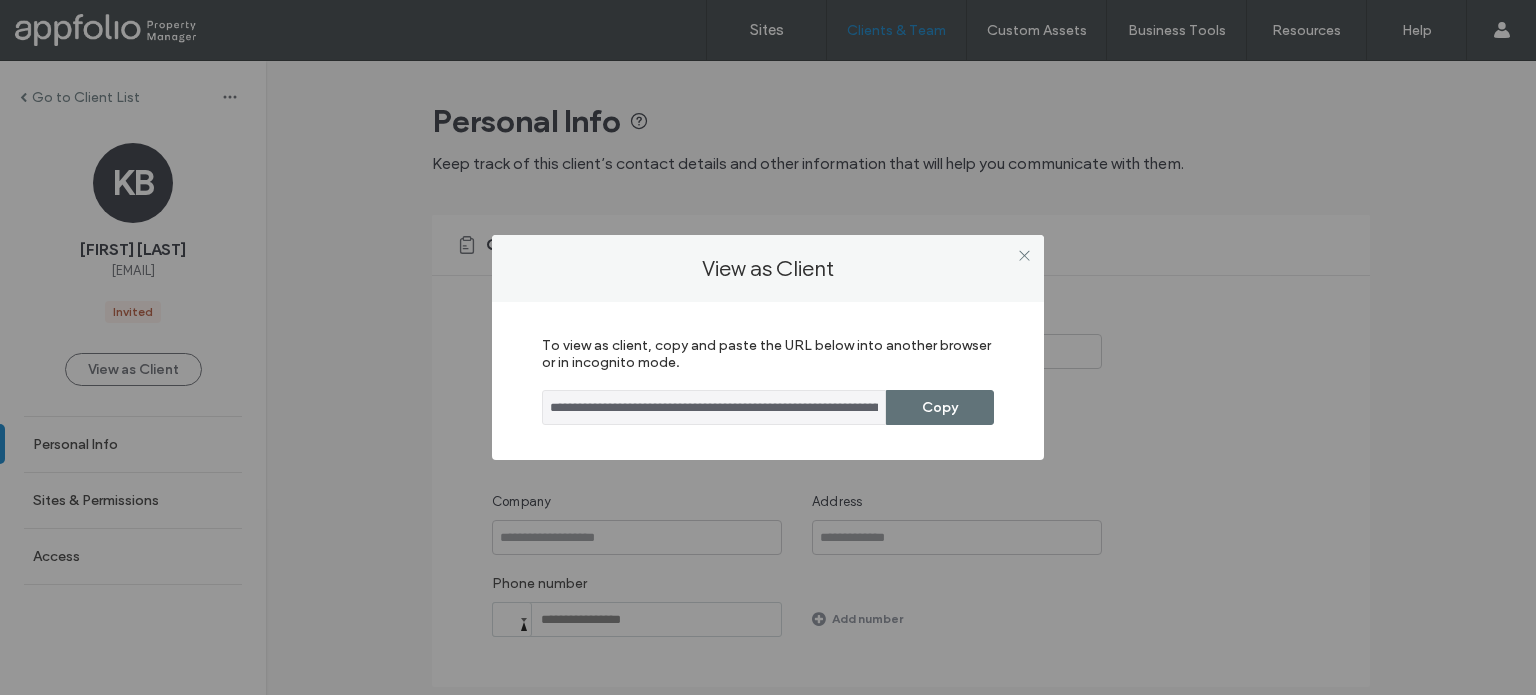 type 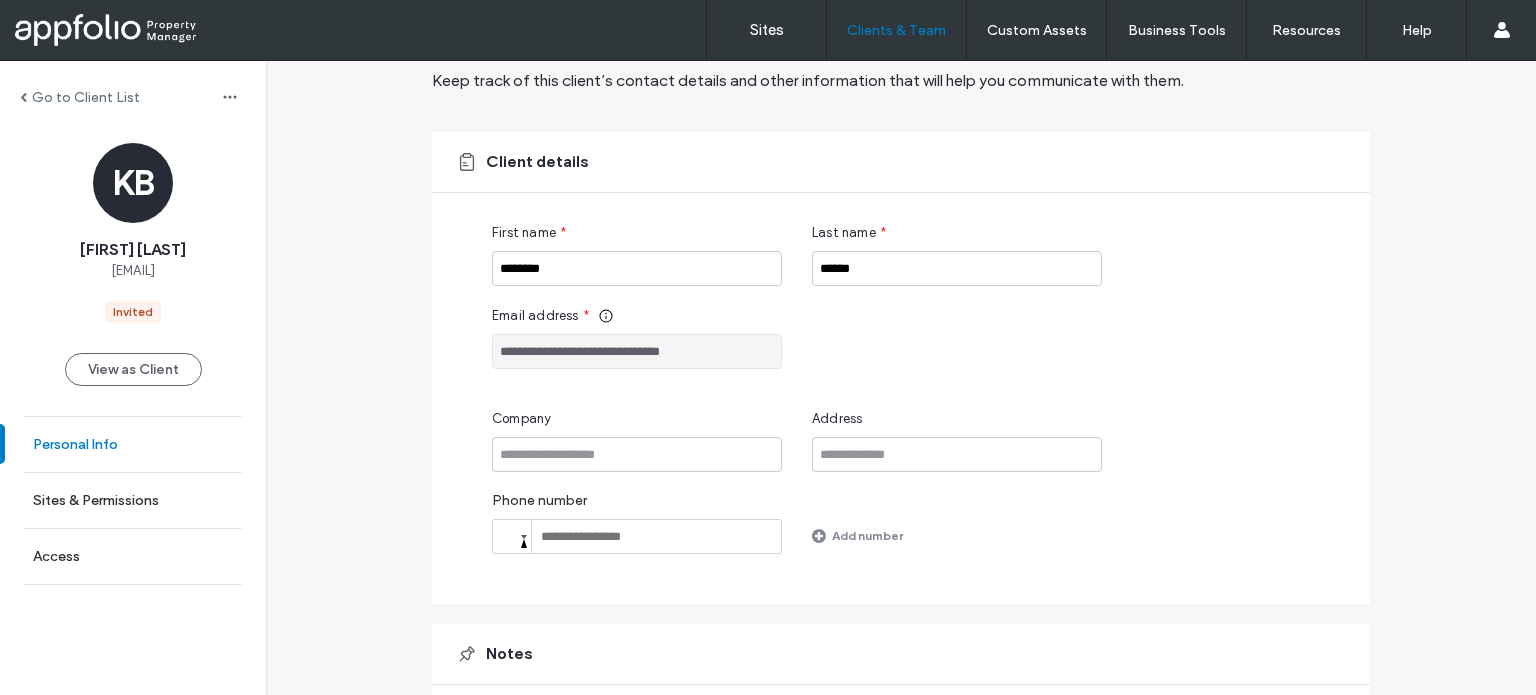 scroll, scrollTop: 200, scrollLeft: 0, axis: vertical 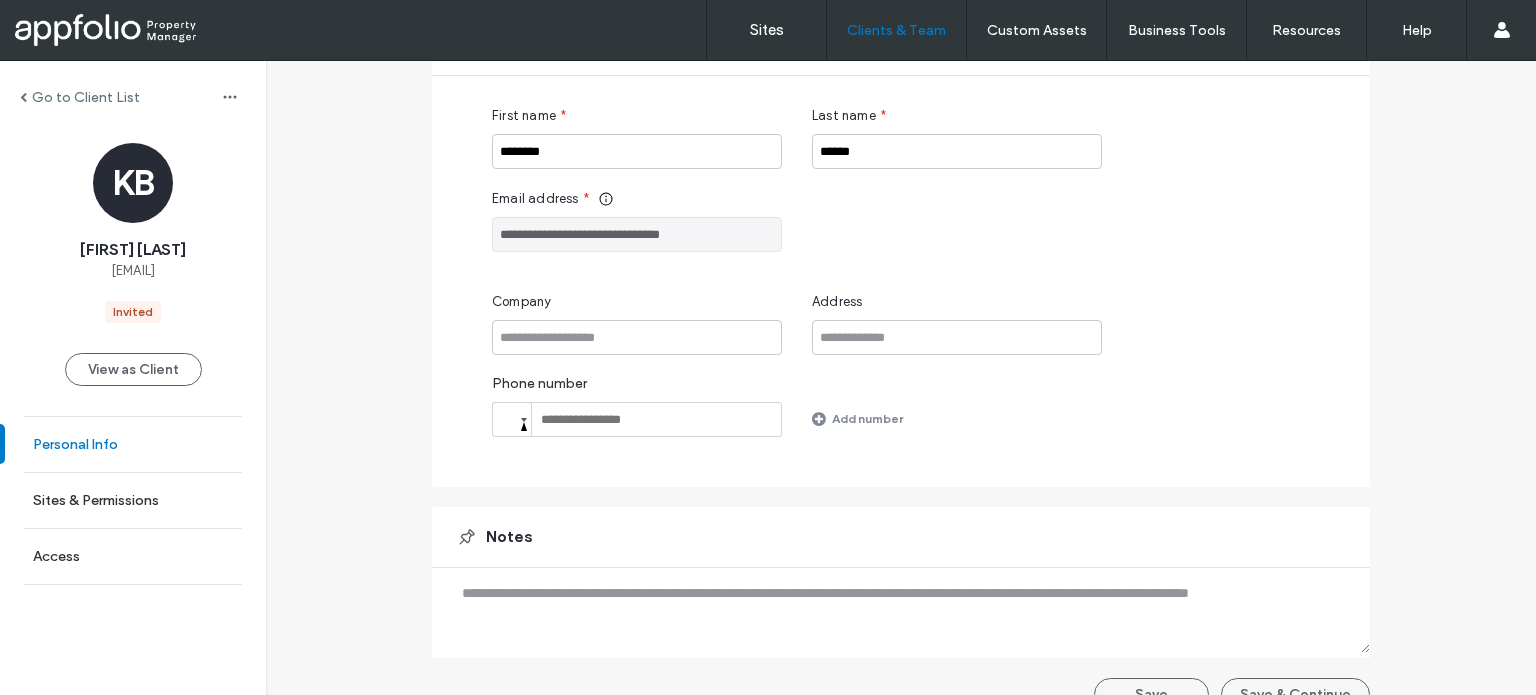 click on "Personal Info" at bounding box center [133, 444] 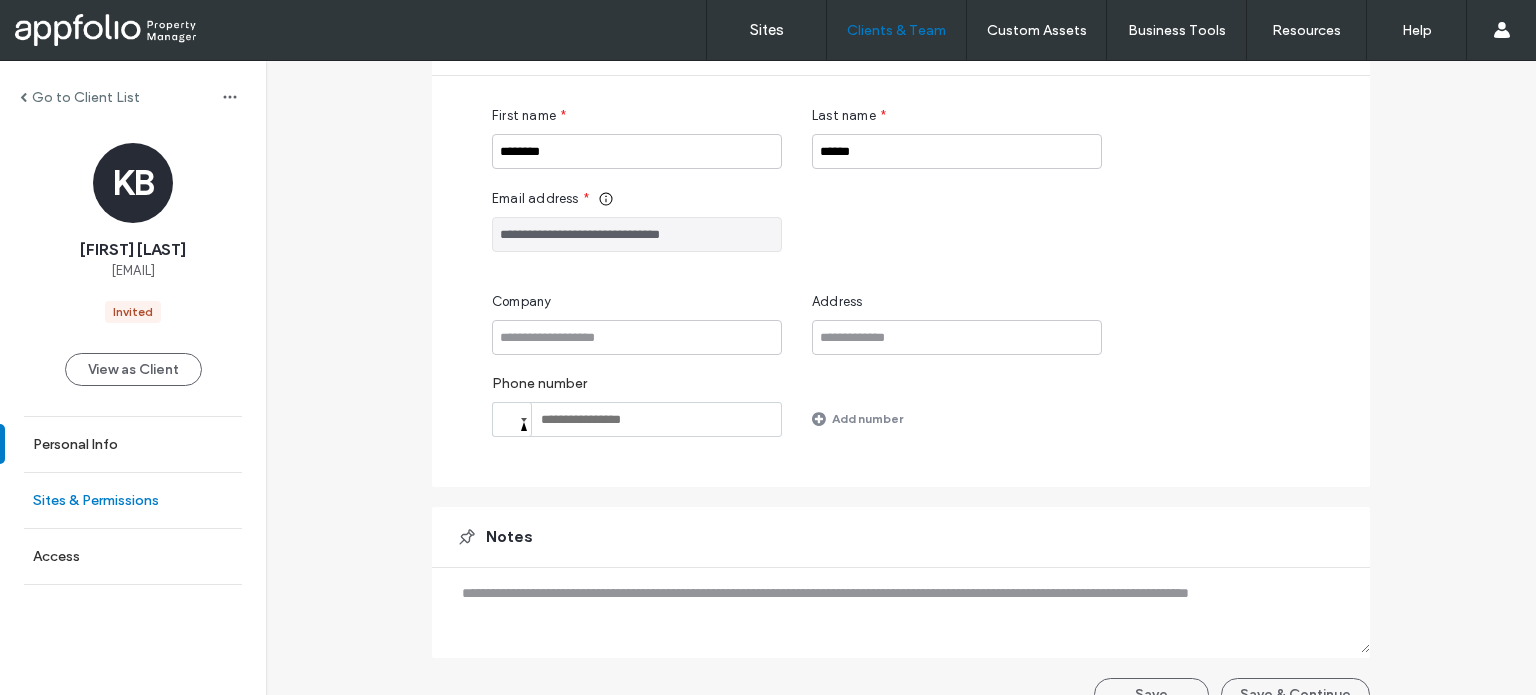 click on "Sites & Permissions" at bounding box center (133, 500) 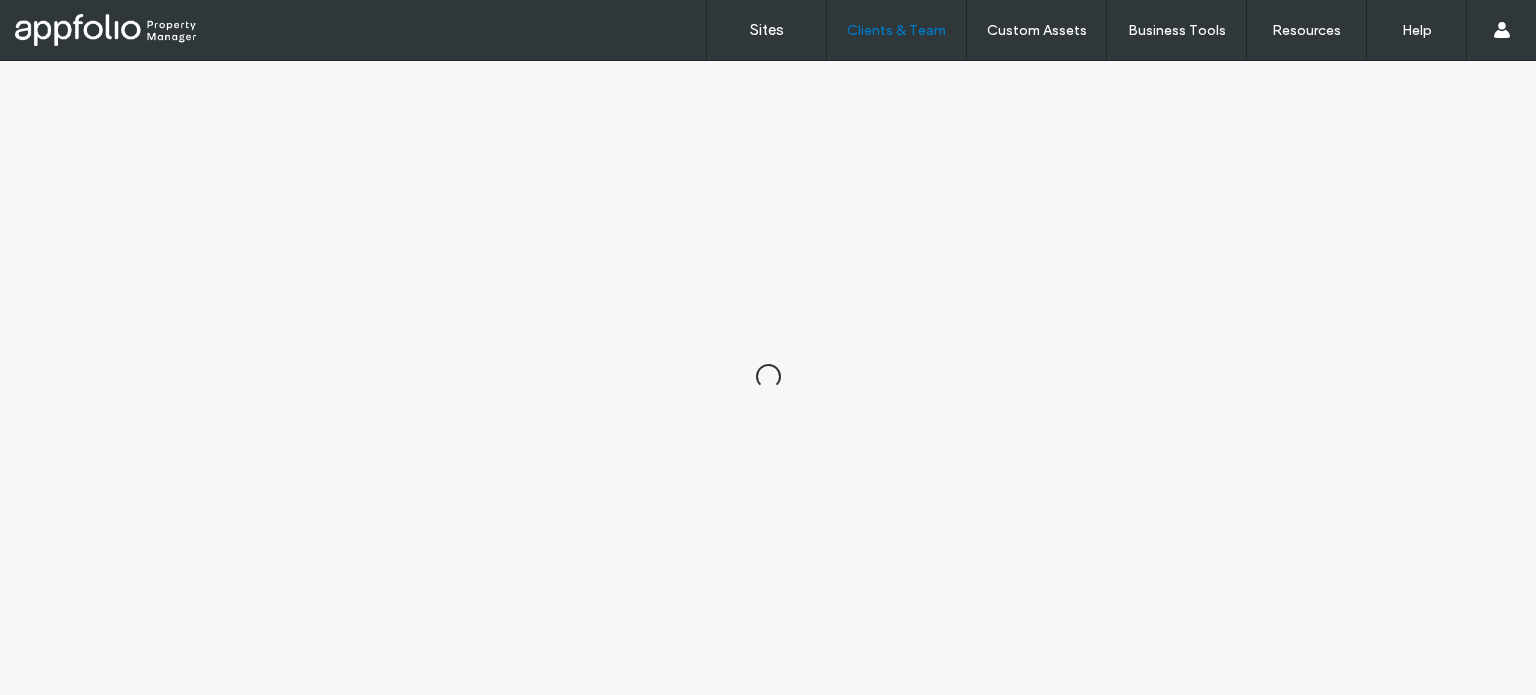 scroll, scrollTop: 0, scrollLeft: 0, axis: both 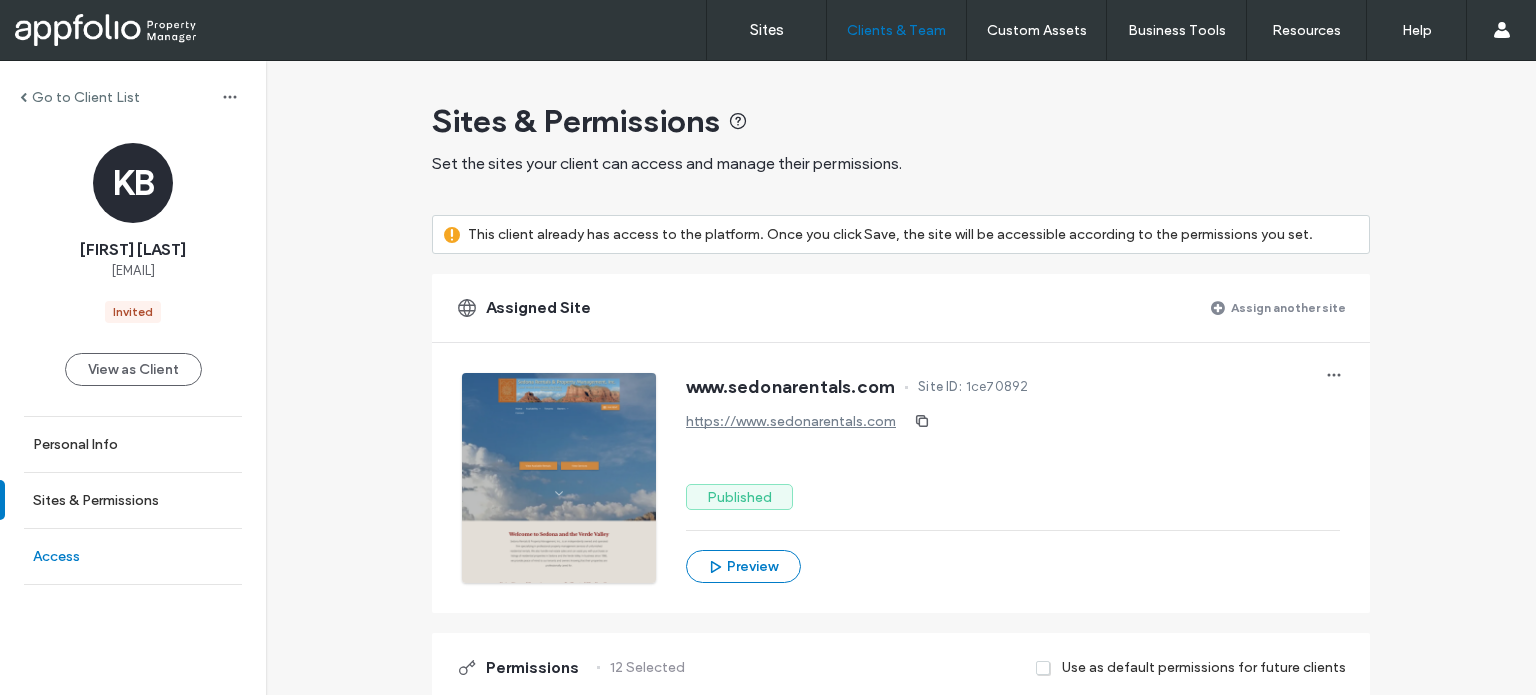 click on "Access" at bounding box center (133, 556) 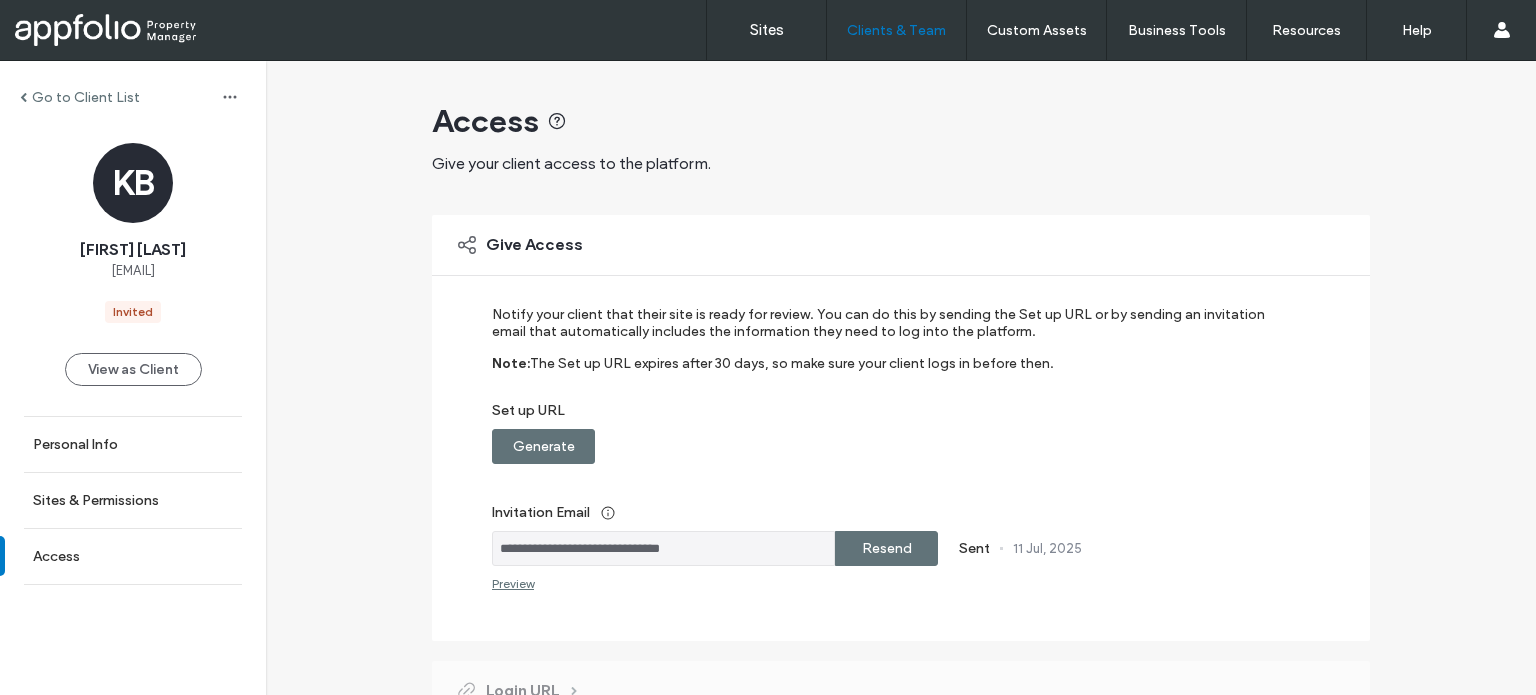 click on "Resend" at bounding box center [886, 548] 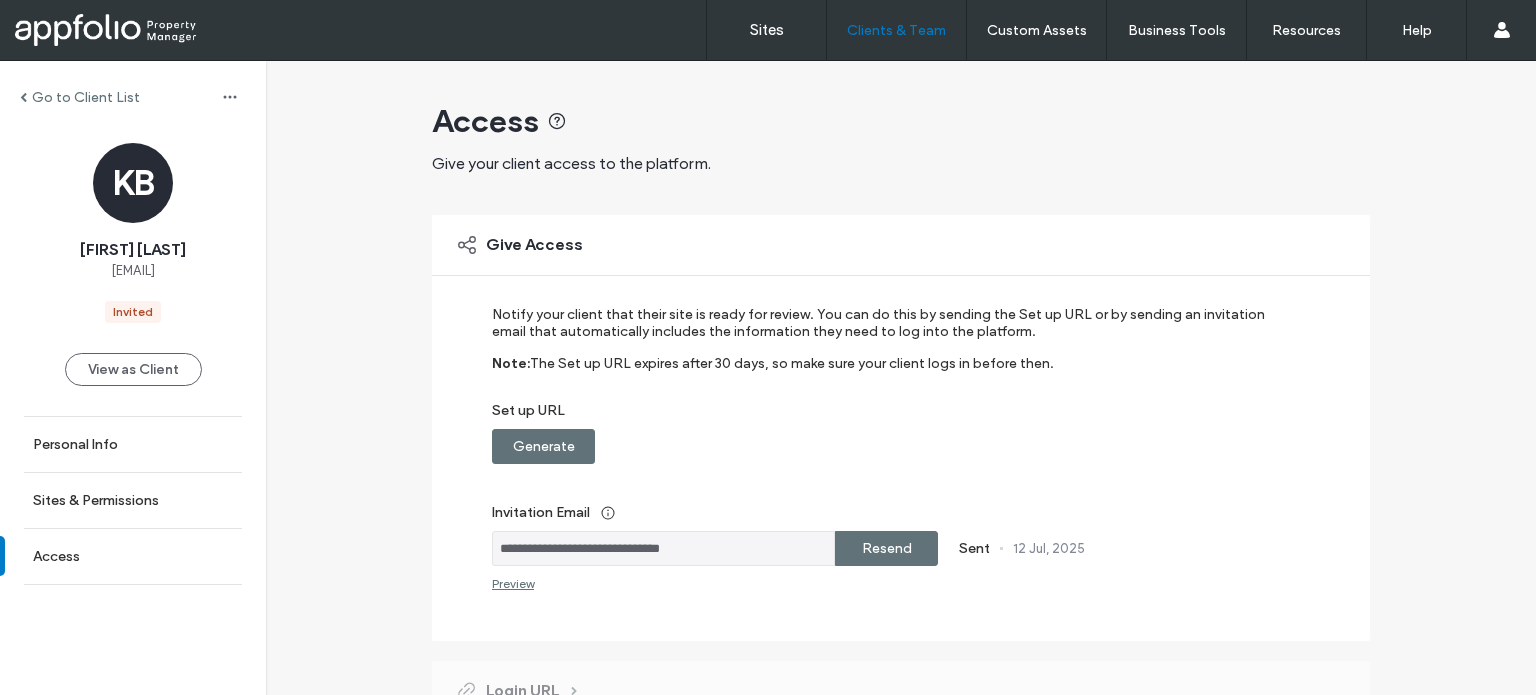 click on "Generate" at bounding box center (544, 446) 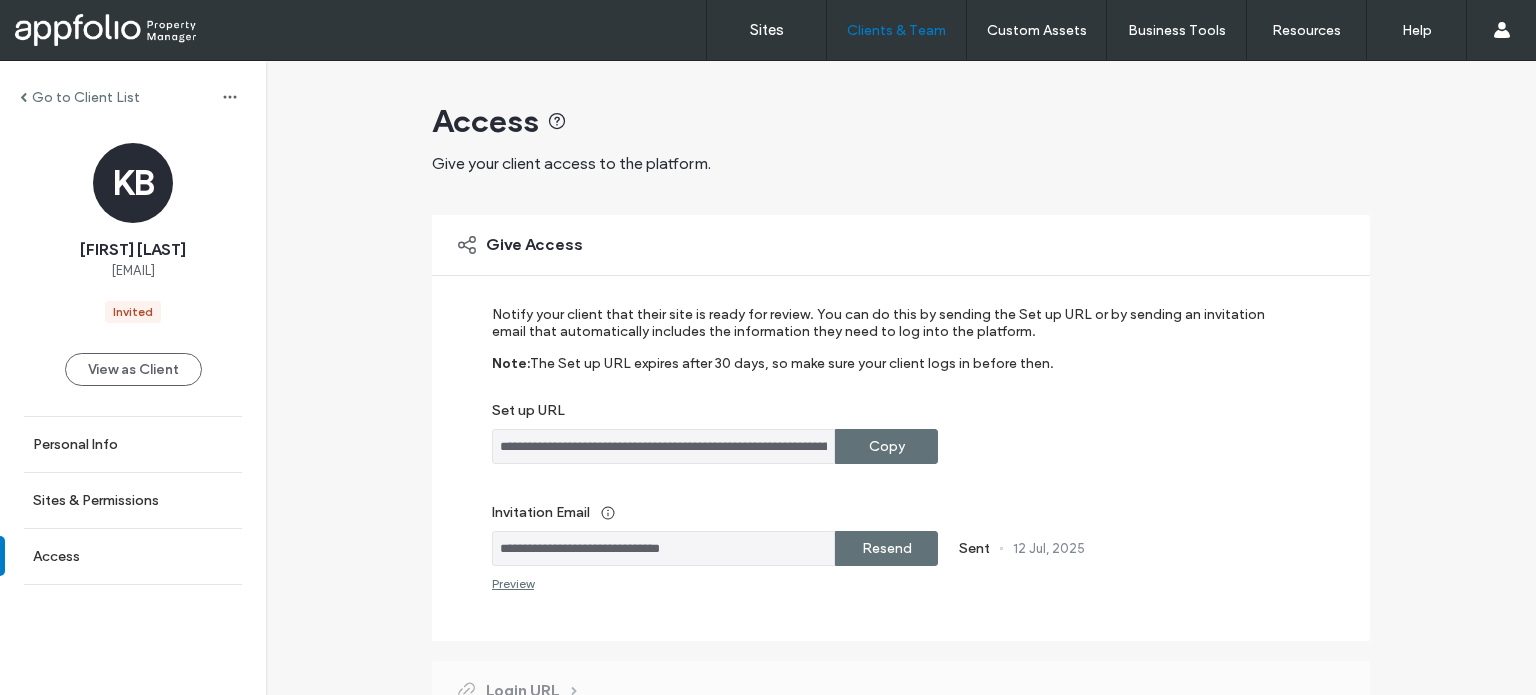 click on "Copy" at bounding box center [886, 446] 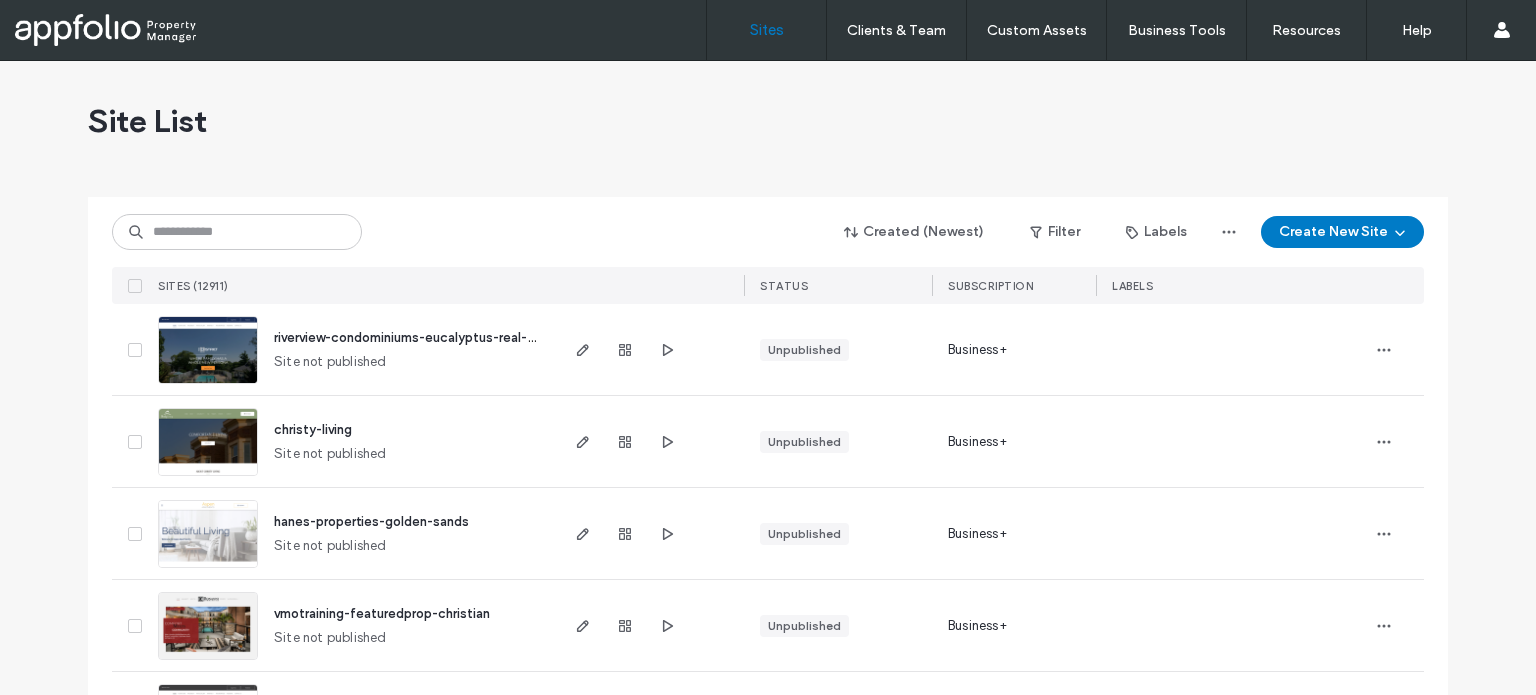 scroll, scrollTop: 0, scrollLeft: 0, axis: both 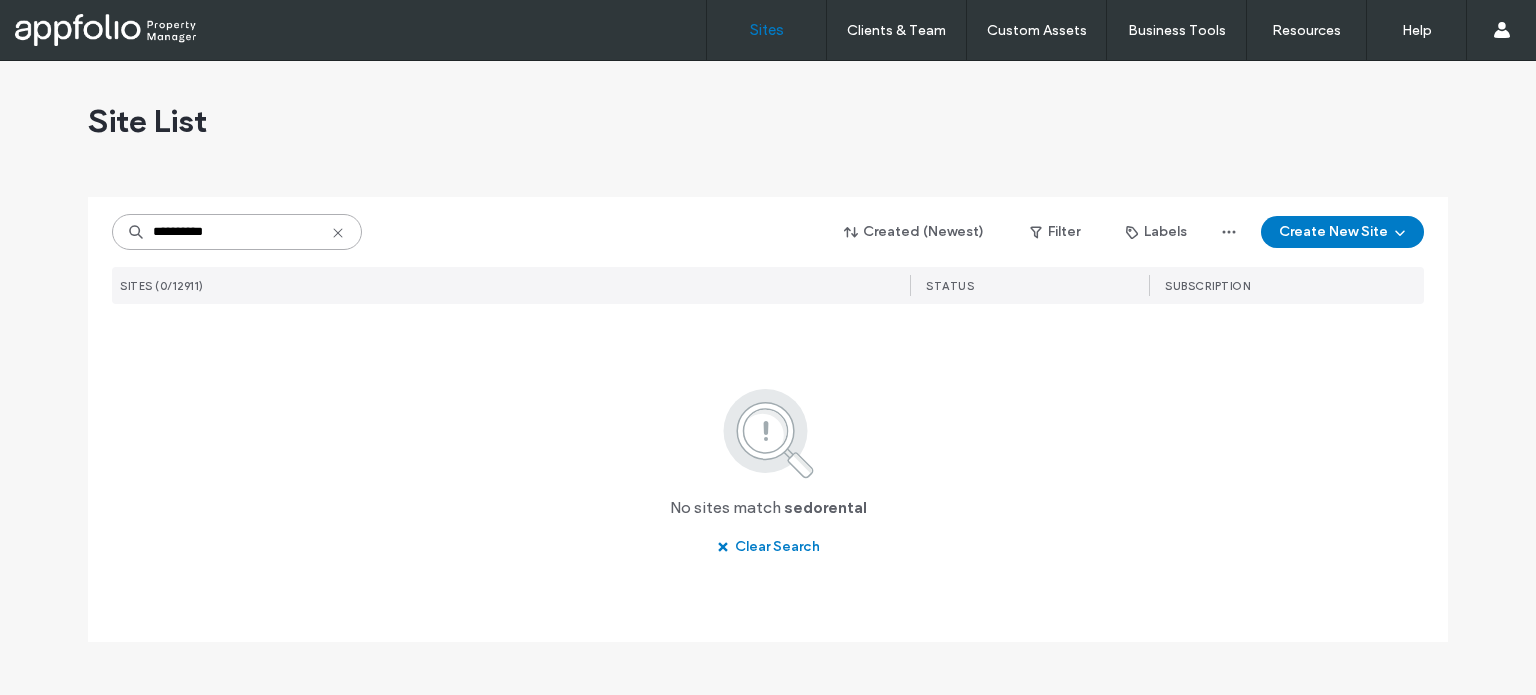 click on "**********" at bounding box center [237, 232] 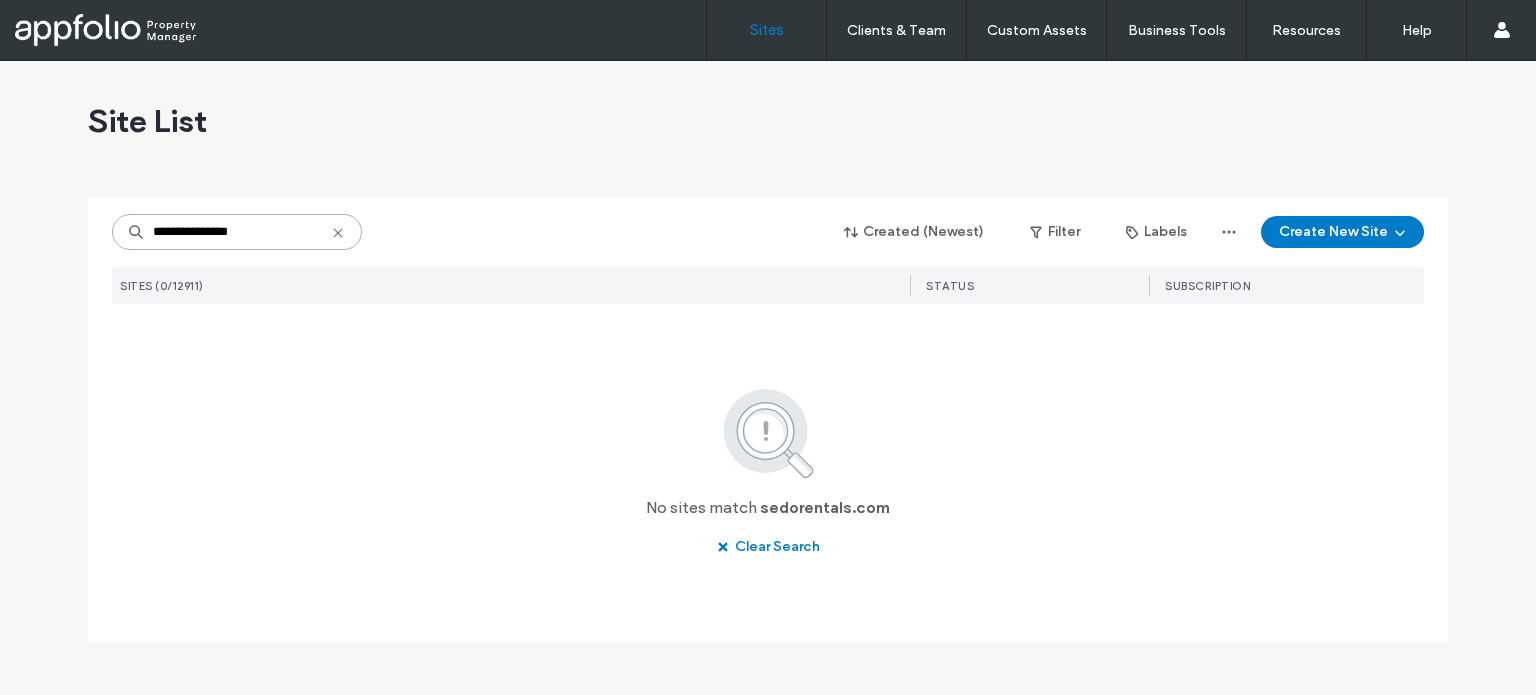 click on "**********" at bounding box center (237, 232) 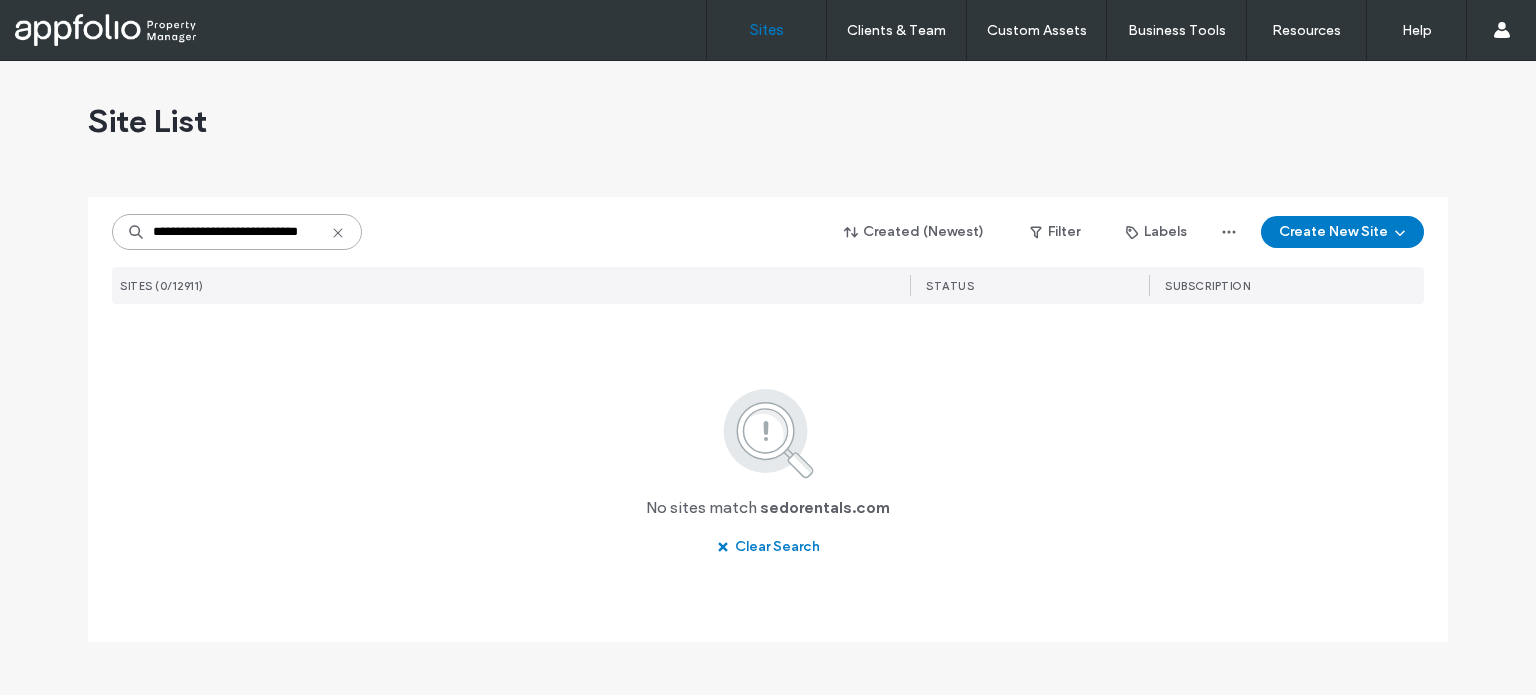 scroll, scrollTop: 0, scrollLeft: 29, axis: horizontal 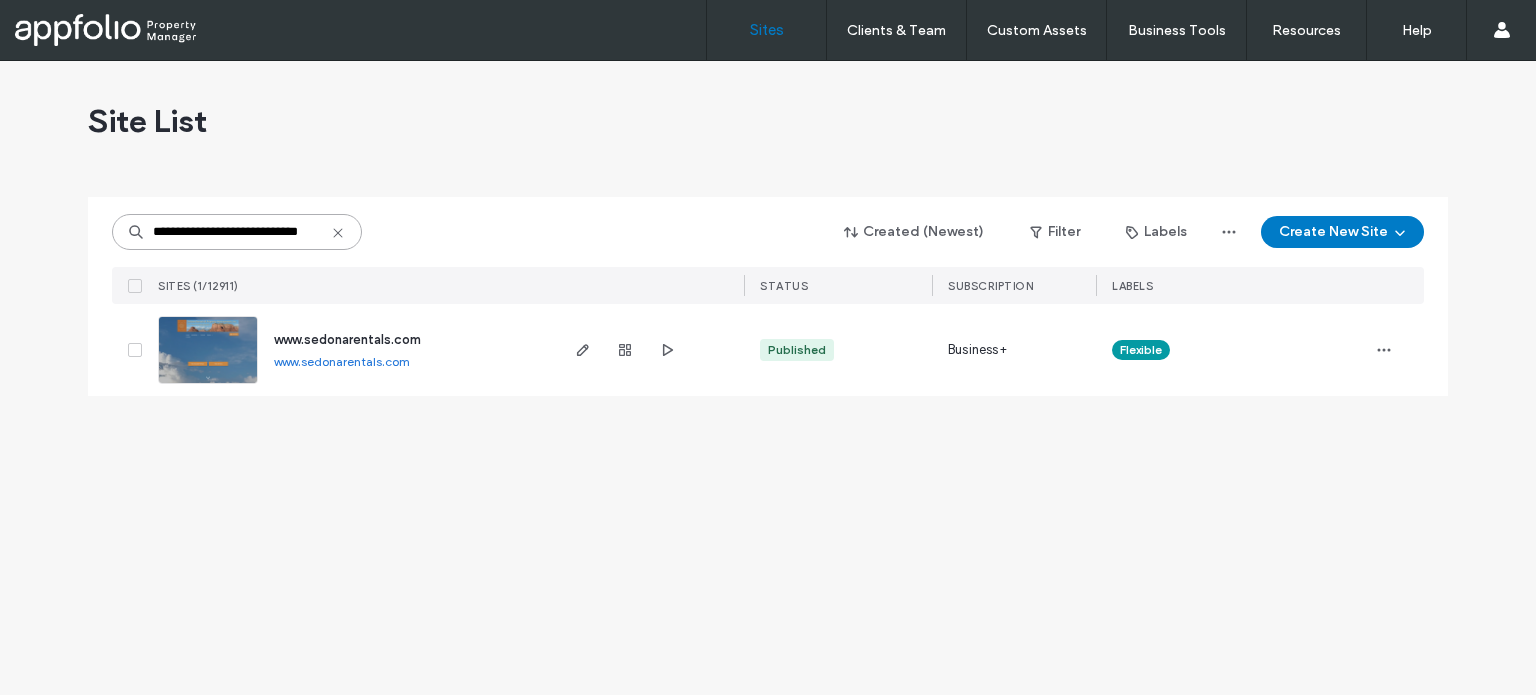 type on "**********" 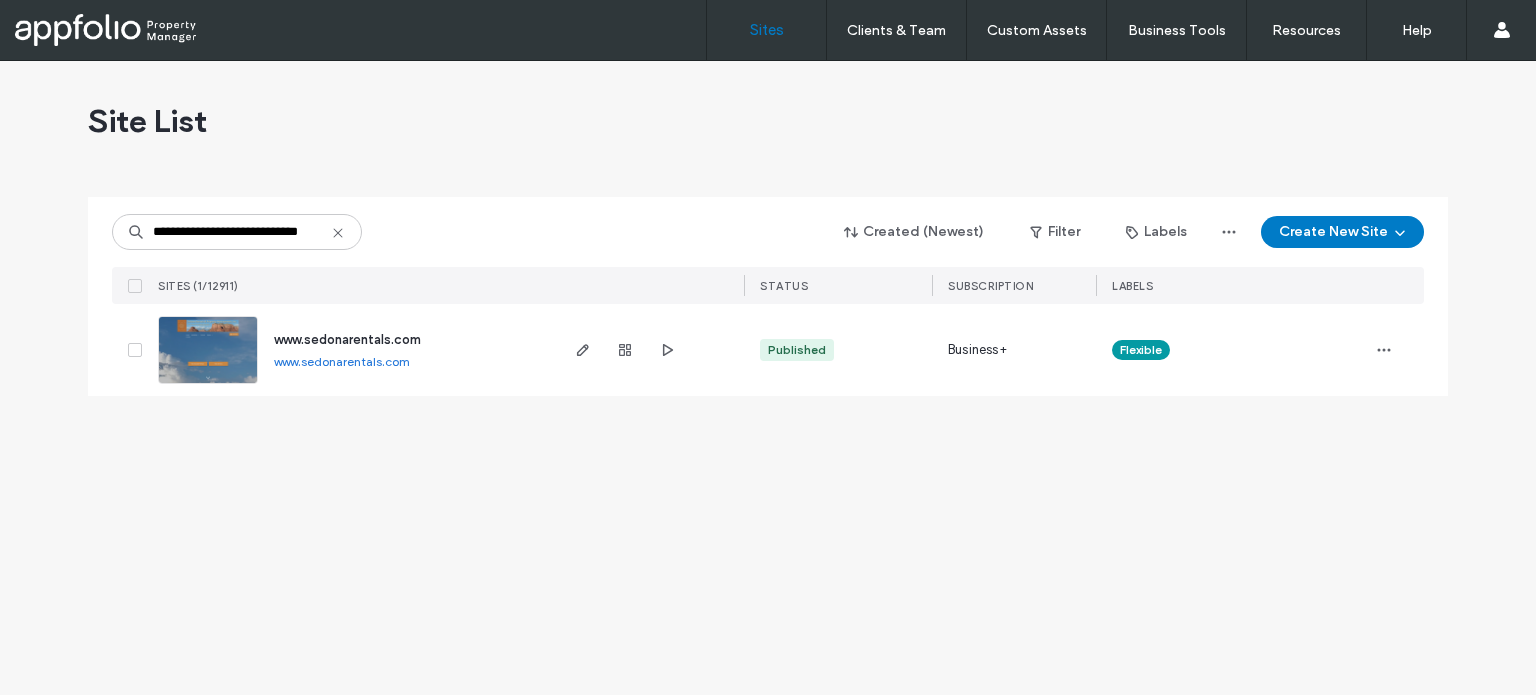click at bounding box center (208, 350) 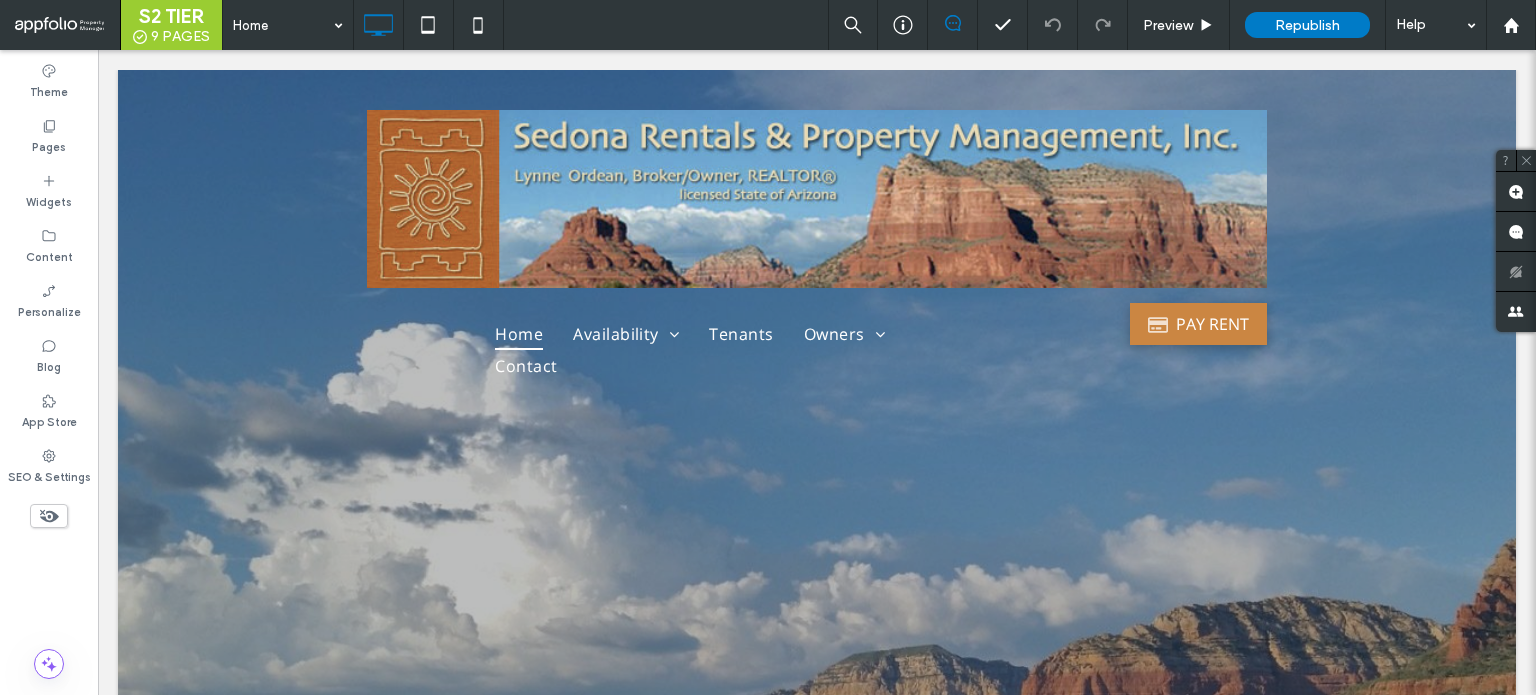 scroll, scrollTop: 0, scrollLeft: 0, axis: both 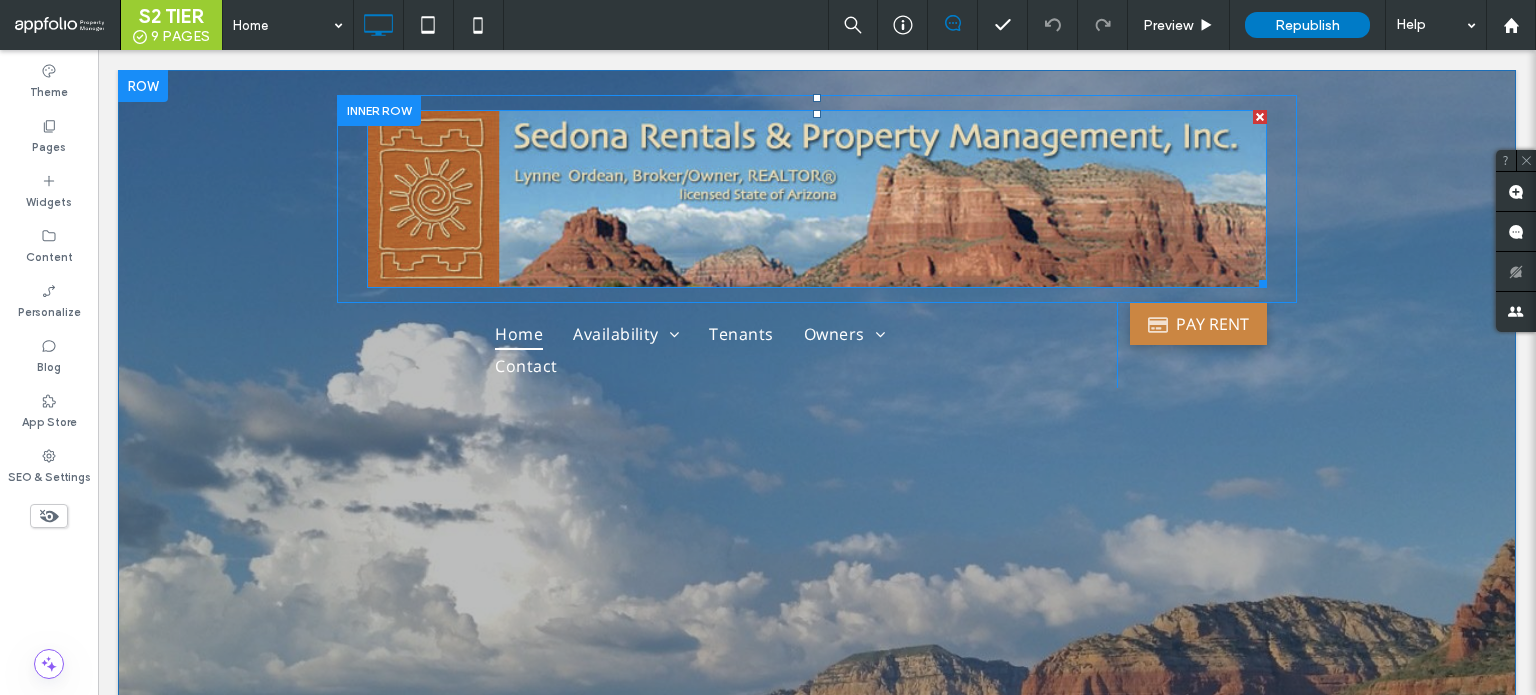 click at bounding box center [817, 199] 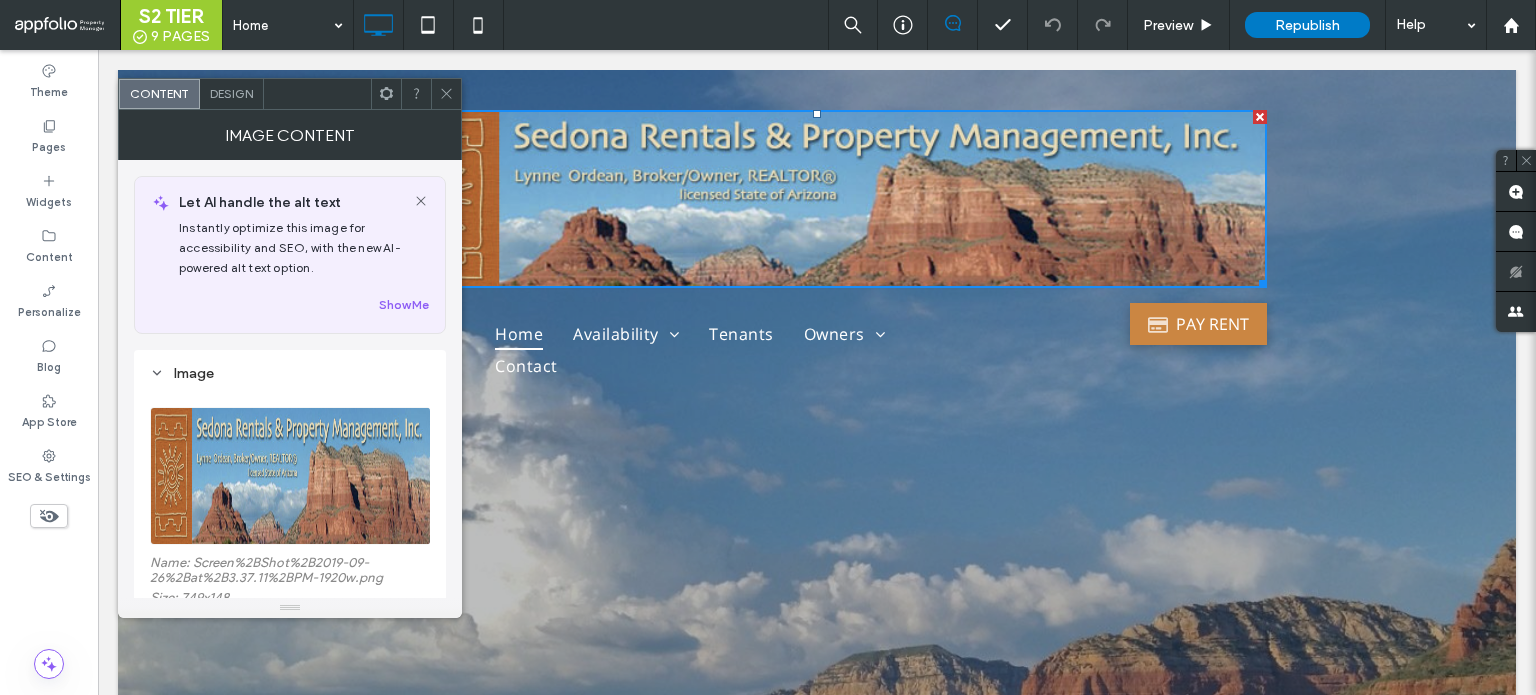 click 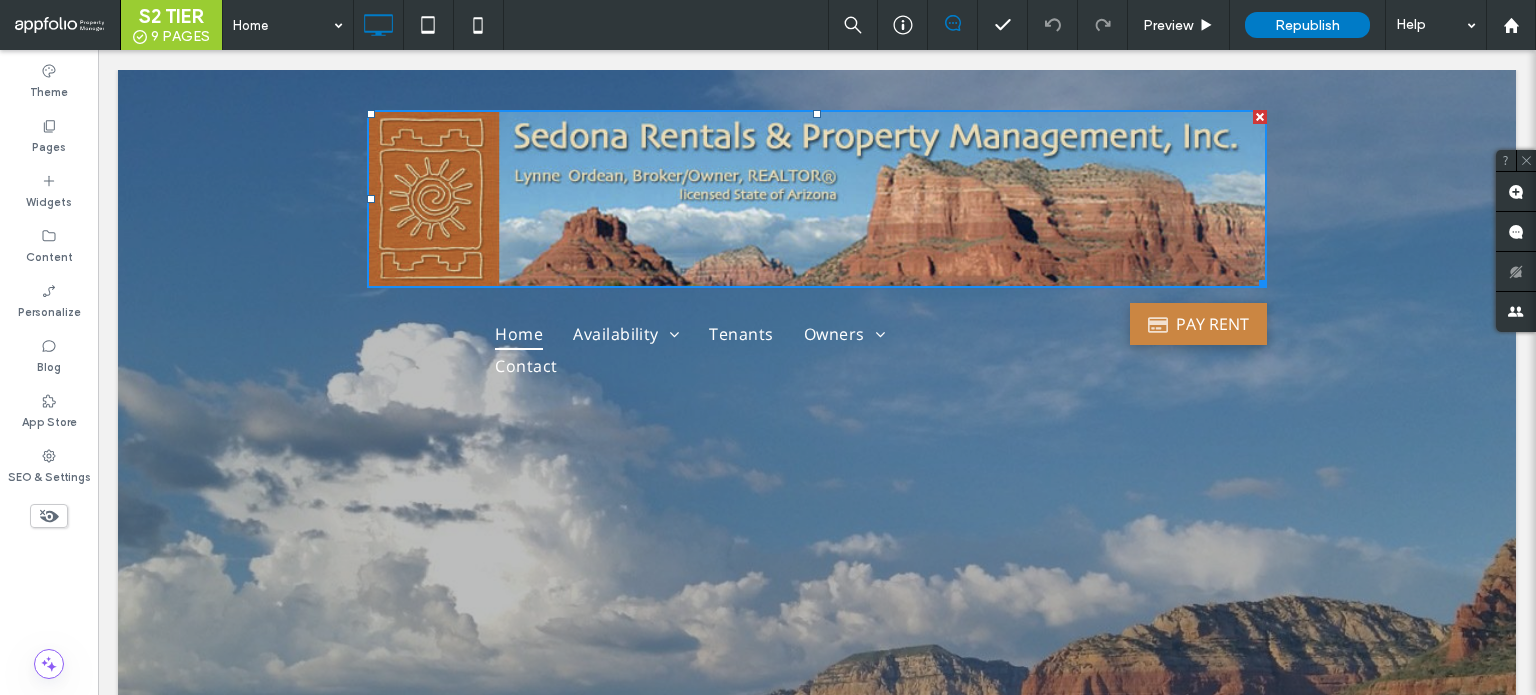 click at bounding box center (817, 199) 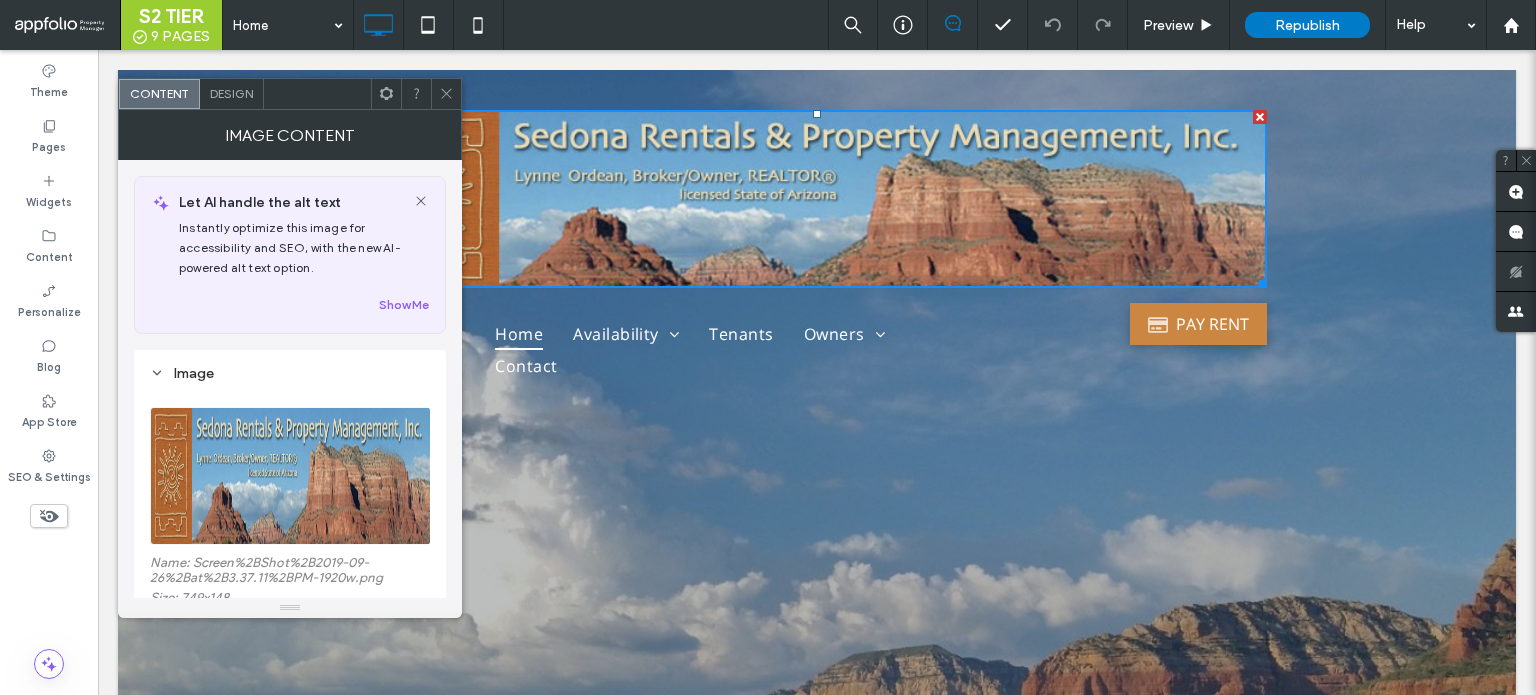 click 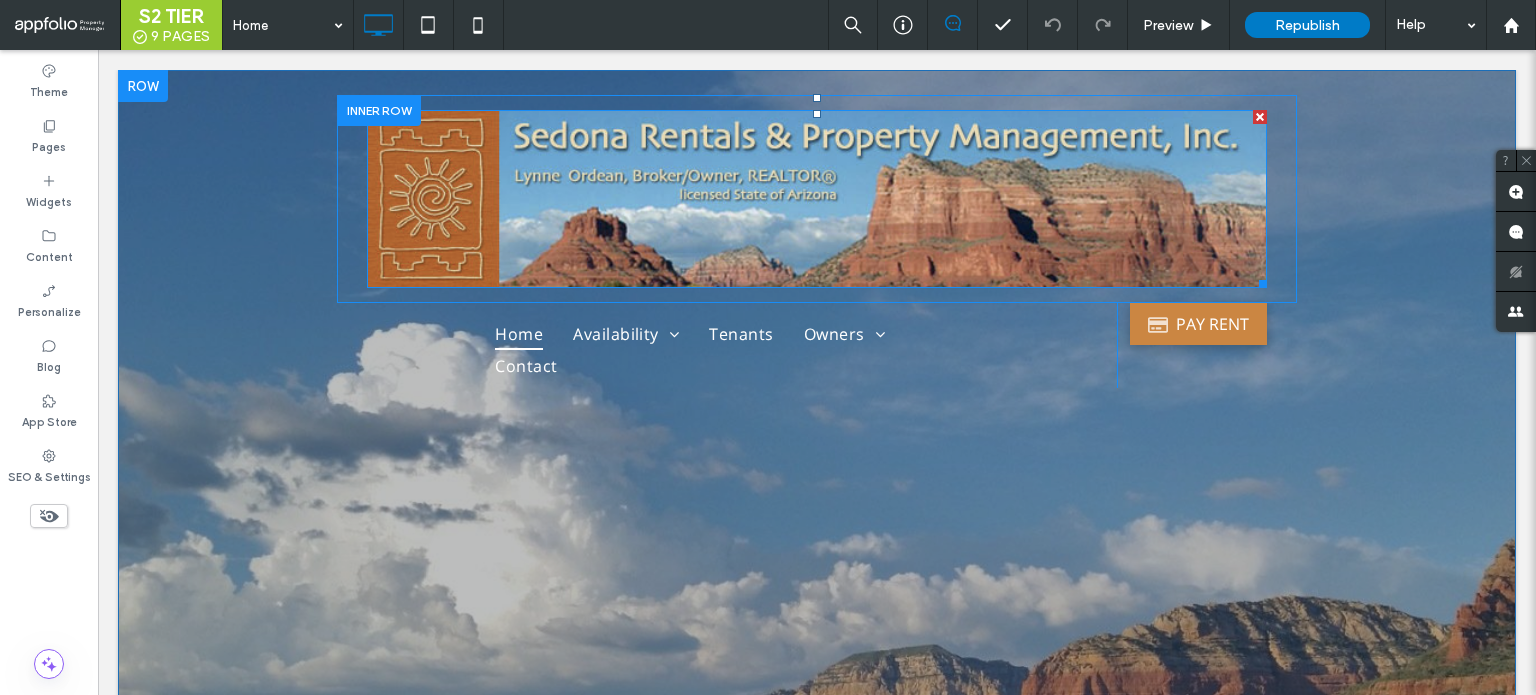 click at bounding box center (817, 199) 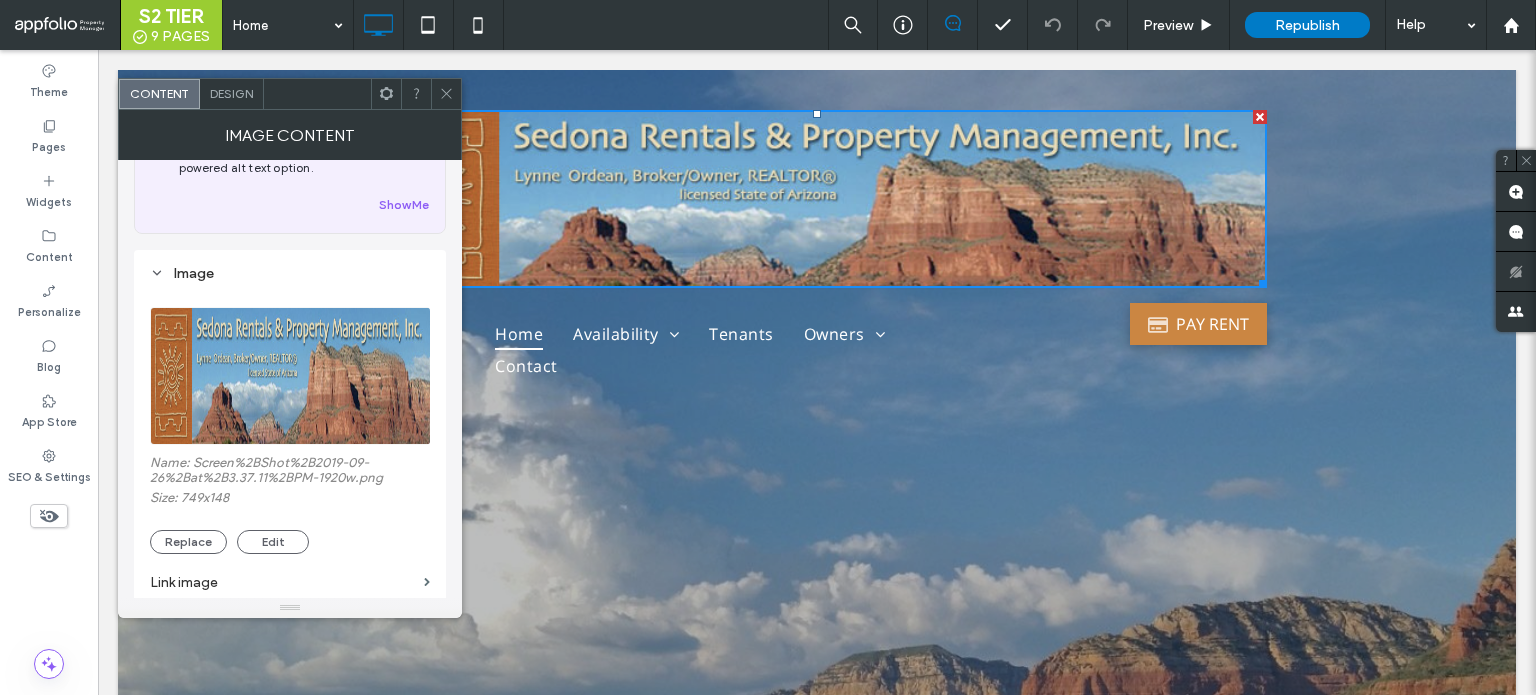 scroll, scrollTop: 0, scrollLeft: 0, axis: both 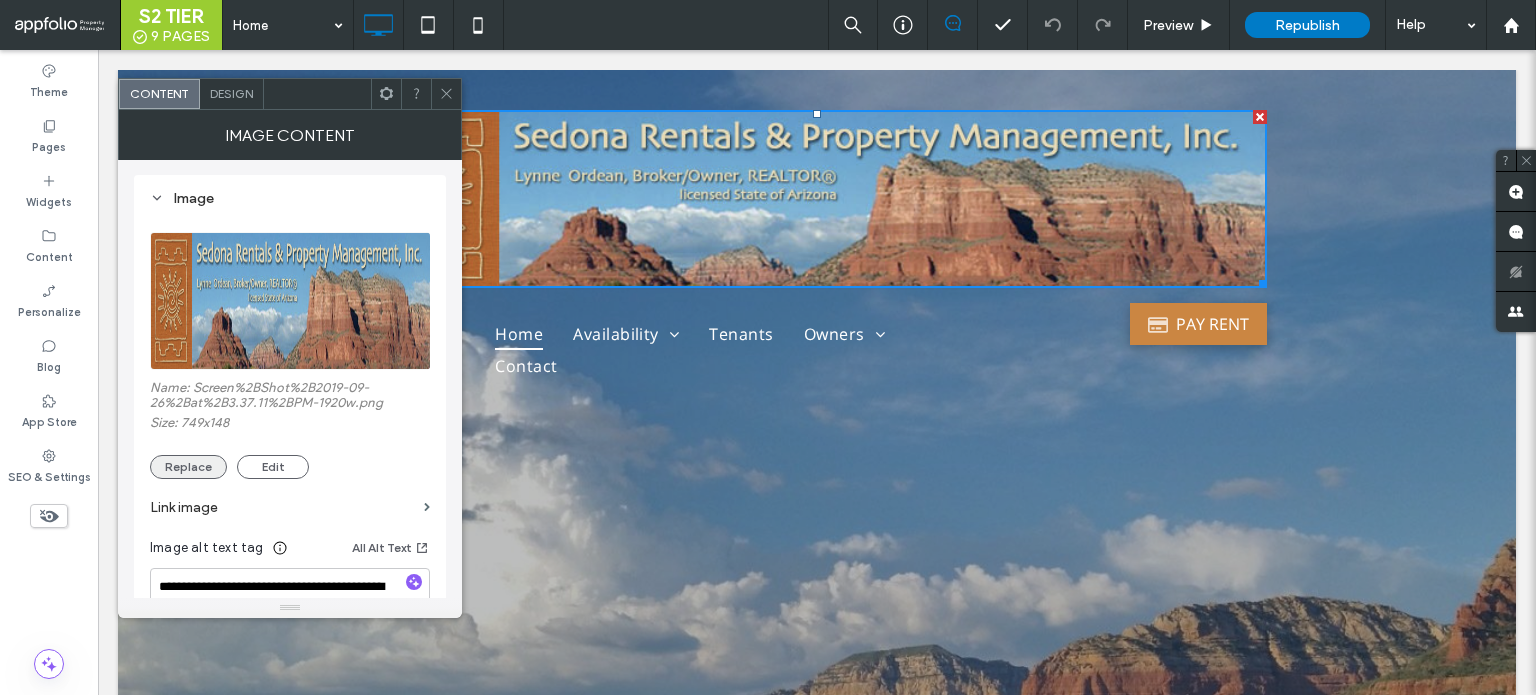 click on "Replace" at bounding box center [188, 467] 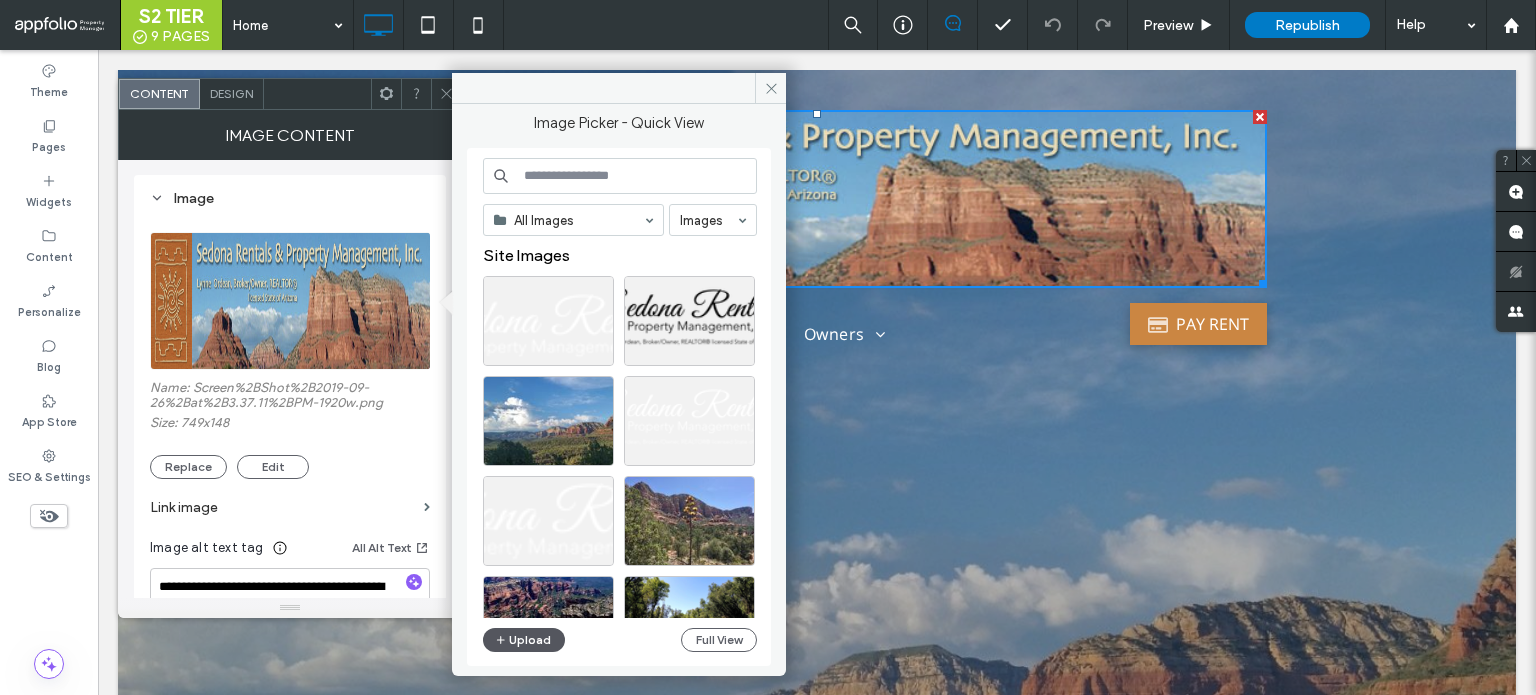 click on "Upload" at bounding box center (524, 640) 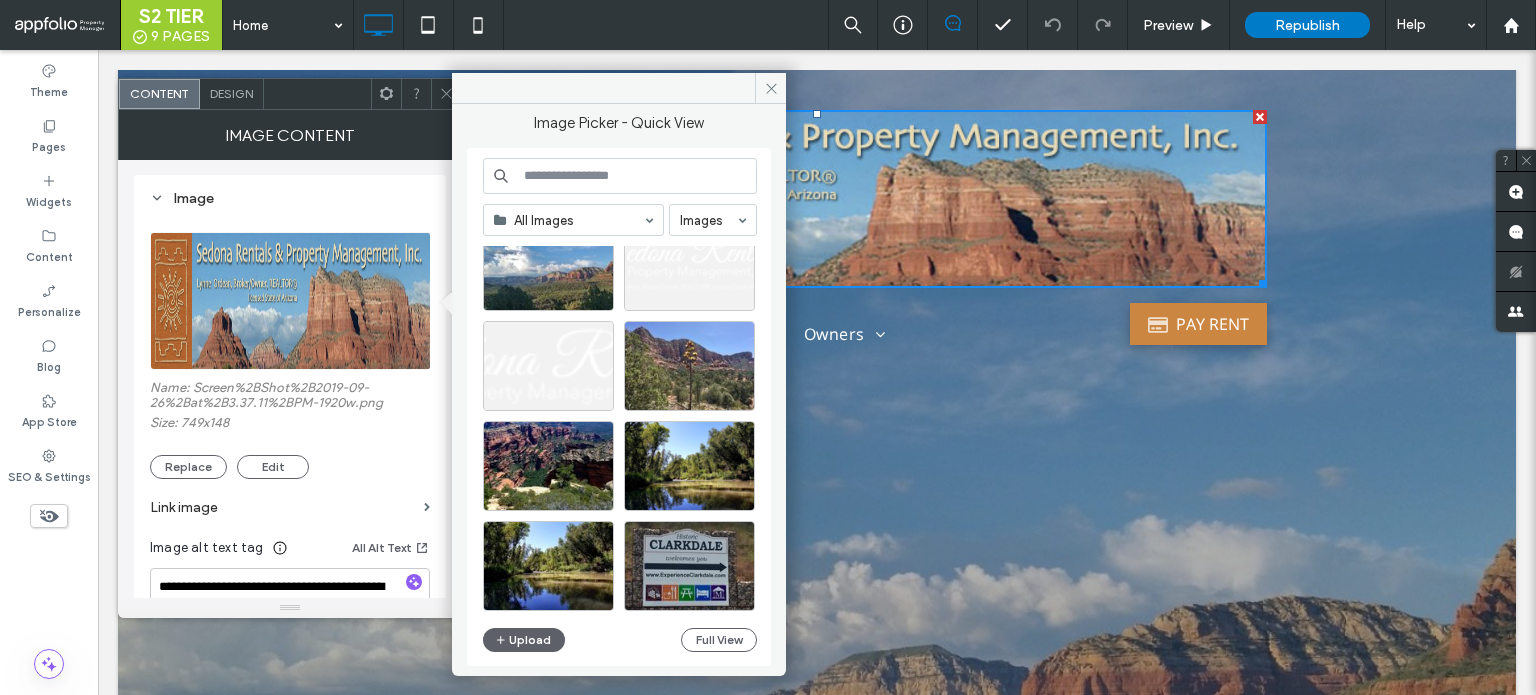 scroll, scrollTop: 0, scrollLeft: 0, axis: both 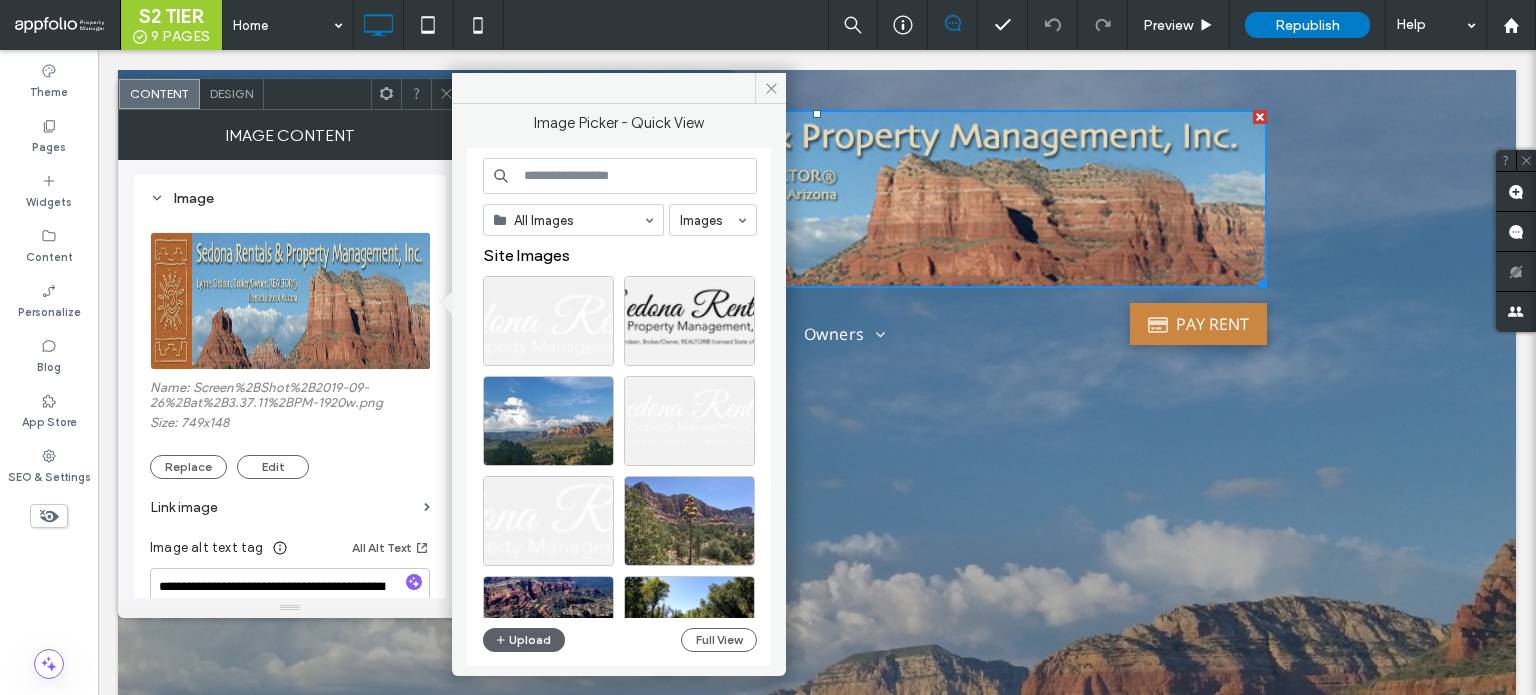 click on "All Images Images Site Images Upload Full View" at bounding box center [620, 407] 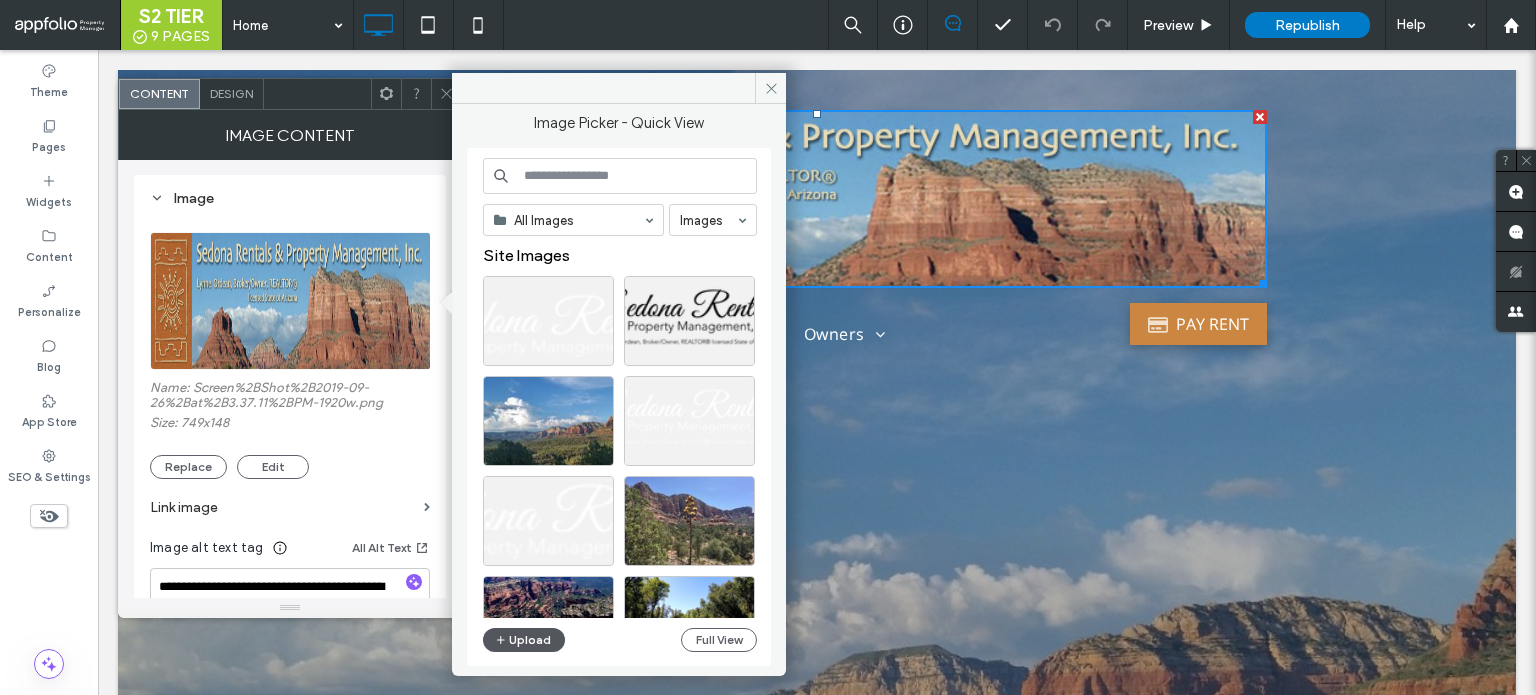 click on "Upload" at bounding box center (524, 640) 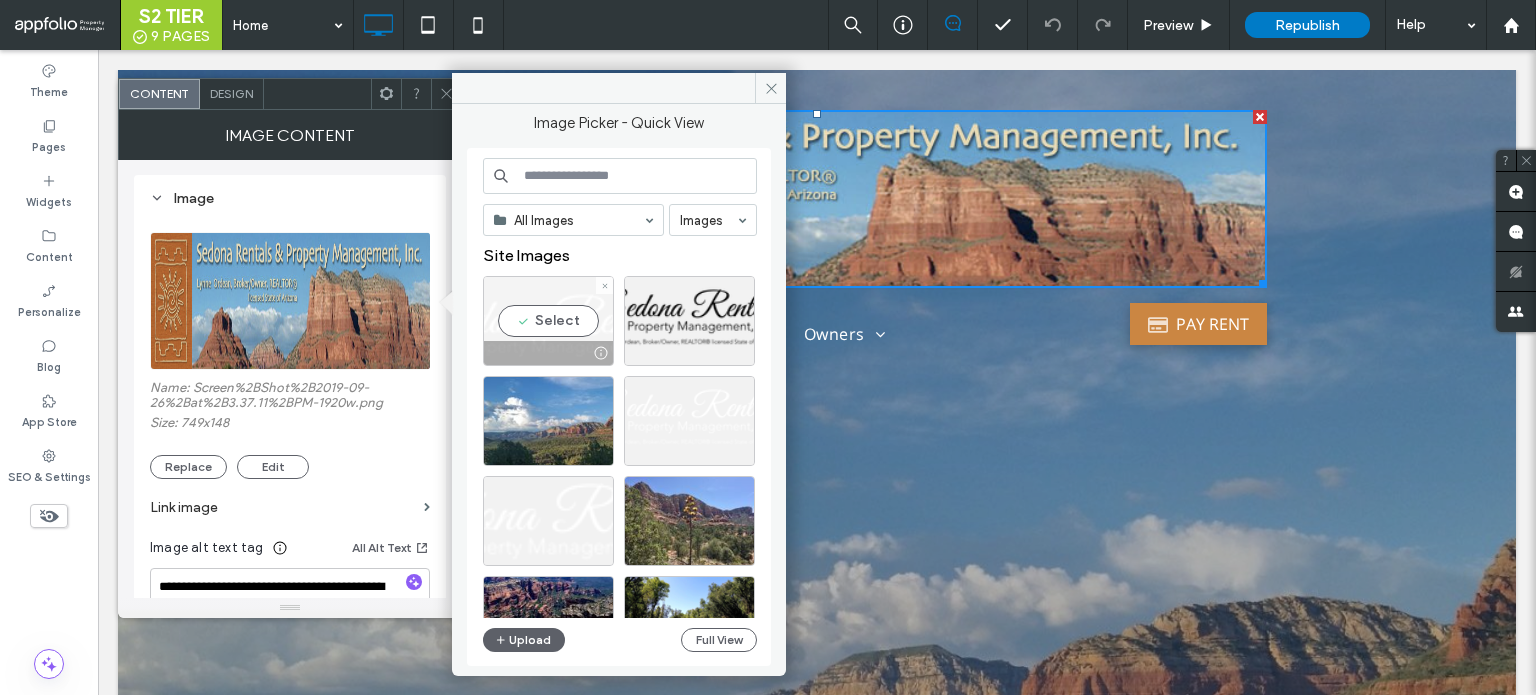 click on "Select" at bounding box center (548, 321) 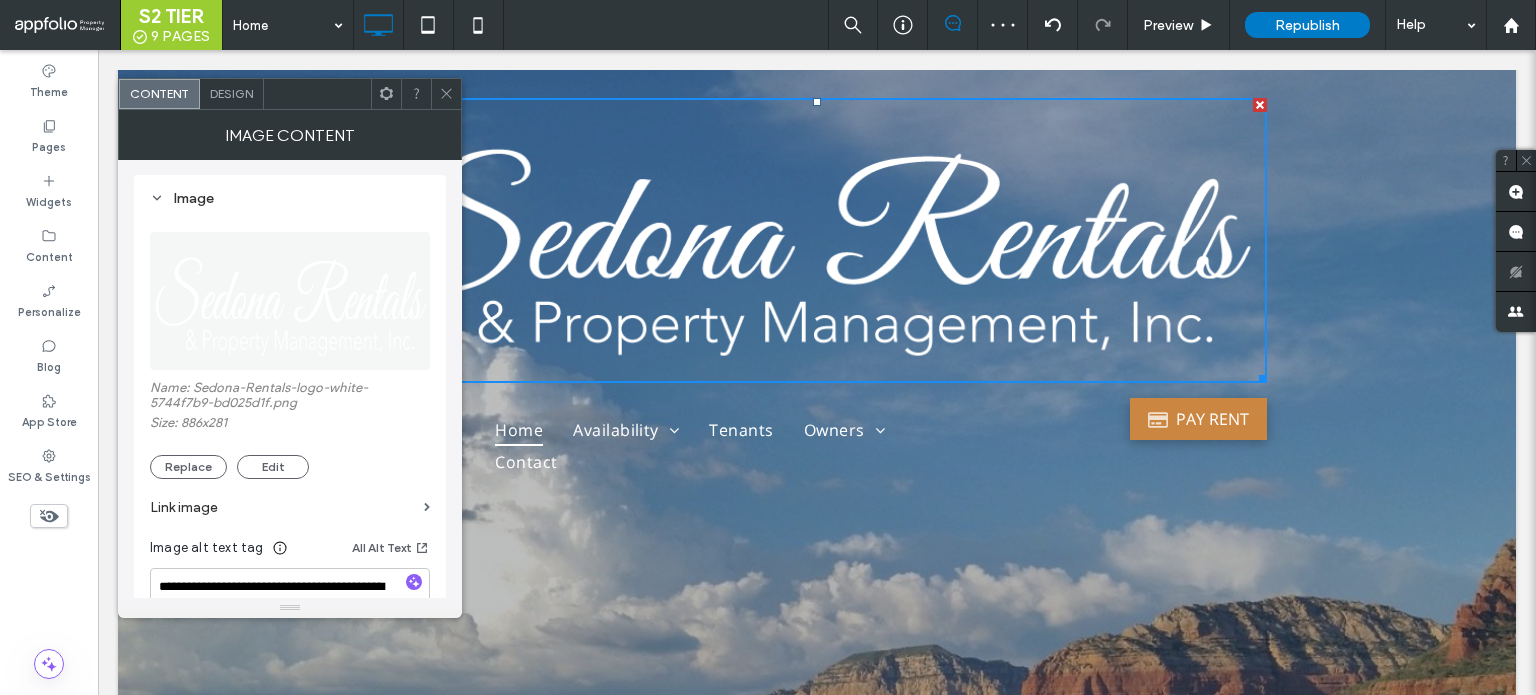 scroll, scrollTop: 0, scrollLeft: 0, axis: both 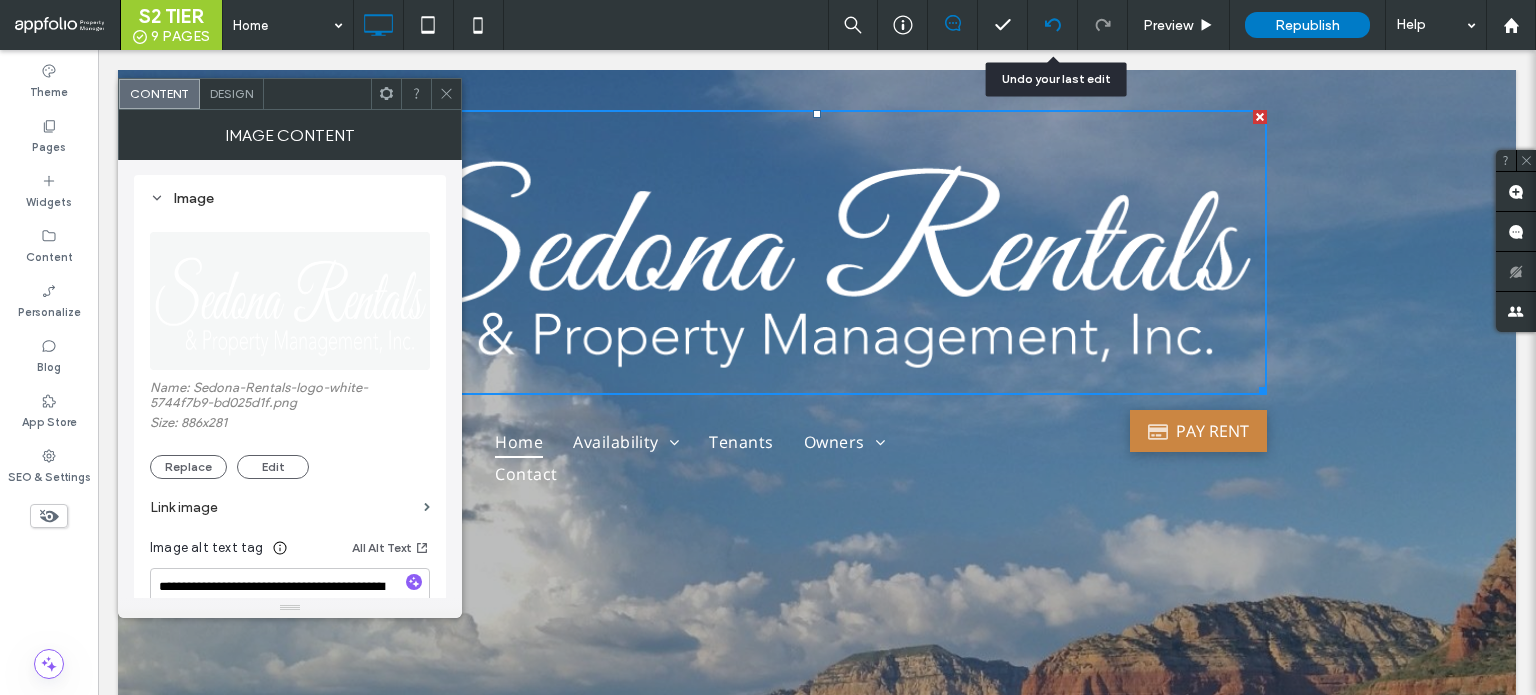 click at bounding box center (1053, 25) 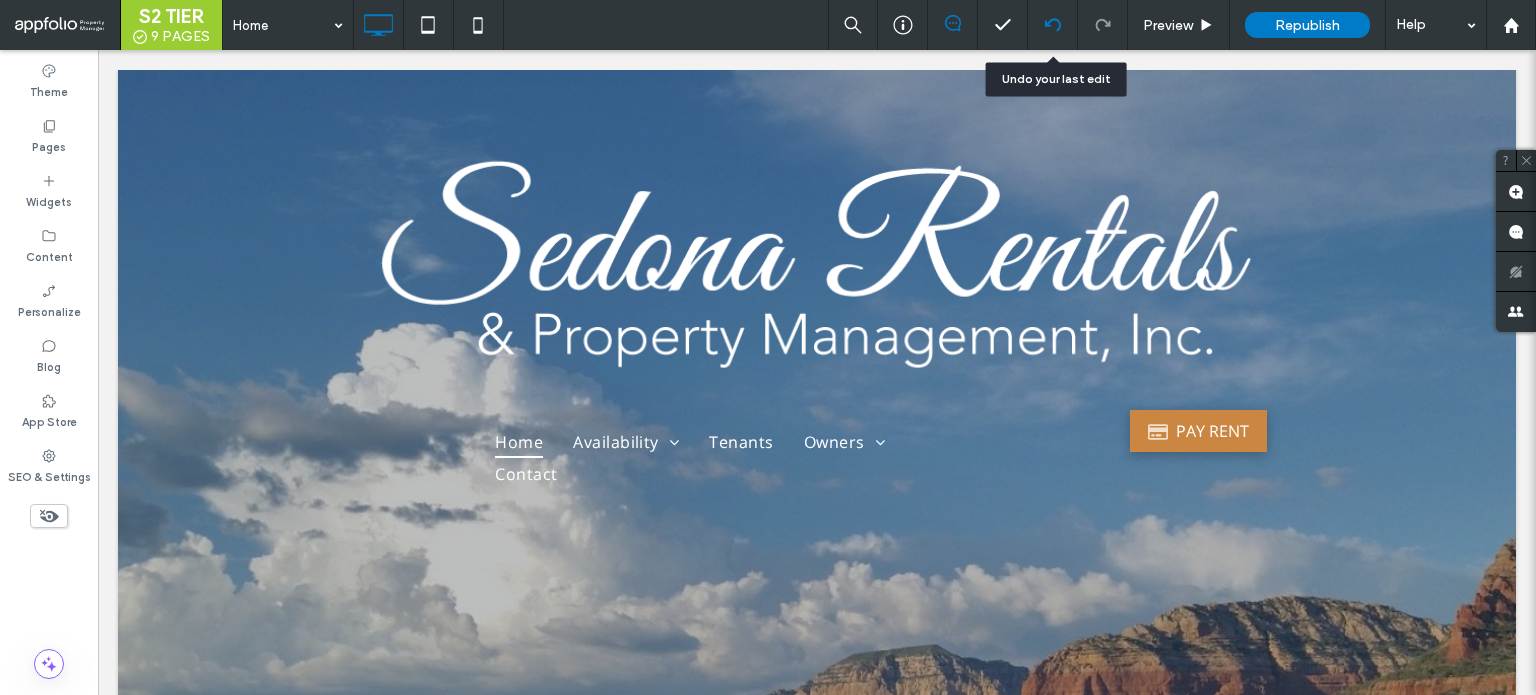 click 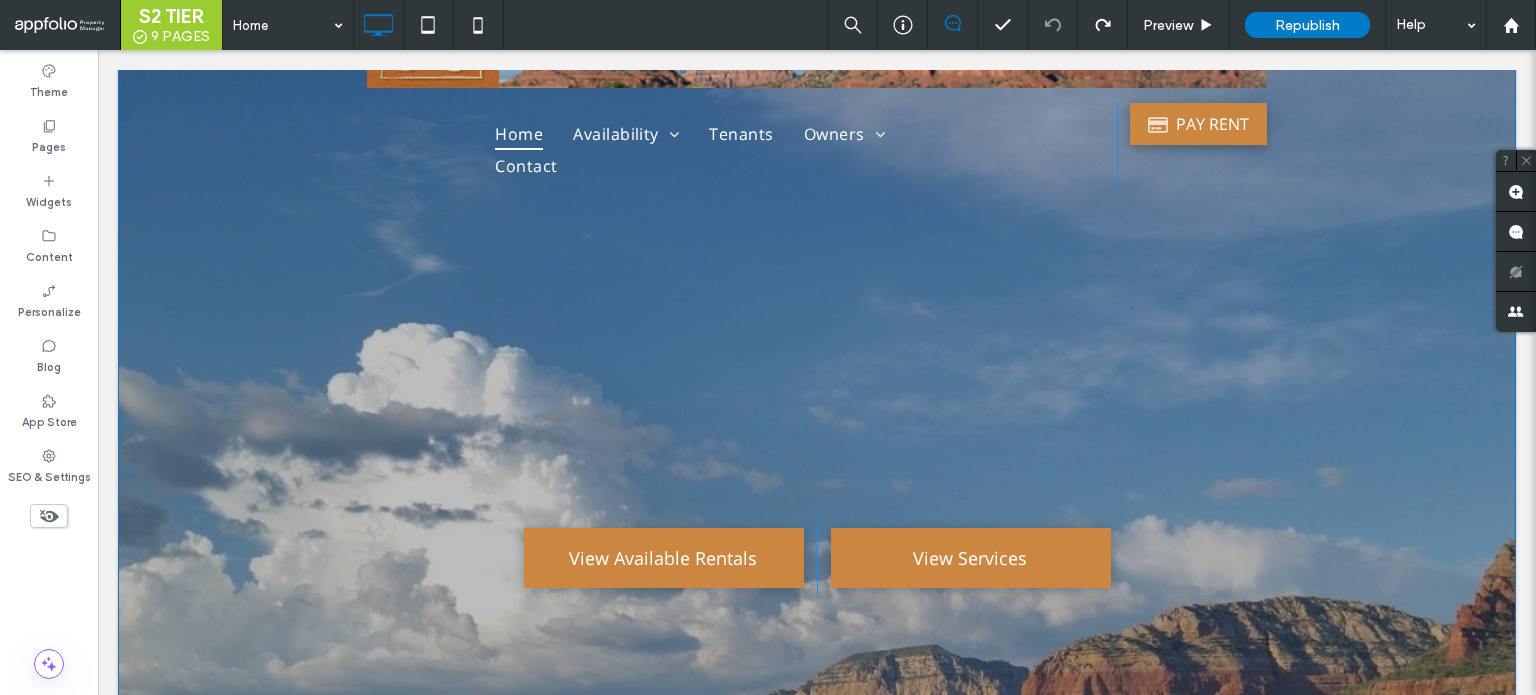 scroll, scrollTop: 0, scrollLeft: 0, axis: both 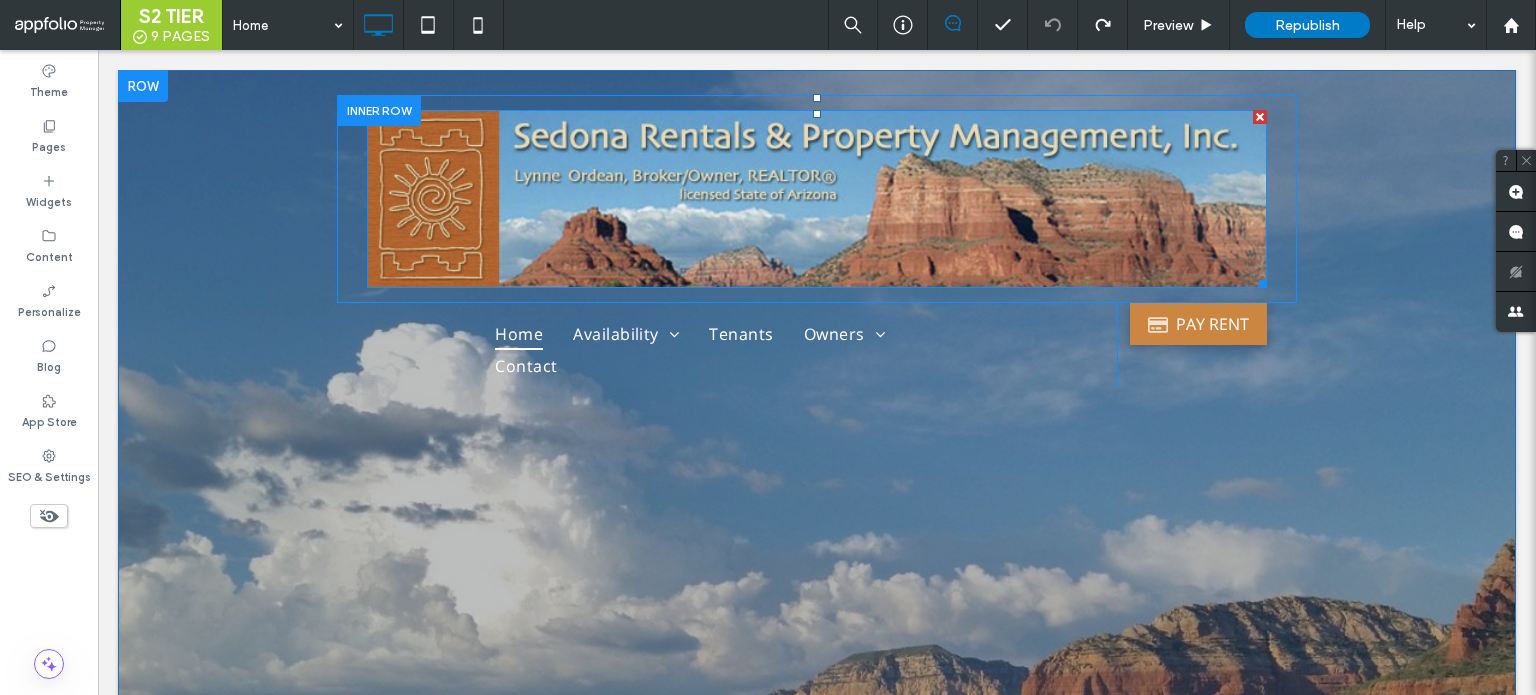 click at bounding box center (817, 199) 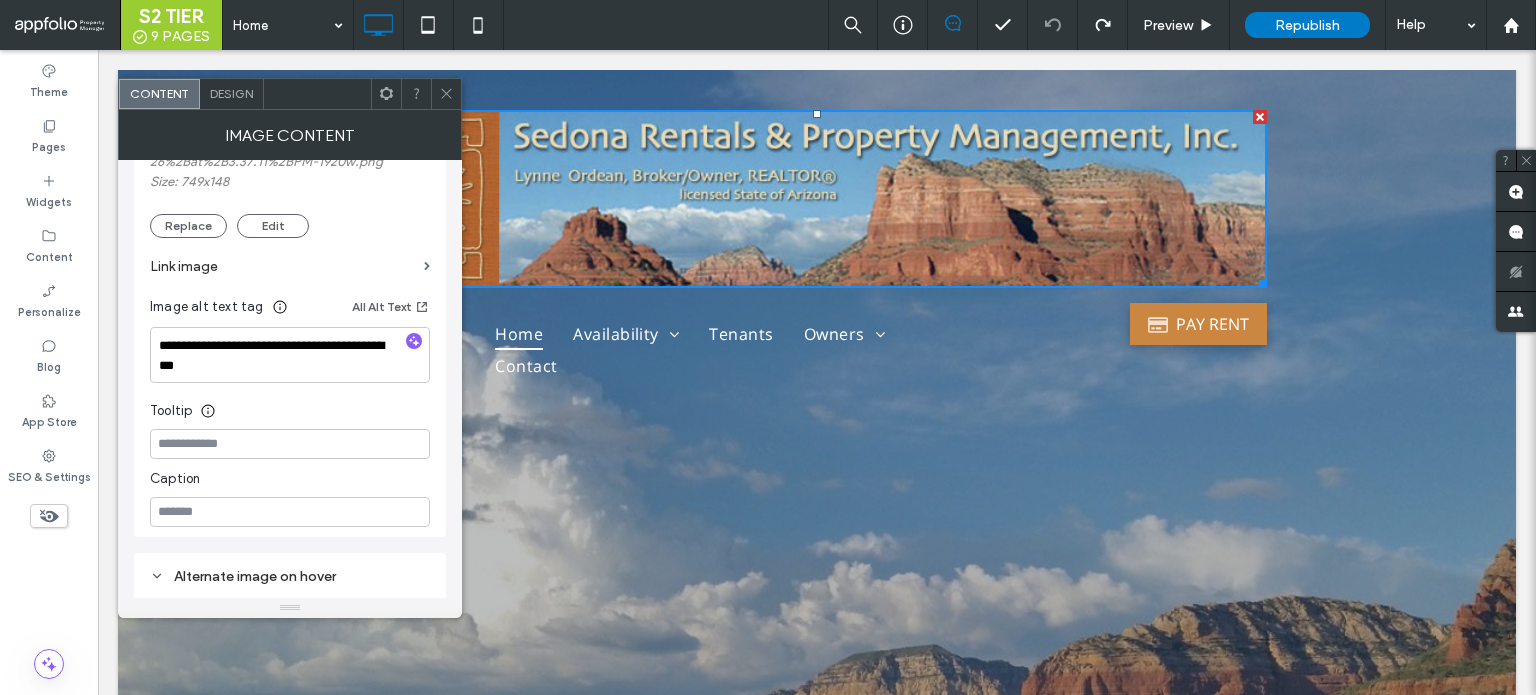 scroll, scrollTop: 200, scrollLeft: 0, axis: vertical 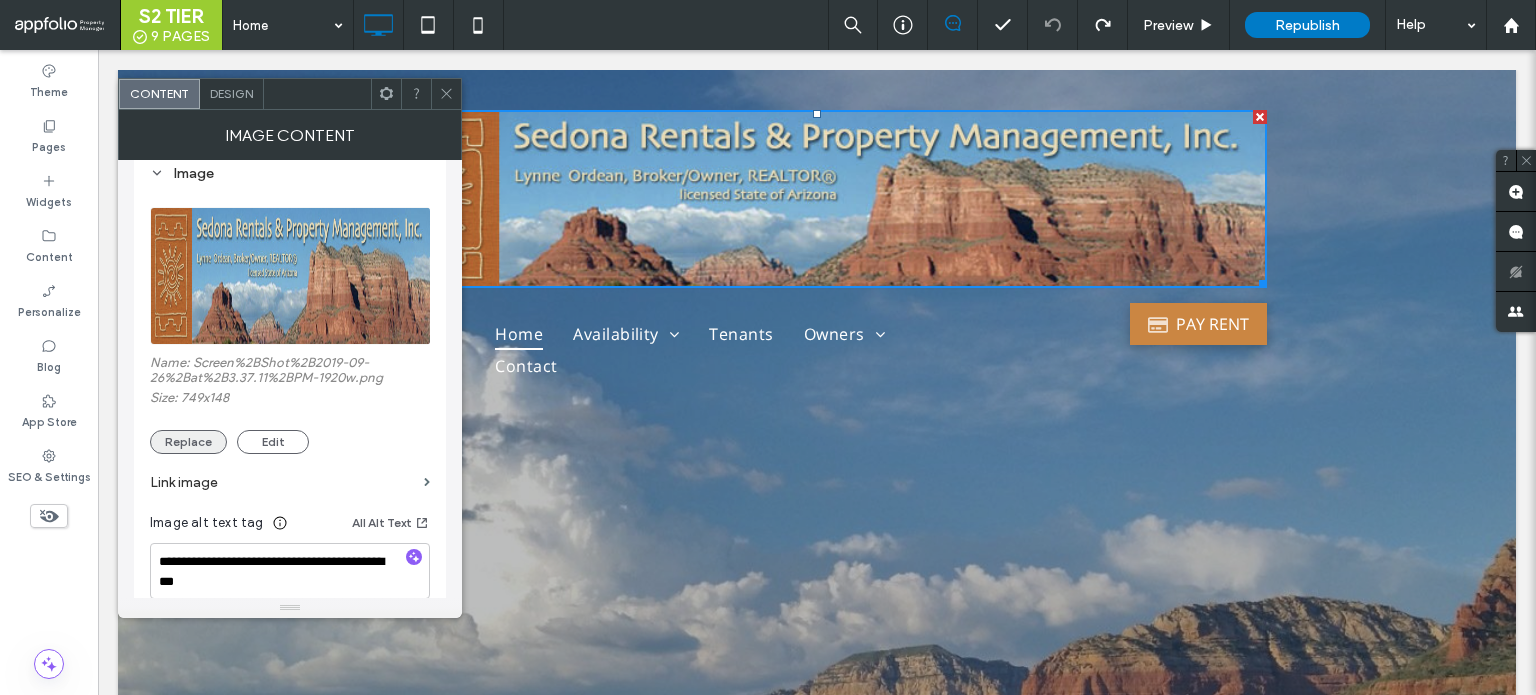 click on "Replace" at bounding box center [188, 442] 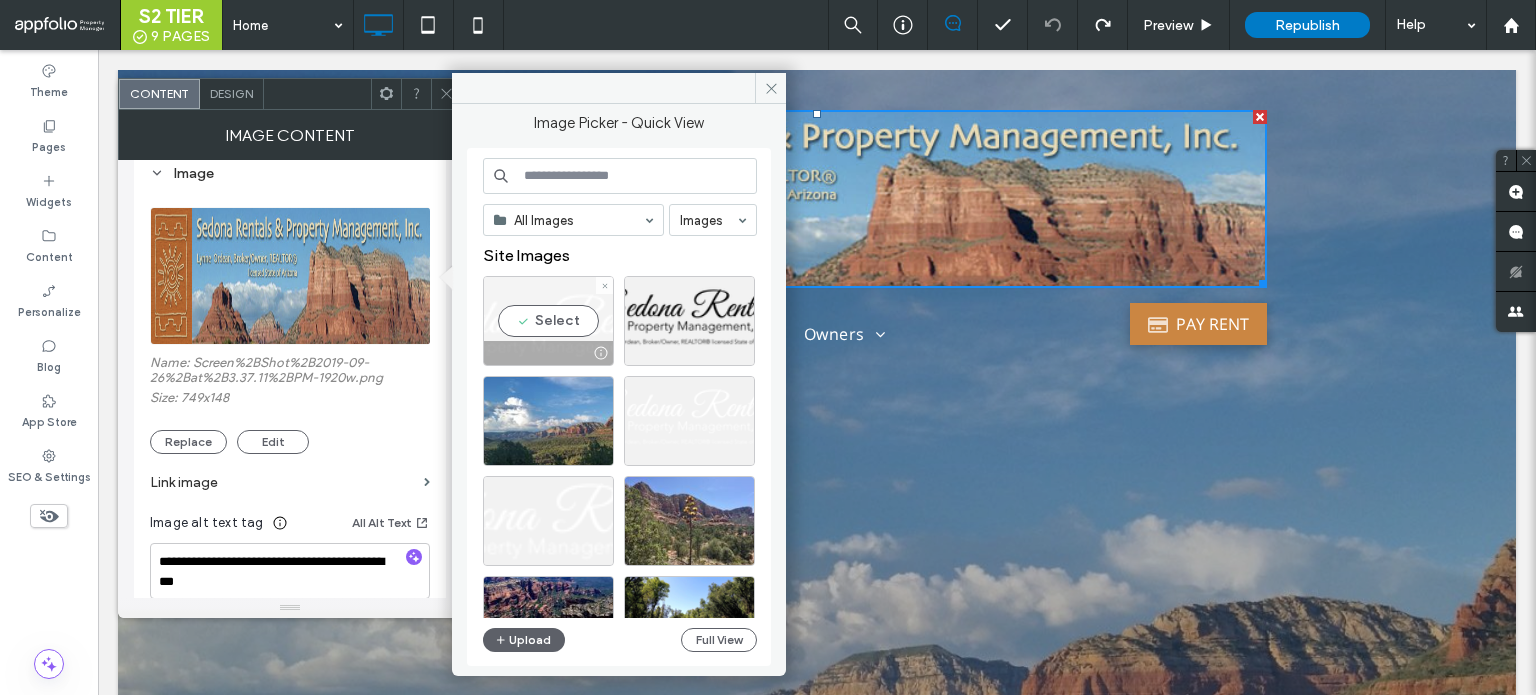 type 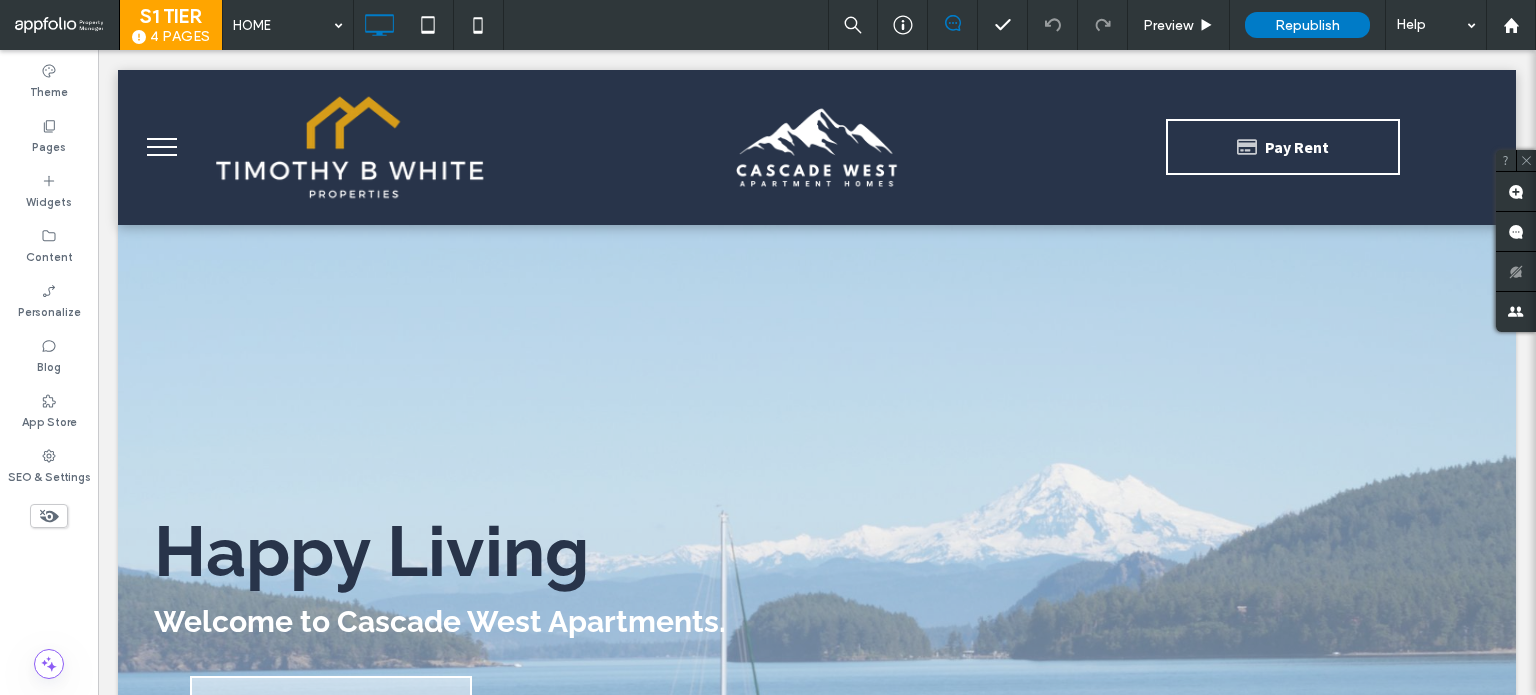 scroll, scrollTop: 0, scrollLeft: 0, axis: both 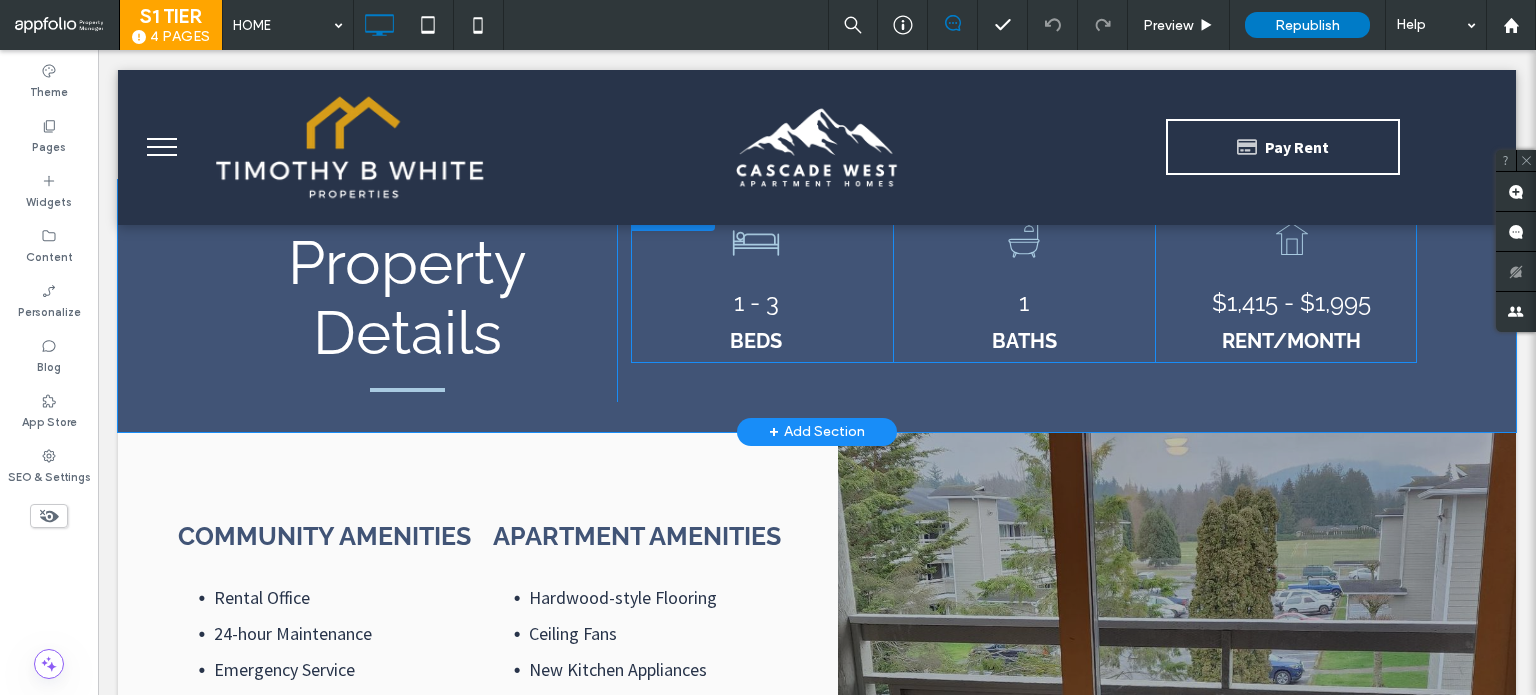 click on "1" at bounding box center (1024, 302) 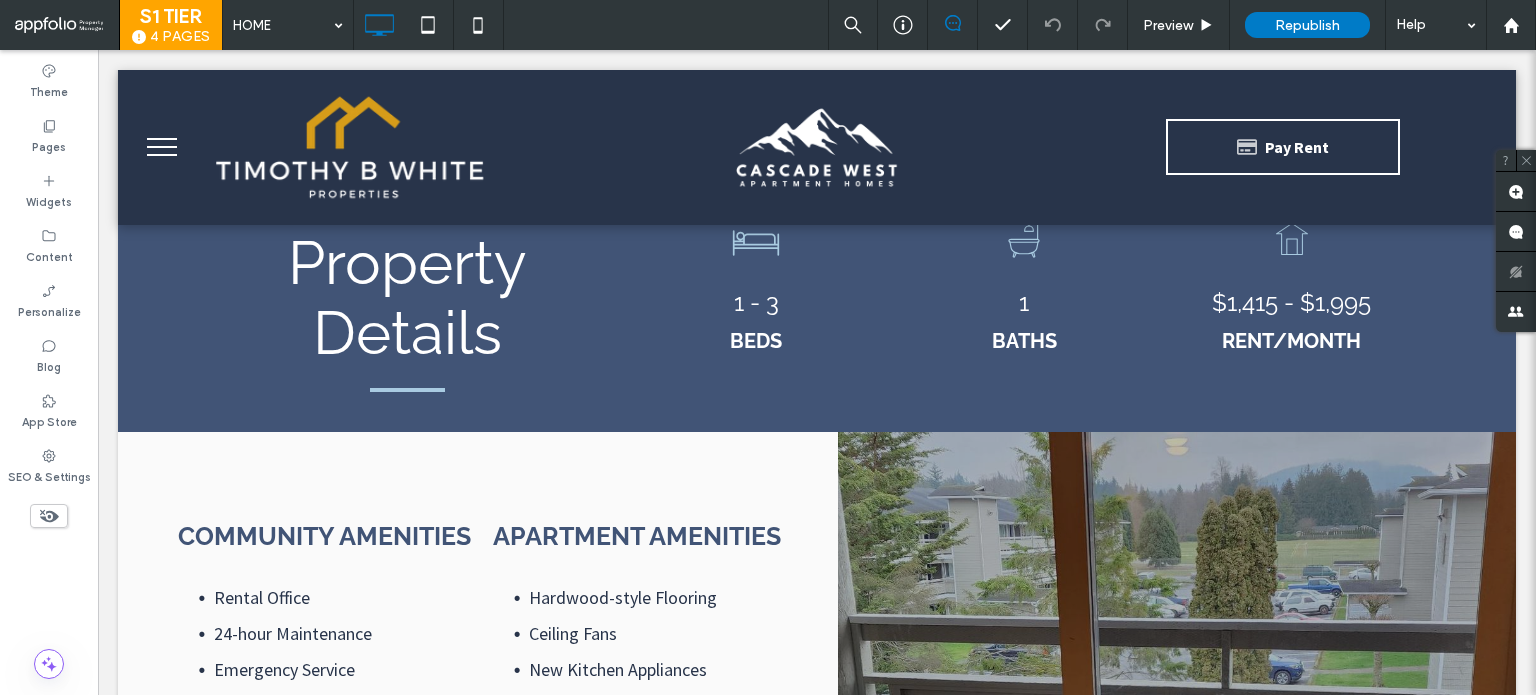 click on "1" at bounding box center [1024, 302] 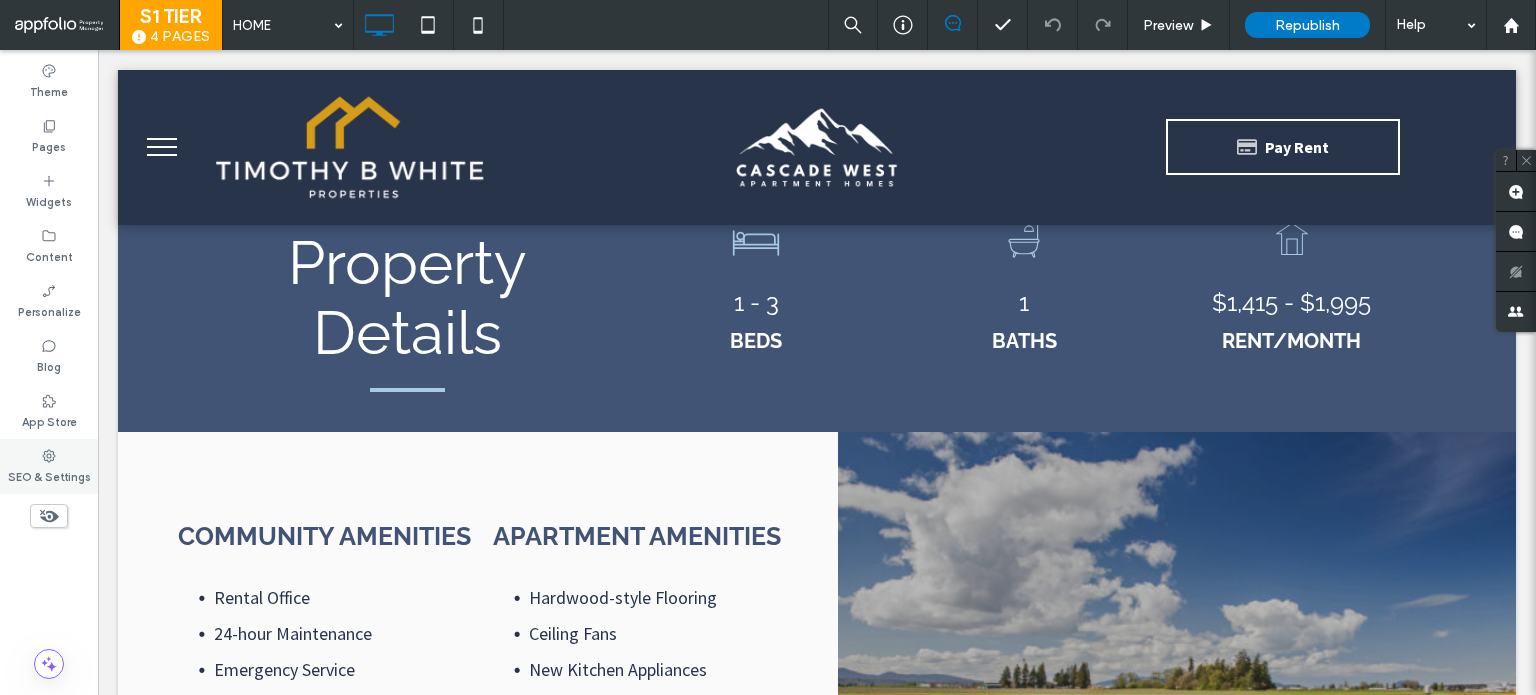 click 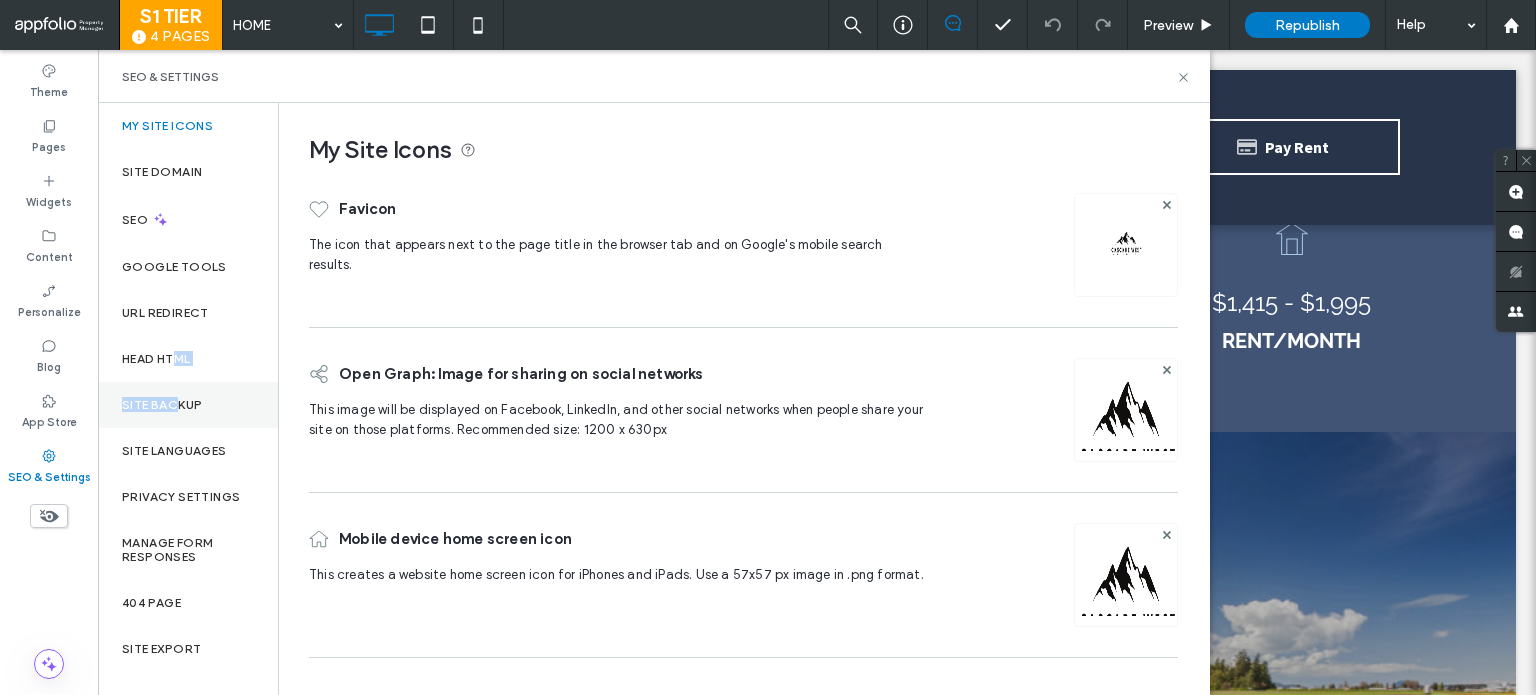 click on "My Site Icons Site Domain SEO Google Tools URL Redirect Head HTML Site Backup Site Languages Privacy Settings Manage Form Responses 404 Page Site Export" at bounding box center (188, 387) 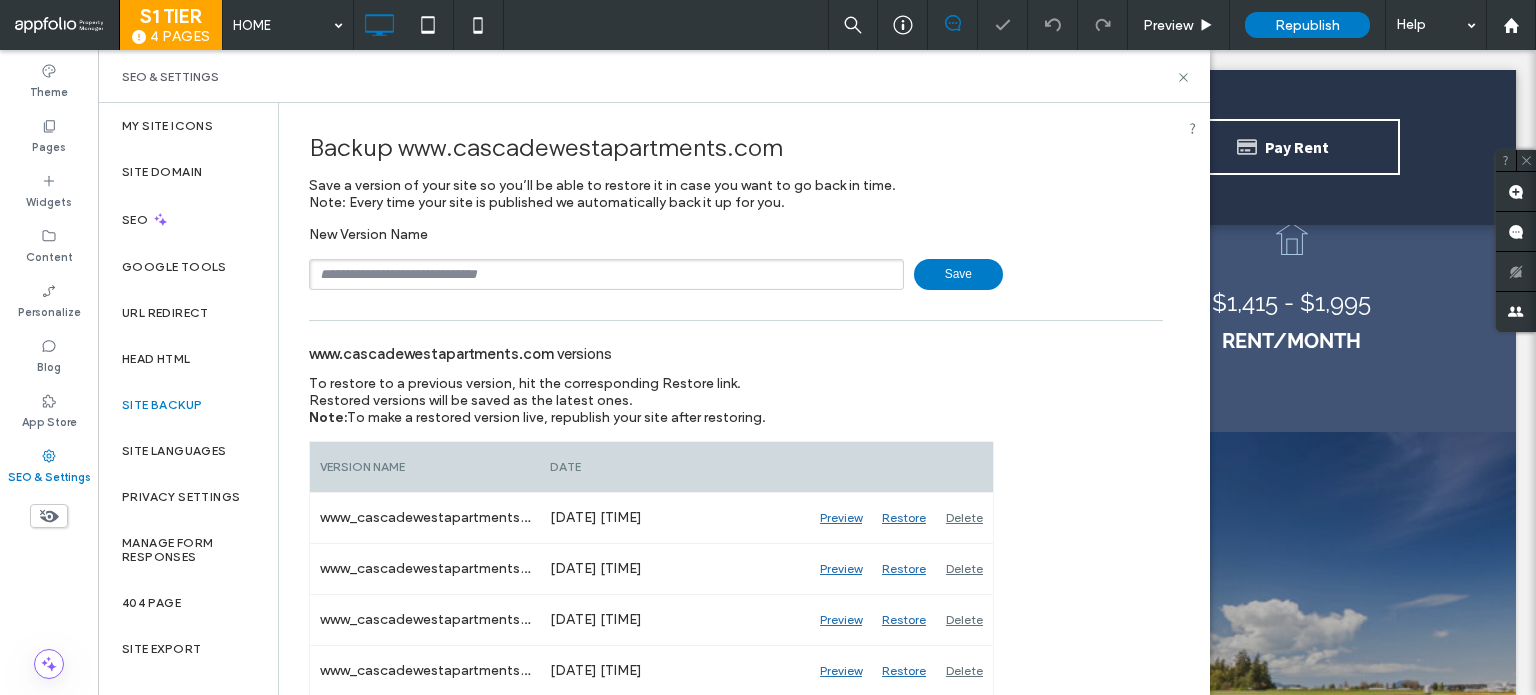 click at bounding box center [606, 274] 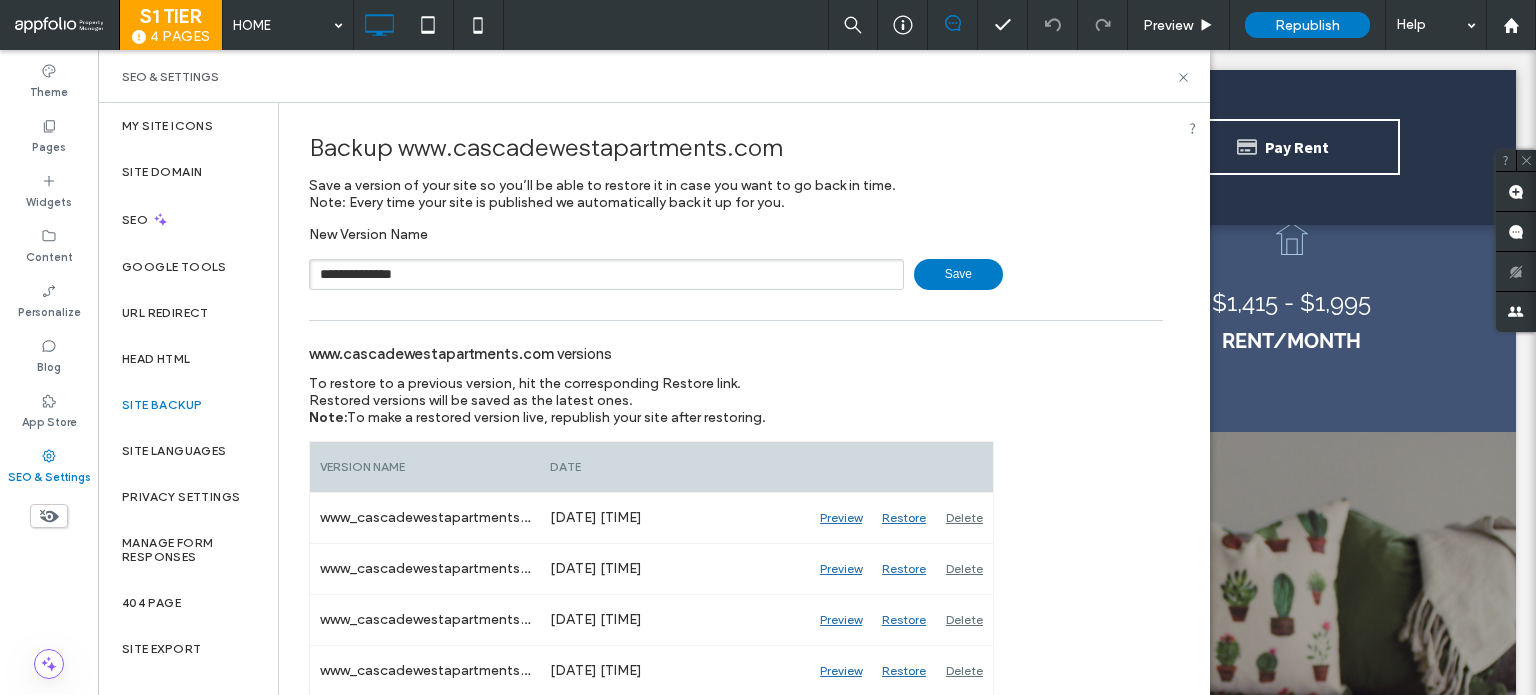 type on "**********" 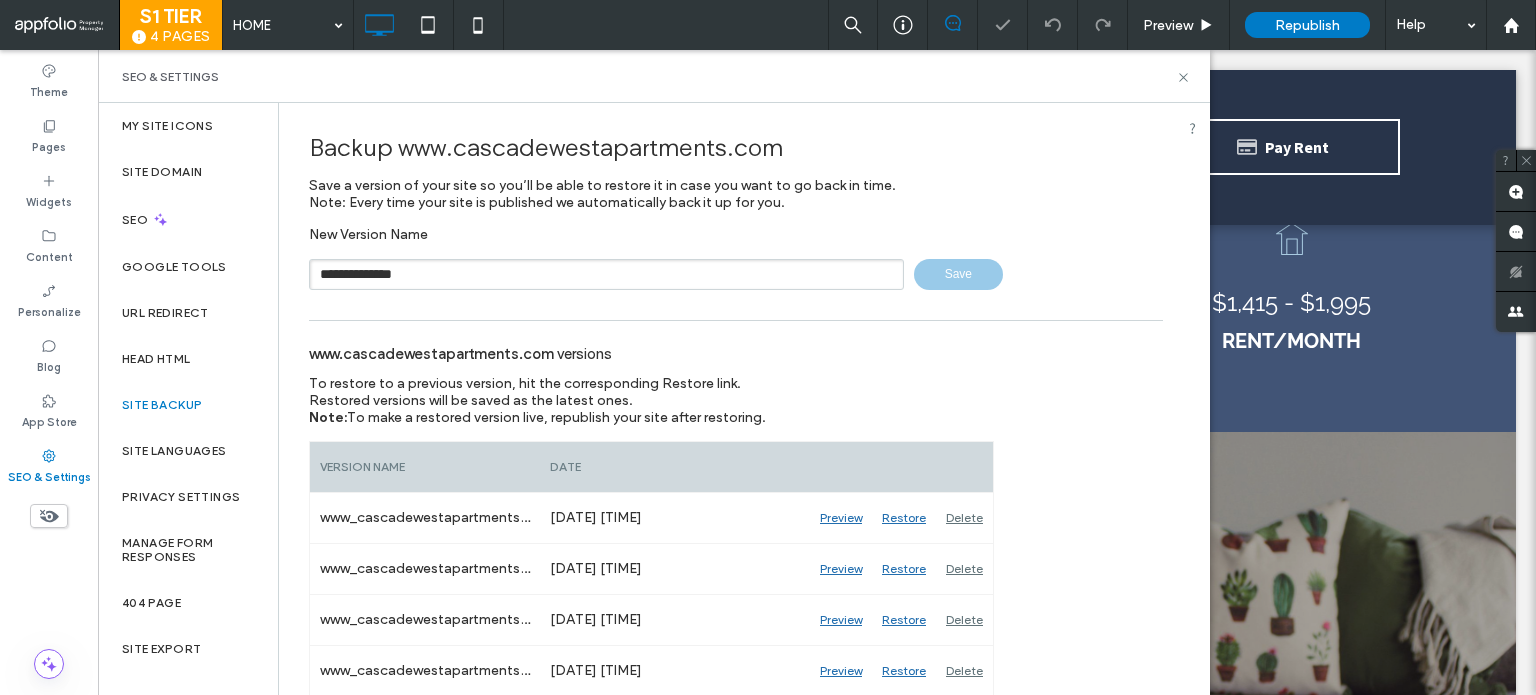 type 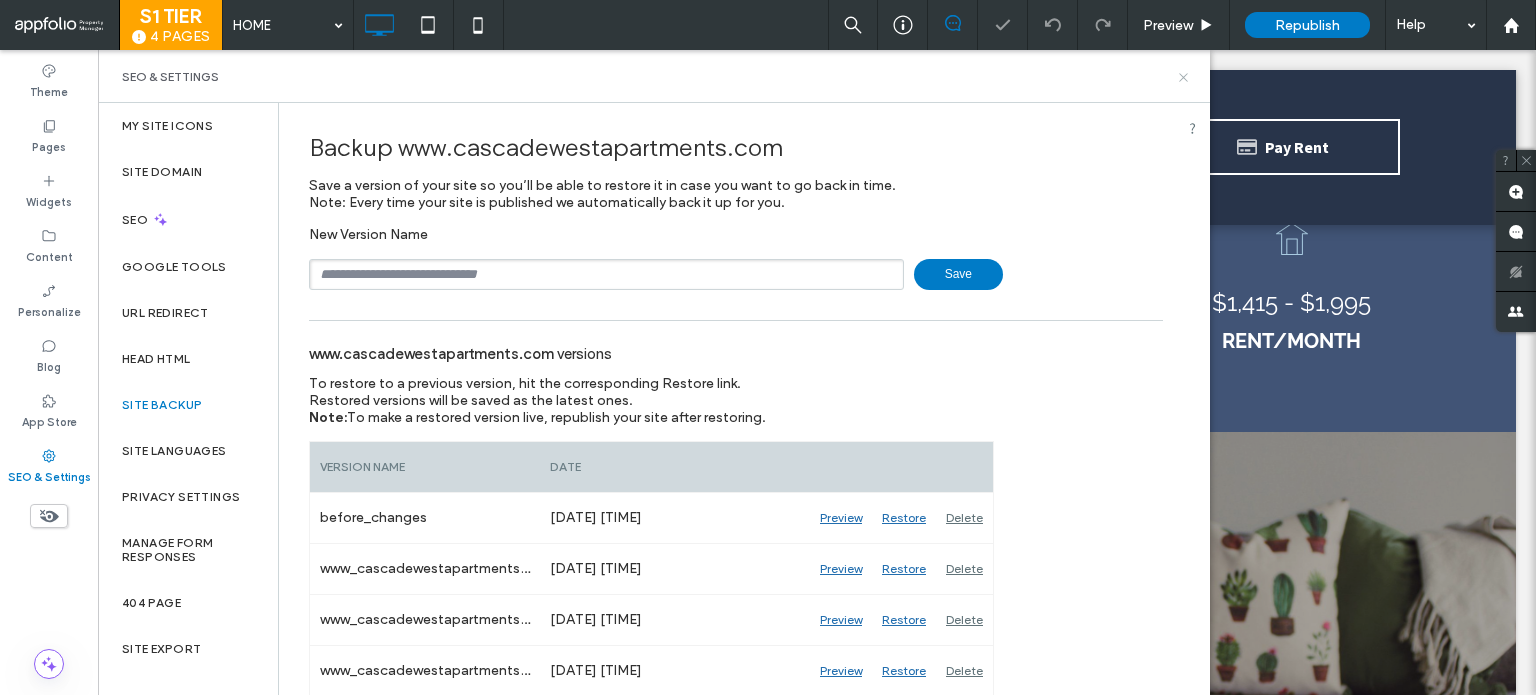 click 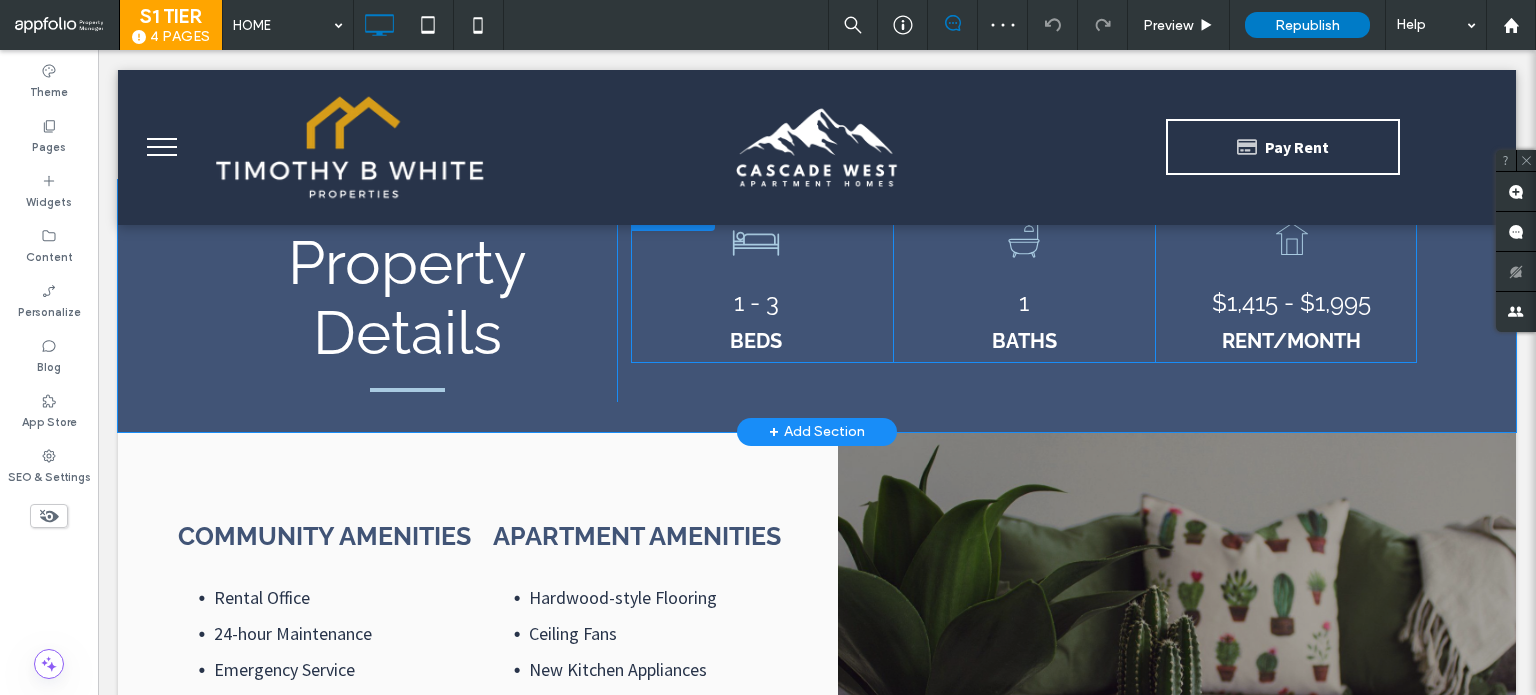 click on "bath icon - bath range
1     BATHS
Click To Paste" at bounding box center (1024, 281) 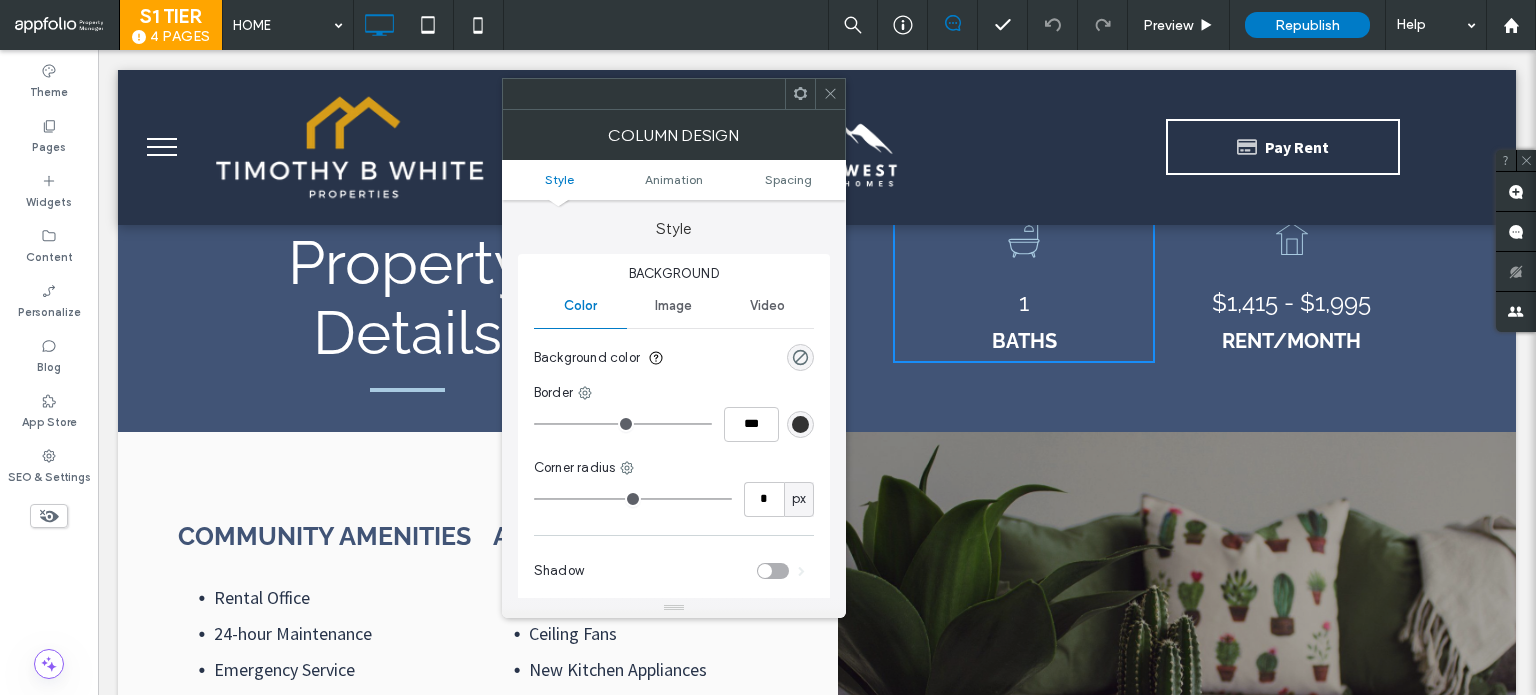 click on "1" at bounding box center (1024, 302) 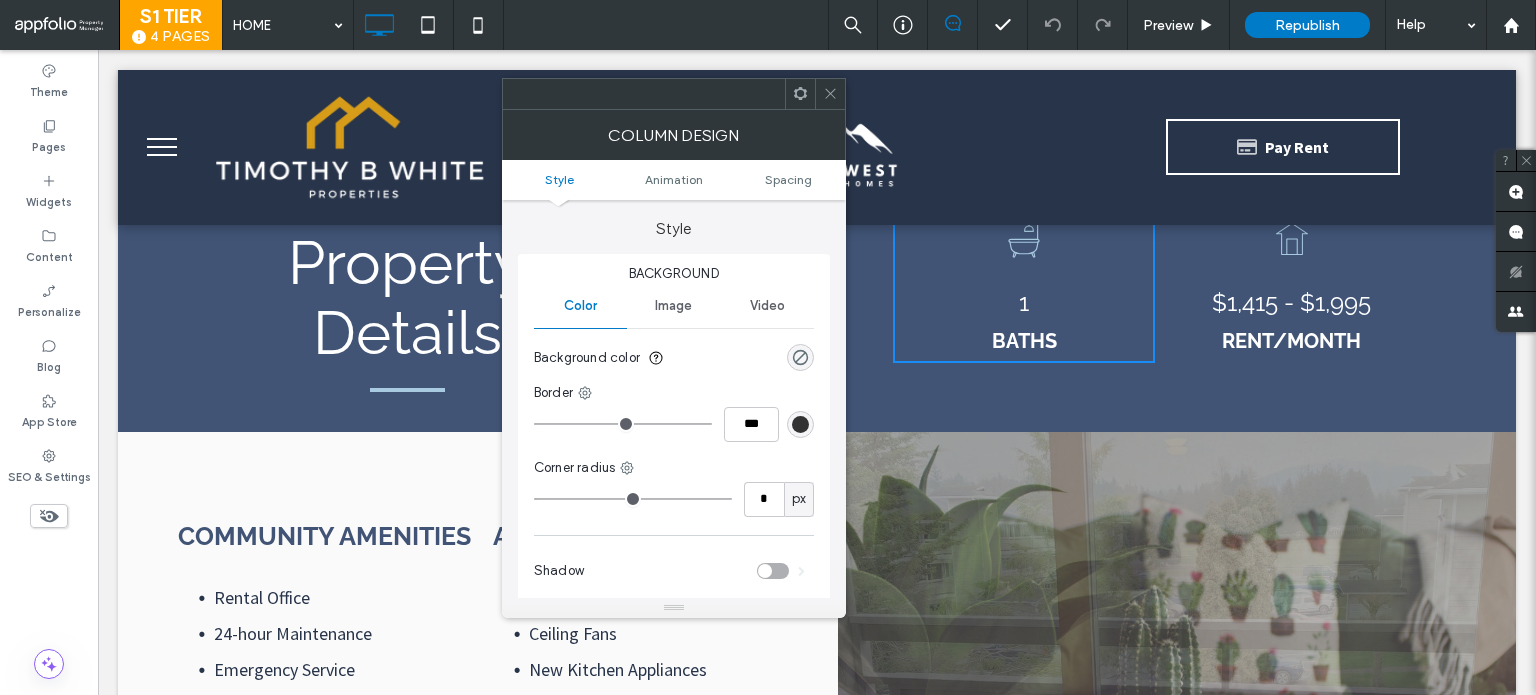 click at bounding box center (830, 94) 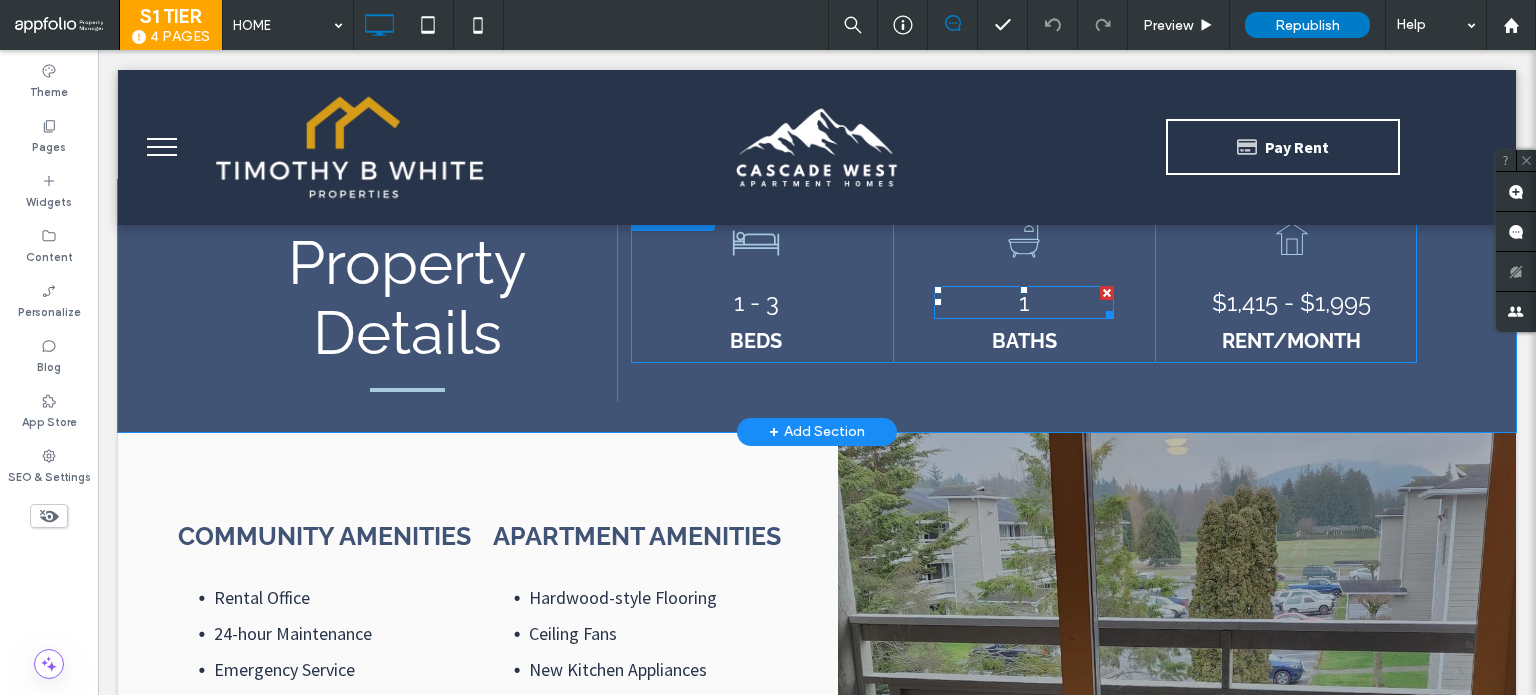 click on "1" at bounding box center (1024, 302) 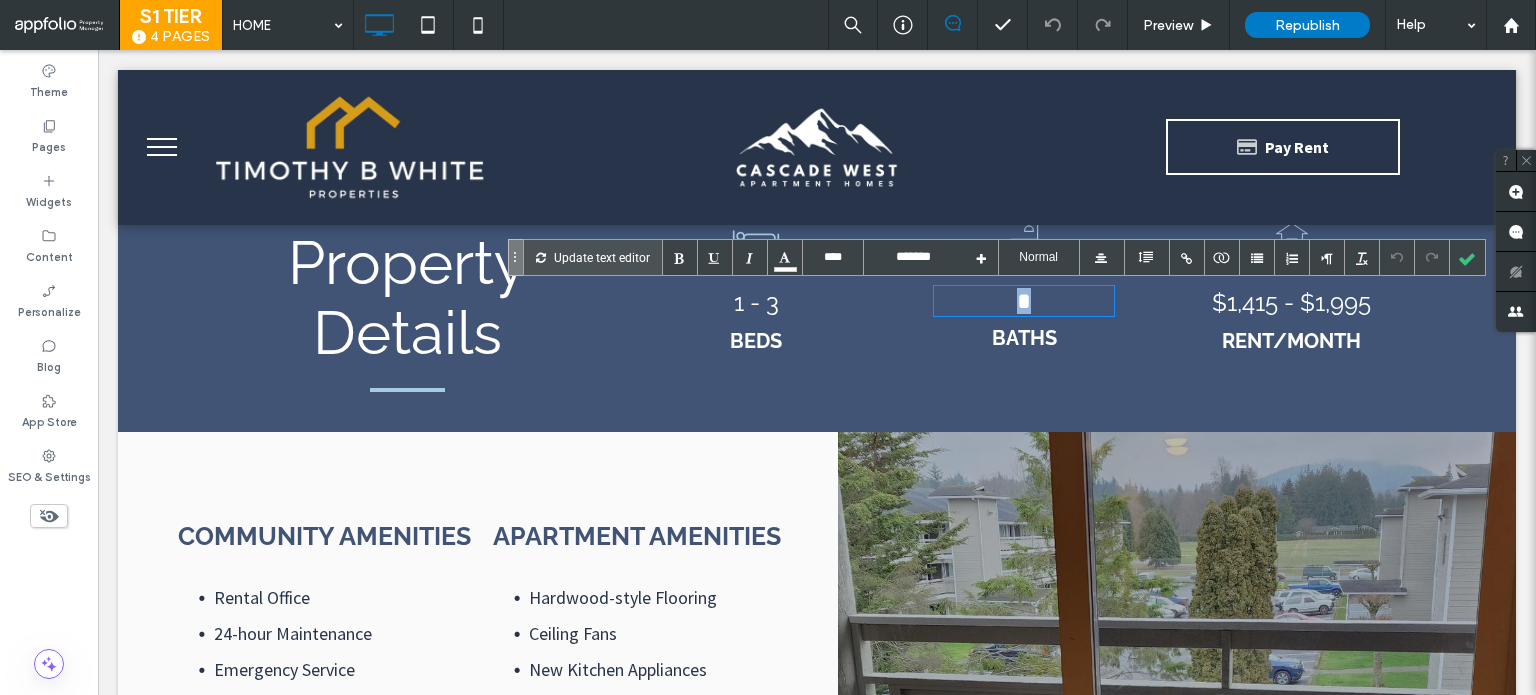 click on "*" at bounding box center [1024, 301] 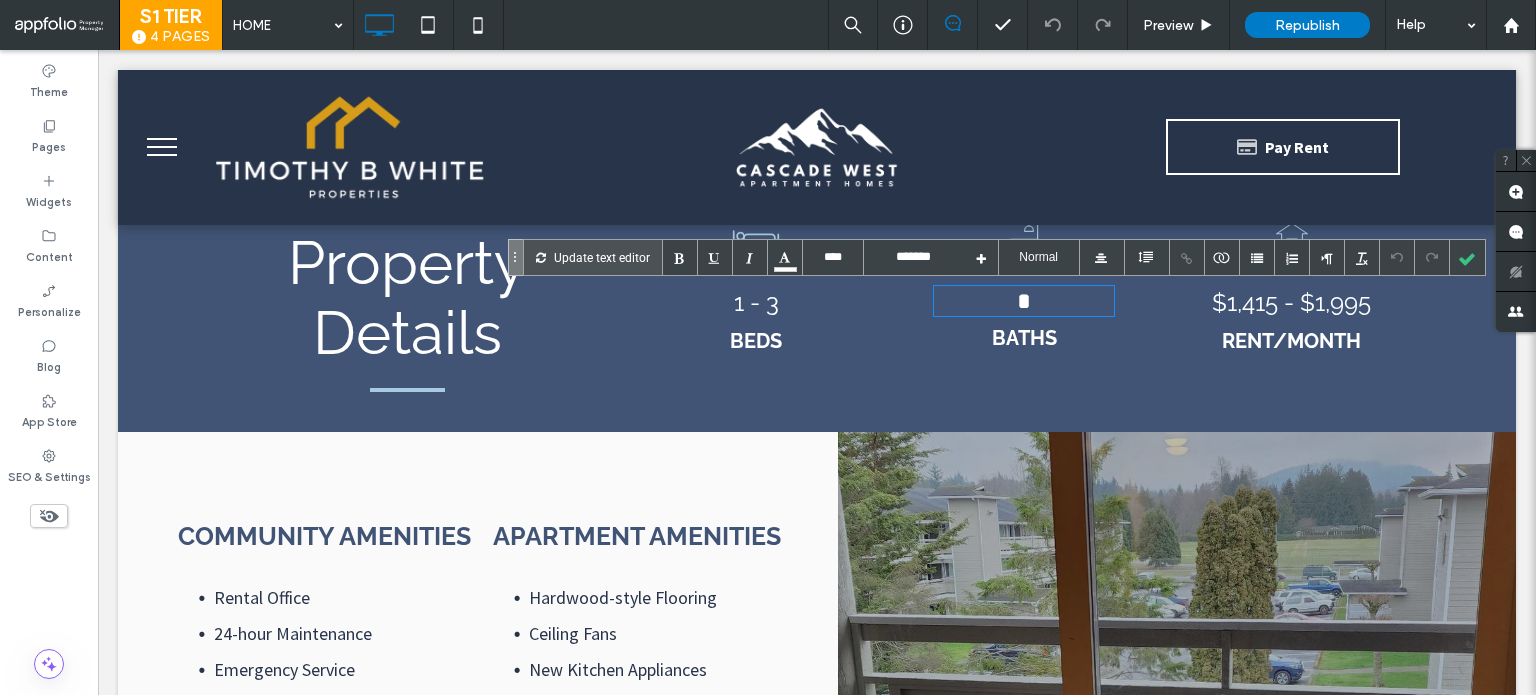 type 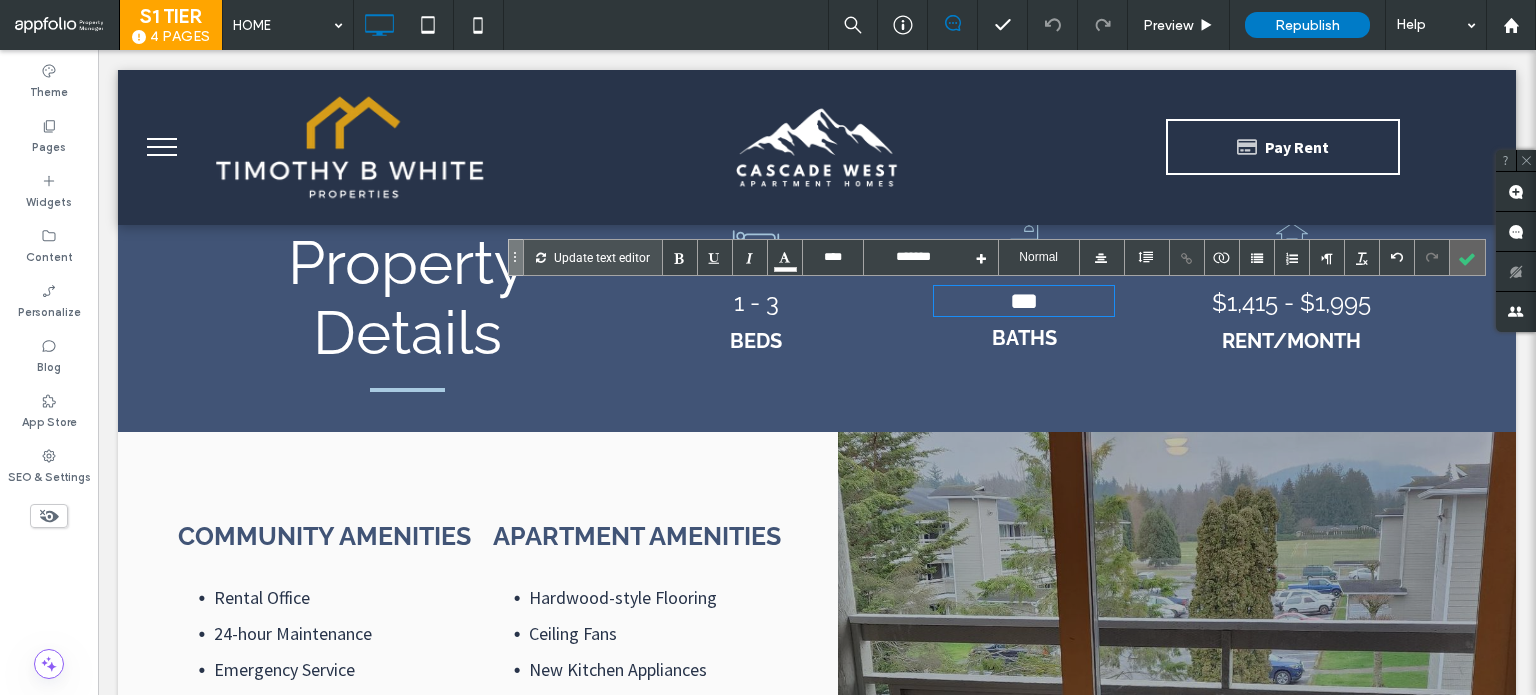 click at bounding box center [1467, 257] 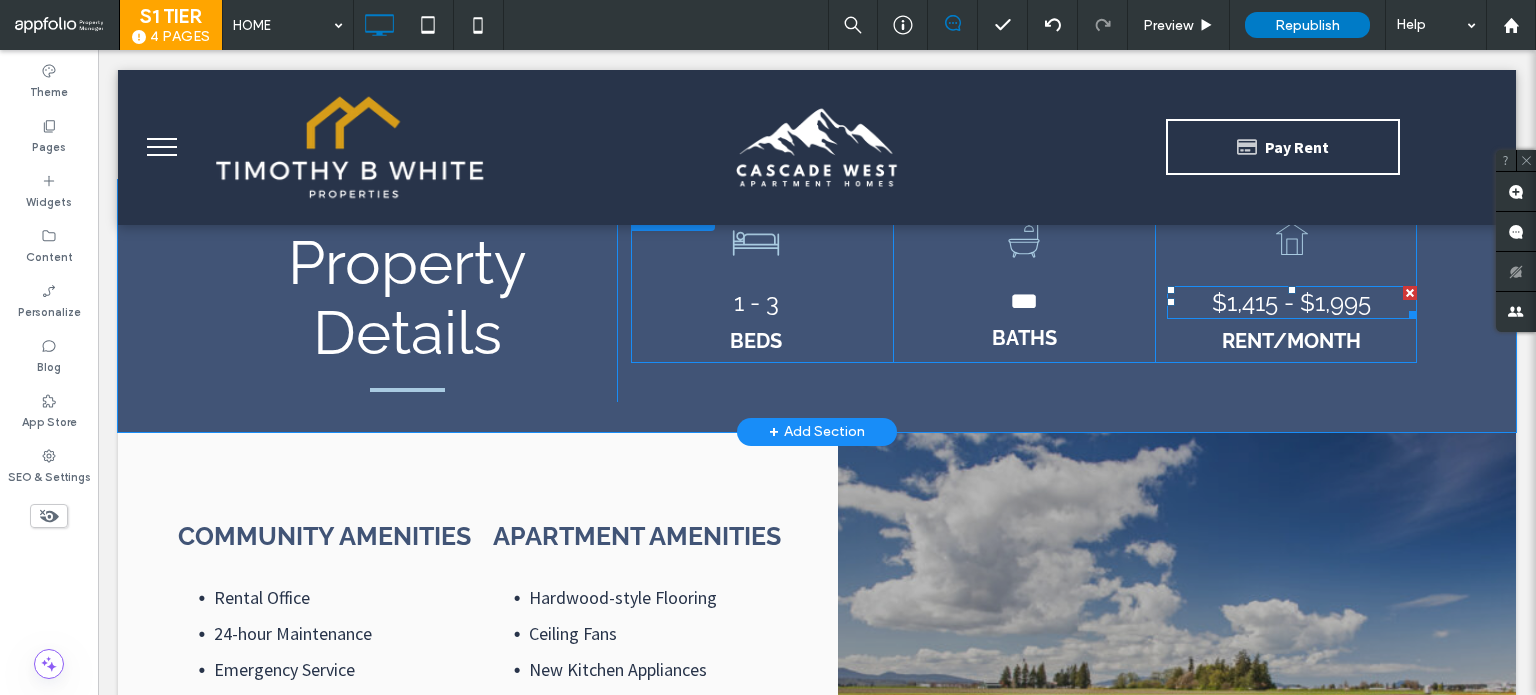 click on "$1,415 - $1,995" at bounding box center (1291, 302) 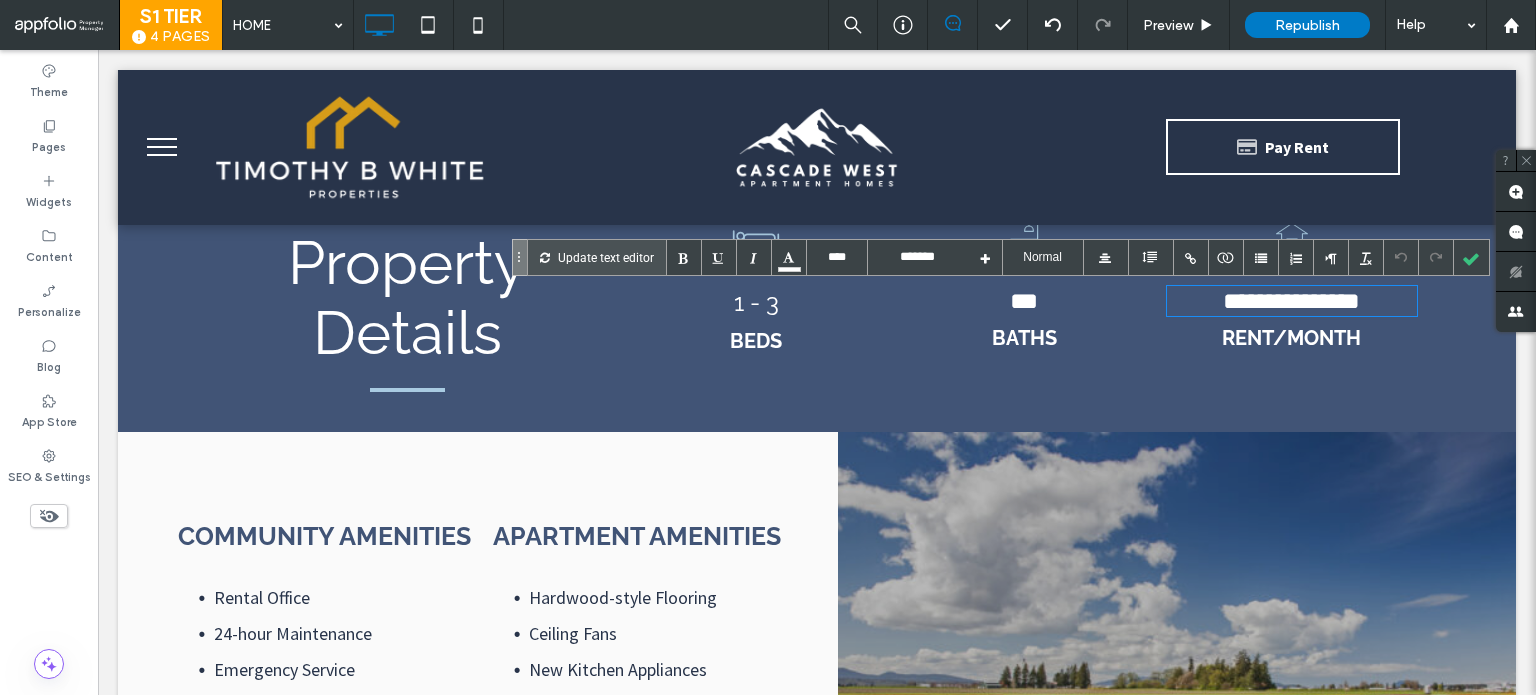 click on "**********" at bounding box center (1291, 301) 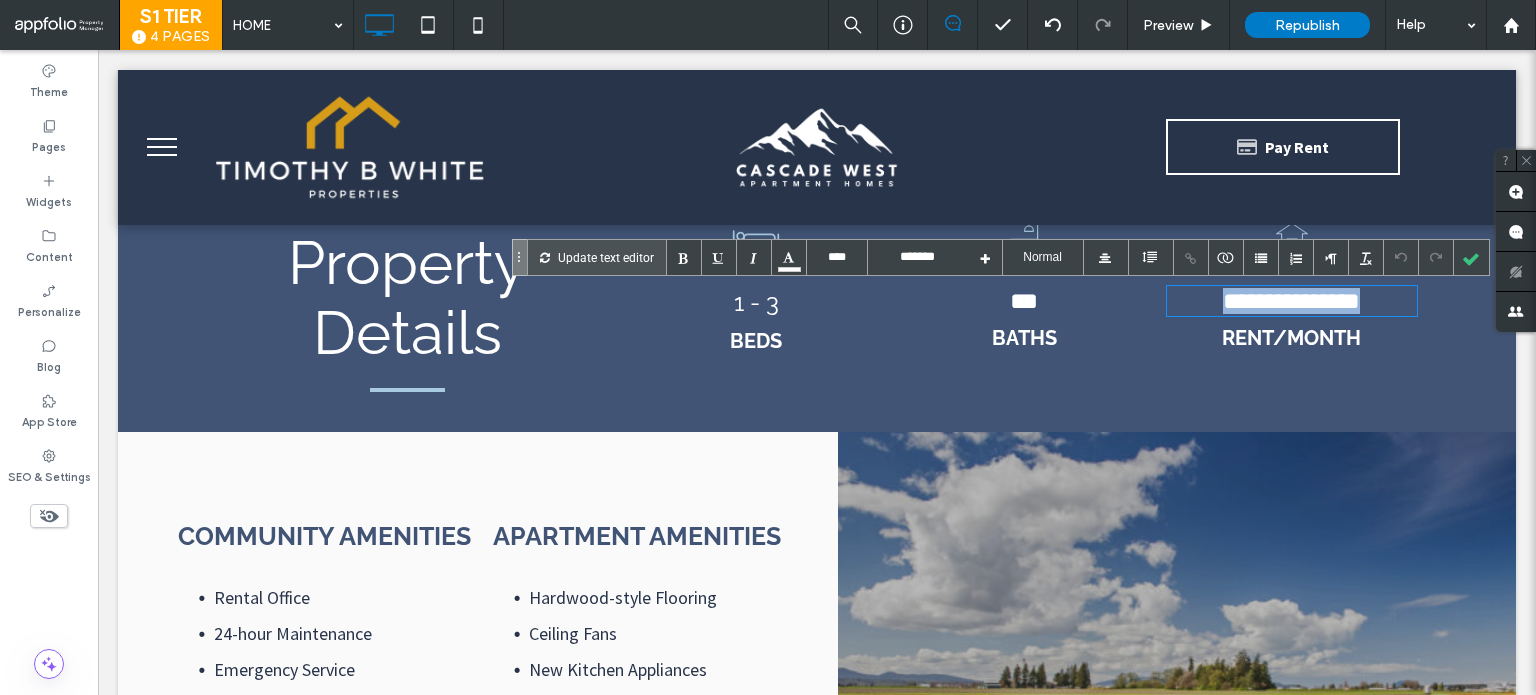 click on "**********" at bounding box center [1292, 301] 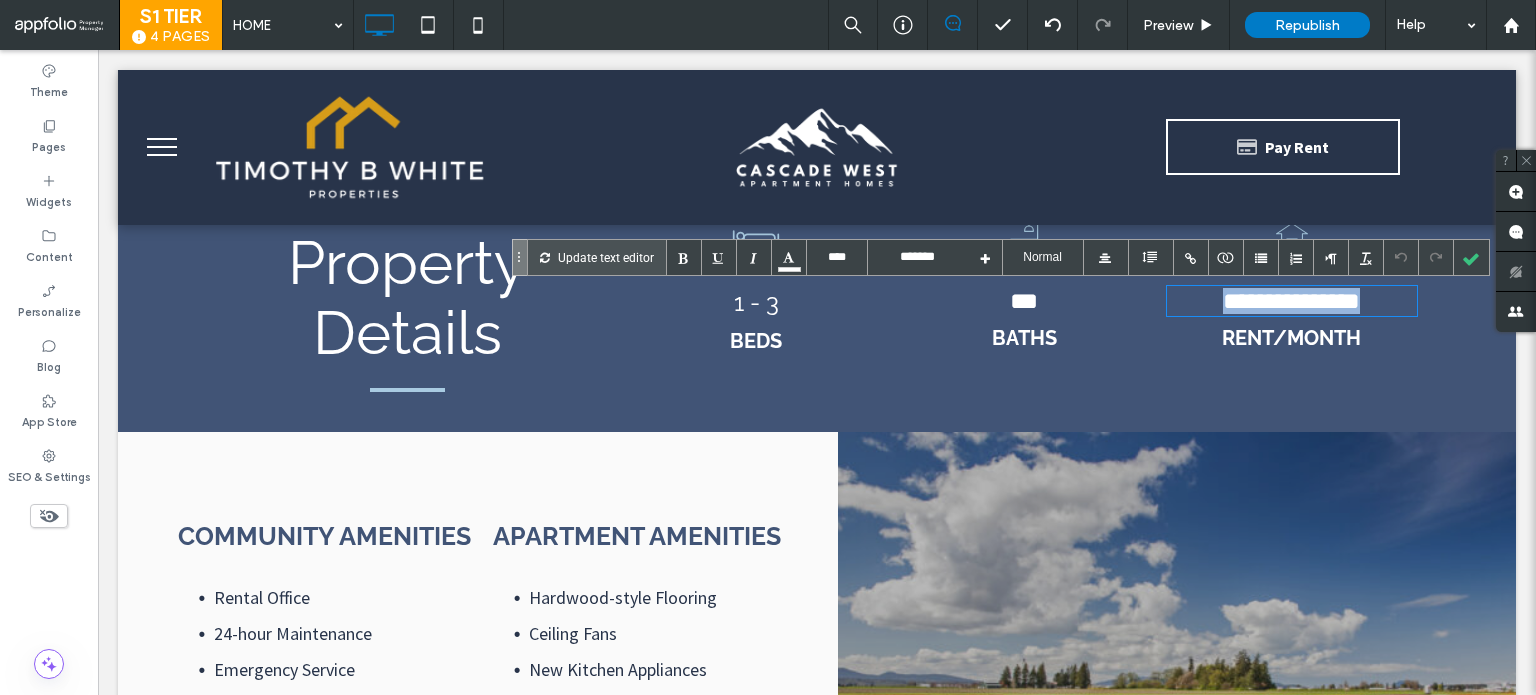 type 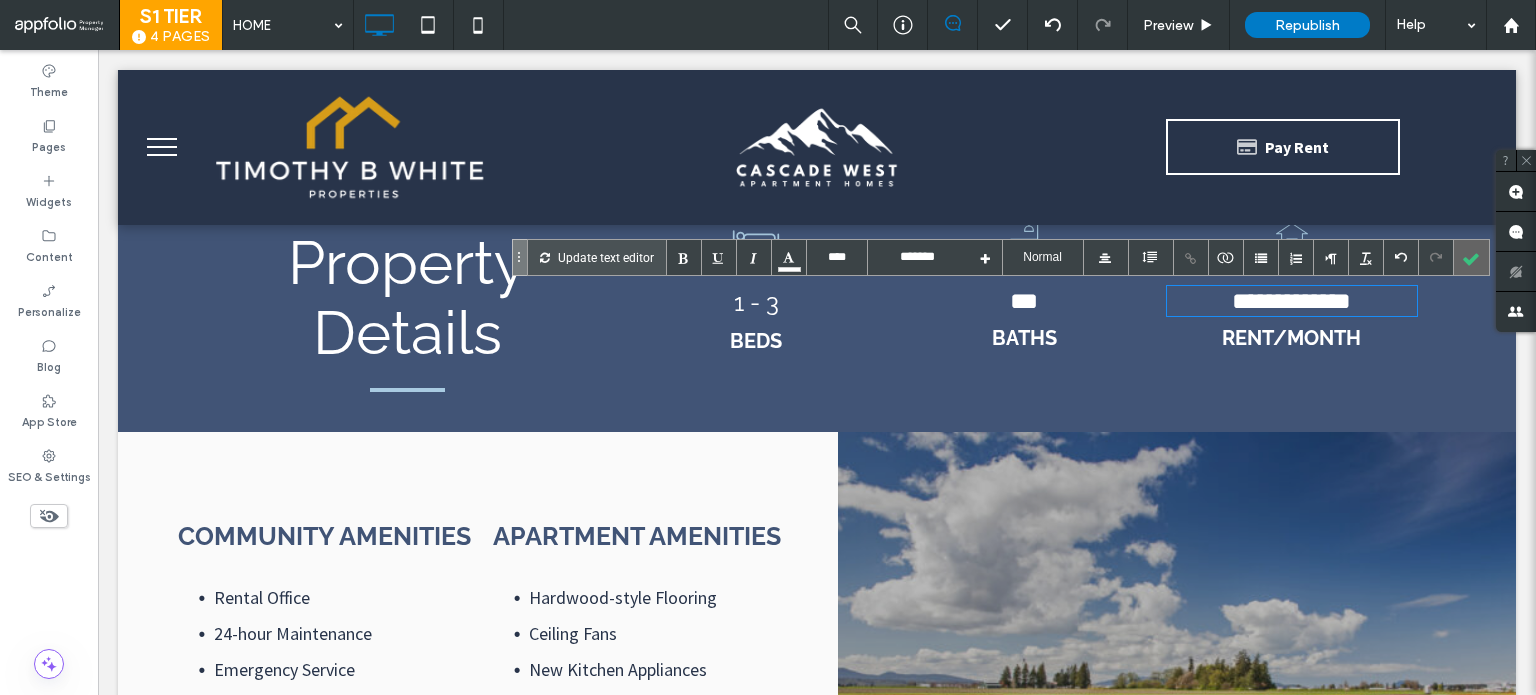 click at bounding box center (1471, 257) 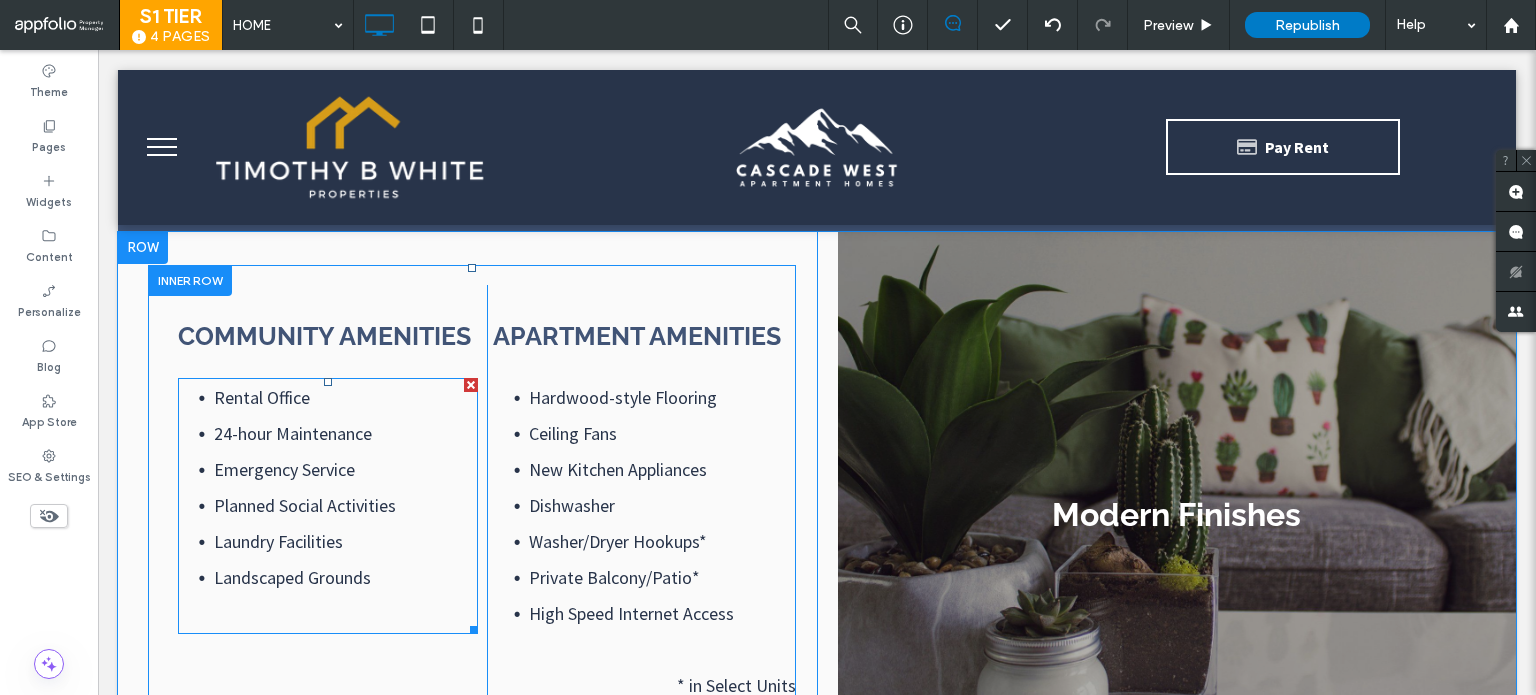 scroll, scrollTop: 1800, scrollLeft: 0, axis: vertical 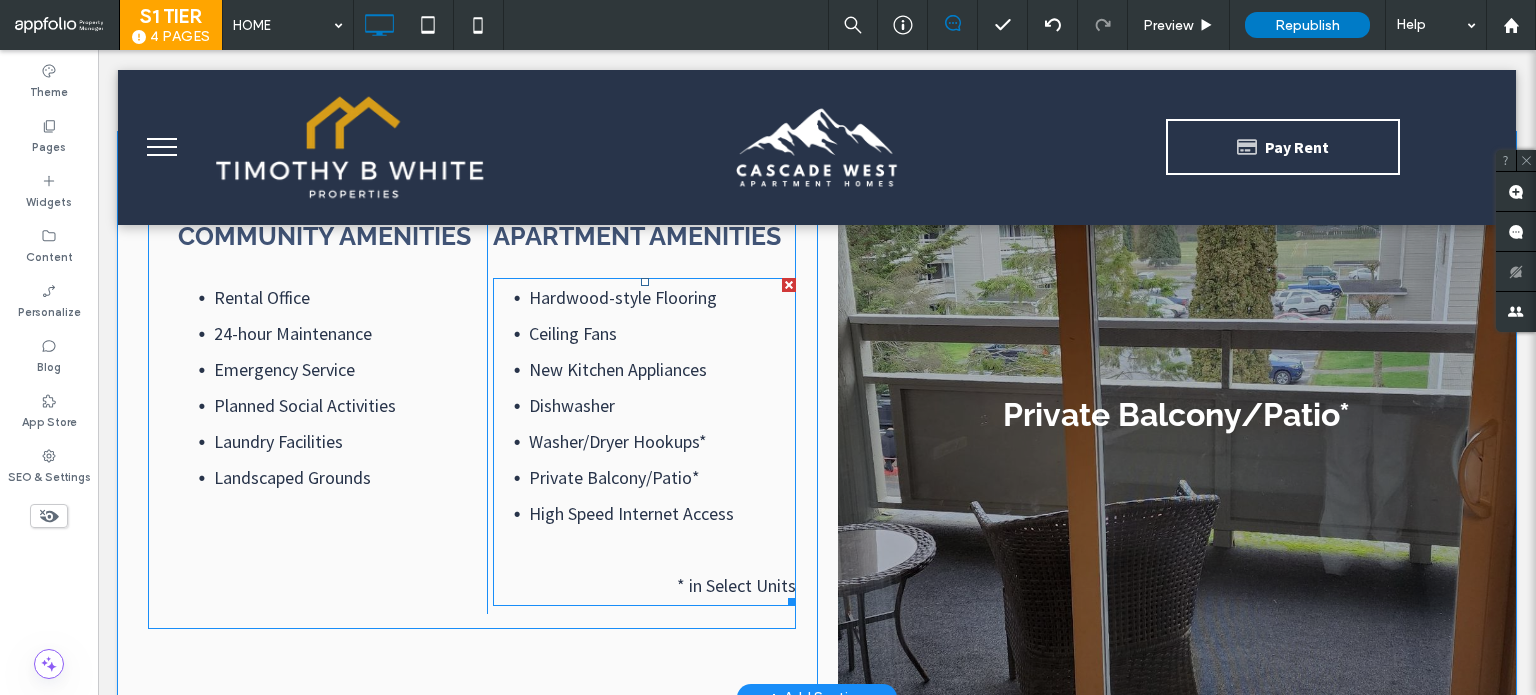 click on "Washer/Dryer Hookups*" at bounding box center [618, 441] 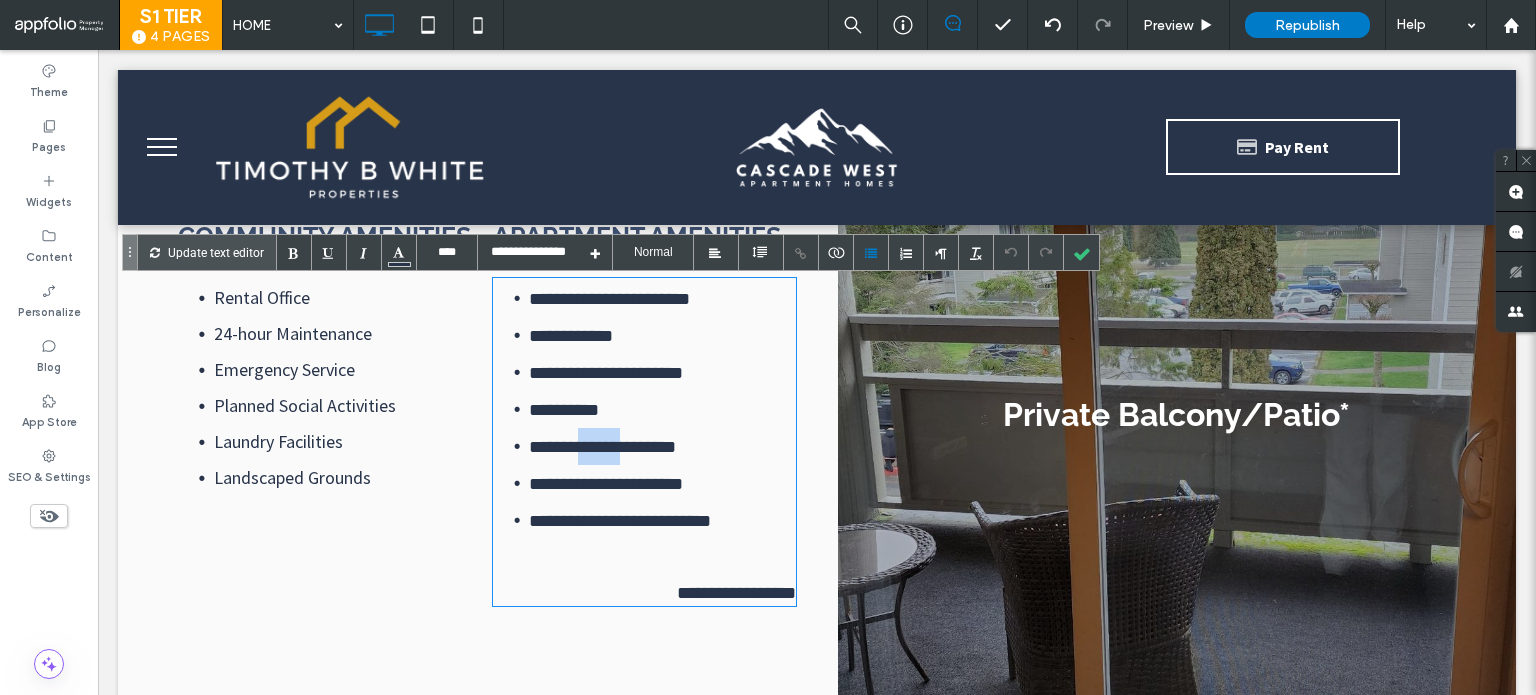 click on "**********" at bounding box center (602, 447) 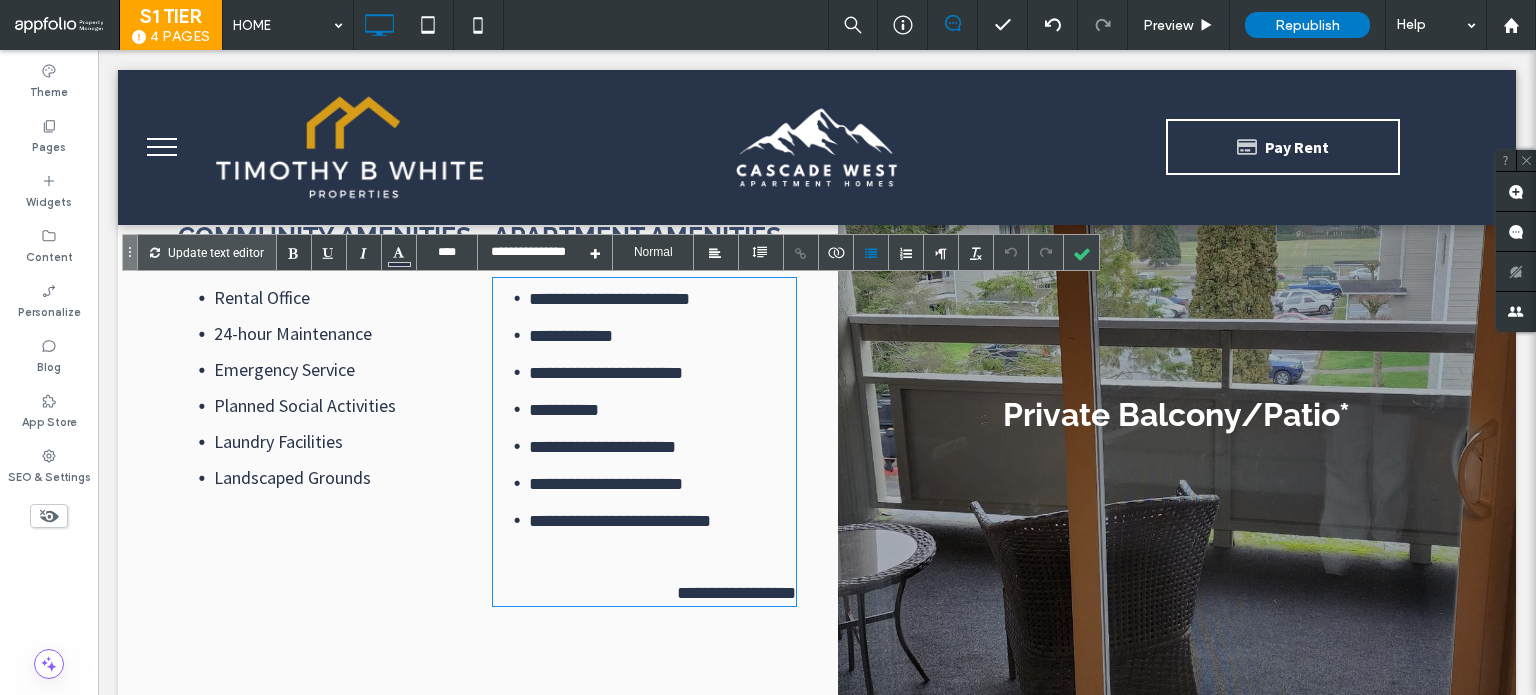 click on "**********" at bounding box center (662, 446) 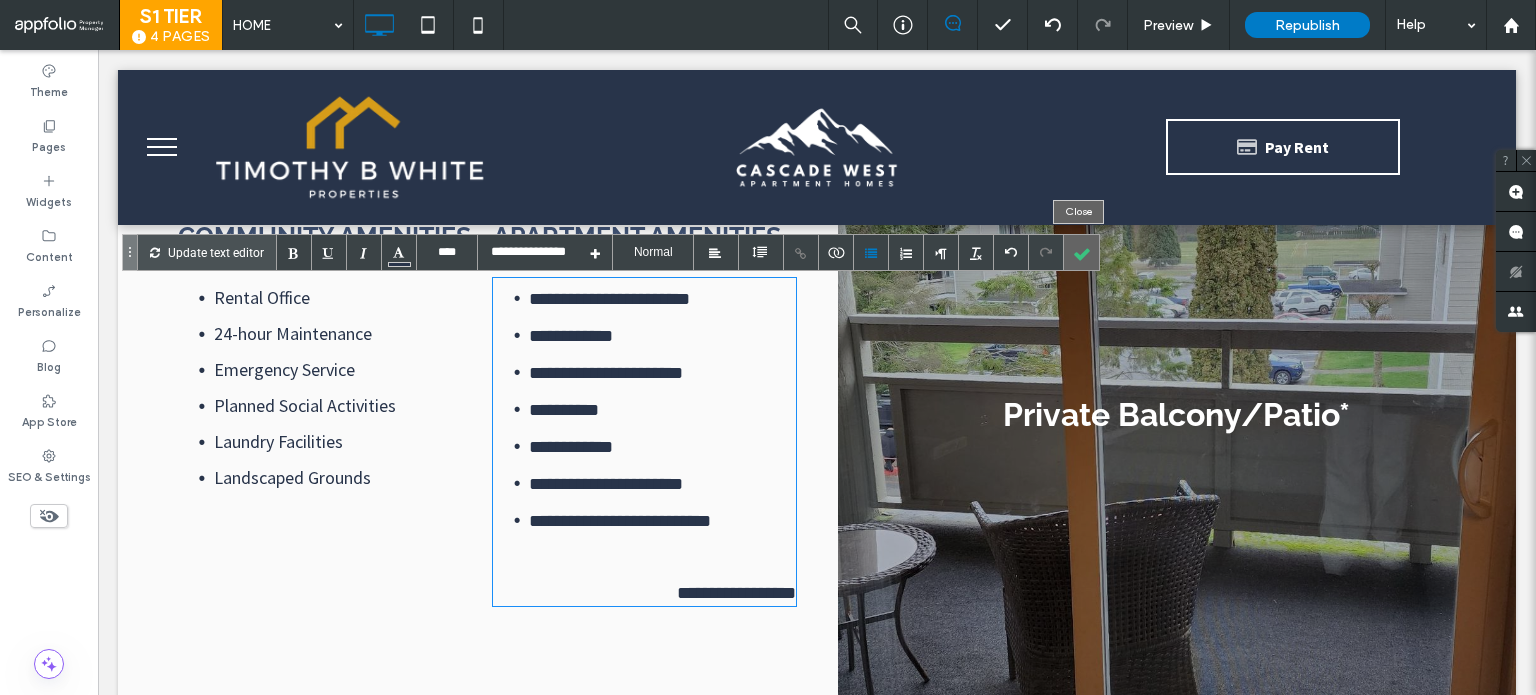 click at bounding box center (1081, 252) 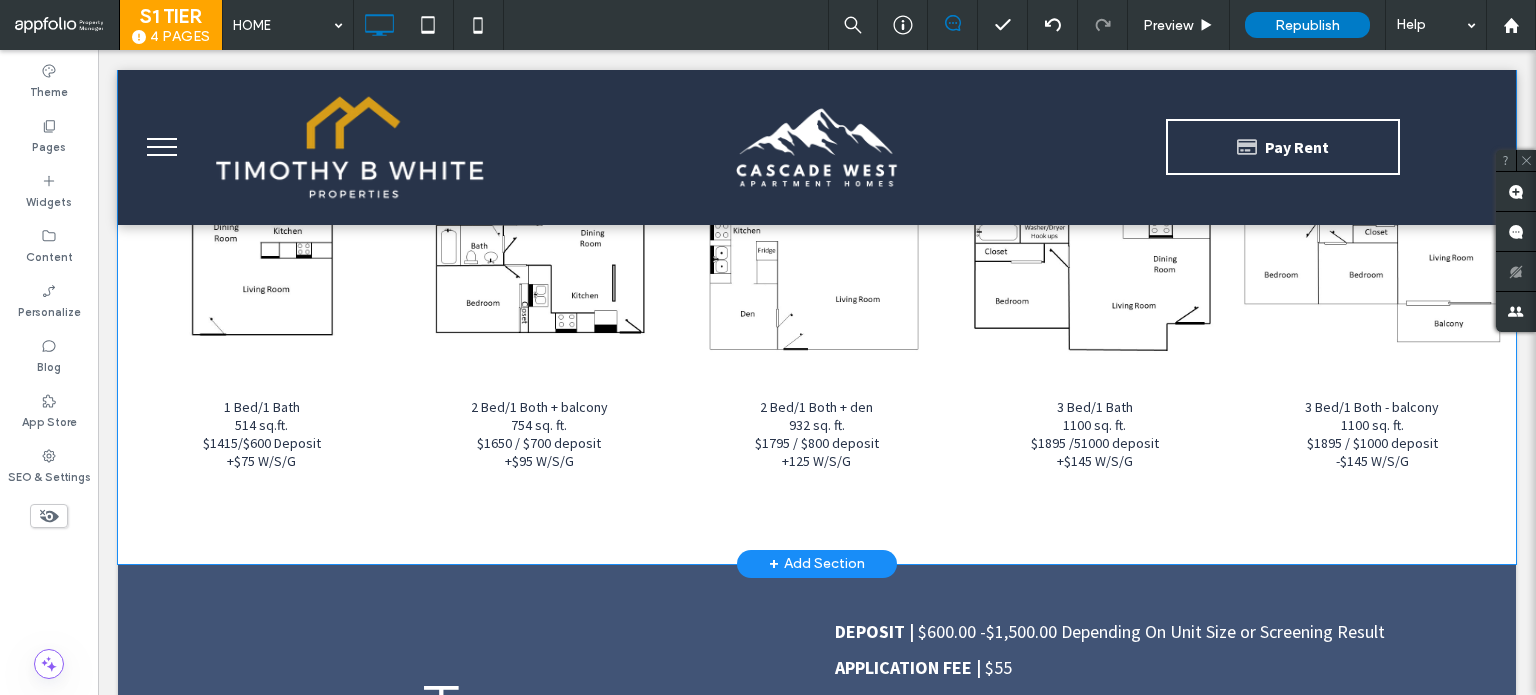 scroll, scrollTop: 3300, scrollLeft: 0, axis: vertical 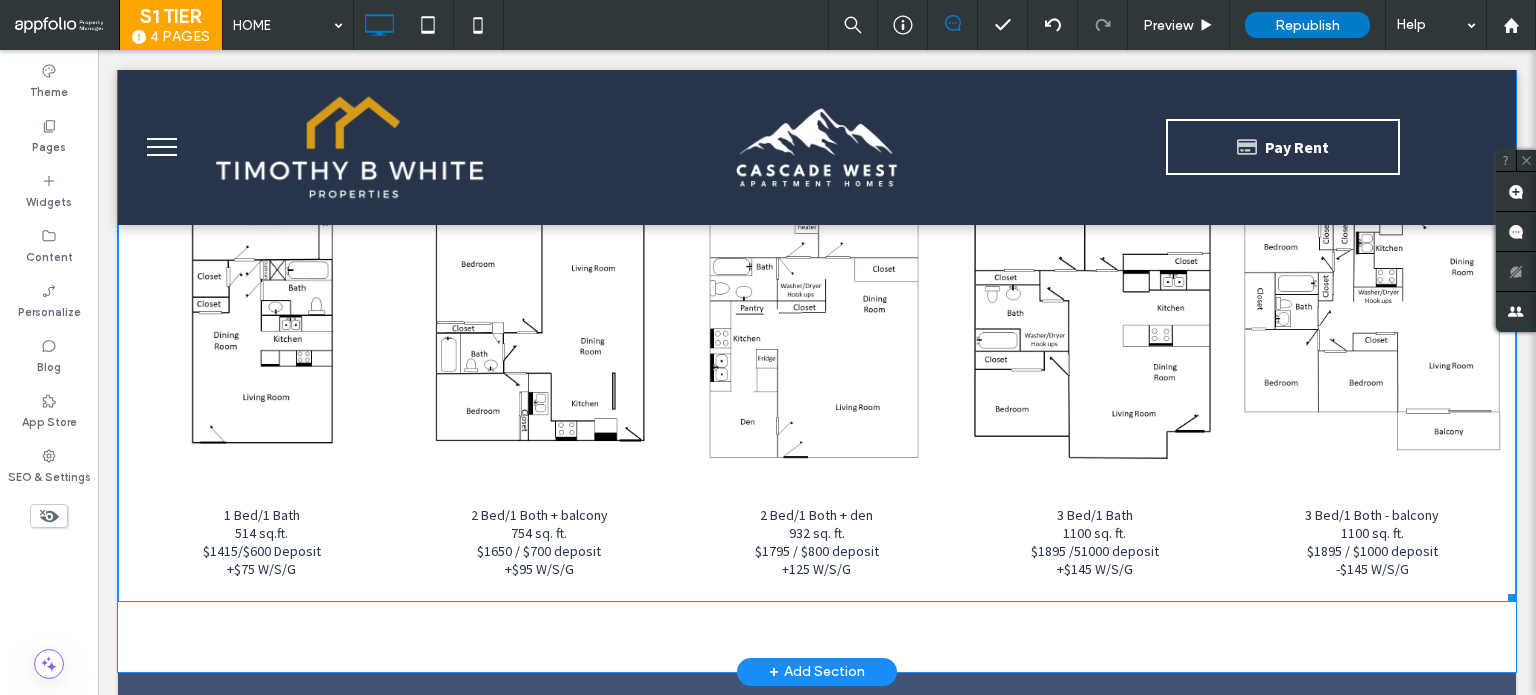 click at bounding box center [262, 298] 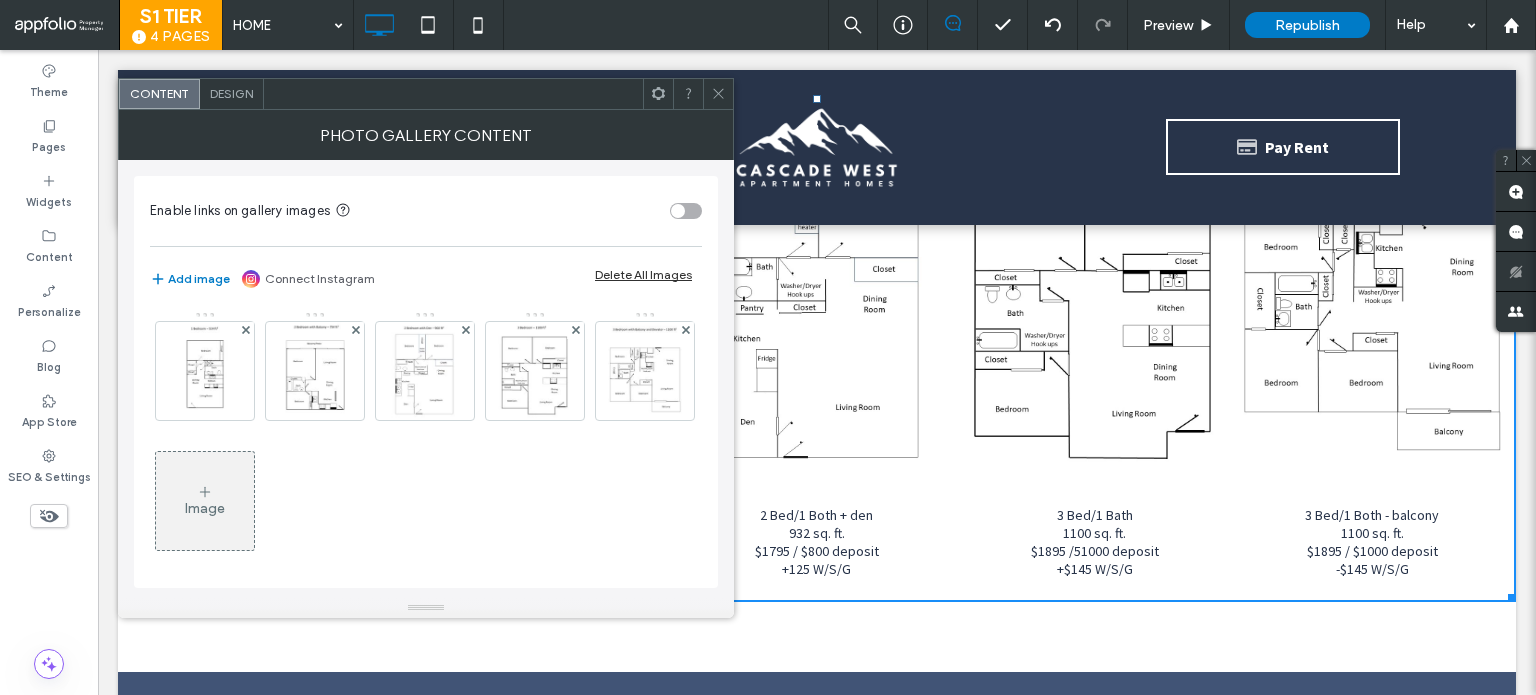 click on "Photo Gallery Content" at bounding box center [426, 135] 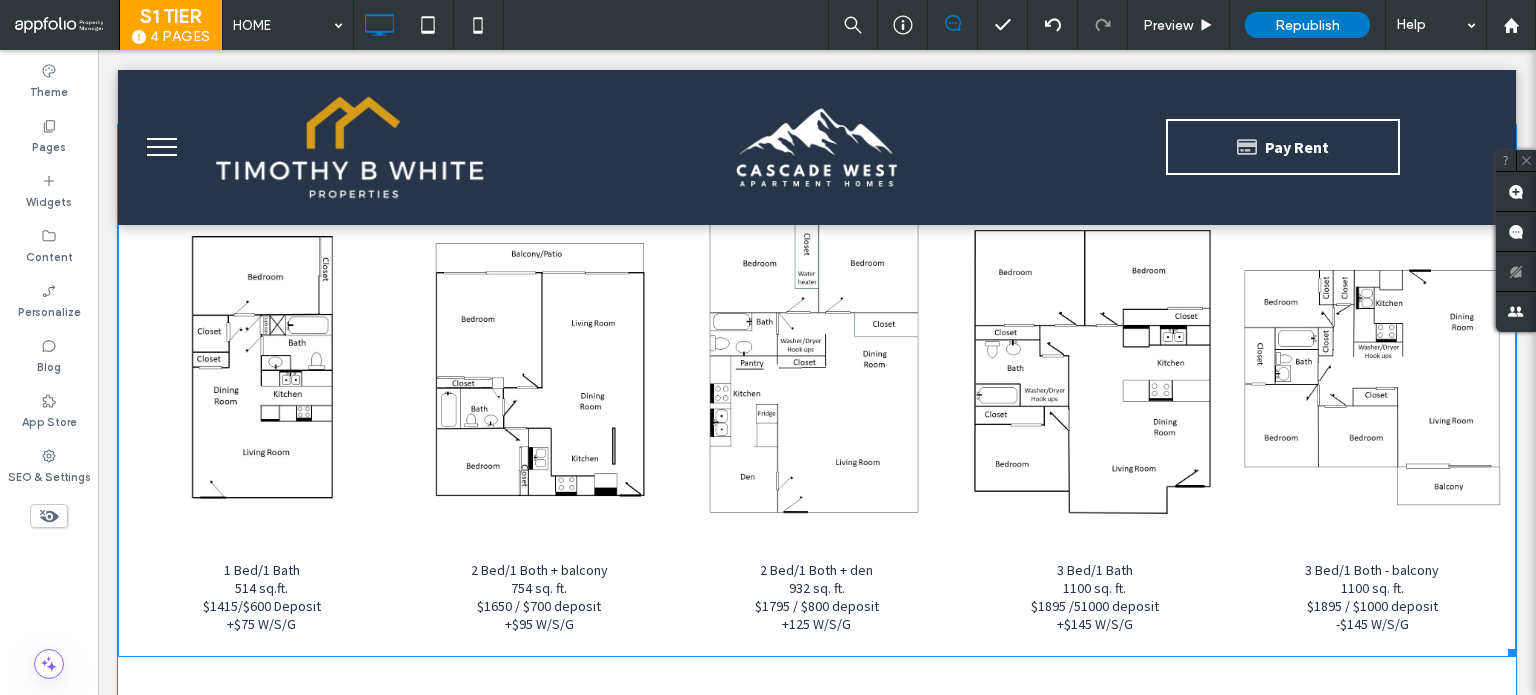 scroll, scrollTop: 3200, scrollLeft: 0, axis: vertical 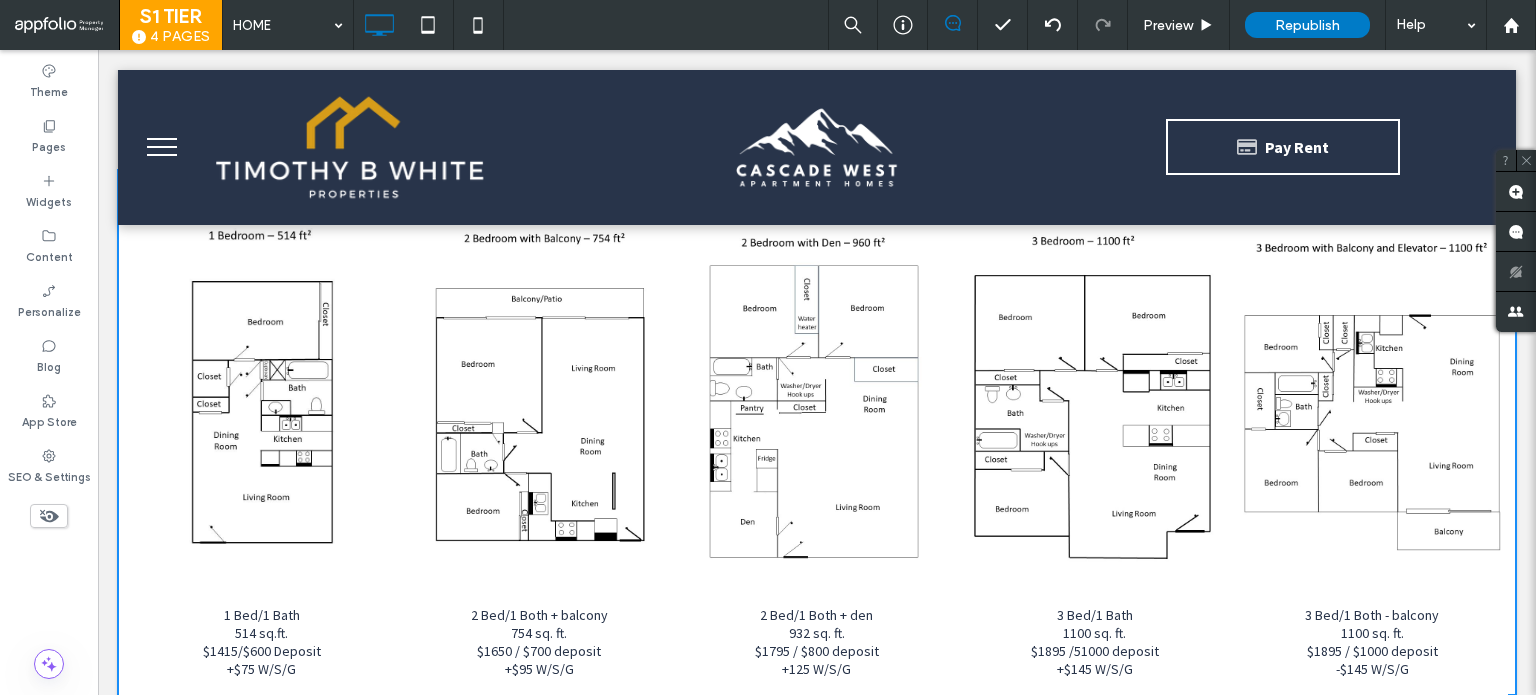 click at bounding box center [262, 398] 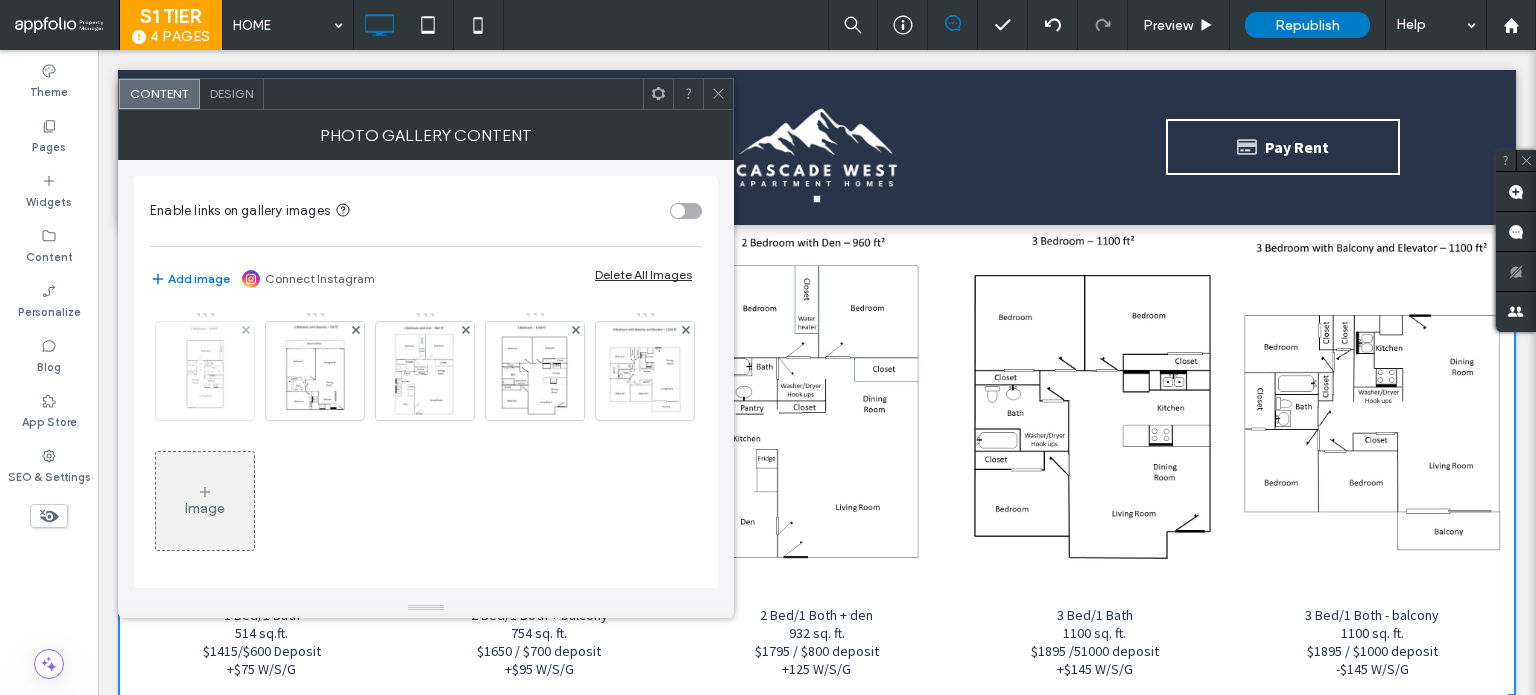 click at bounding box center [205, 371] 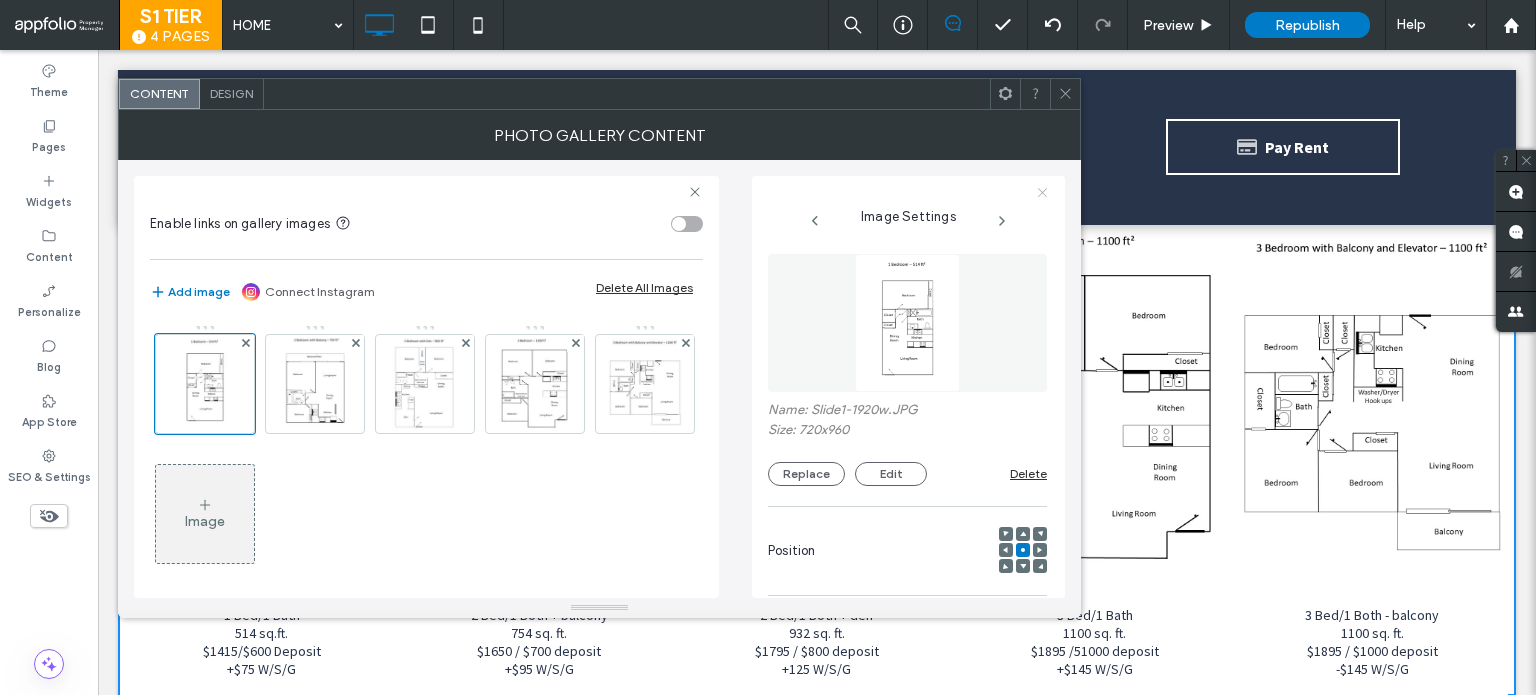 click 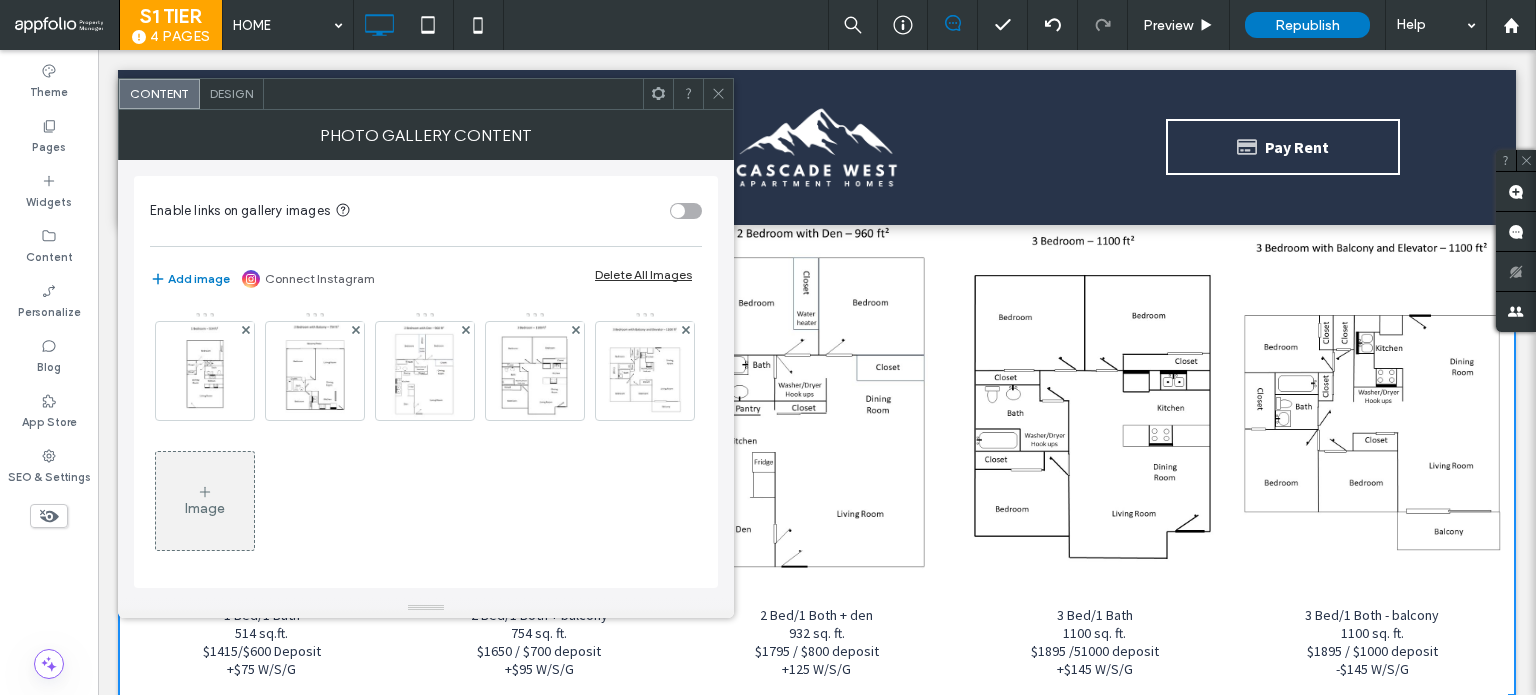 click at bounding box center (817, 398) 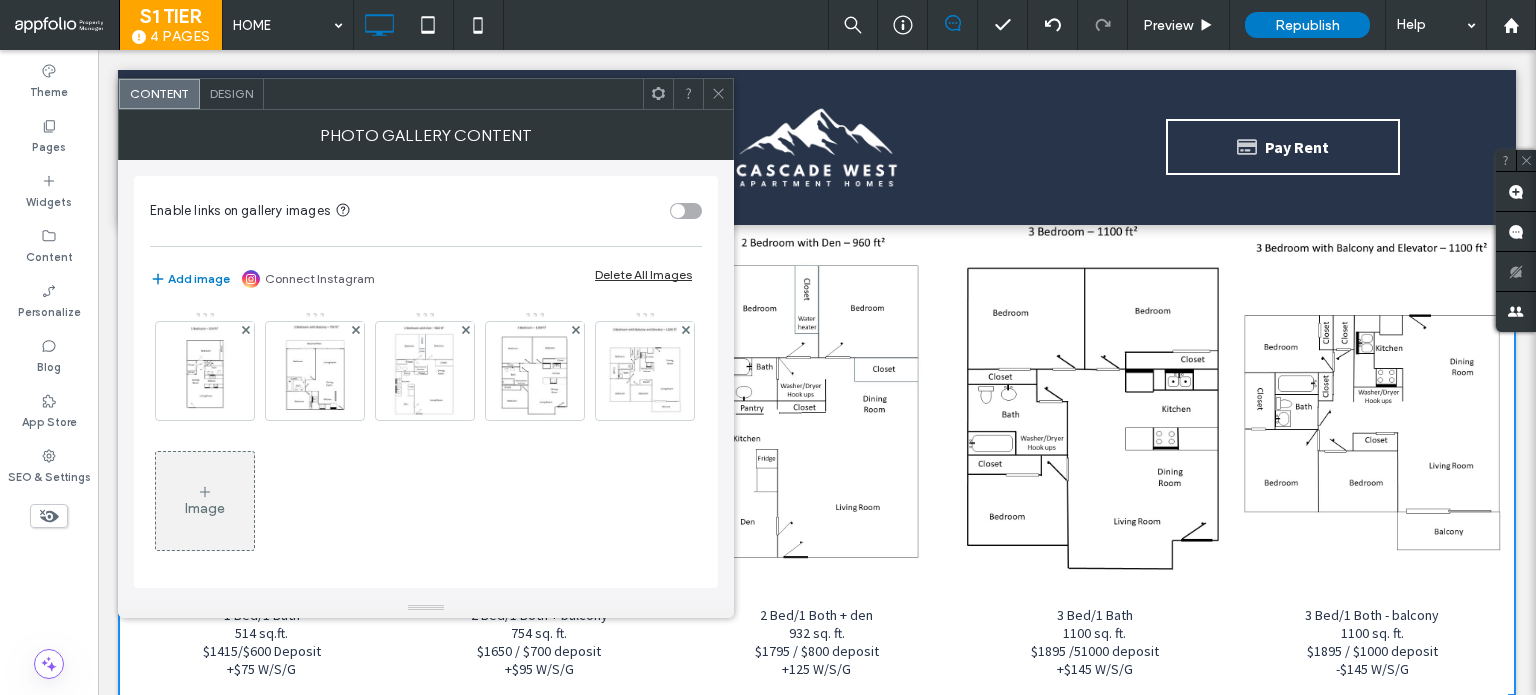 click on "[BED]/[BATH] [SQFT] [PRICE] / [DEPOSIT] deposit + [FEE] W/S/G" at bounding box center [1095, 642] 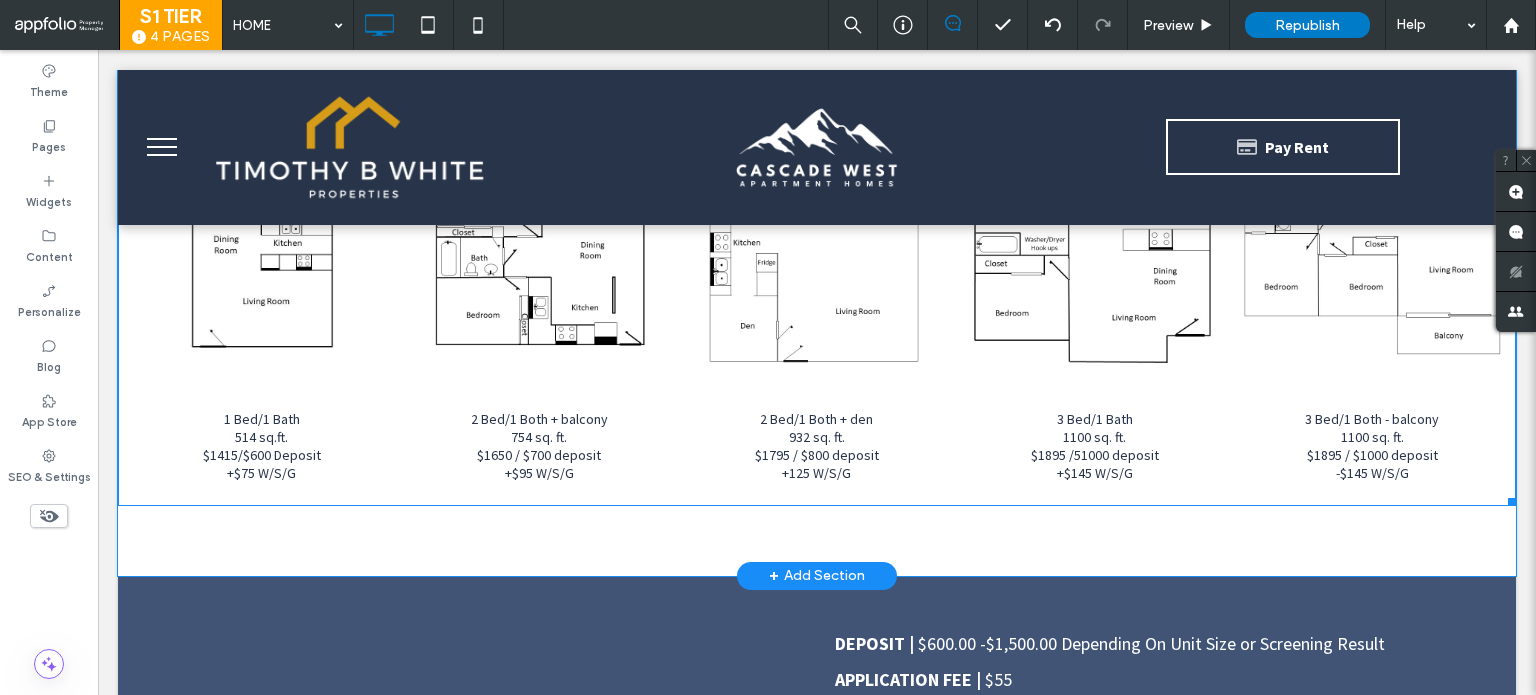 scroll, scrollTop: 3400, scrollLeft: 0, axis: vertical 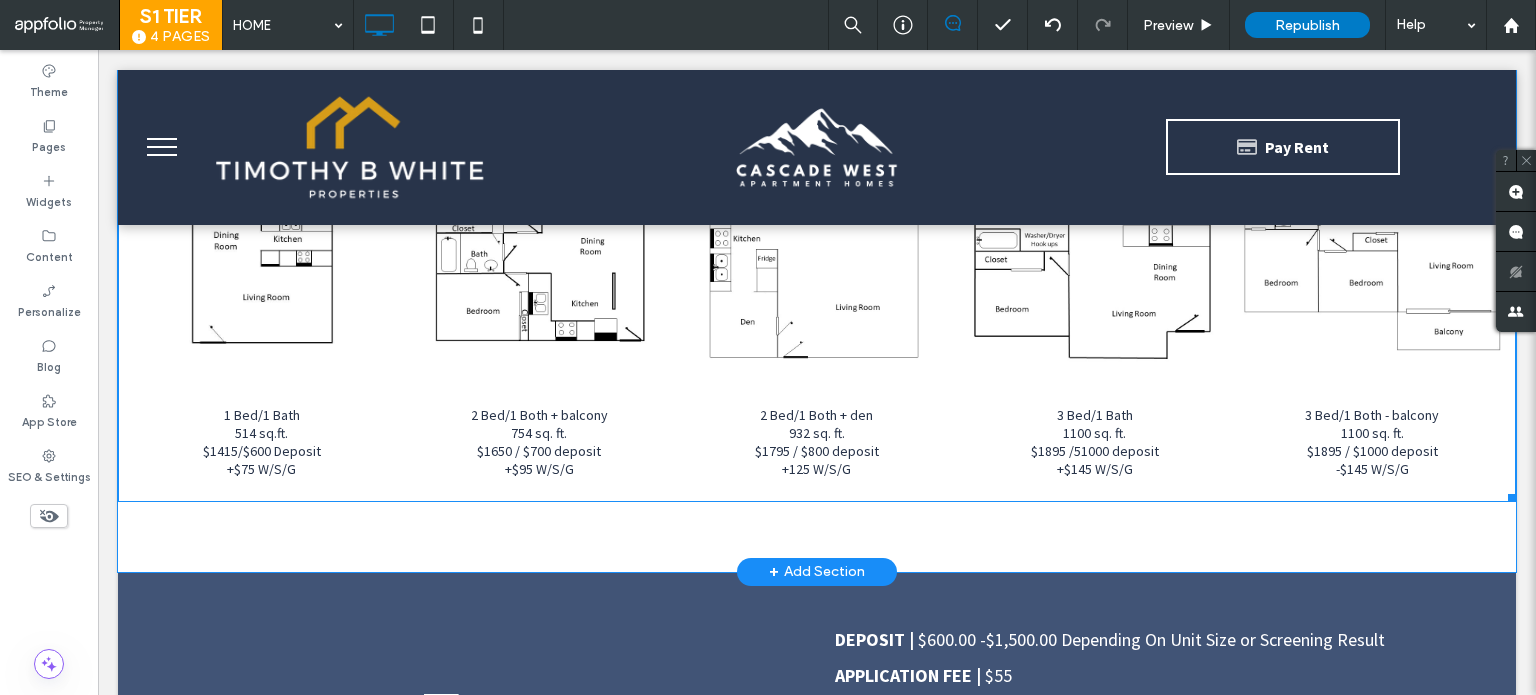 click at bounding box center (262, 198) 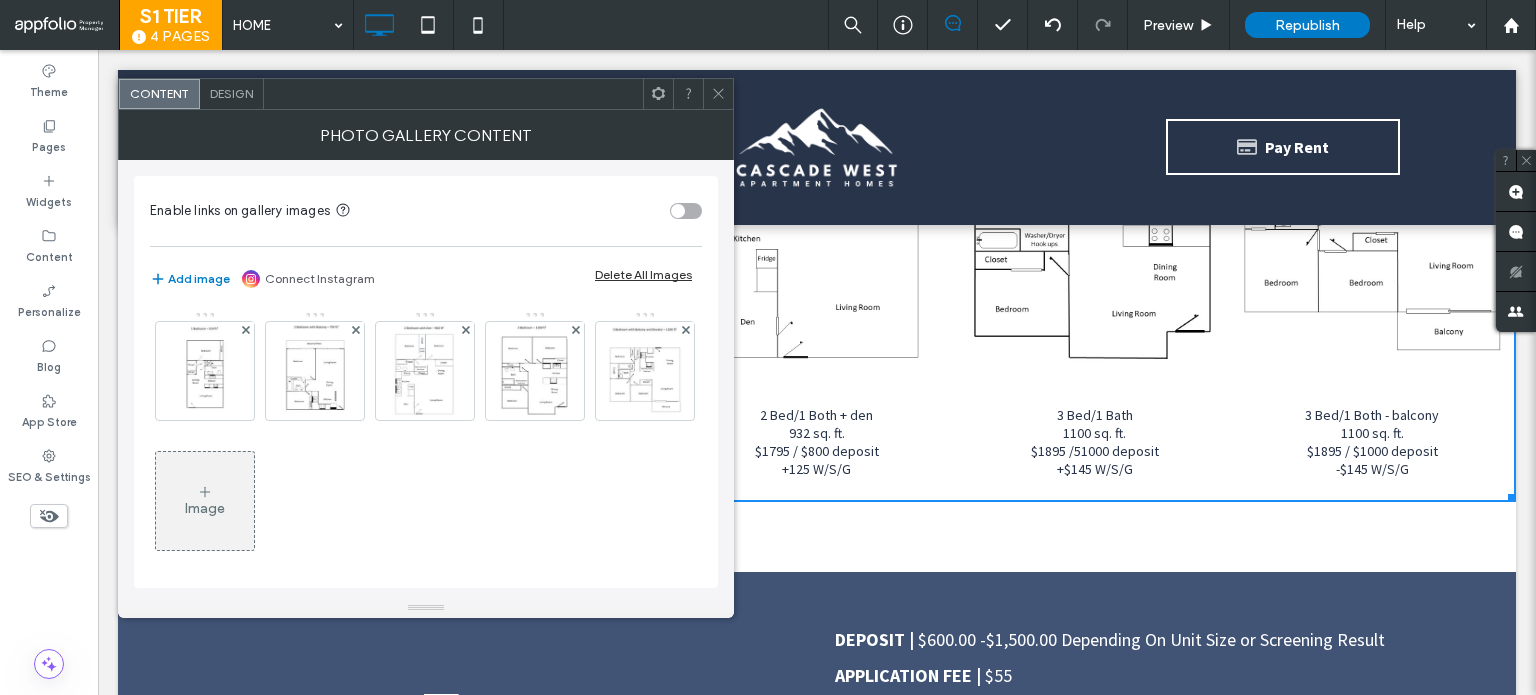 scroll, scrollTop: 4, scrollLeft: 0, axis: vertical 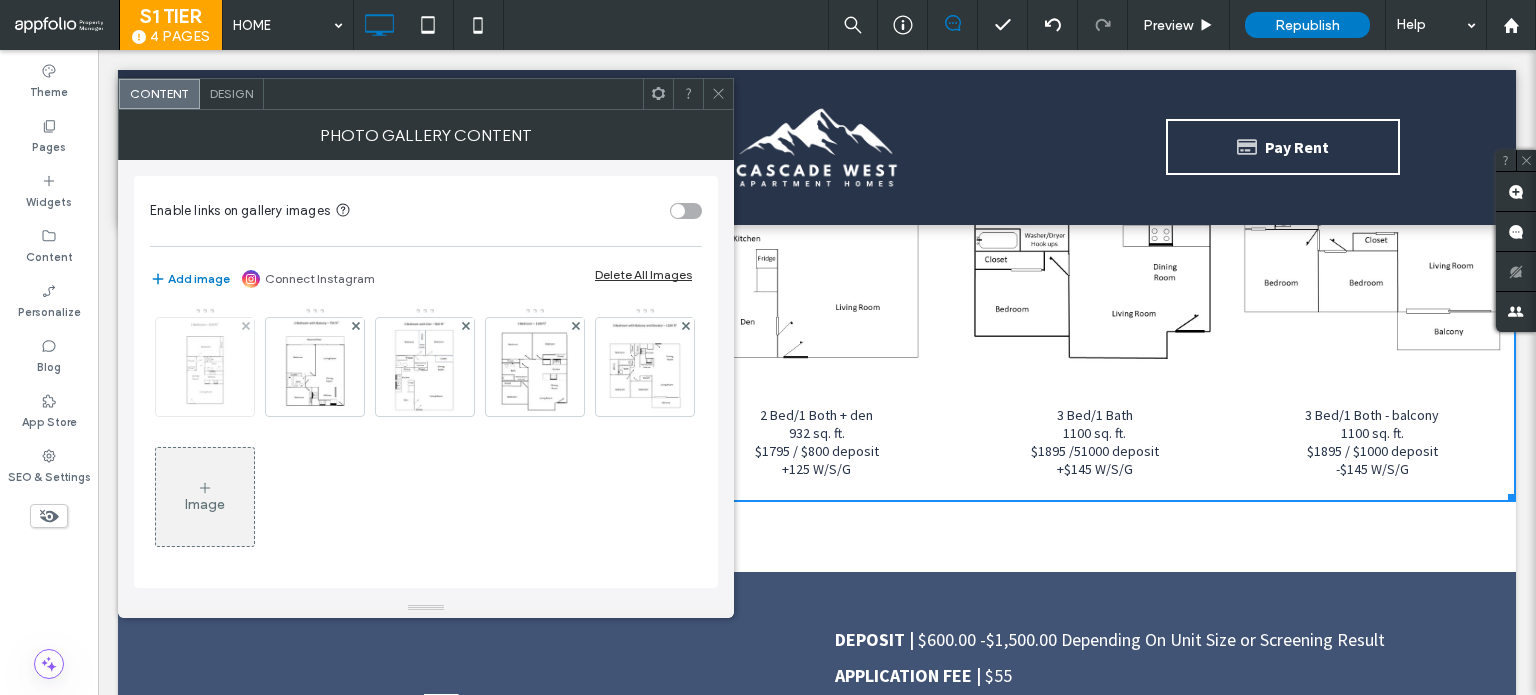 click at bounding box center [205, 367] 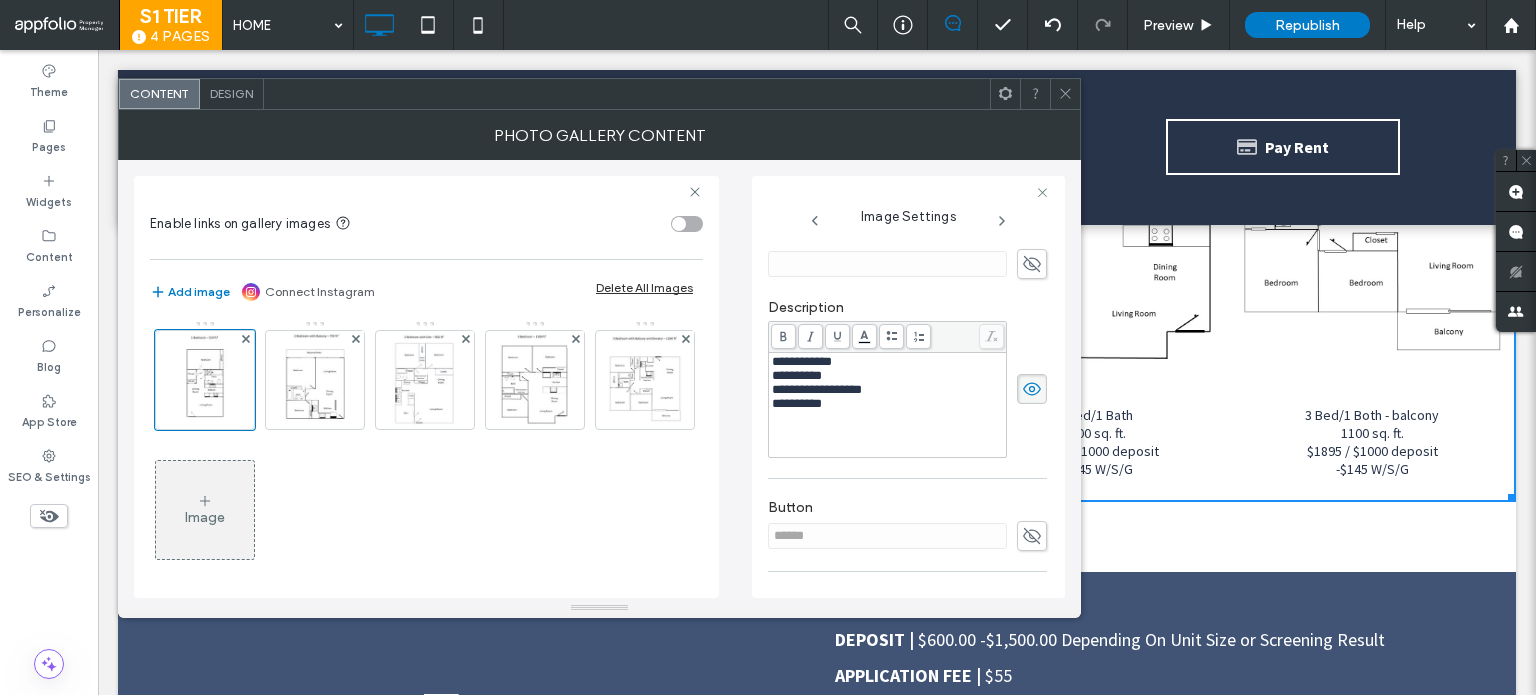 scroll, scrollTop: 302, scrollLeft: 0, axis: vertical 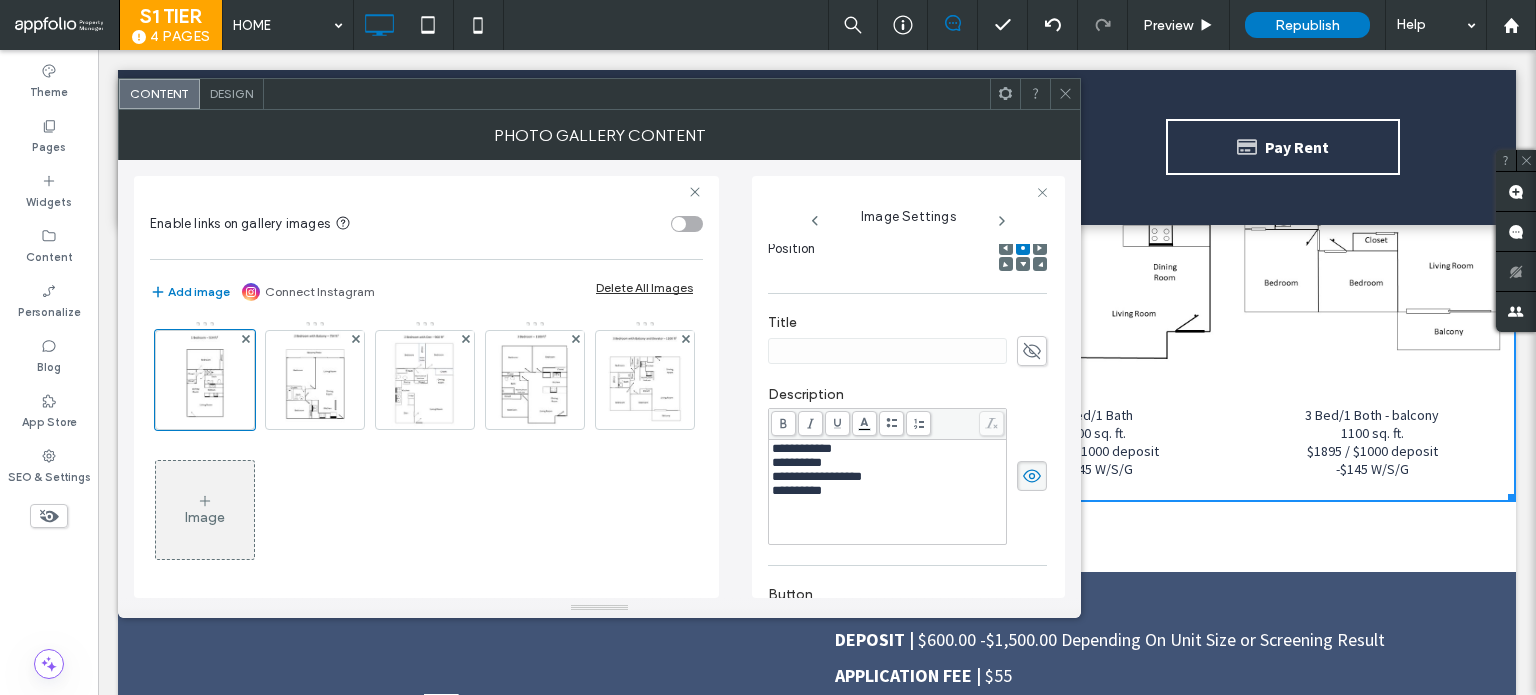 click 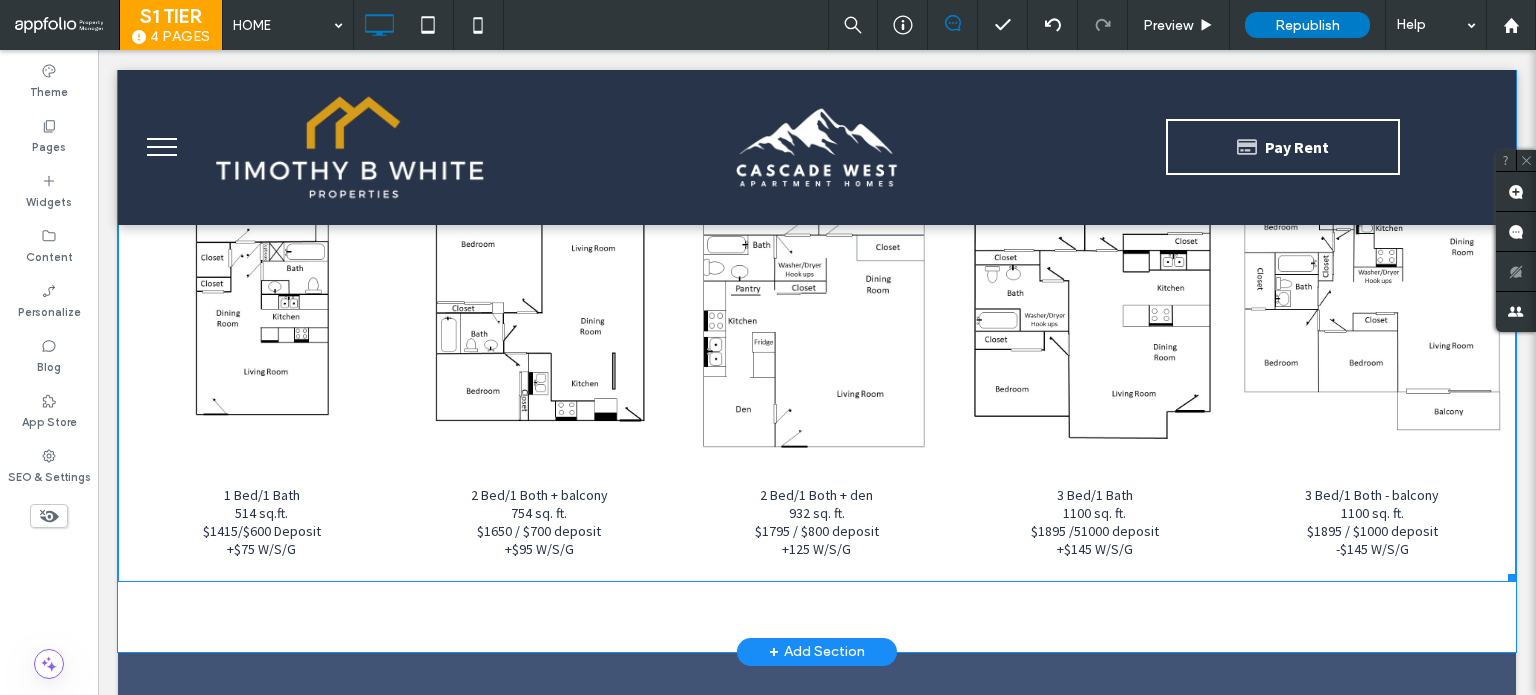 scroll, scrollTop: 3300, scrollLeft: 0, axis: vertical 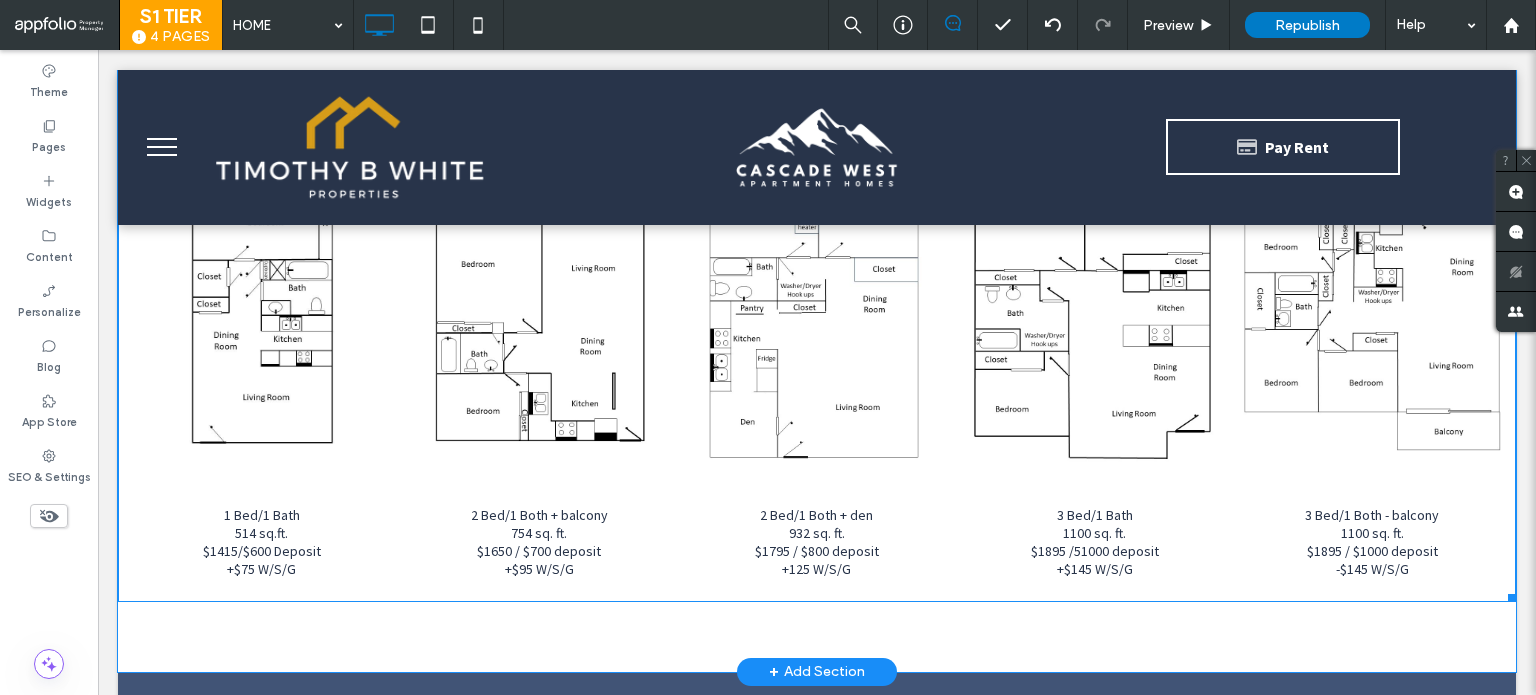 click at bounding box center (262, 298) 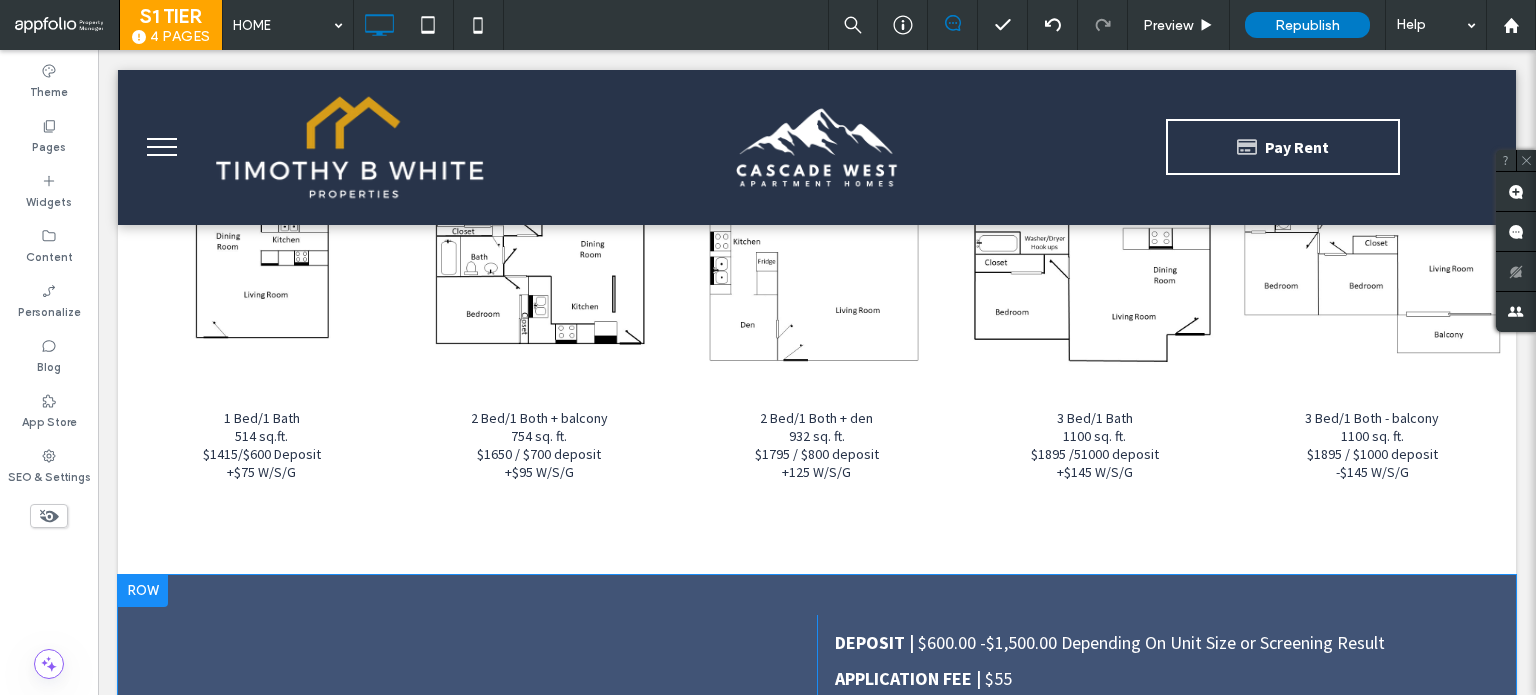 scroll, scrollTop: 3300, scrollLeft: 0, axis: vertical 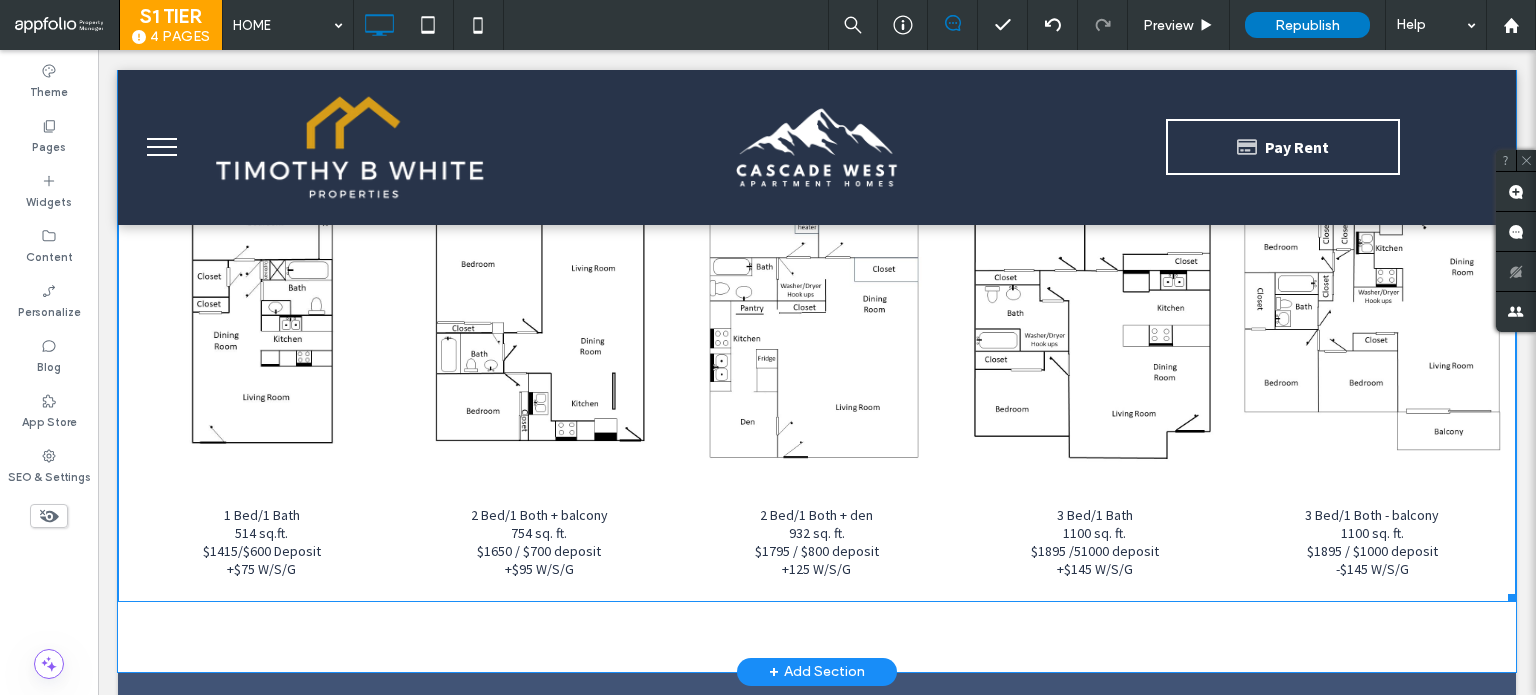 click at bounding box center [262, 298] 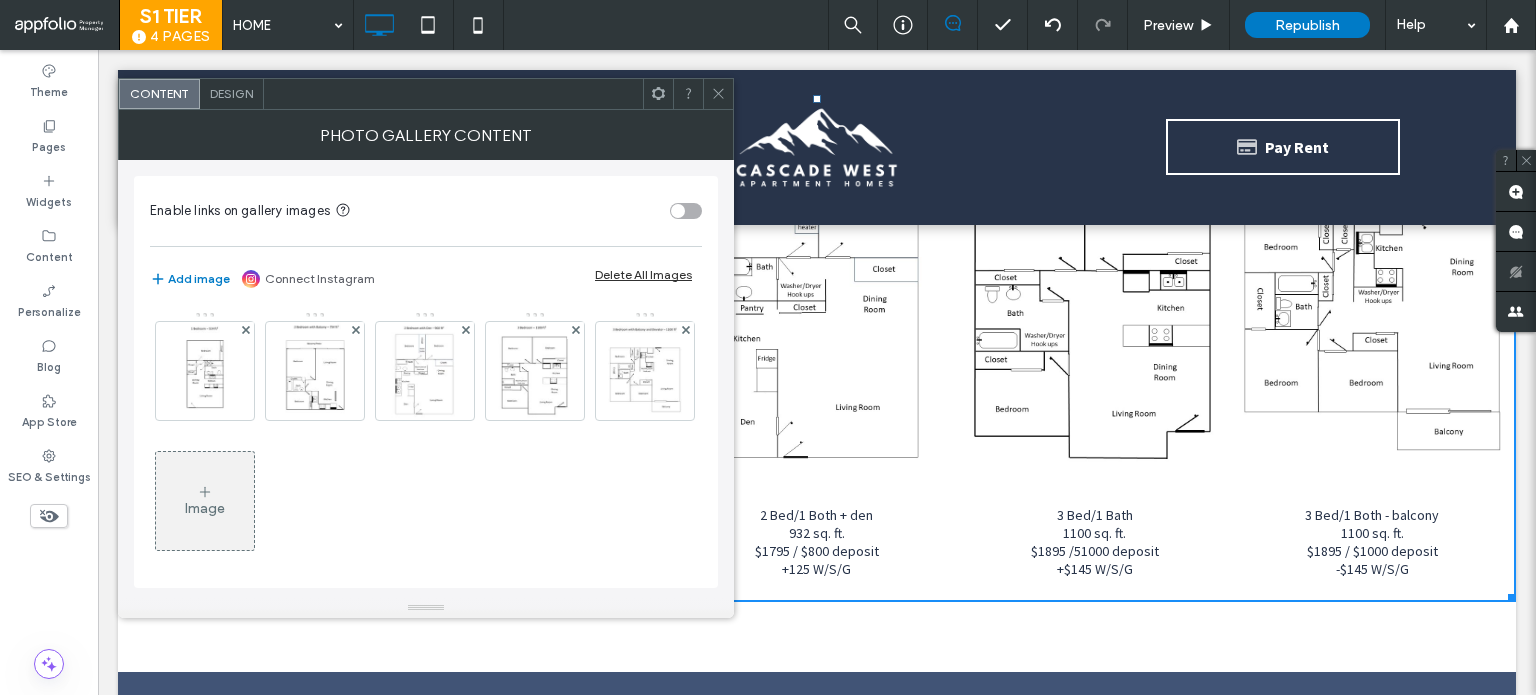 click at bounding box center (718, 94) 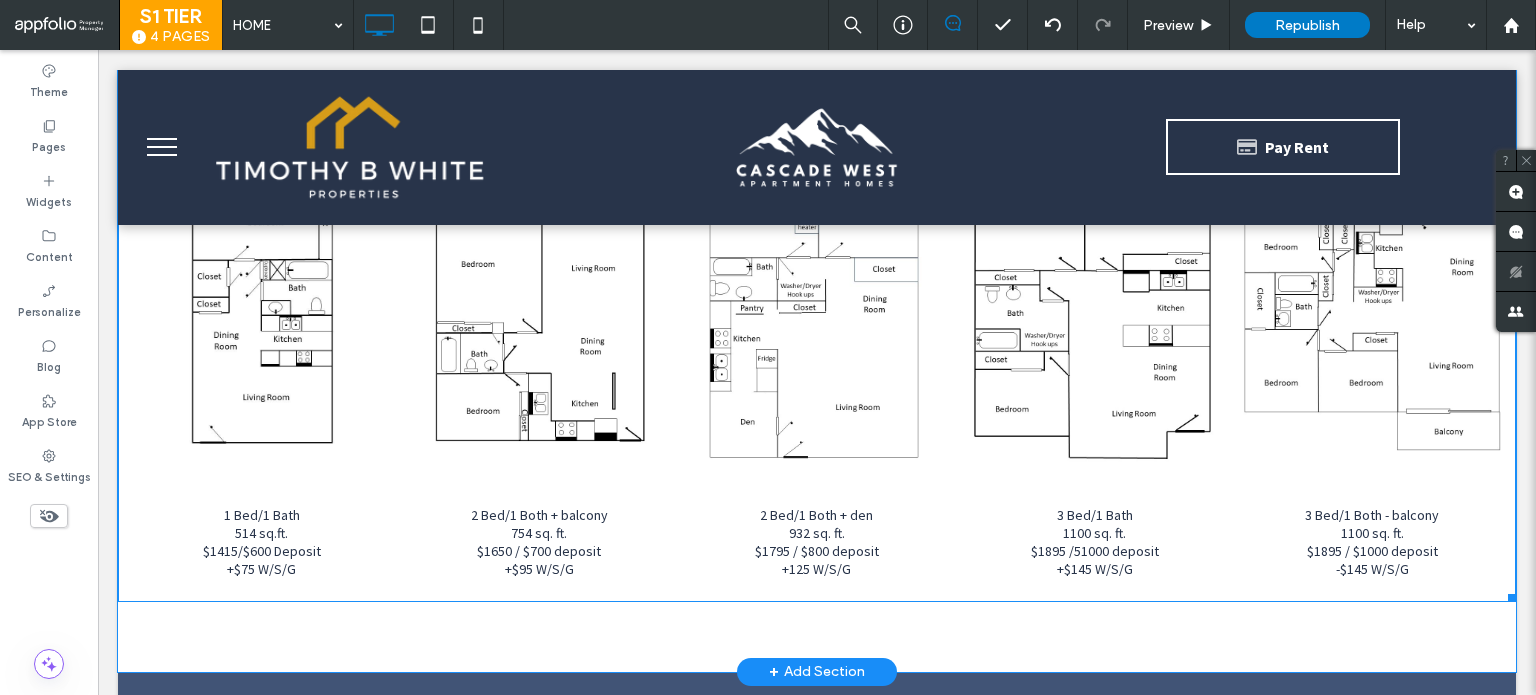 click at bounding box center (262, 298) 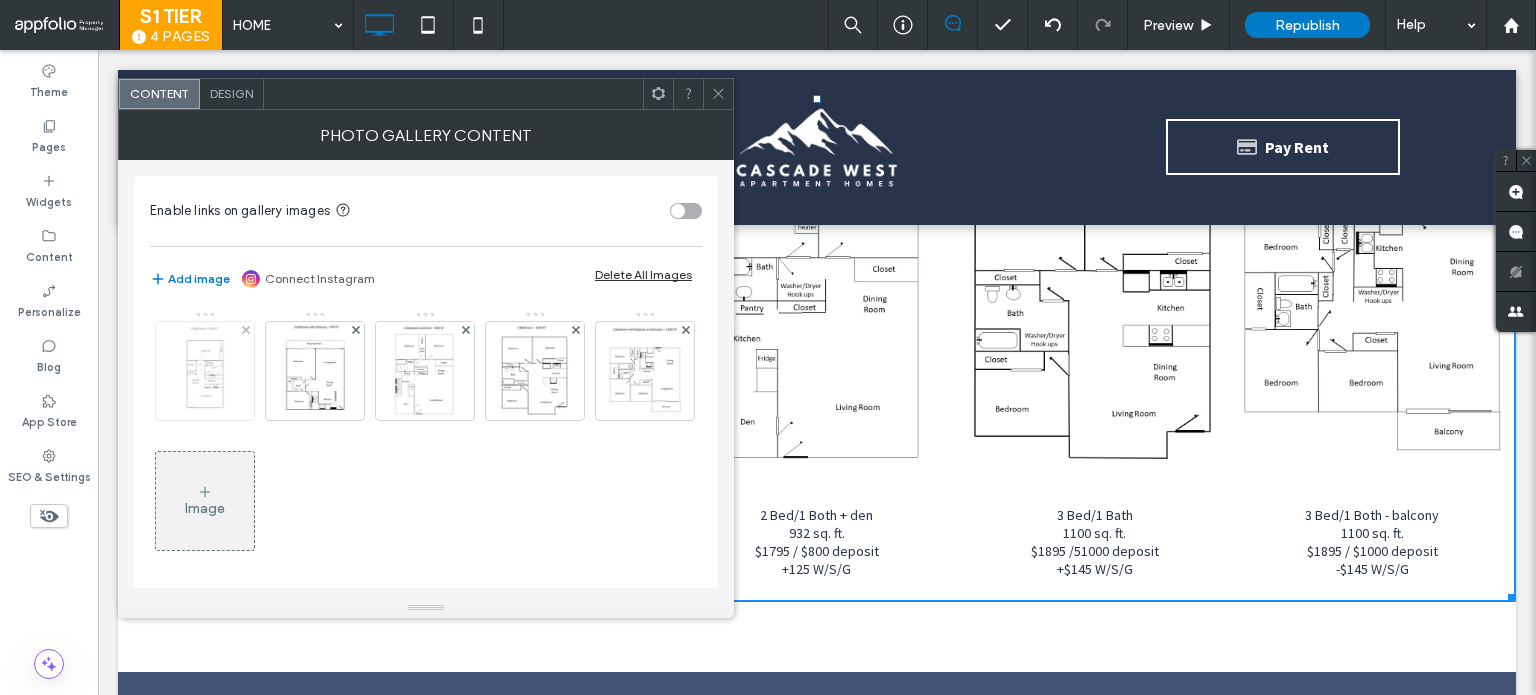 click at bounding box center [205, 371] 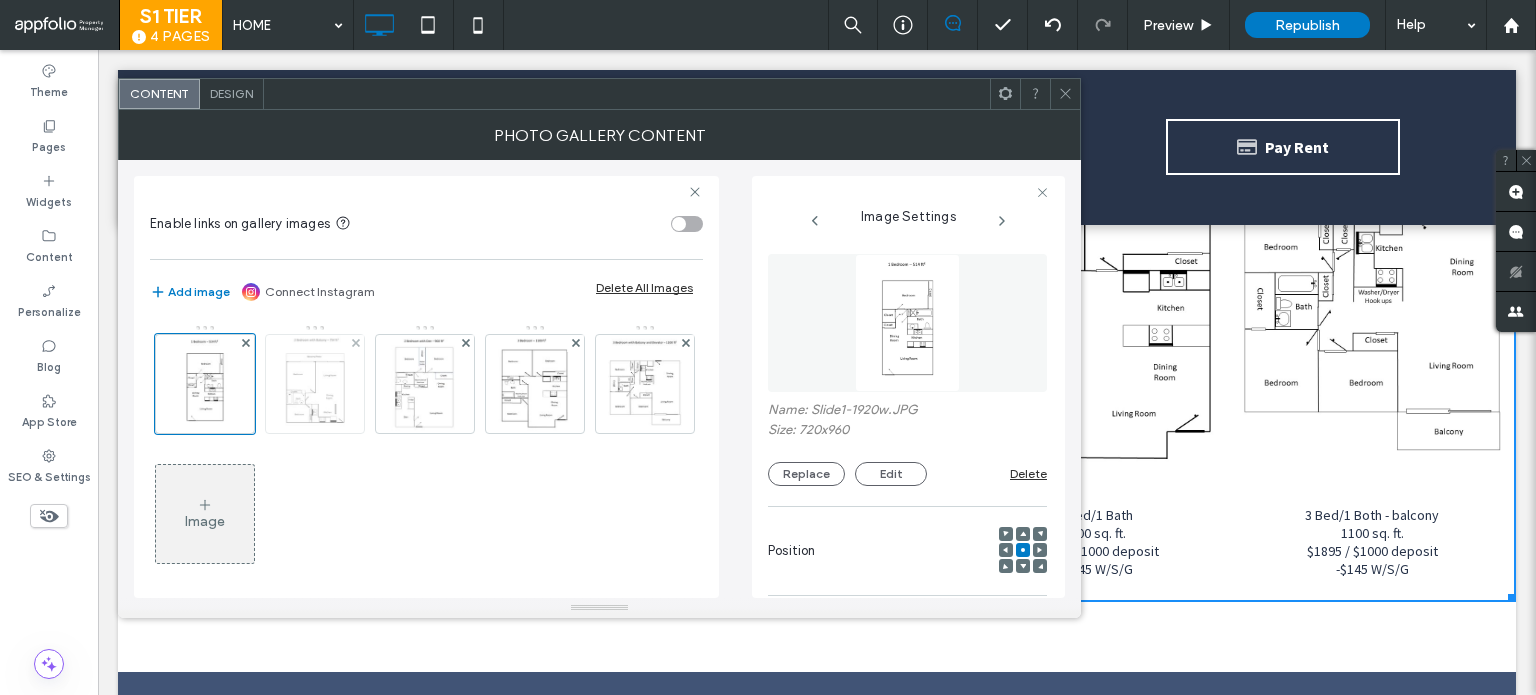 click at bounding box center (315, 384) 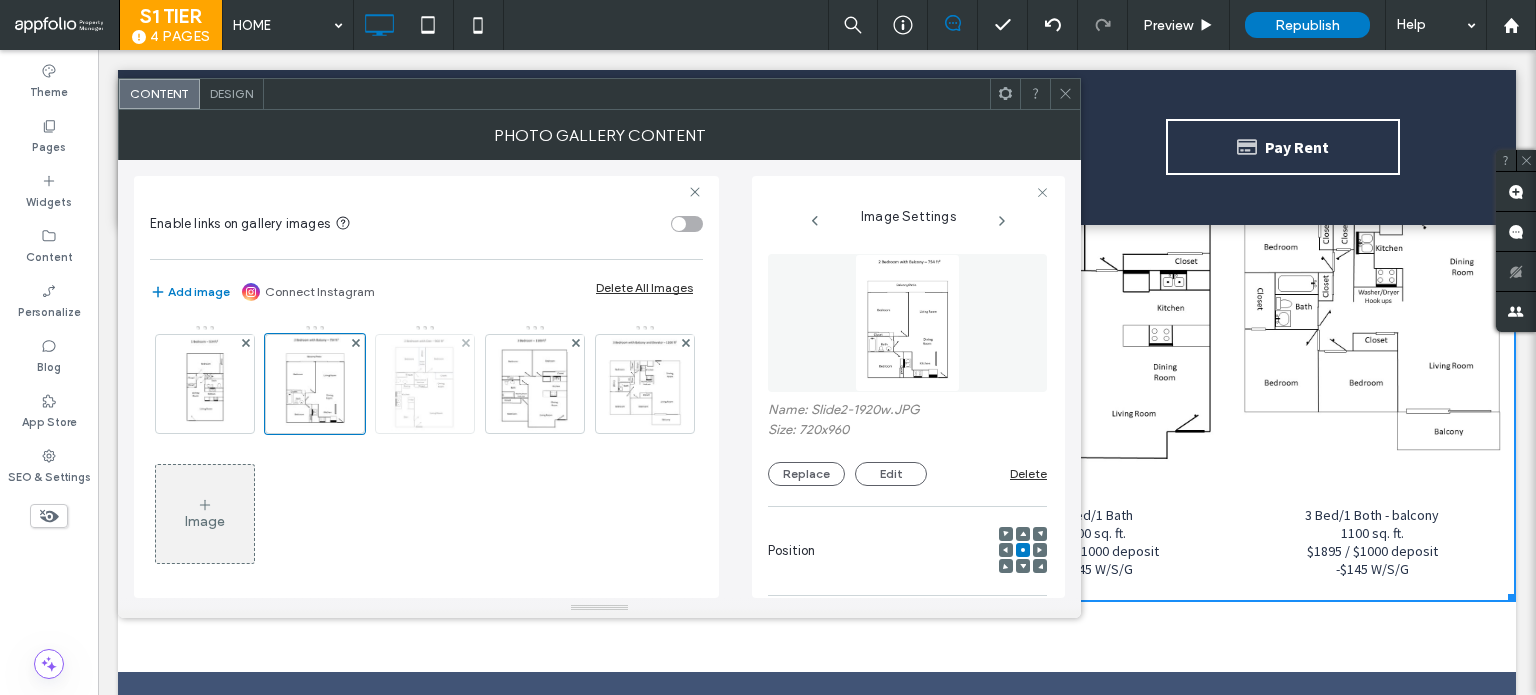 click at bounding box center (425, 384) 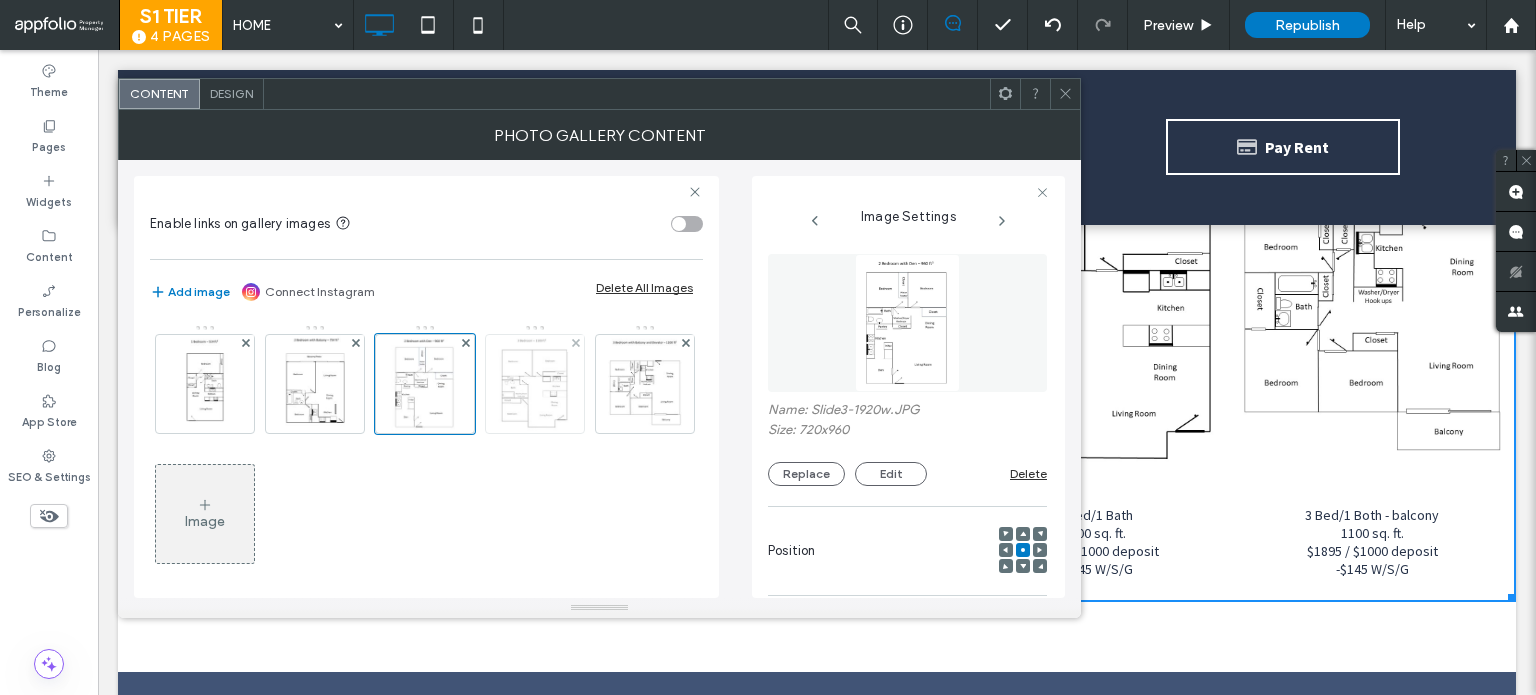 click at bounding box center [535, 384] 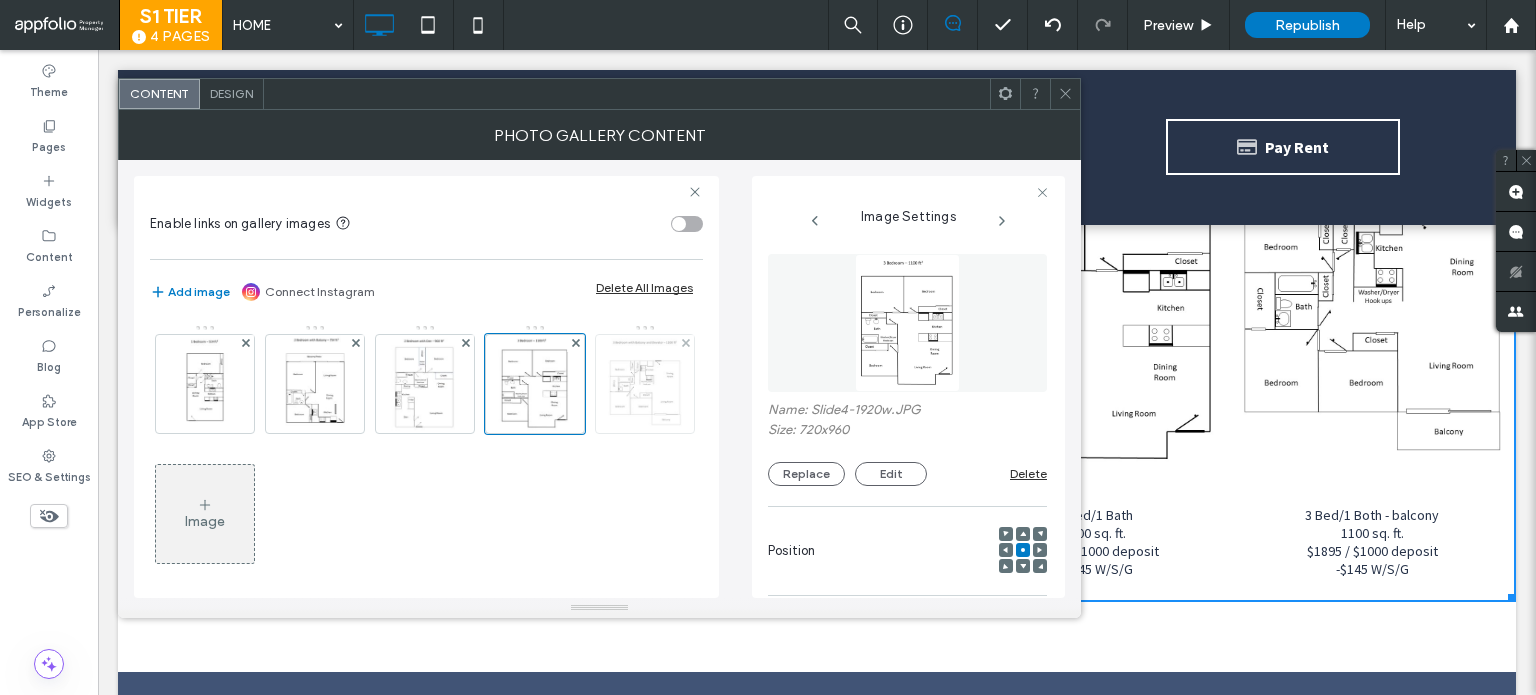 click at bounding box center [645, 384] 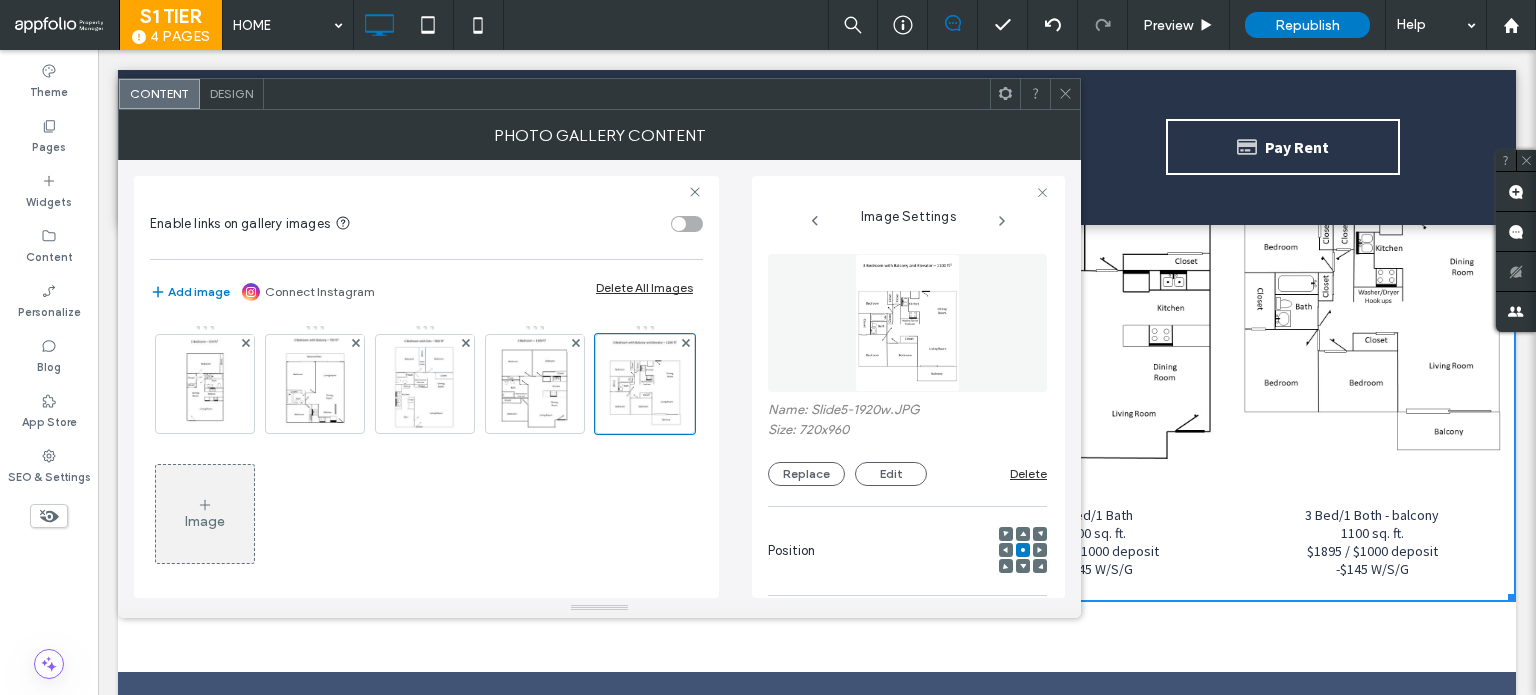 click at bounding box center (1065, 94) 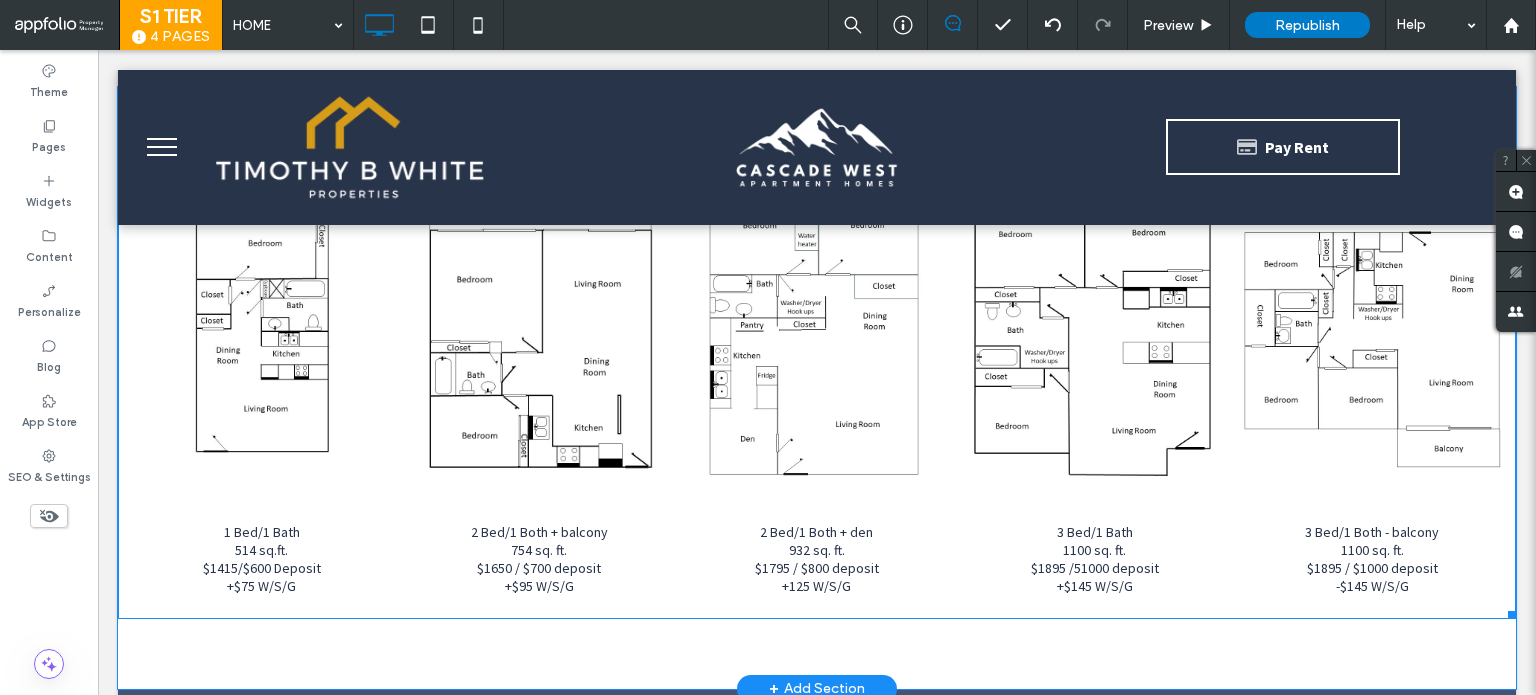 scroll, scrollTop: 3300, scrollLeft: 0, axis: vertical 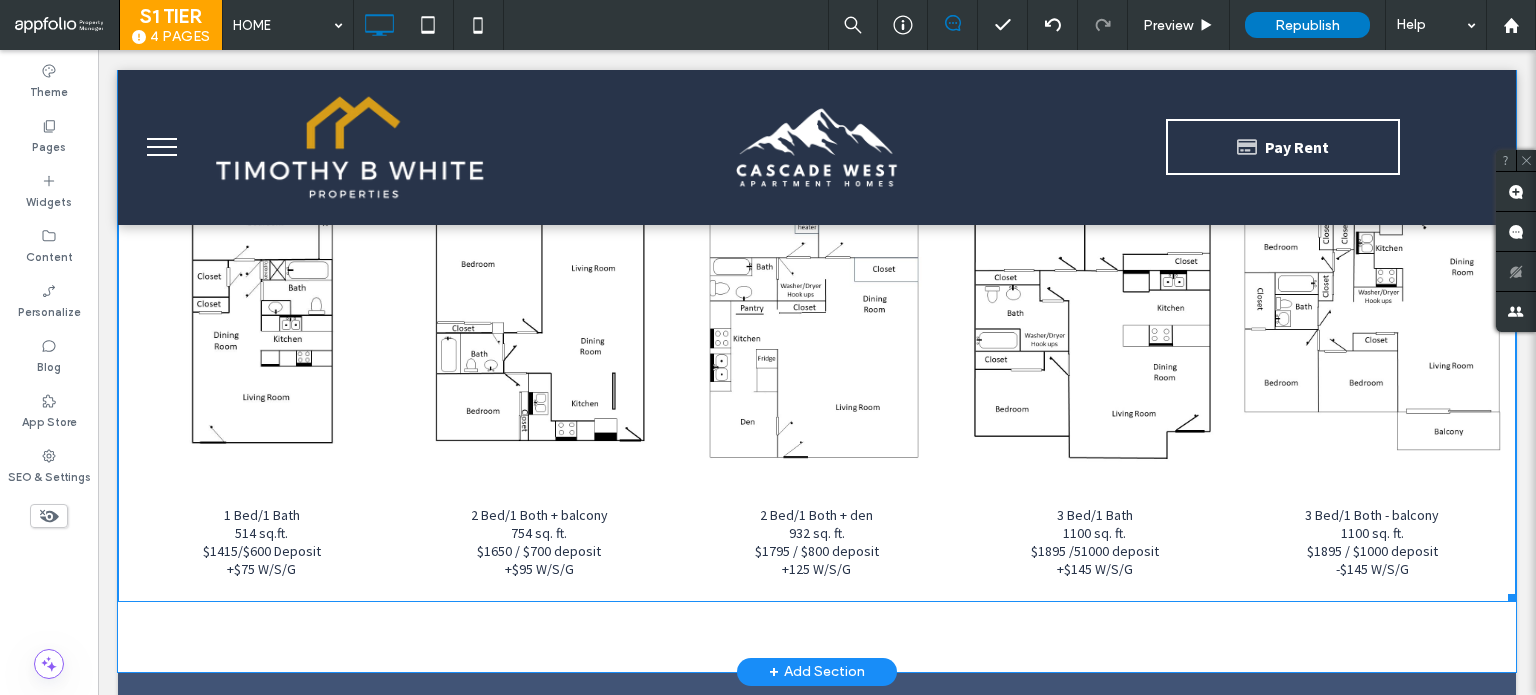 click on "$1415/$600 Deposit" at bounding box center [262, 551] 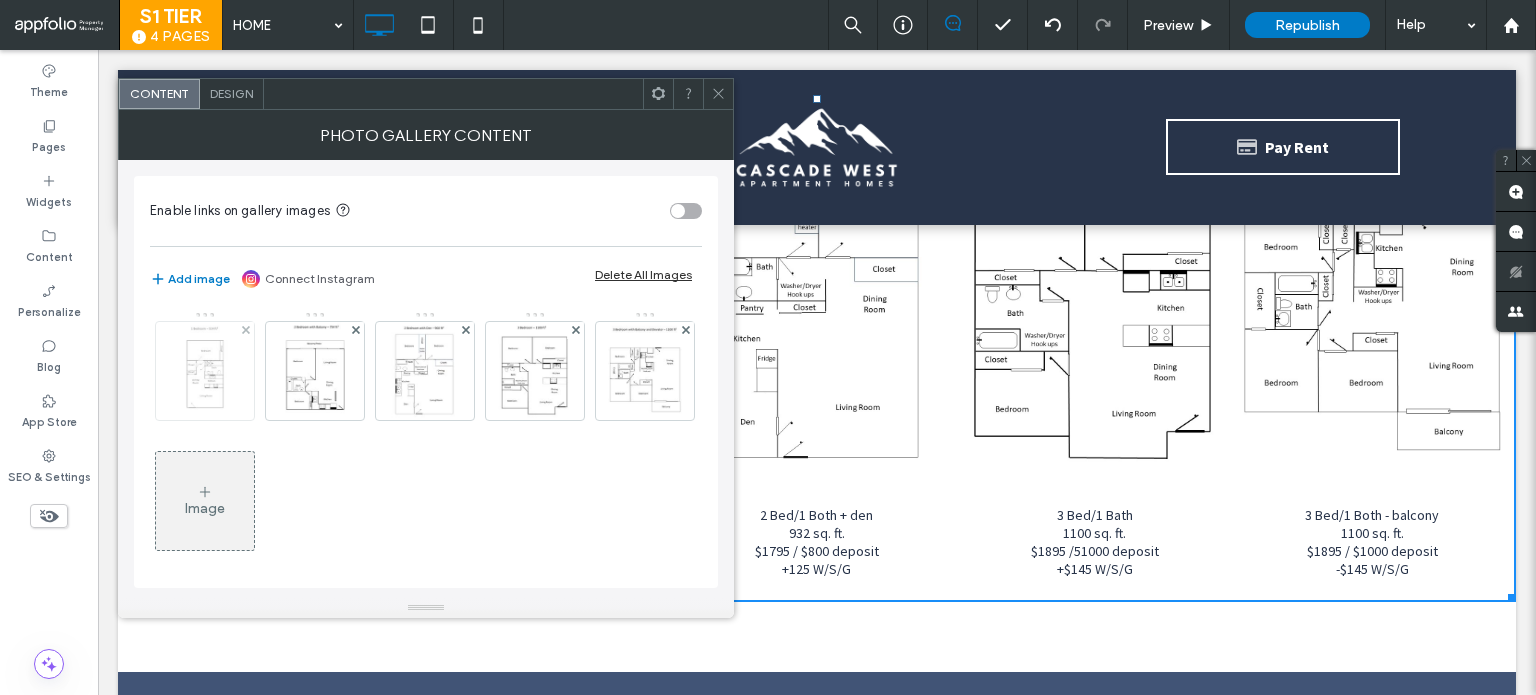 click at bounding box center [205, 371] 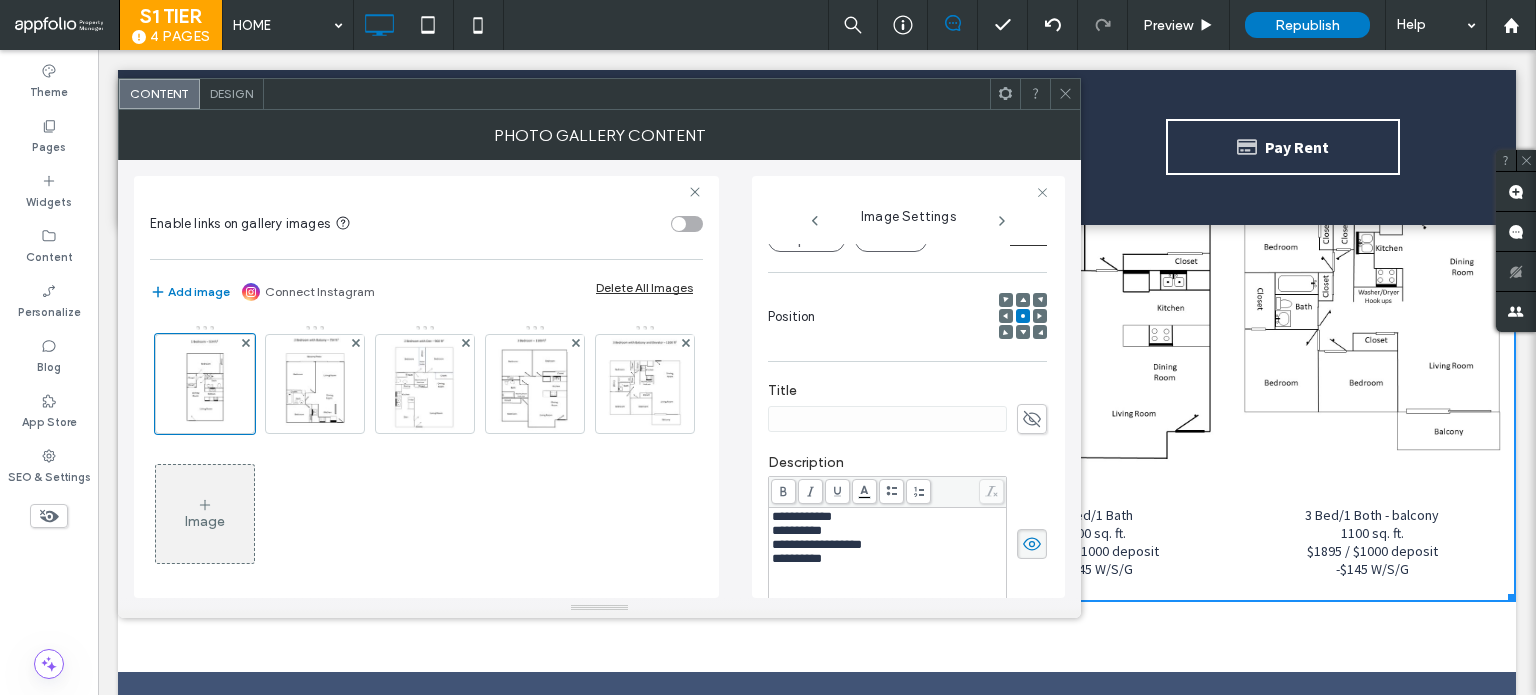 scroll, scrollTop: 400, scrollLeft: 0, axis: vertical 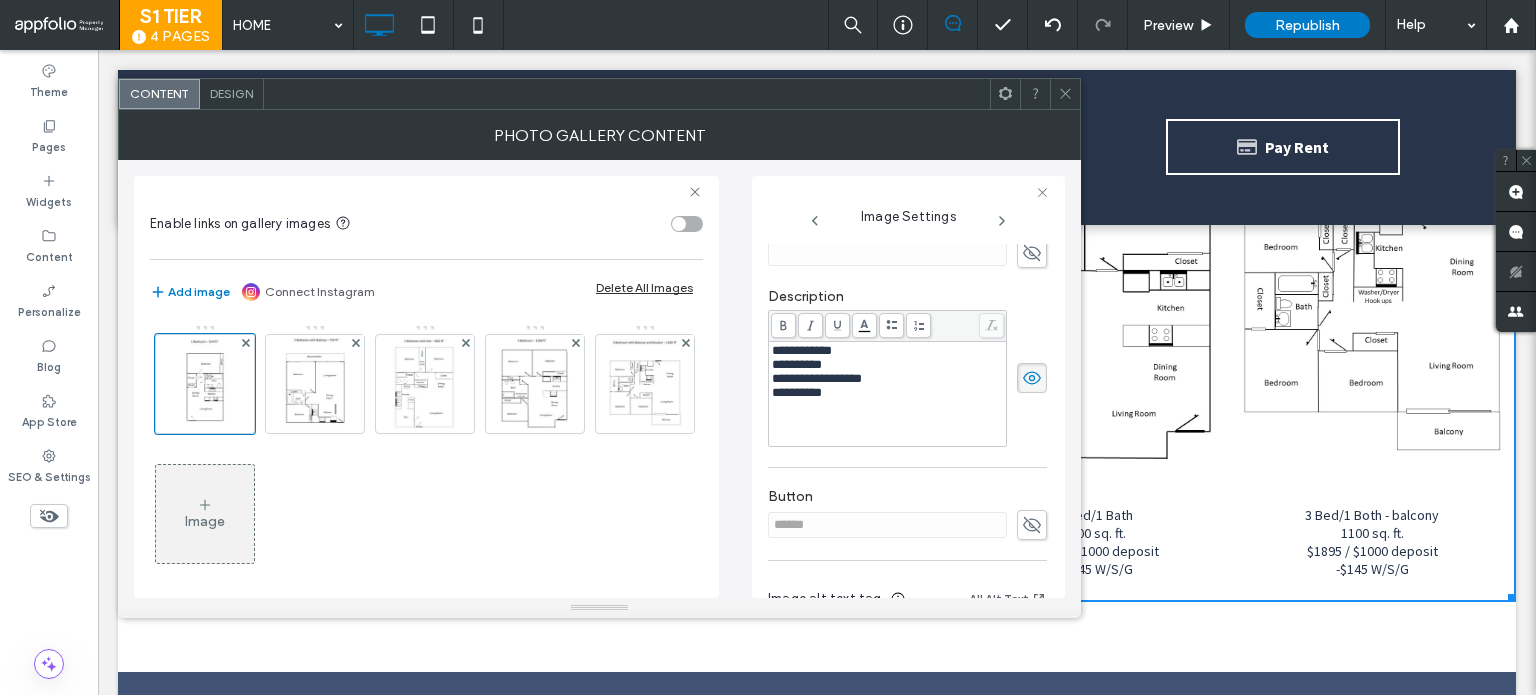 click on "**********" at bounding box center [888, 393] 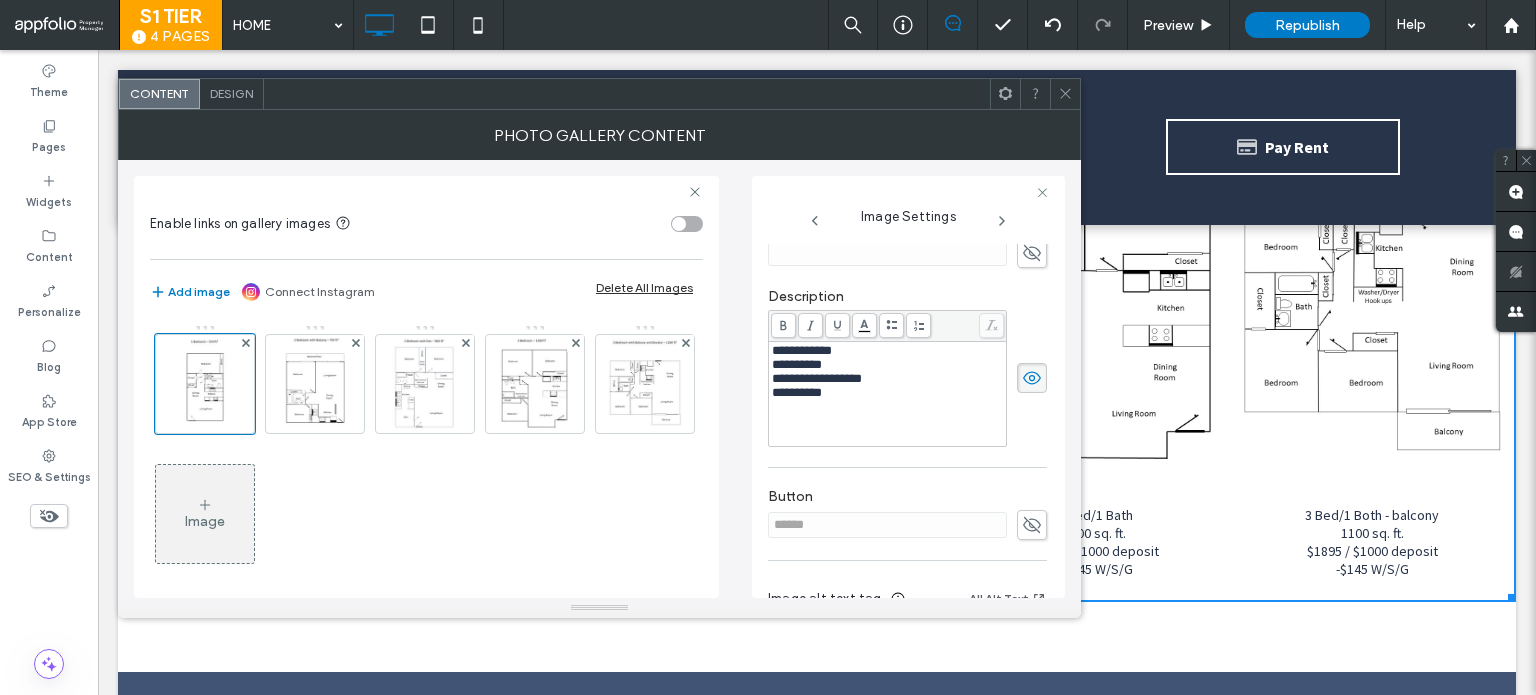 click on "**********" at bounding box center [888, 393] 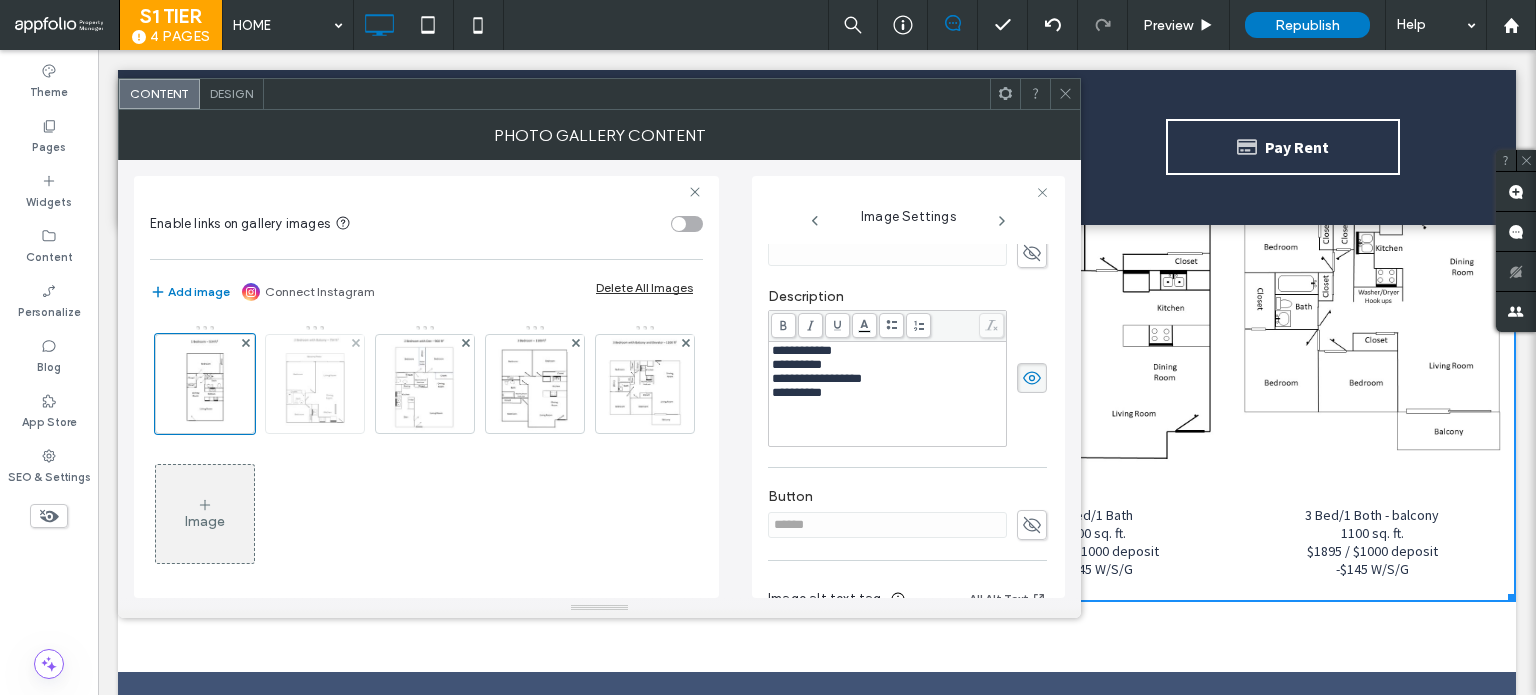 scroll, scrollTop: 7, scrollLeft: 0, axis: vertical 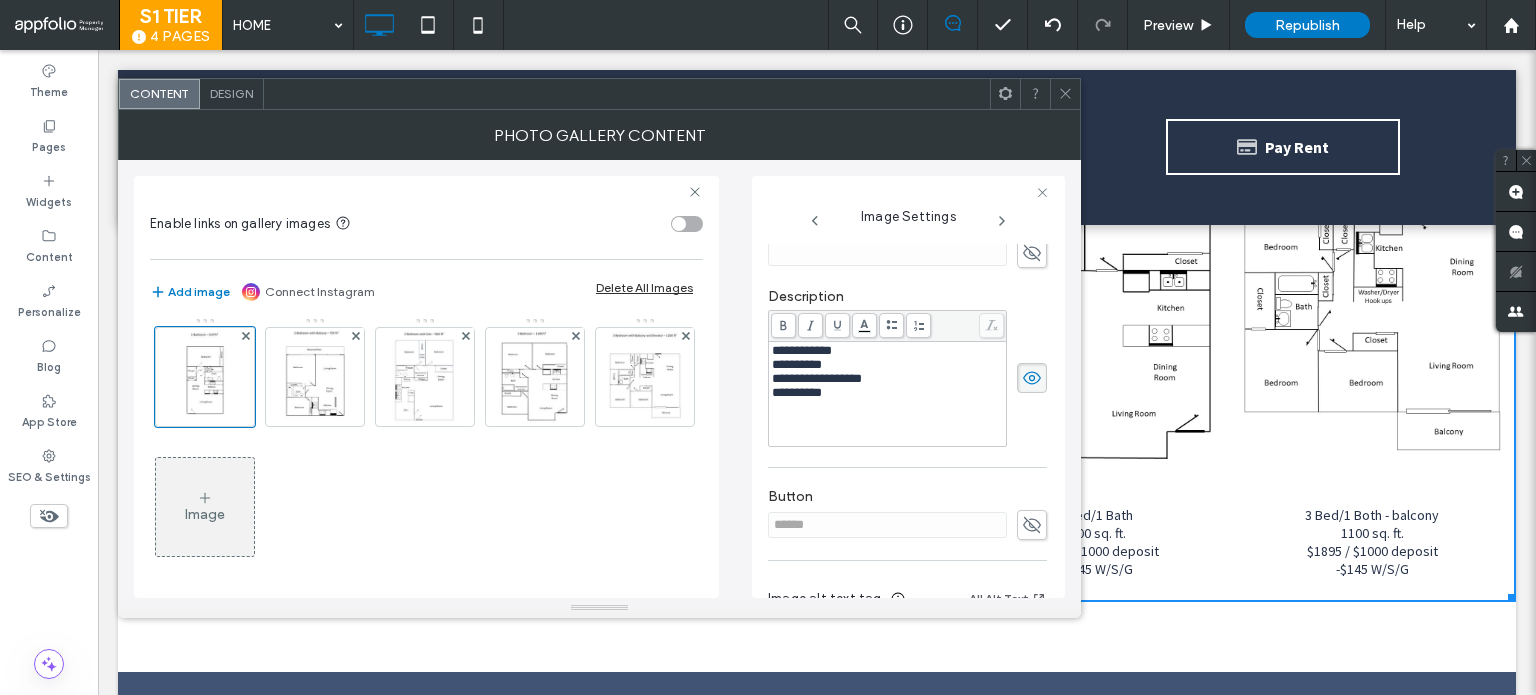 click at bounding box center (1065, 94) 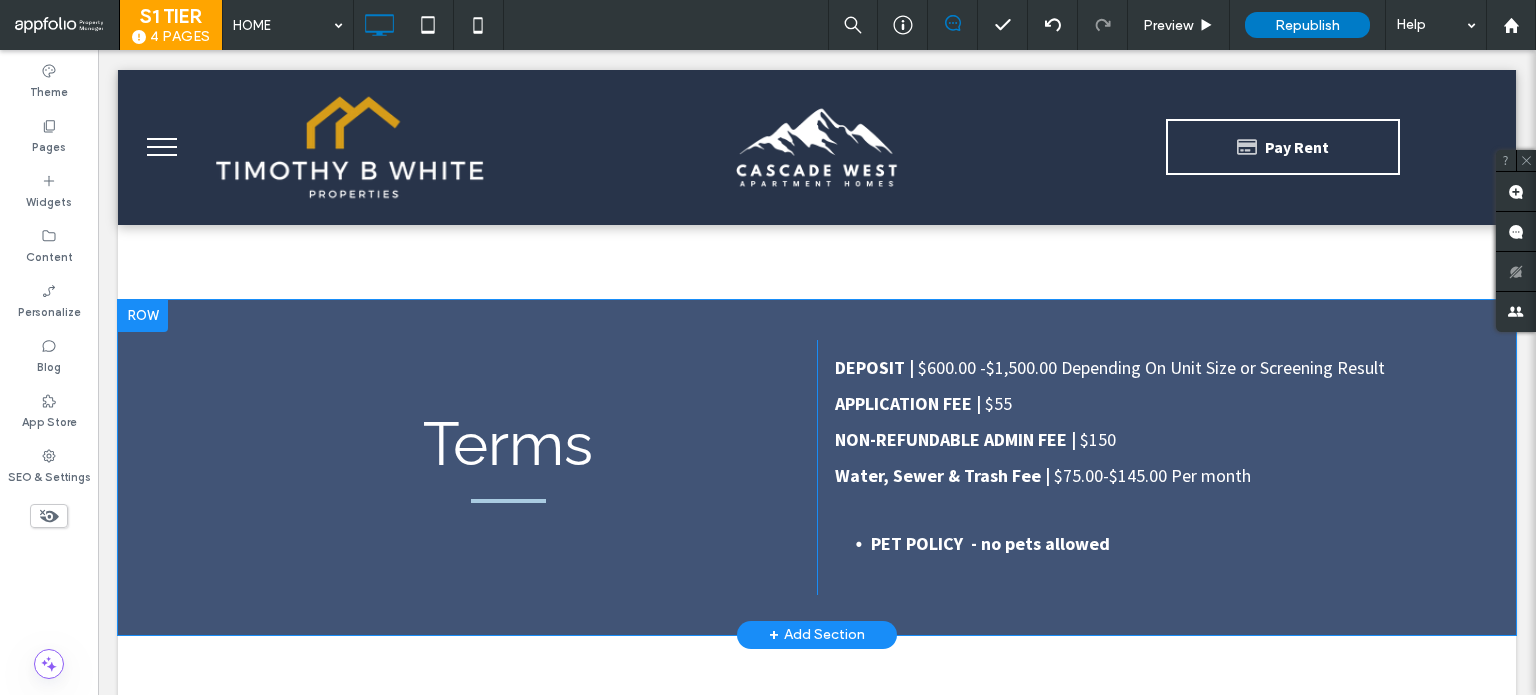 scroll, scrollTop: 3600, scrollLeft: 0, axis: vertical 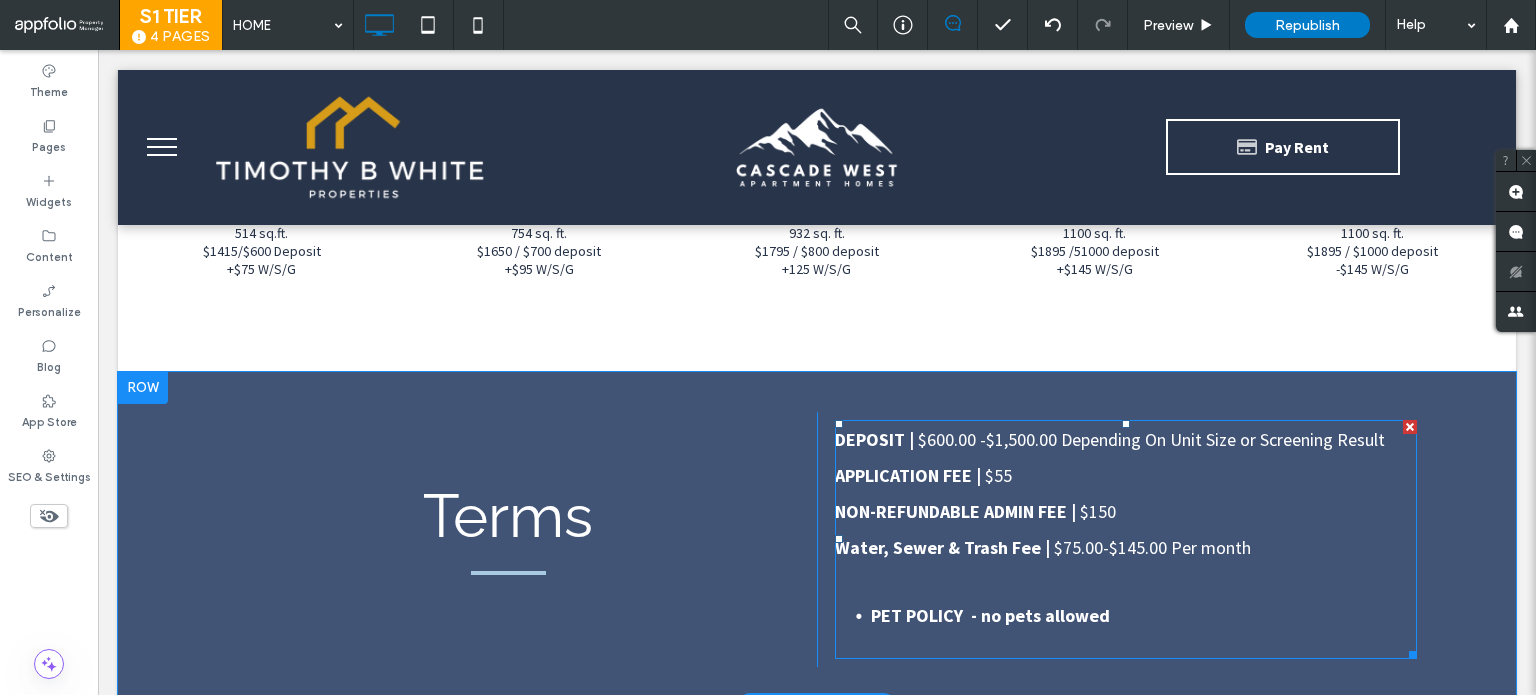 click on "$600.00 -$1,500.00 Depending On Unit Size or Screening Result" at bounding box center [1151, 439] 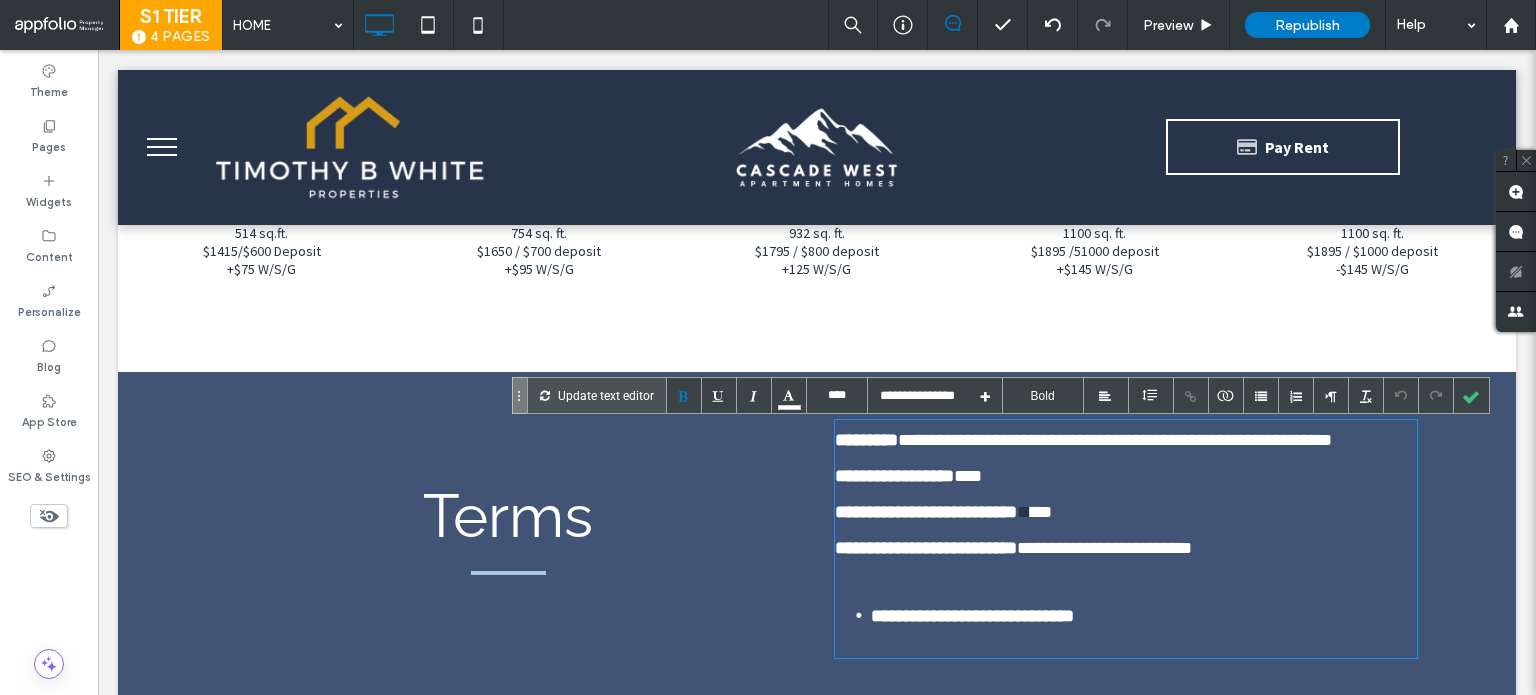 click on "**********" at bounding box center [1126, 440] 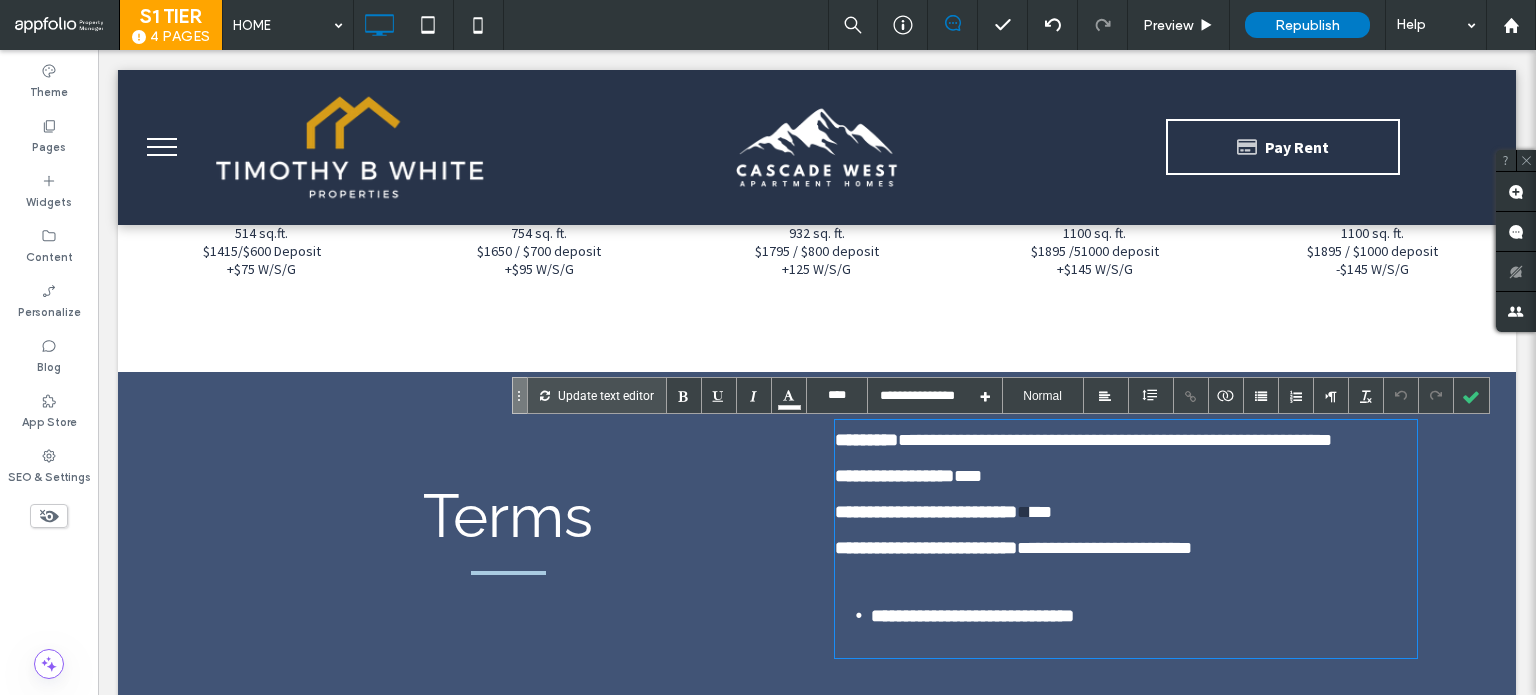 click on "**********" at bounding box center (1115, 440) 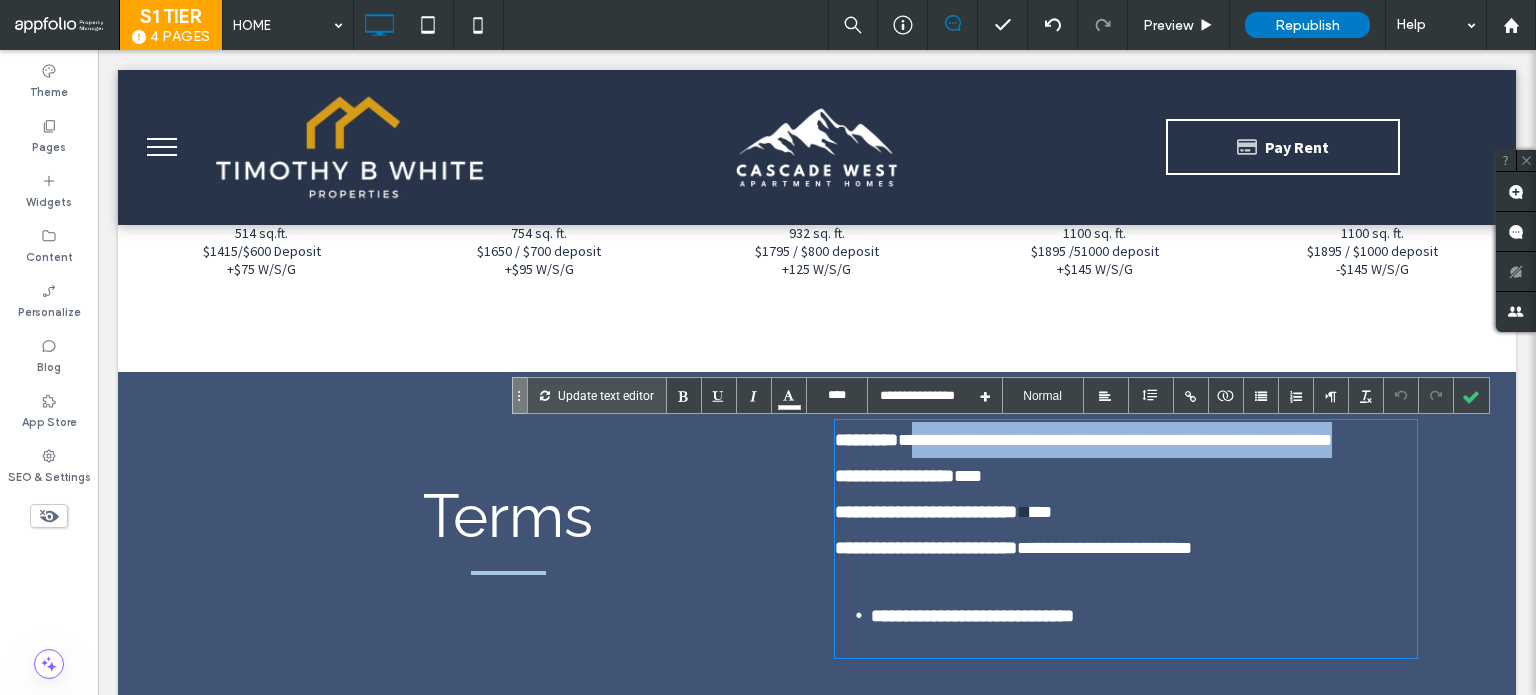 click on "**********" at bounding box center (1122, 440) 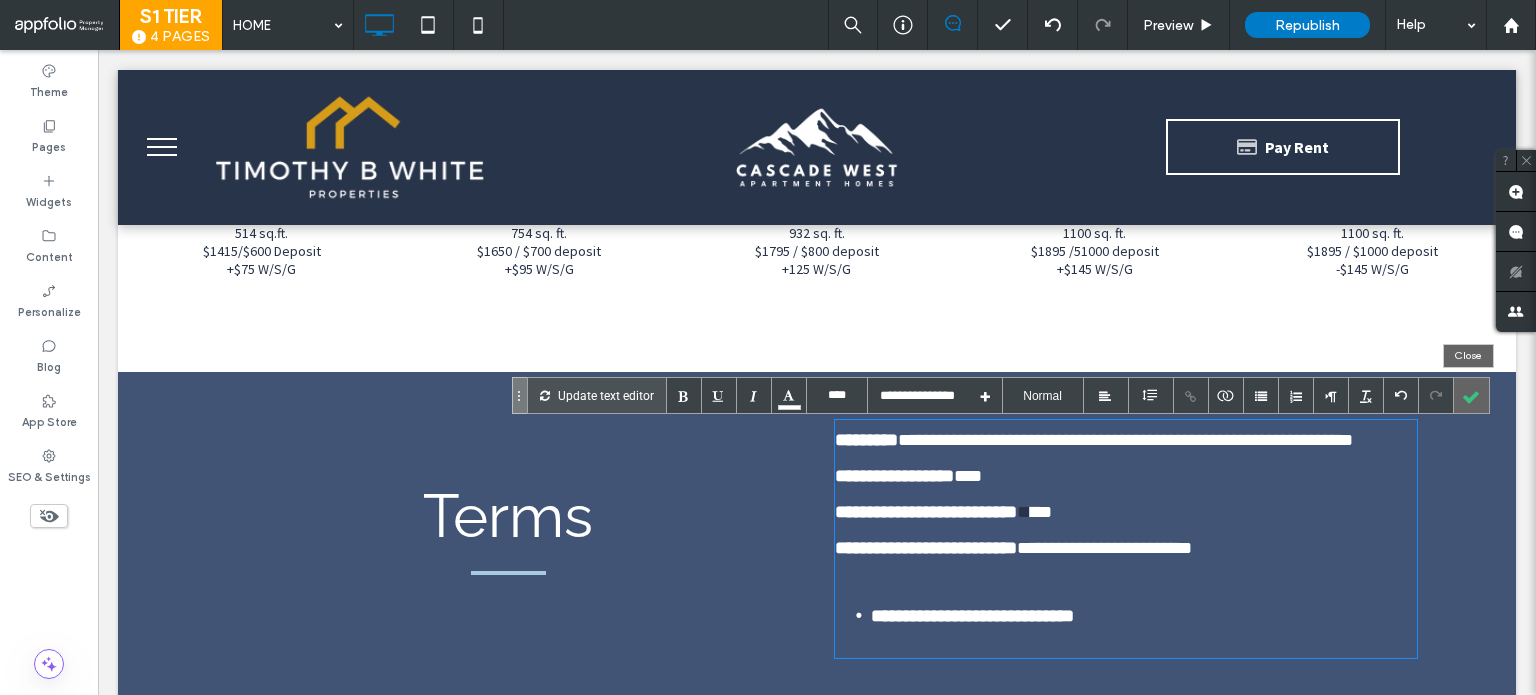click at bounding box center [1471, 395] 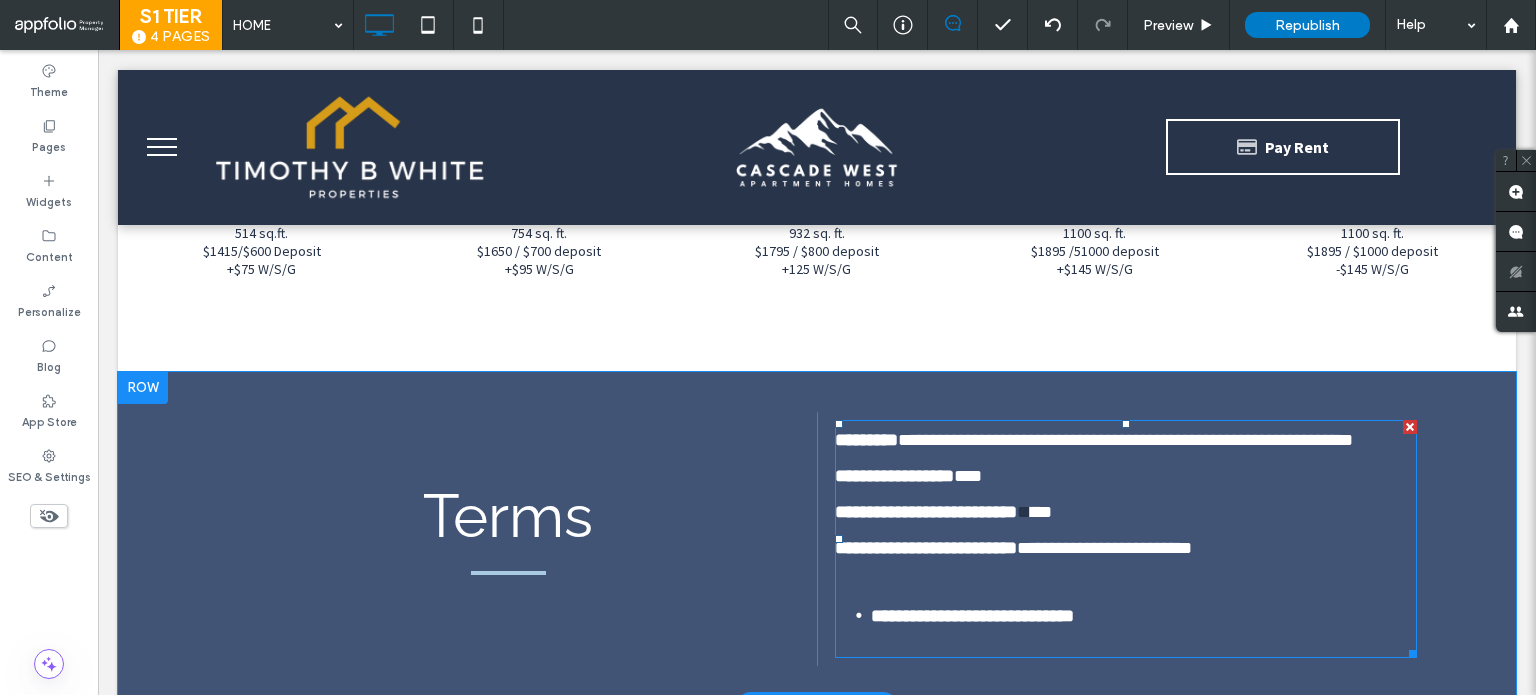 click on "**********" at bounding box center (1111, 548) 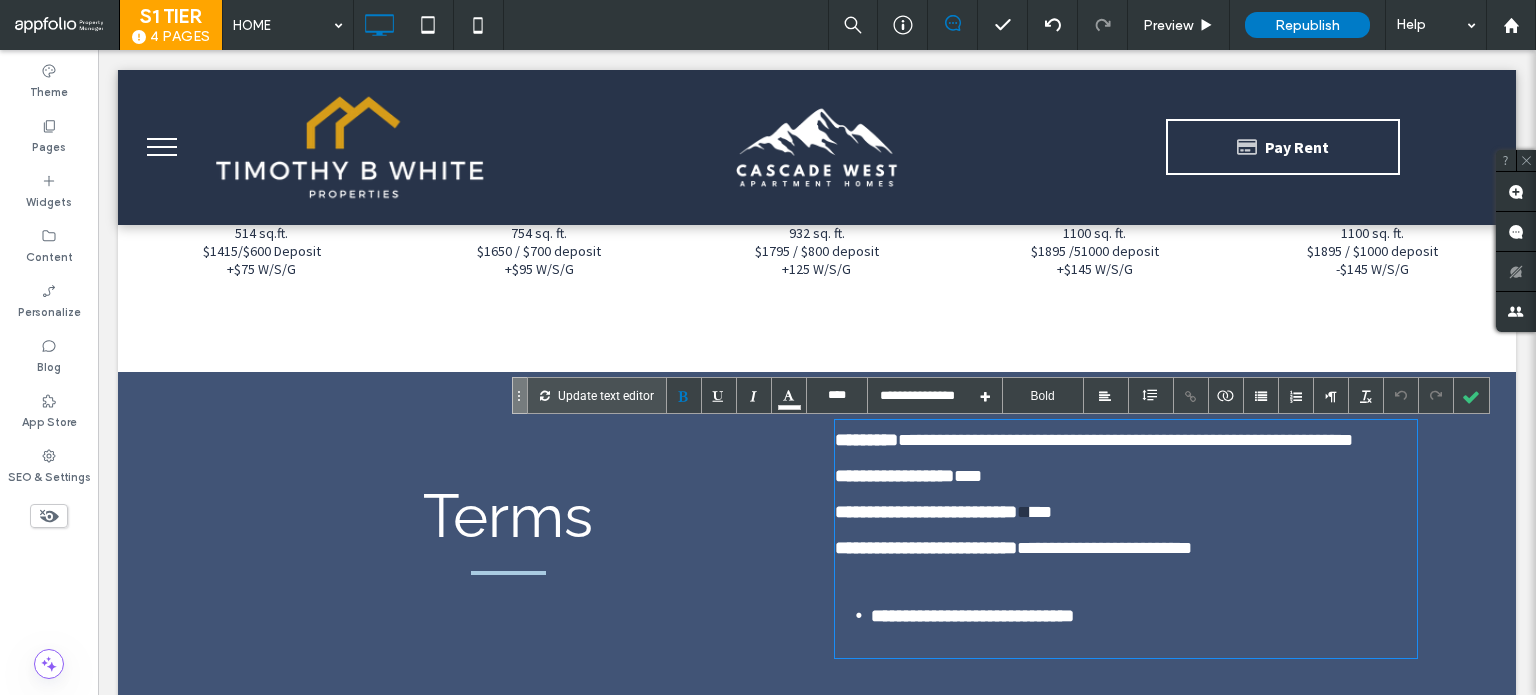 click on "**********" at bounding box center (1111, 548) 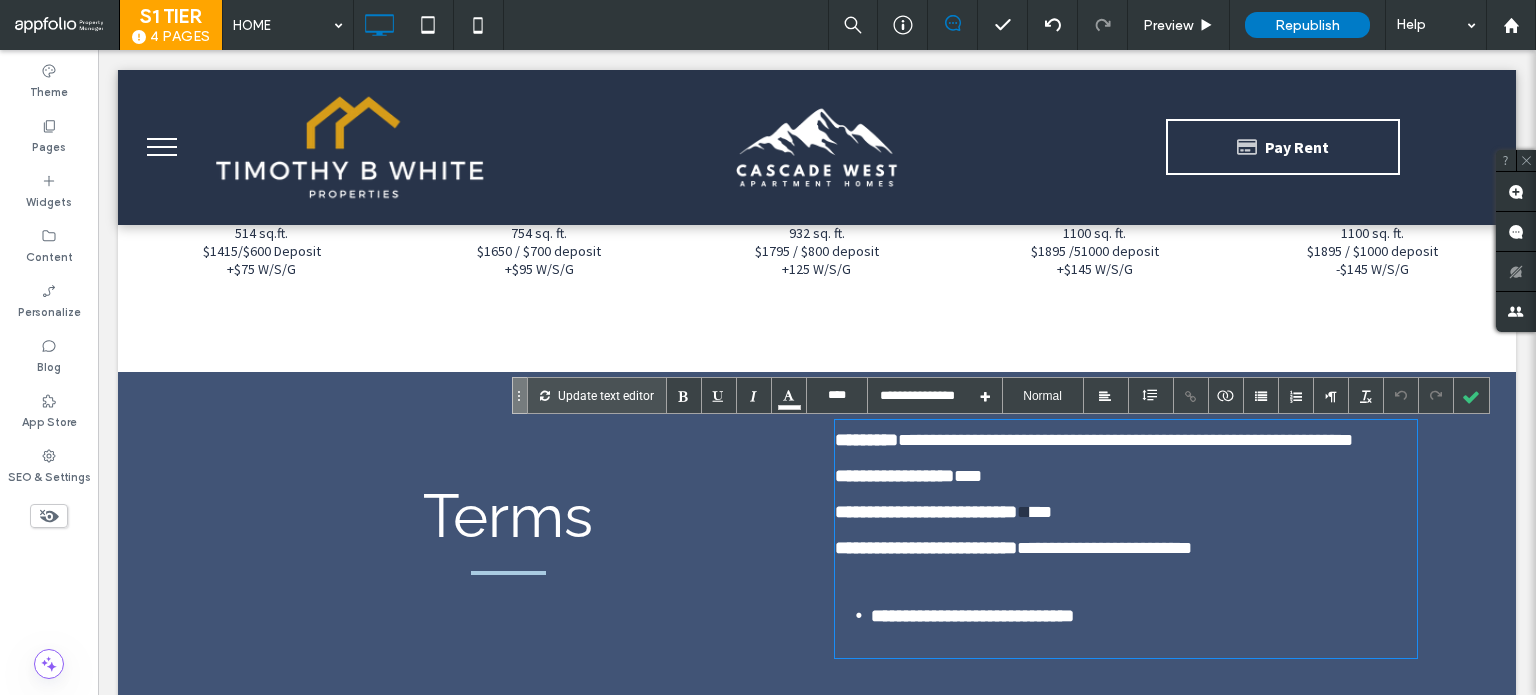 click on "**********" at bounding box center (1111, 548) 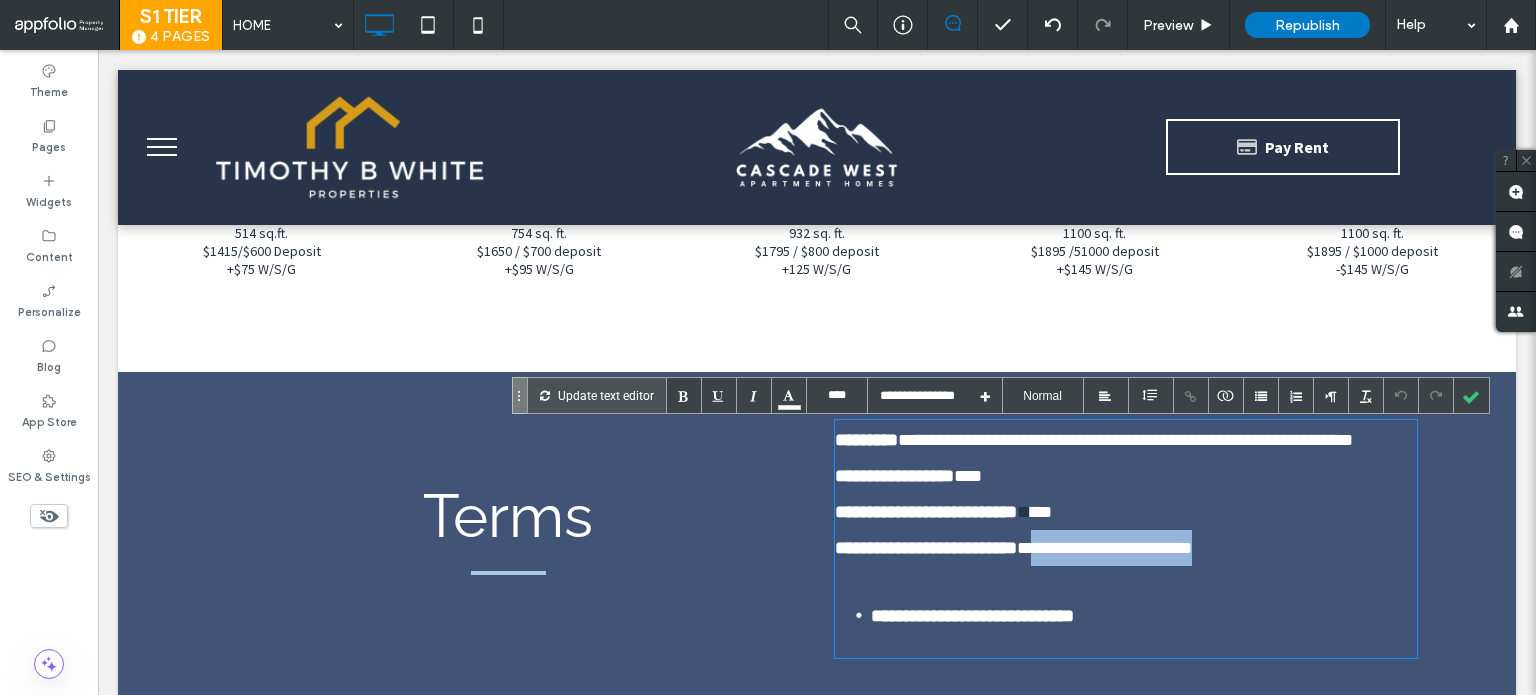 click on "**********" at bounding box center [1126, 548] 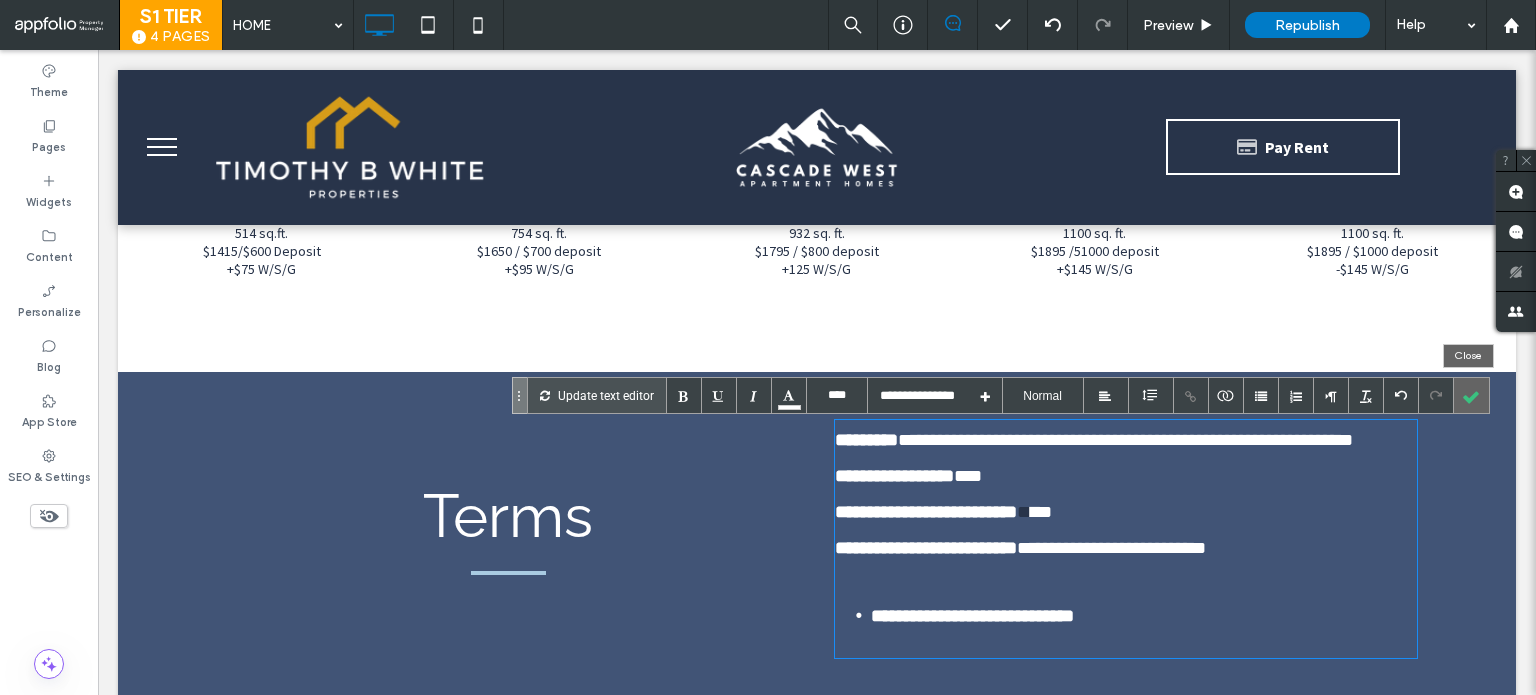 click at bounding box center (1471, 395) 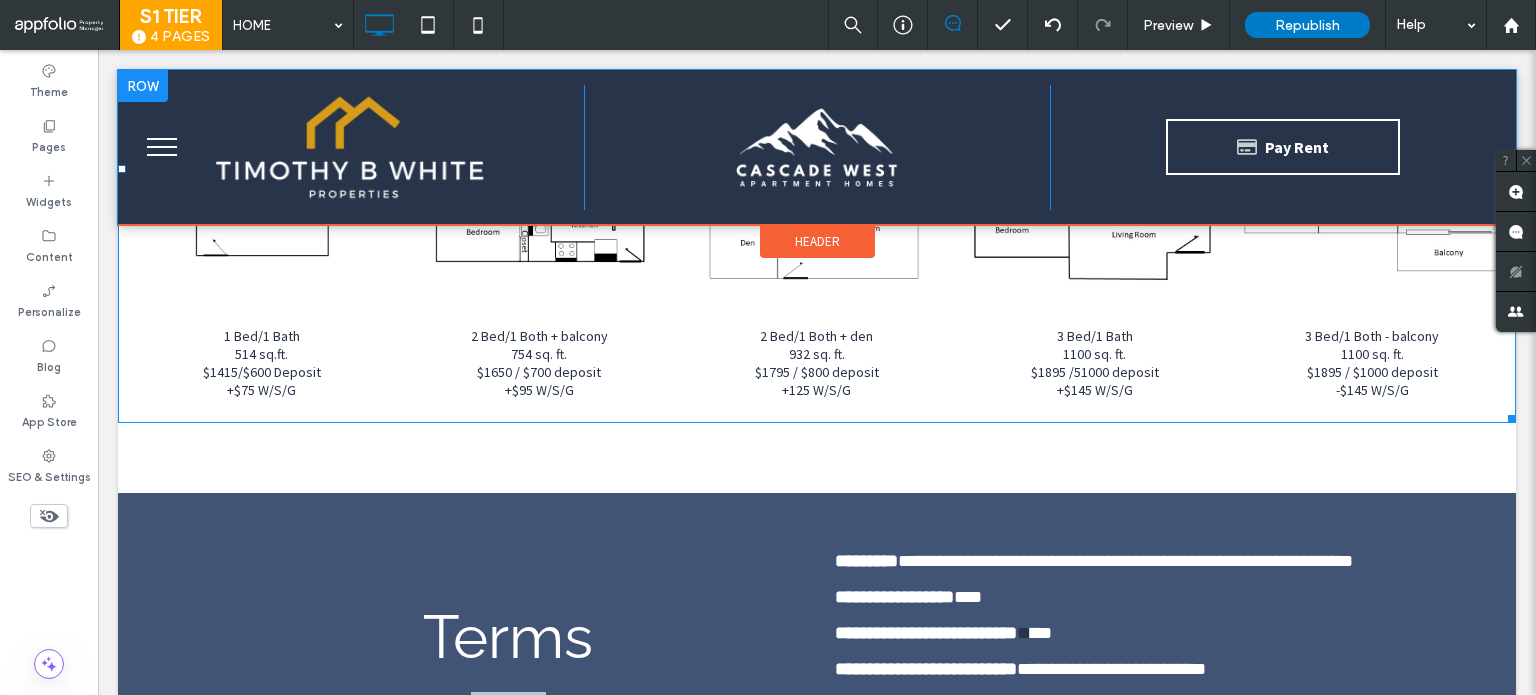 scroll, scrollTop: 3300, scrollLeft: 0, axis: vertical 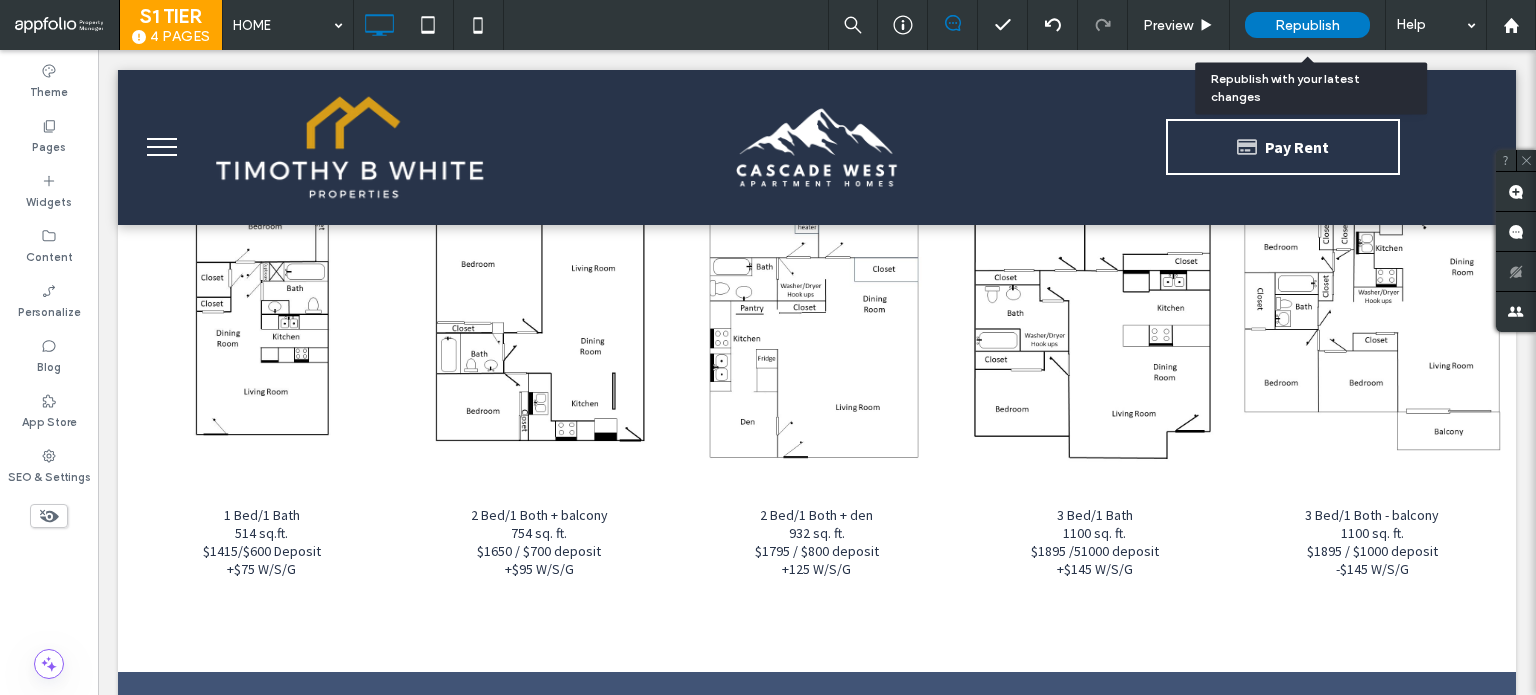 click on "Republish" at bounding box center [1307, 25] 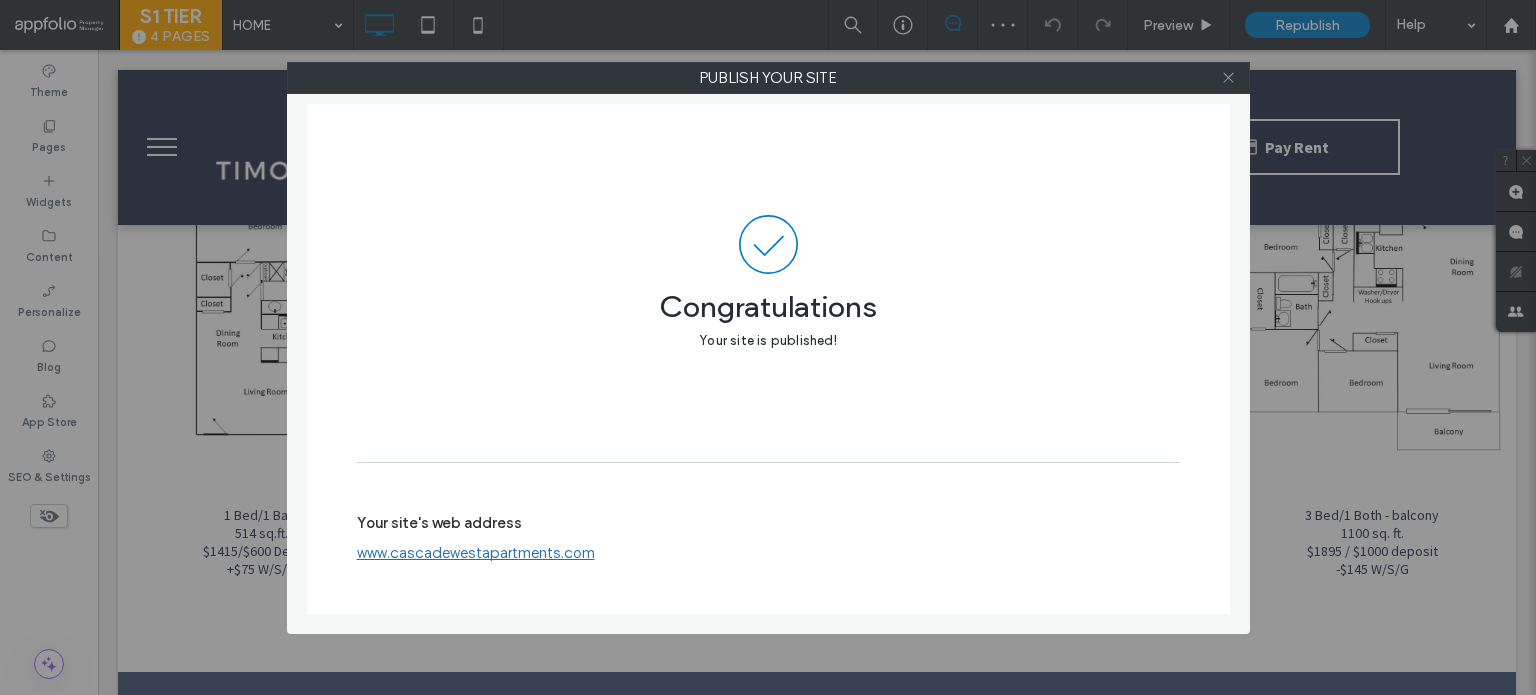 click at bounding box center (1229, 78) 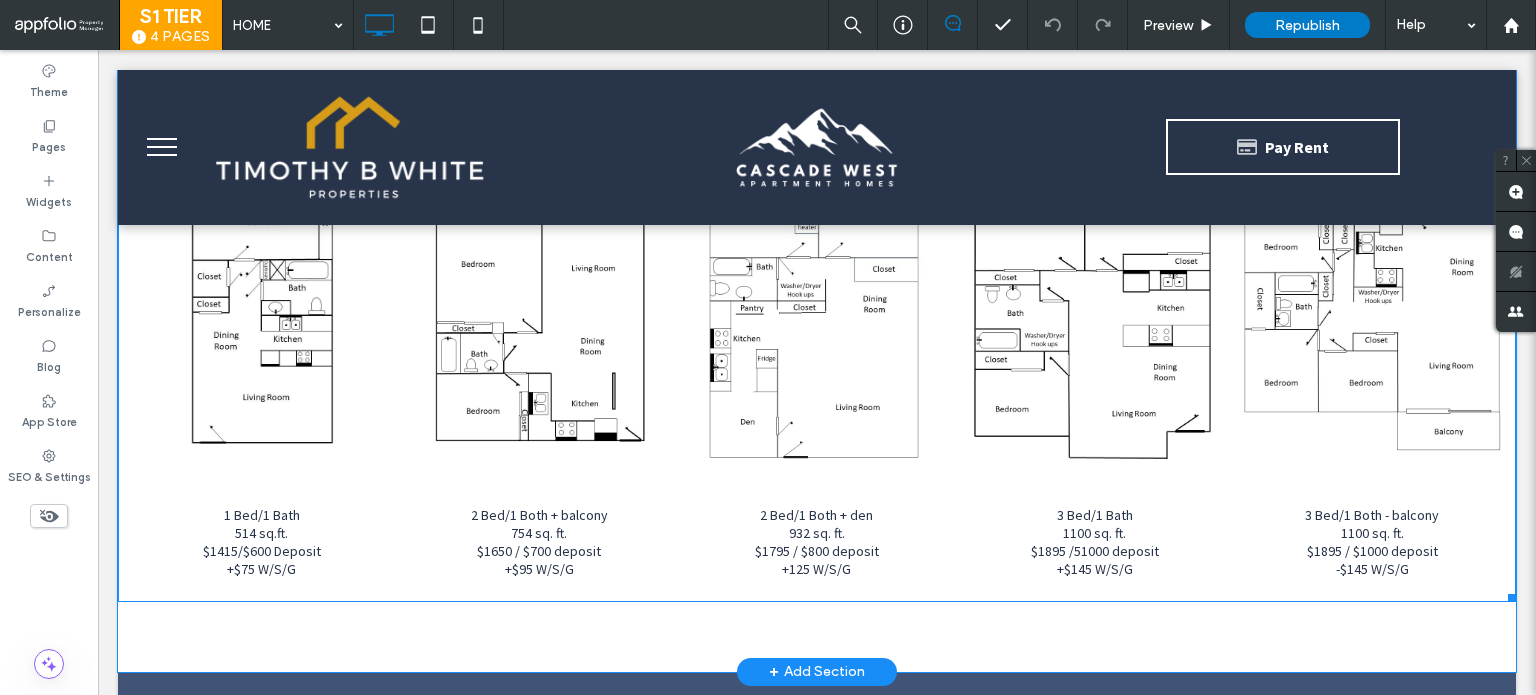 click at bounding box center [262, 298] 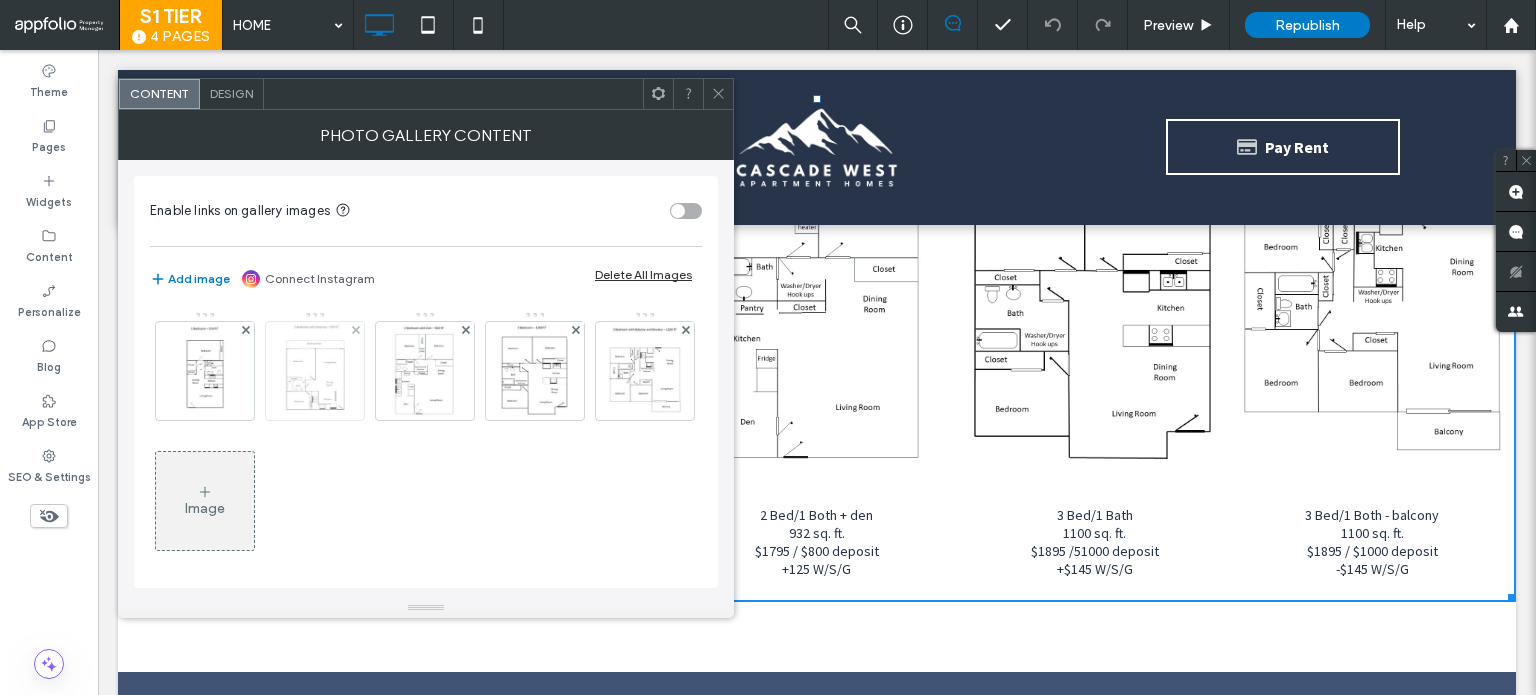 click at bounding box center (315, 371) 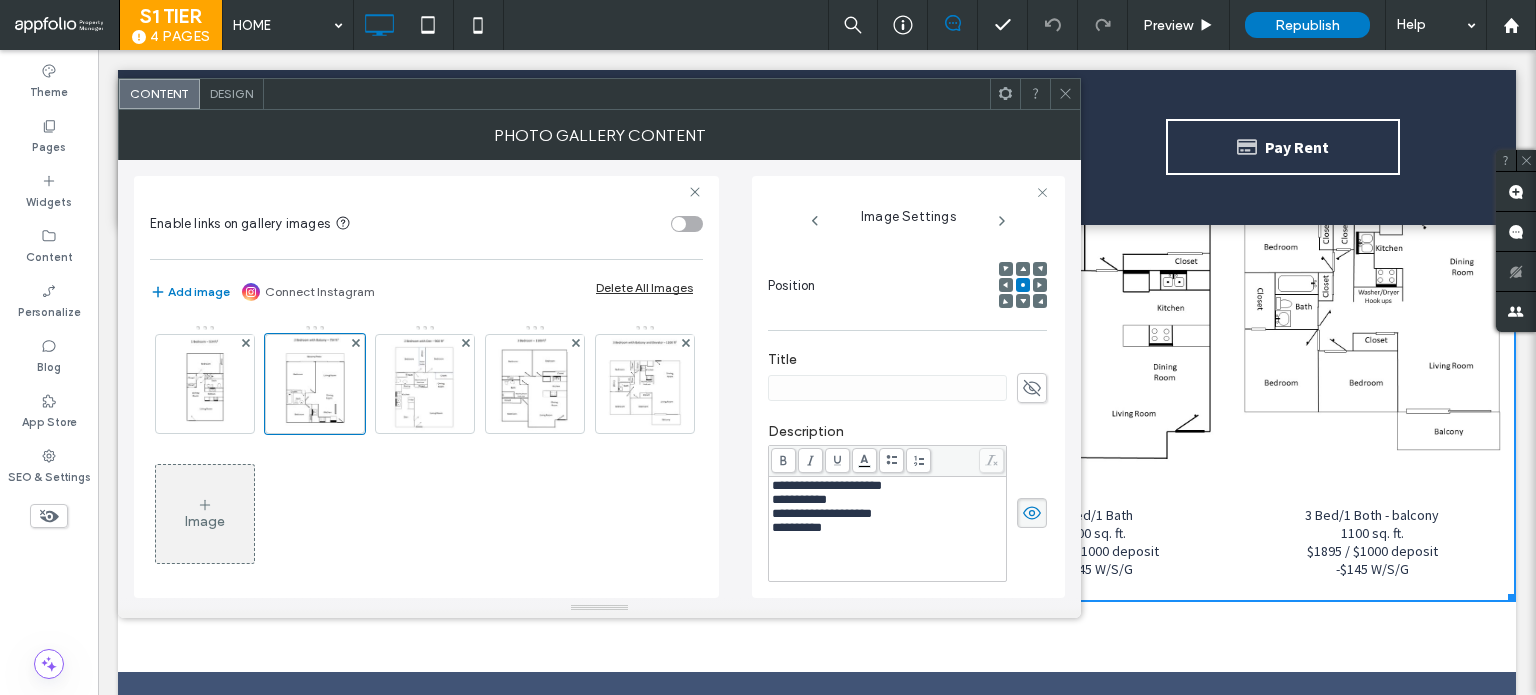 scroll, scrollTop: 300, scrollLeft: 0, axis: vertical 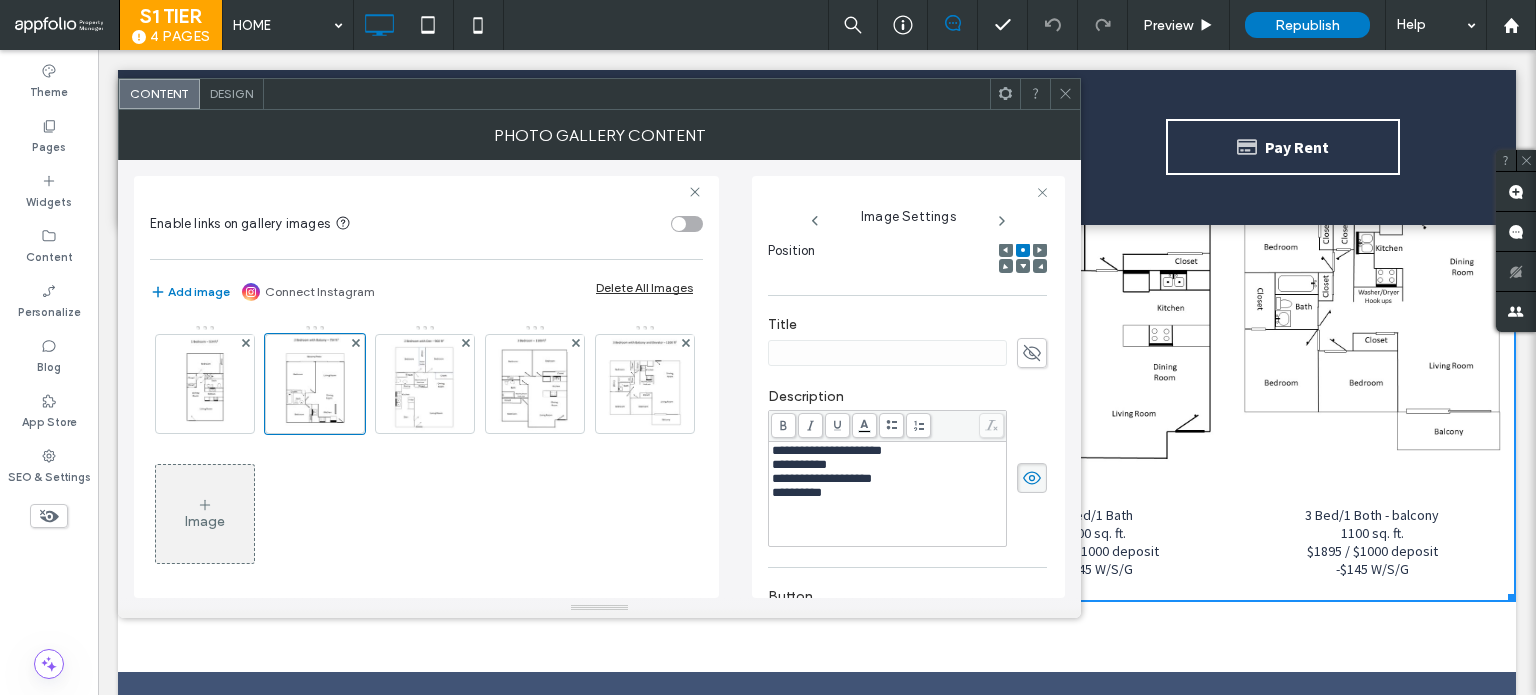 click on "**********" at bounding box center [888, 494] 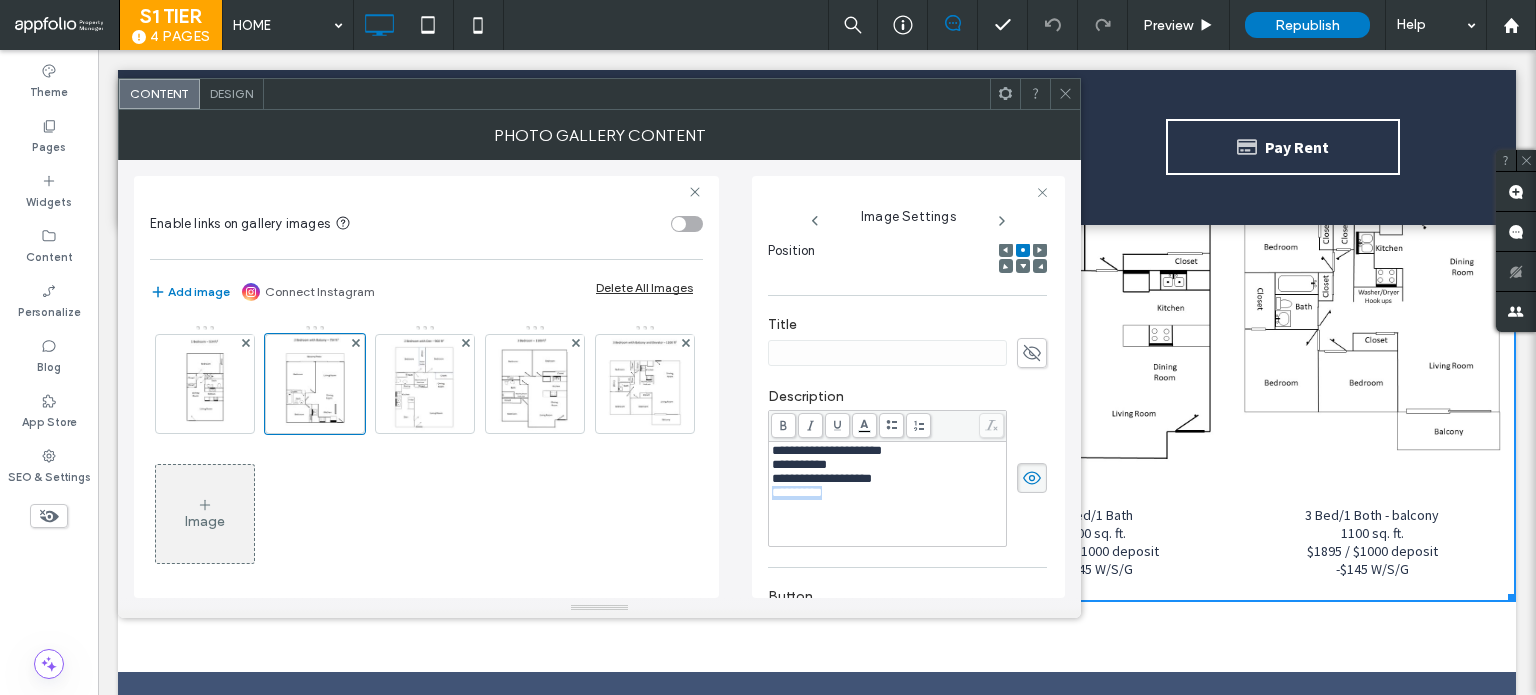 click on "**********" at bounding box center [888, 494] 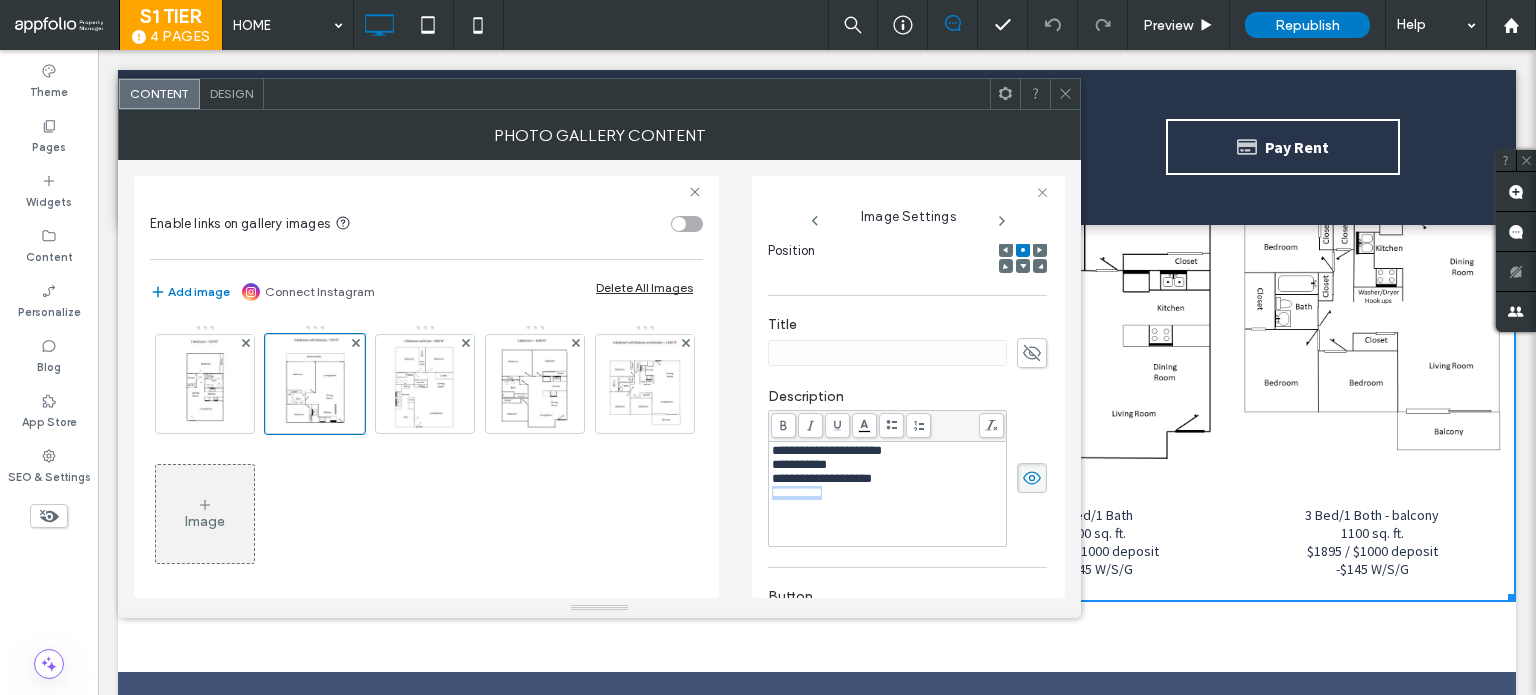 click on "**********" at bounding box center [888, 494] 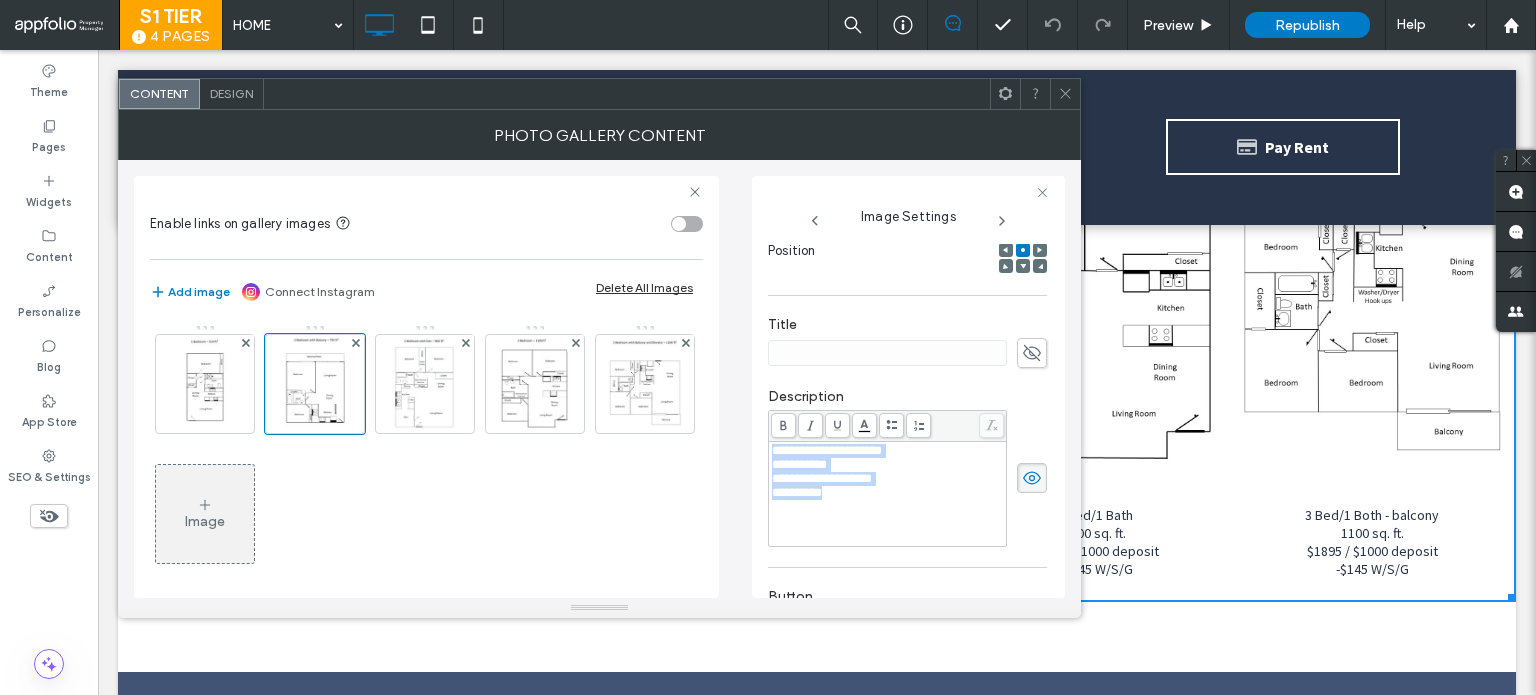 drag, startPoint x: 852, startPoint y: 507, endPoint x: 748, endPoint y: 450, distance: 118.595955 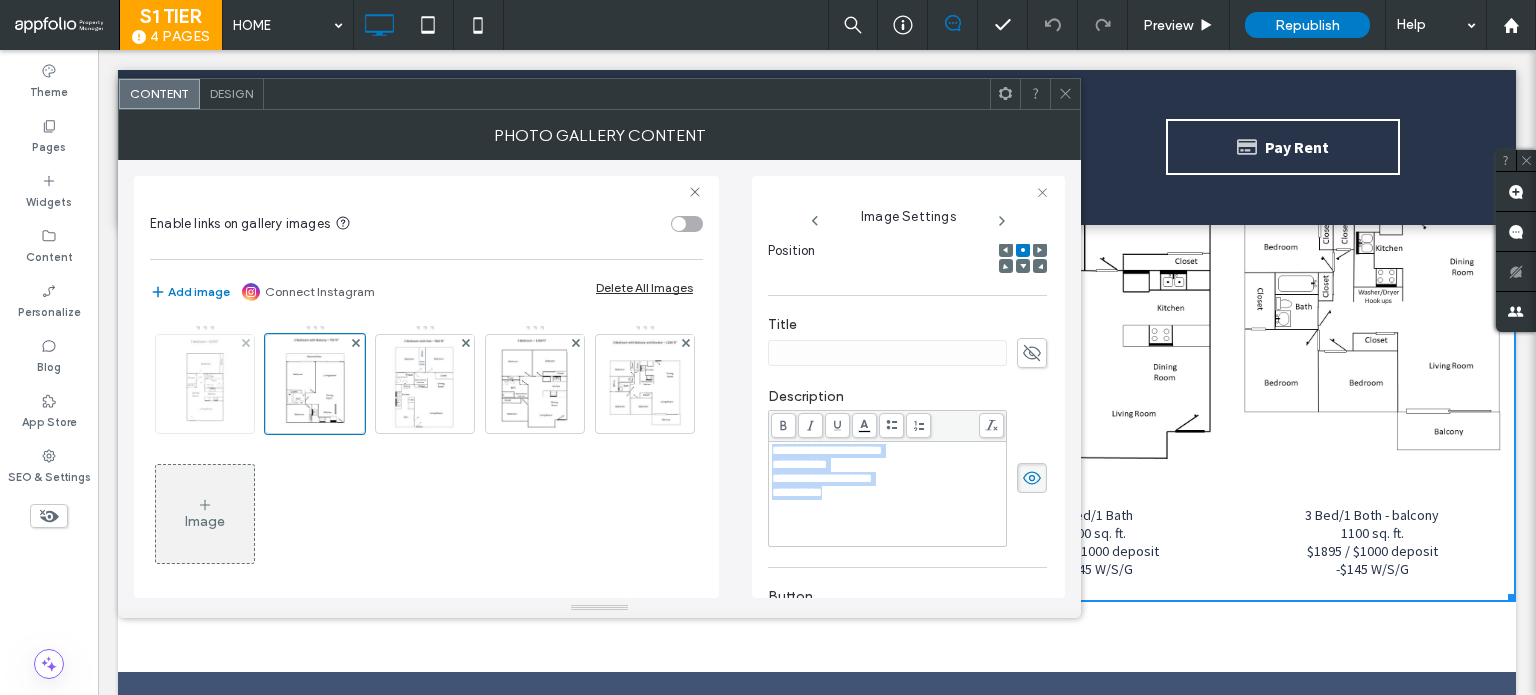 click at bounding box center (205, 384) 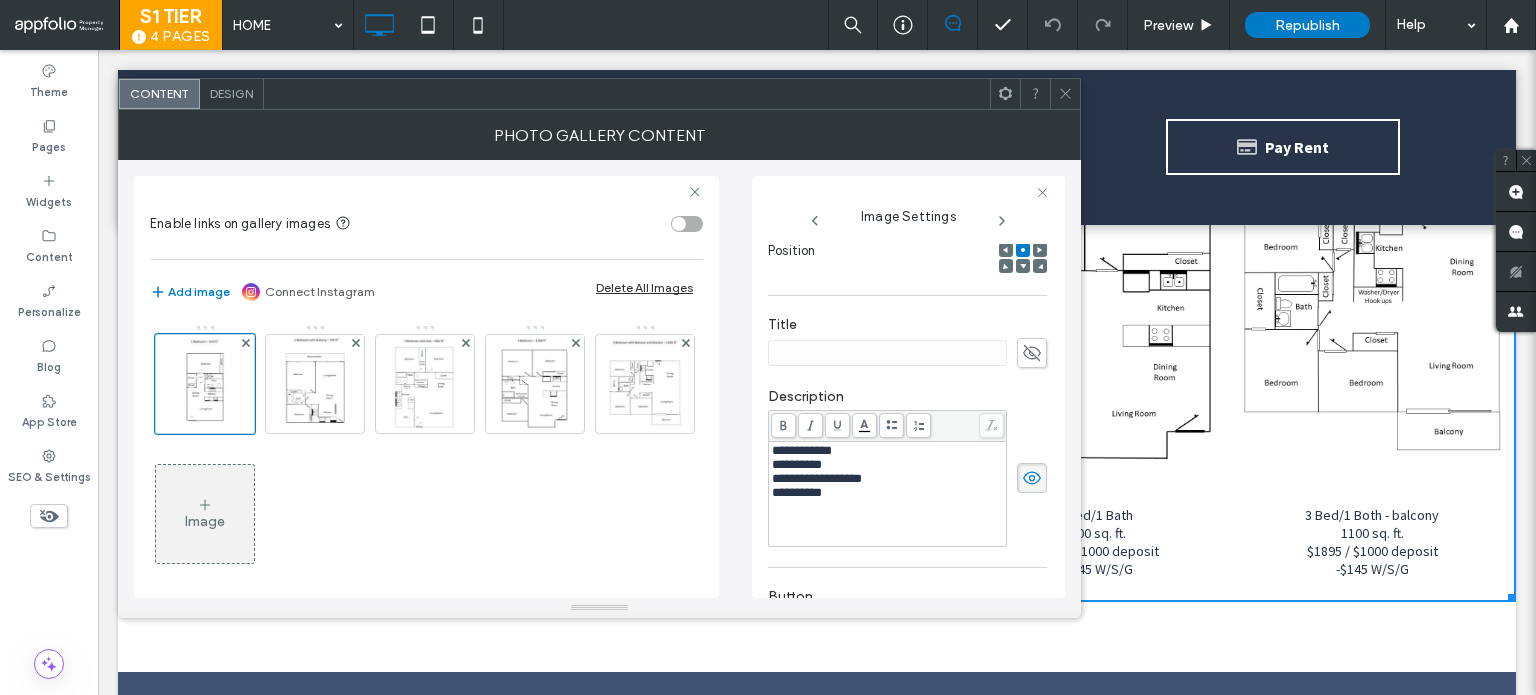 click on "**********" at bounding box center [797, 492] 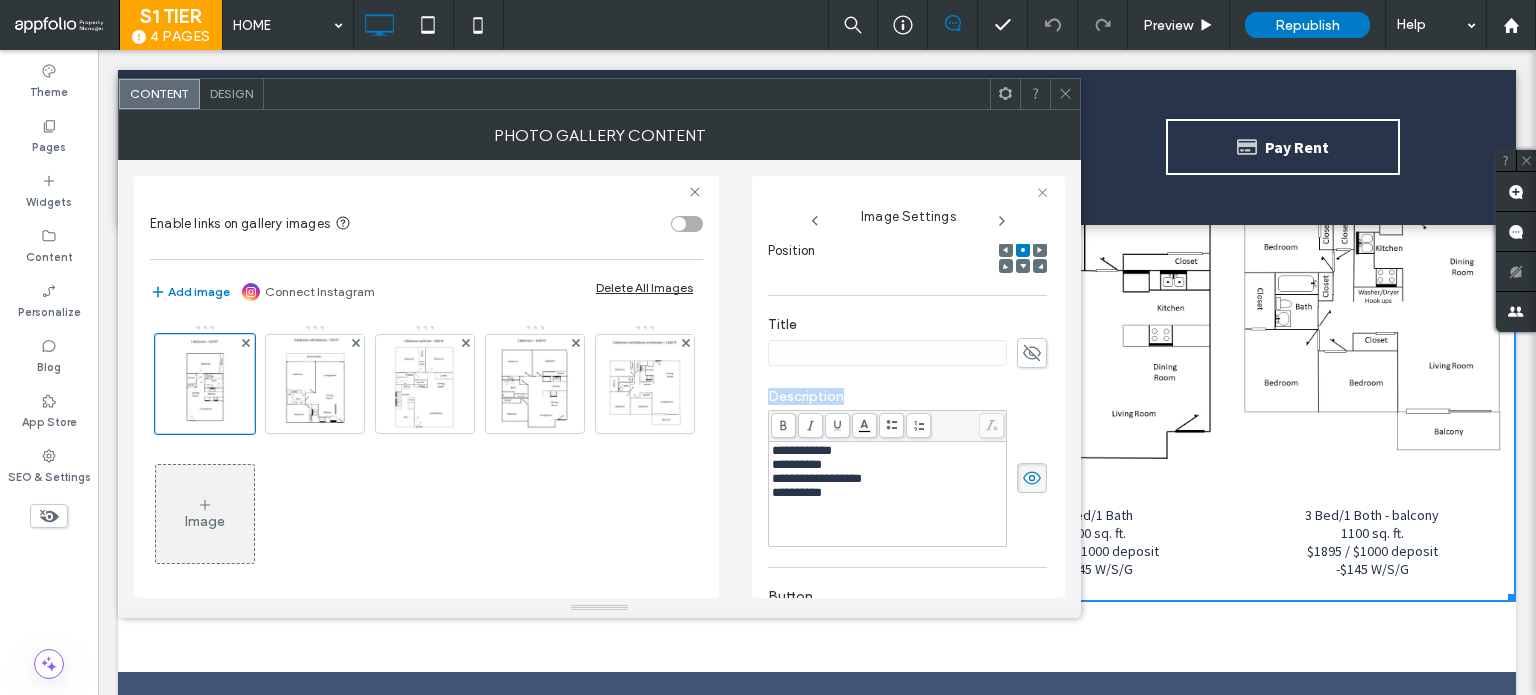 drag, startPoint x: 832, startPoint y: 502, endPoint x: 808, endPoint y: 491, distance: 26.400757 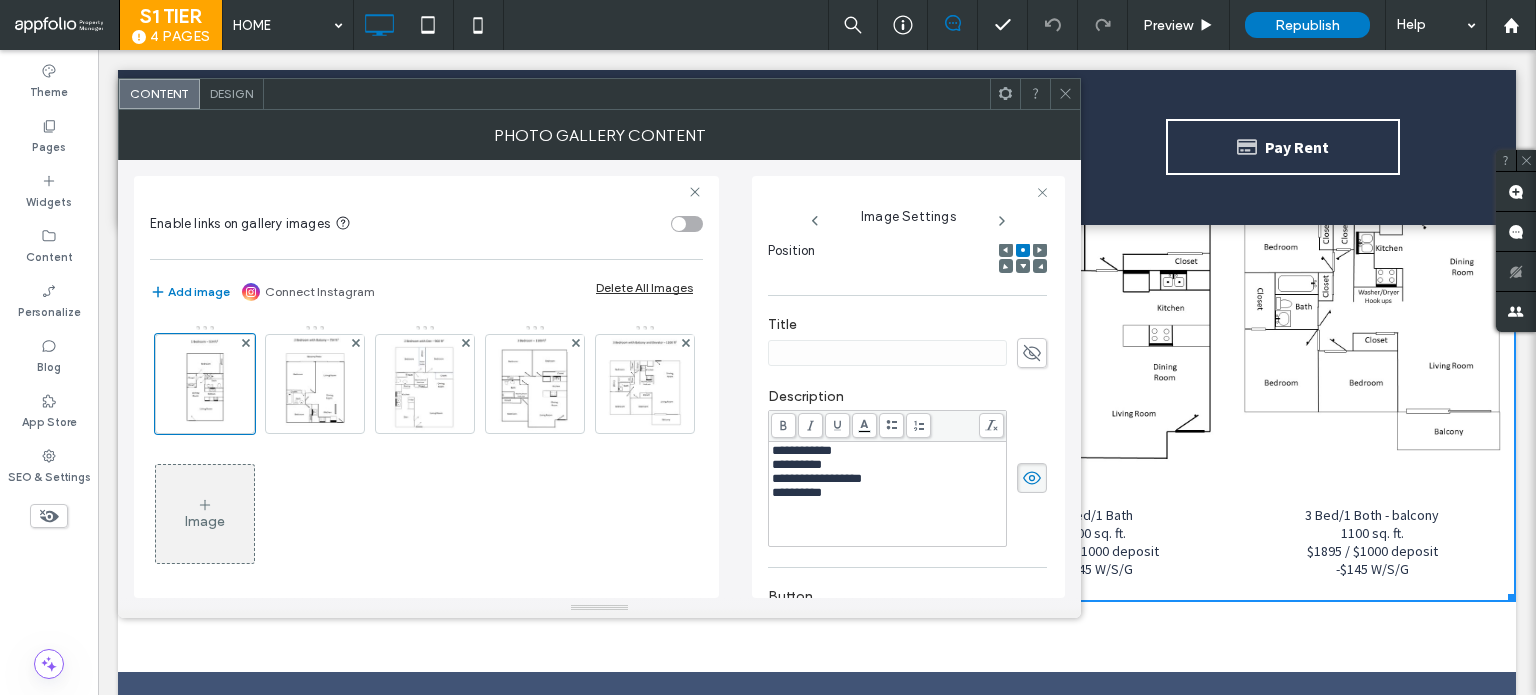 click on "**********" at bounding box center [797, 492] 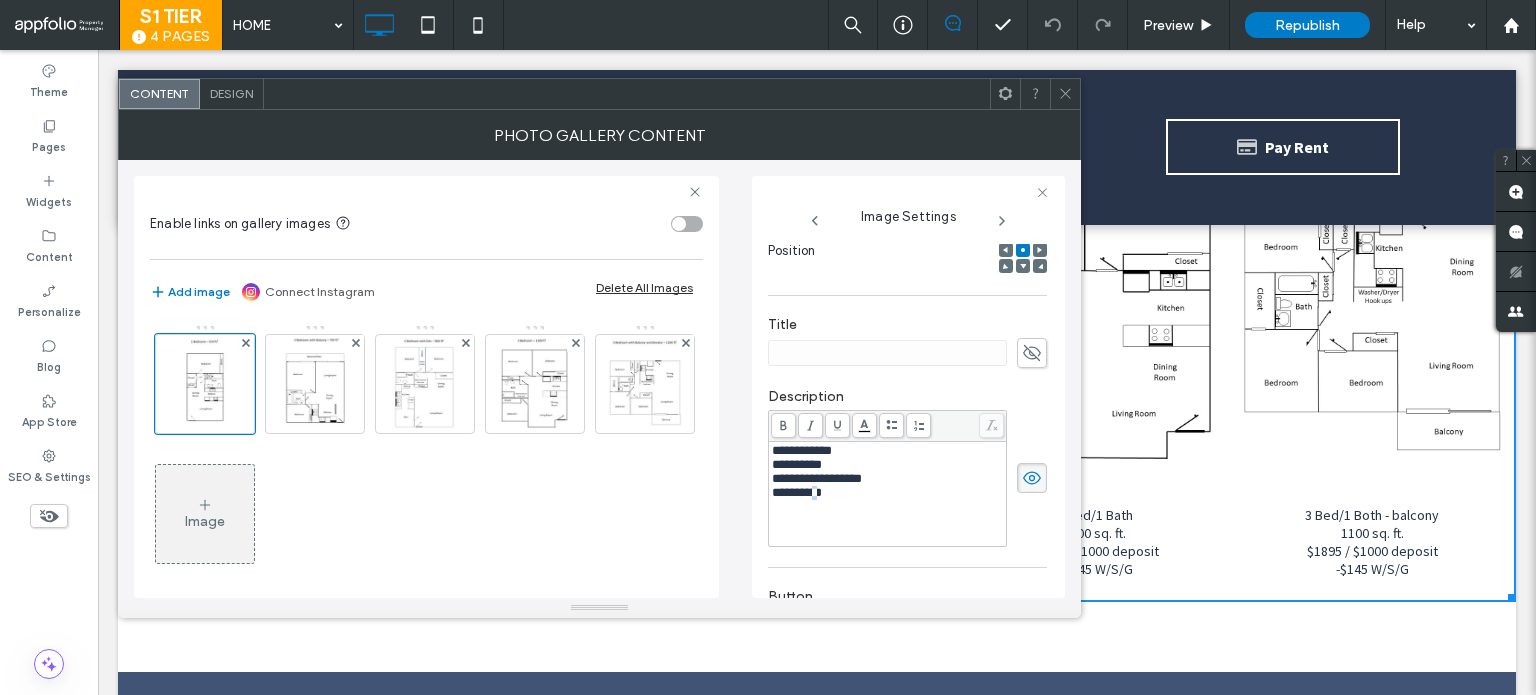 click on "**********" at bounding box center (797, 492) 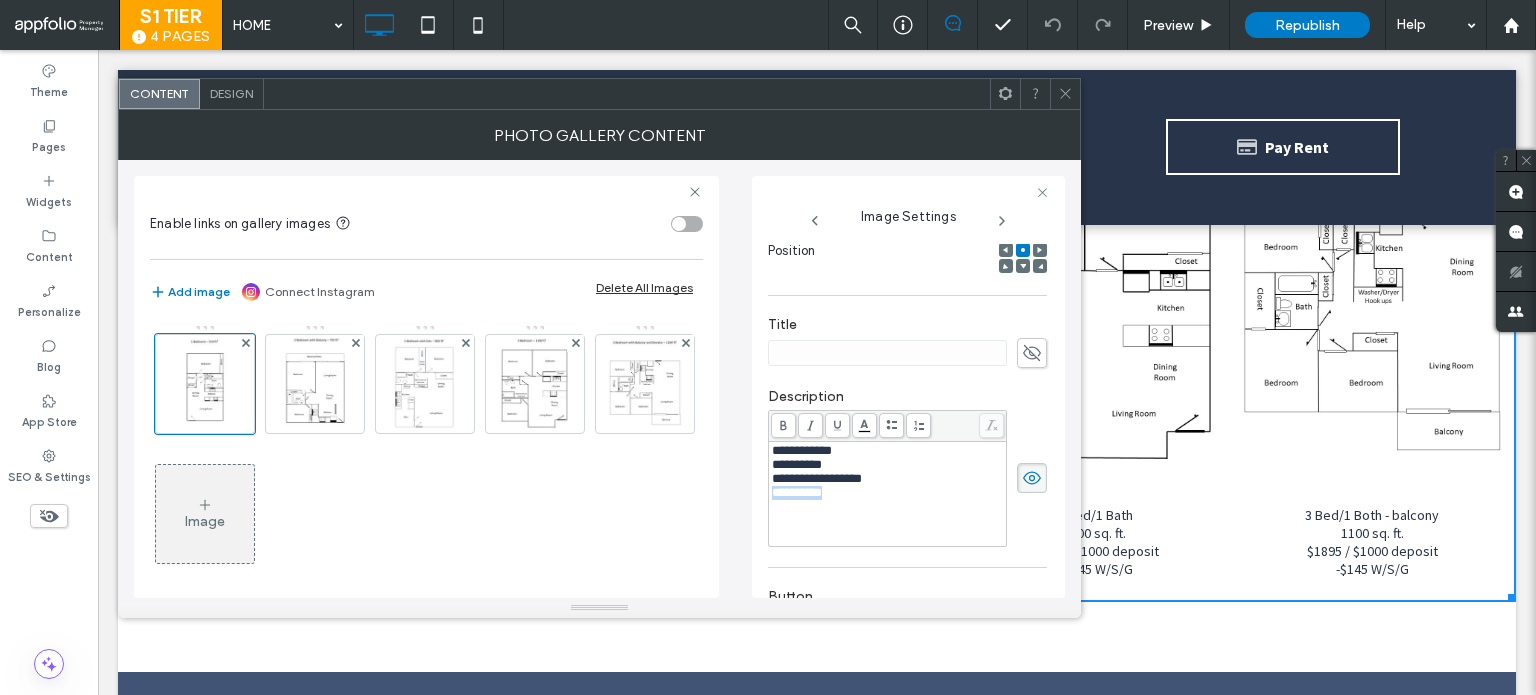 click on "**********" at bounding box center [797, 492] 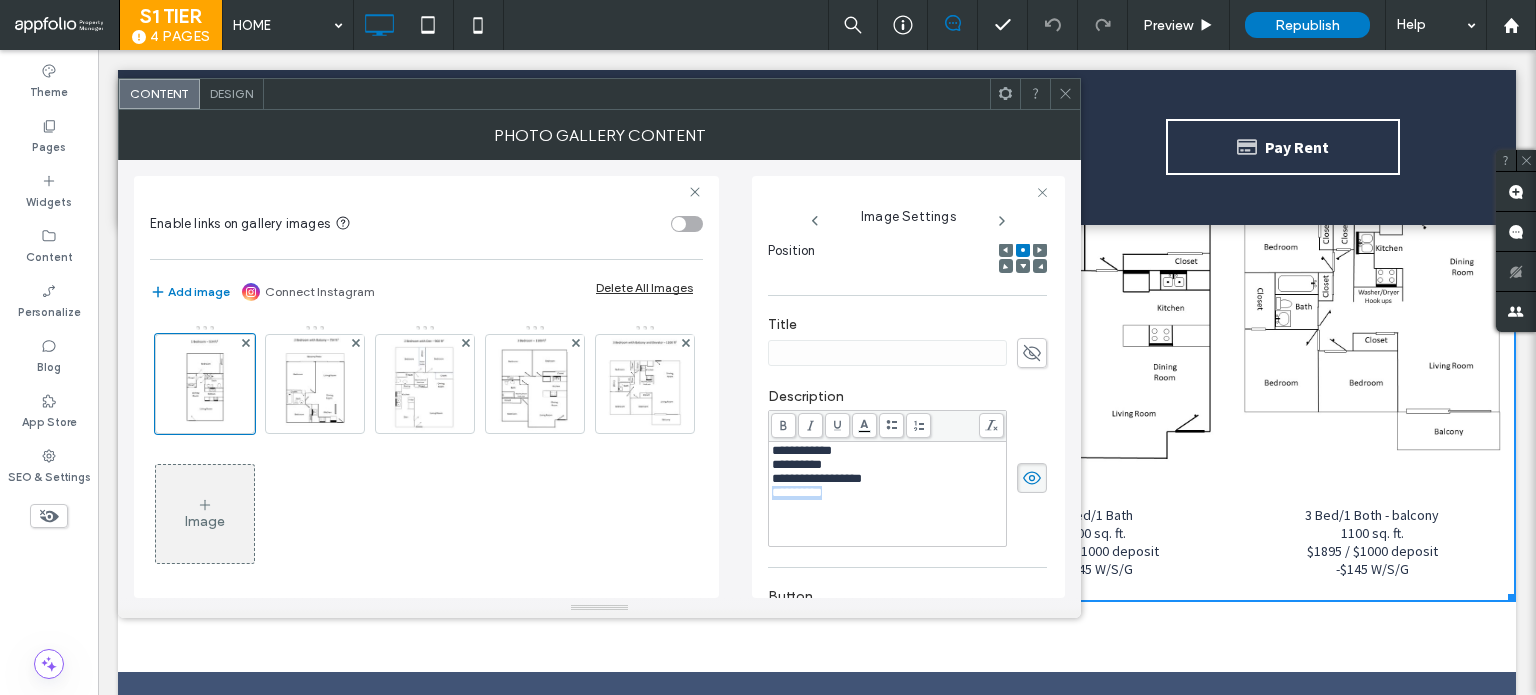 click on "**********" at bounding box center (797, 492) 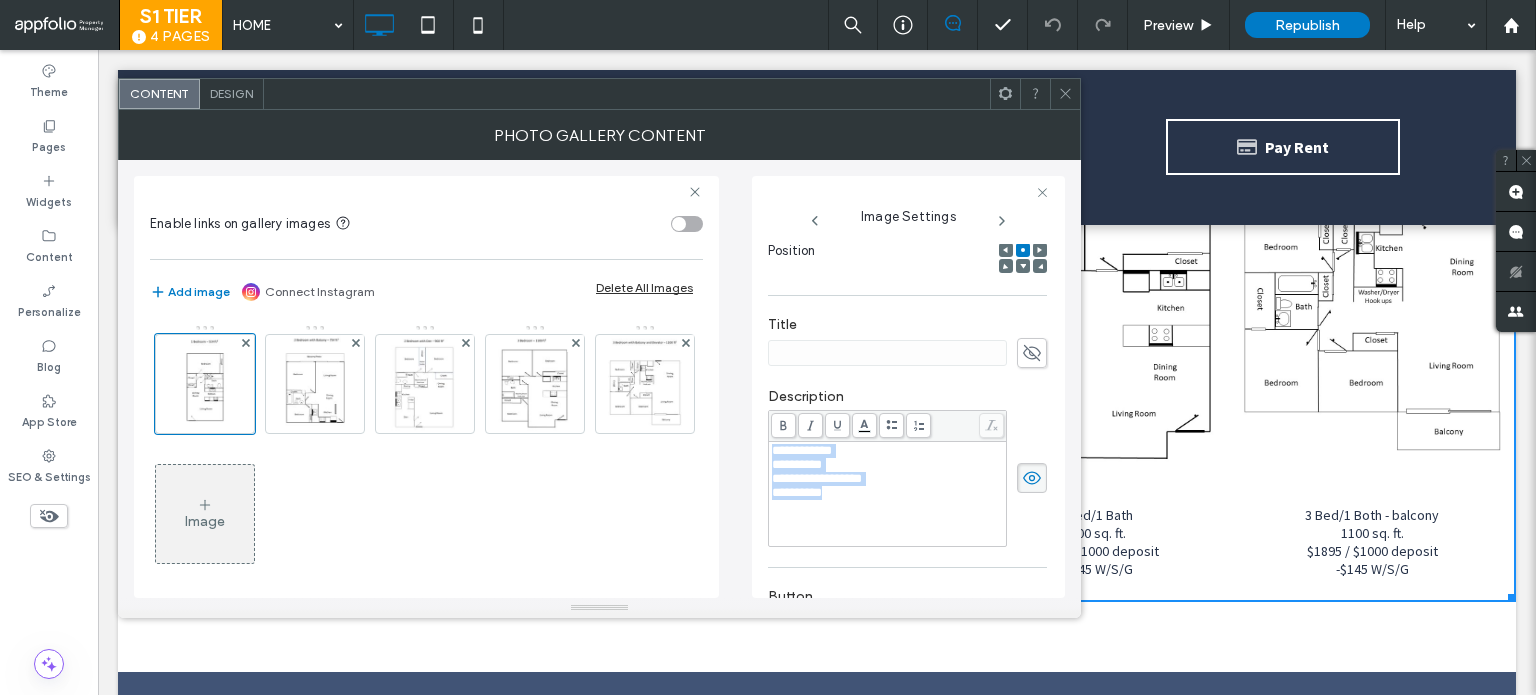 drag, startPoint x: 844, startPoint y: 499, endPoint x: 756, endPoint y: 449, distance: 101.21265 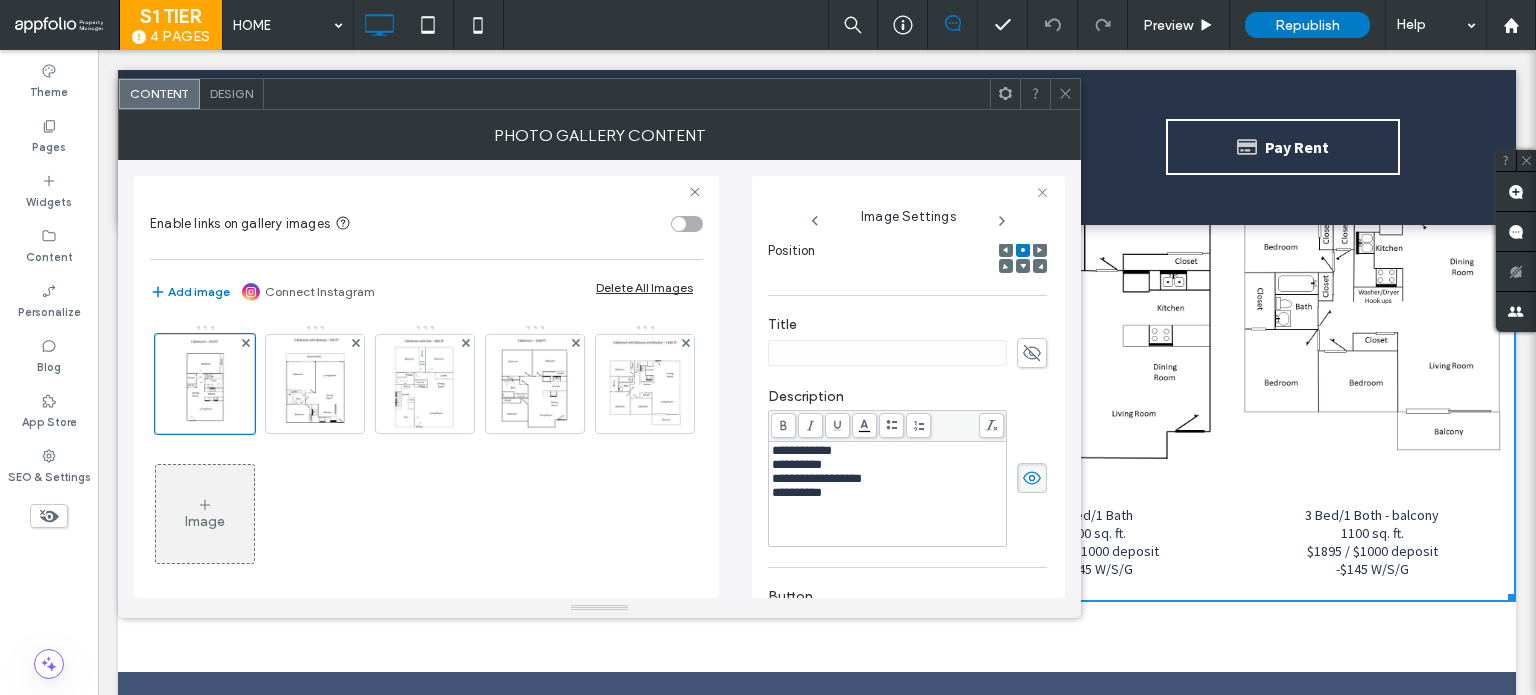click at bounding box center (1065, 94) 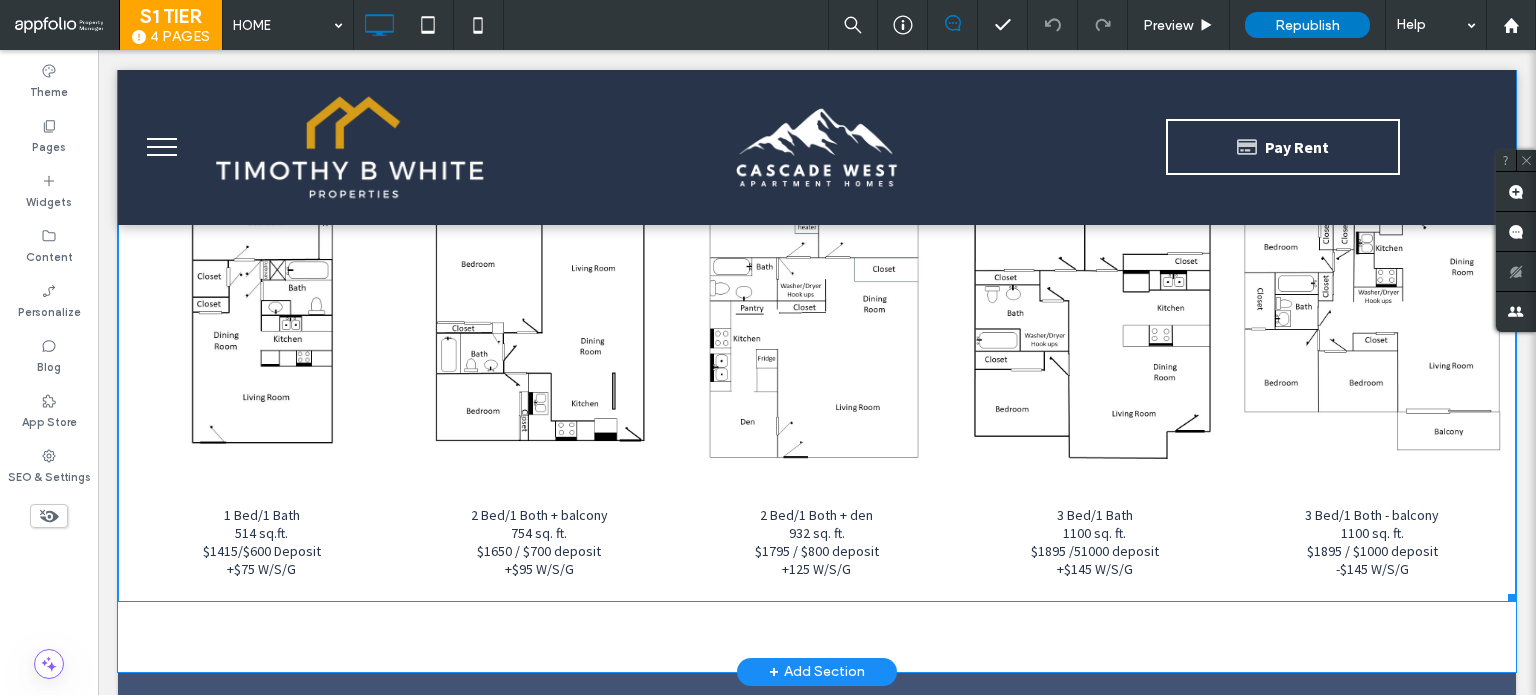 click on "$1415/$600 Deposit" at bounding box center [262, 551] 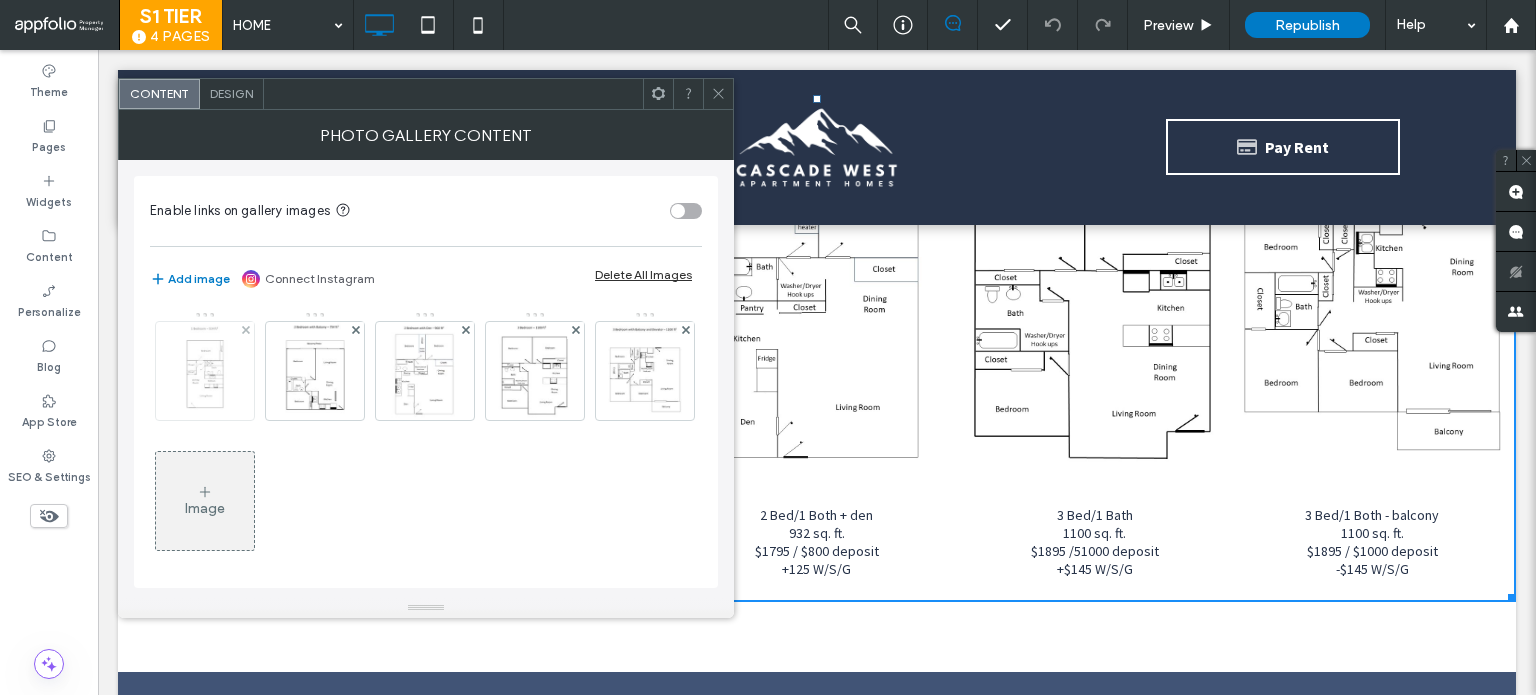 click at bounding box center [205, 371] 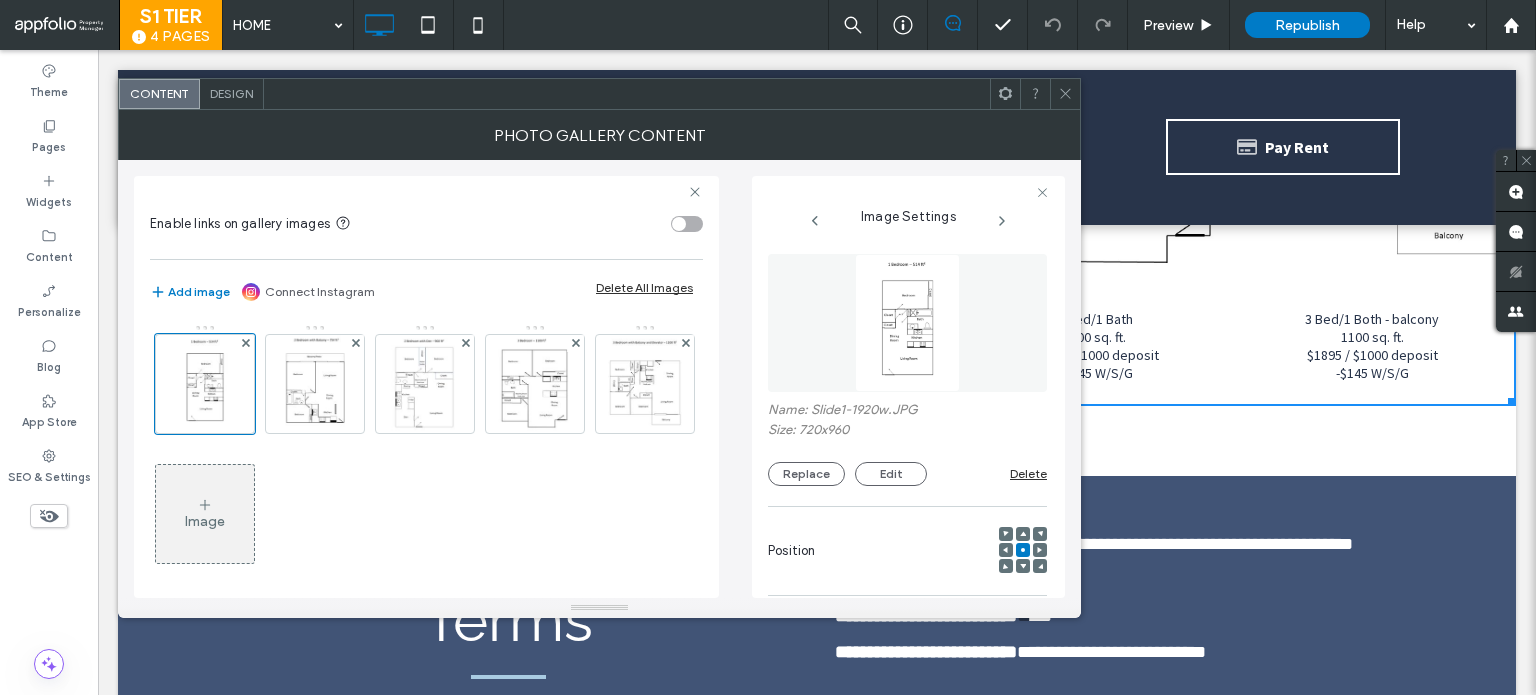 scroll, scrollTop: 3500, scrollLeft: 0, axis: vertical 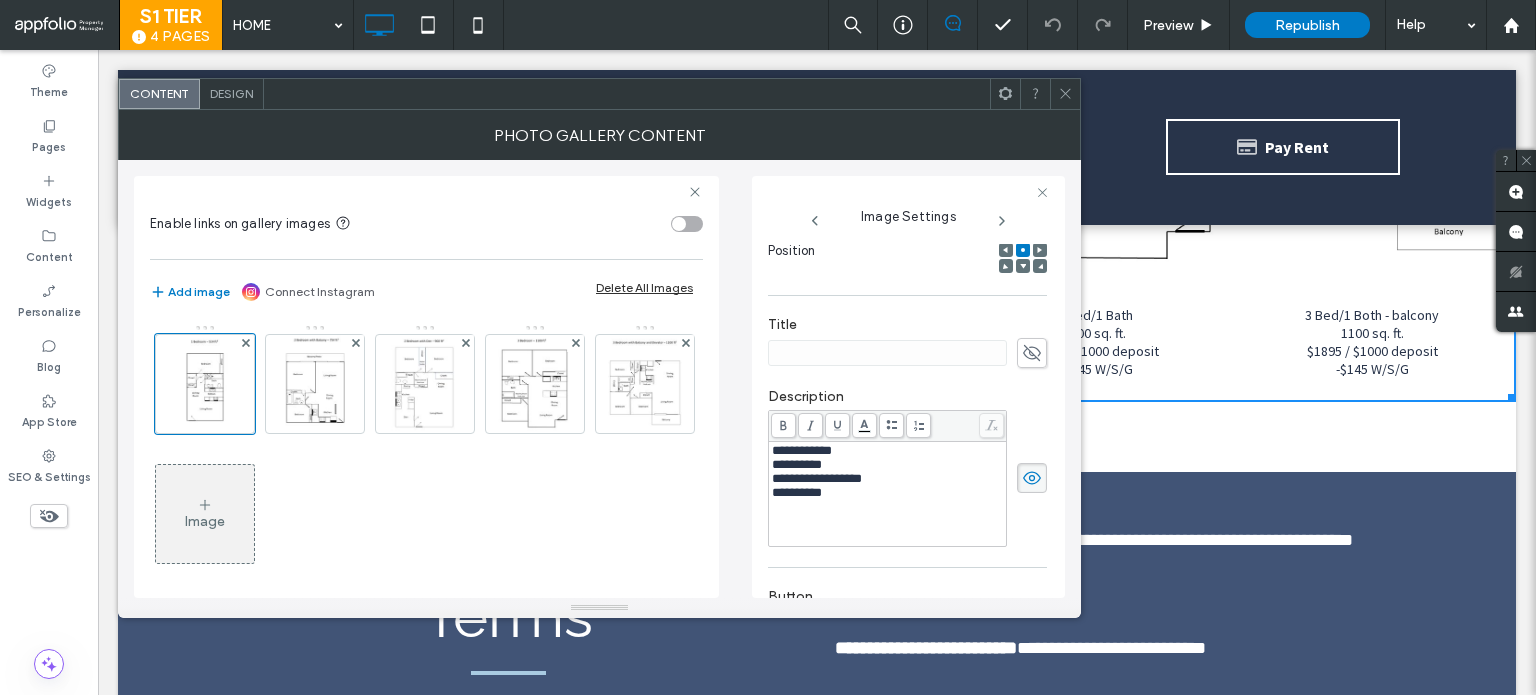 click on "**********" at bounding box center [907, 478] 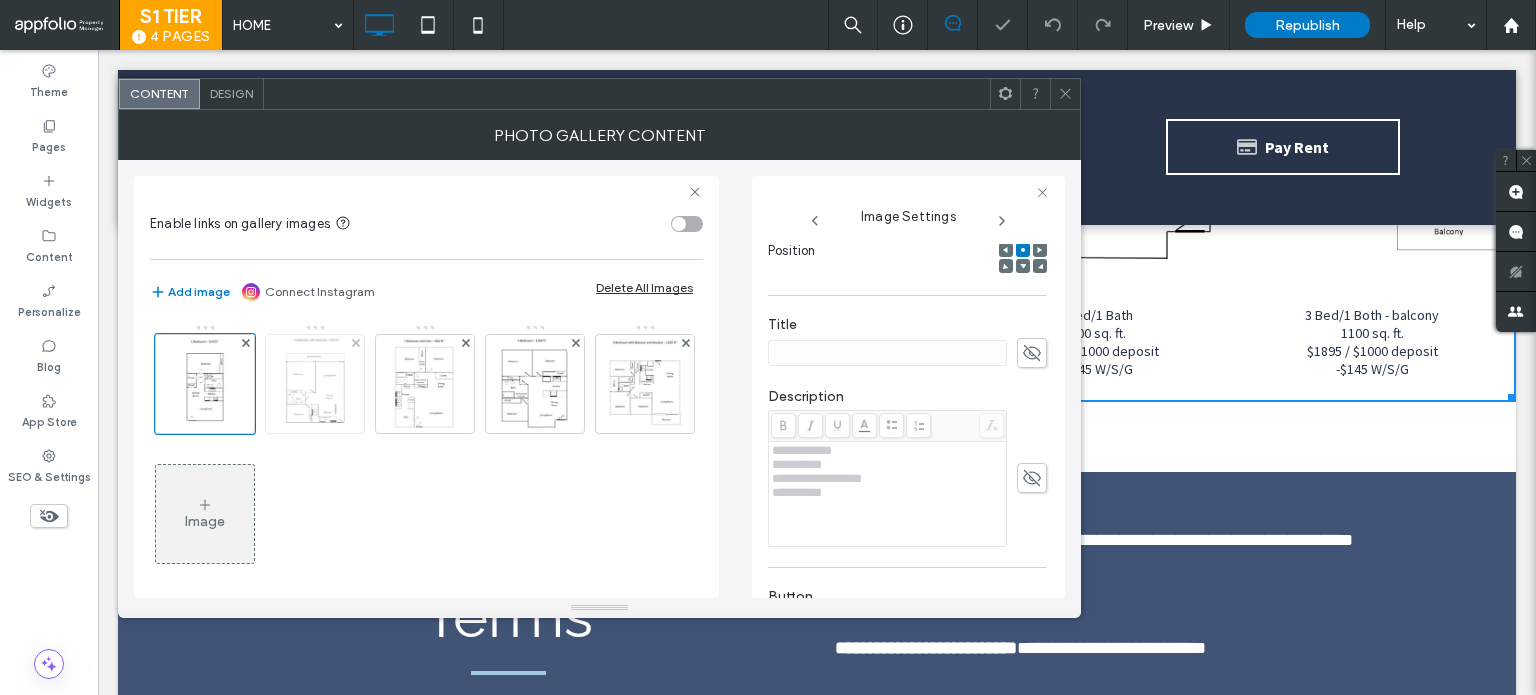 click at bounding box center [315, 384] 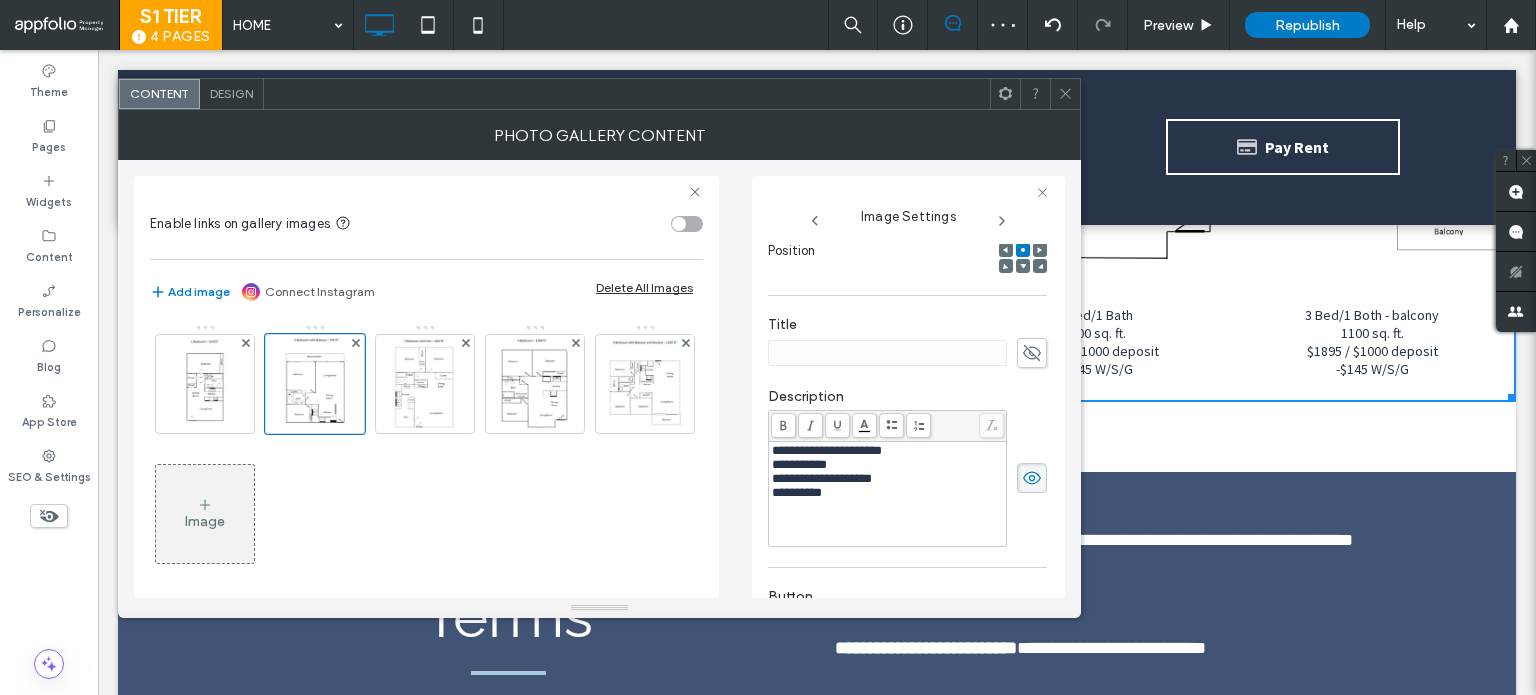 click on "**********" at bounding box center (908, 421) 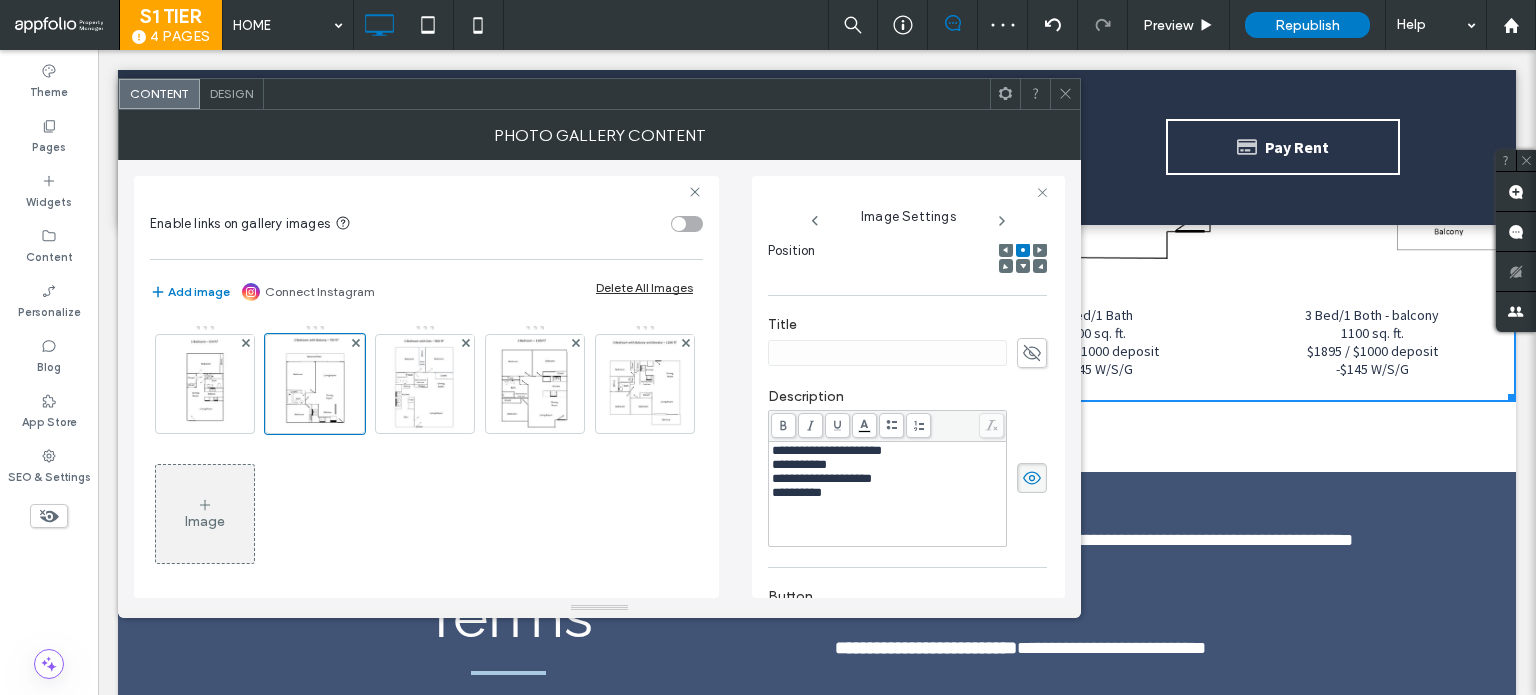 click 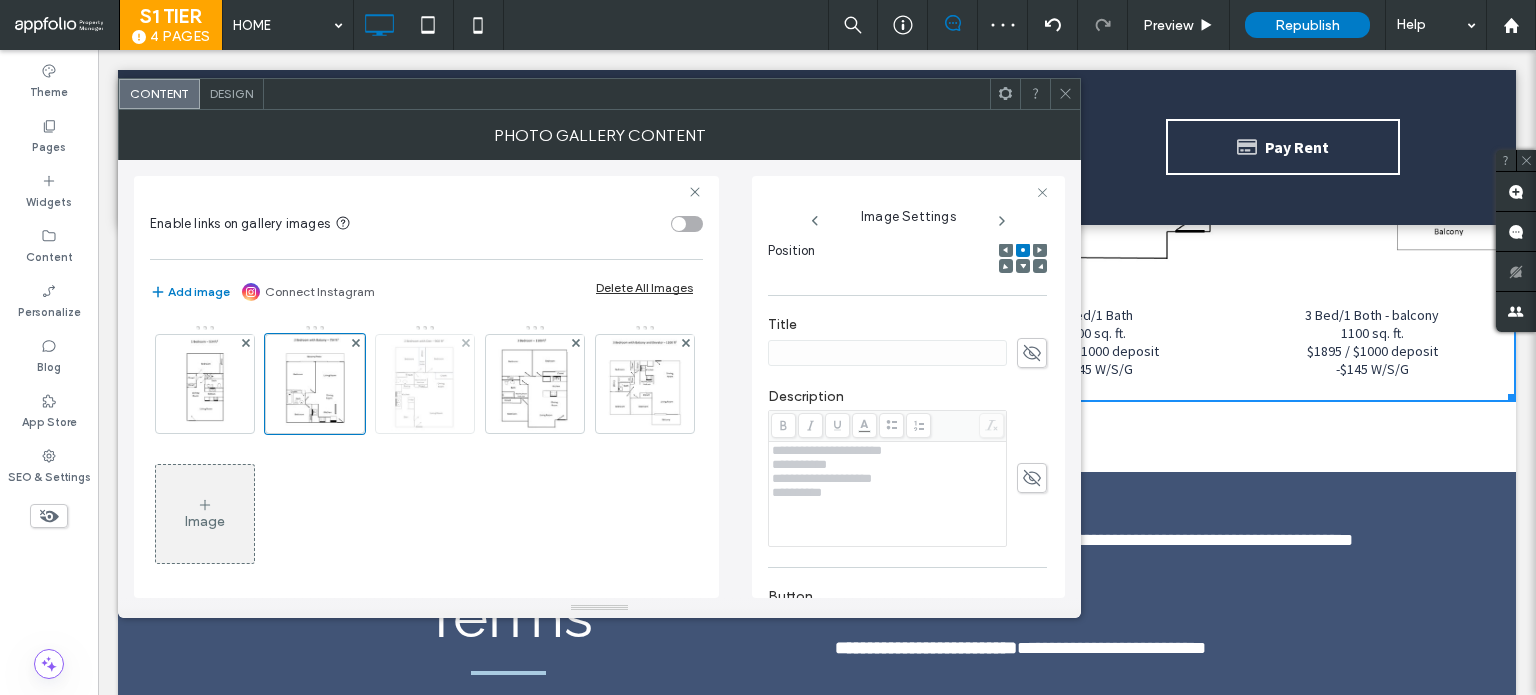 click at bounding box center [425, 384] 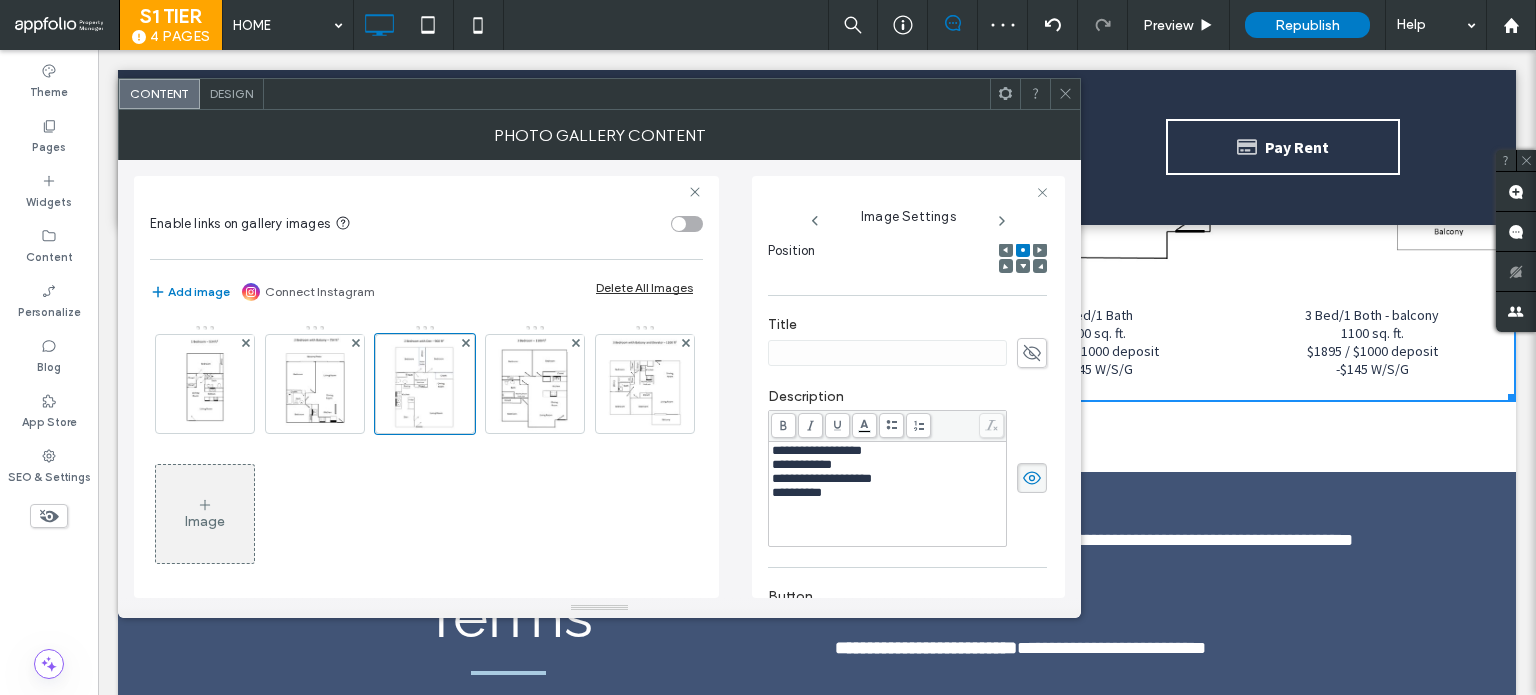 click 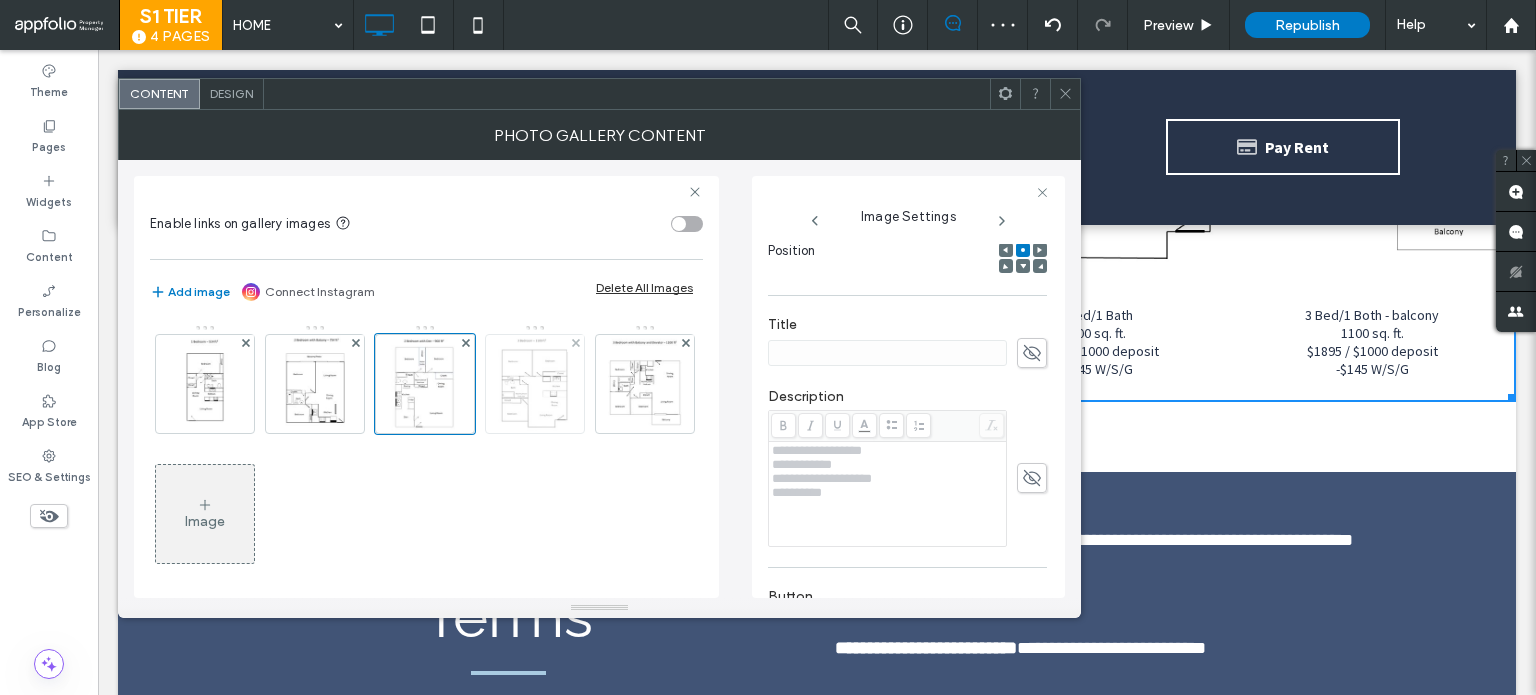 click at bounding box center [535, 384] 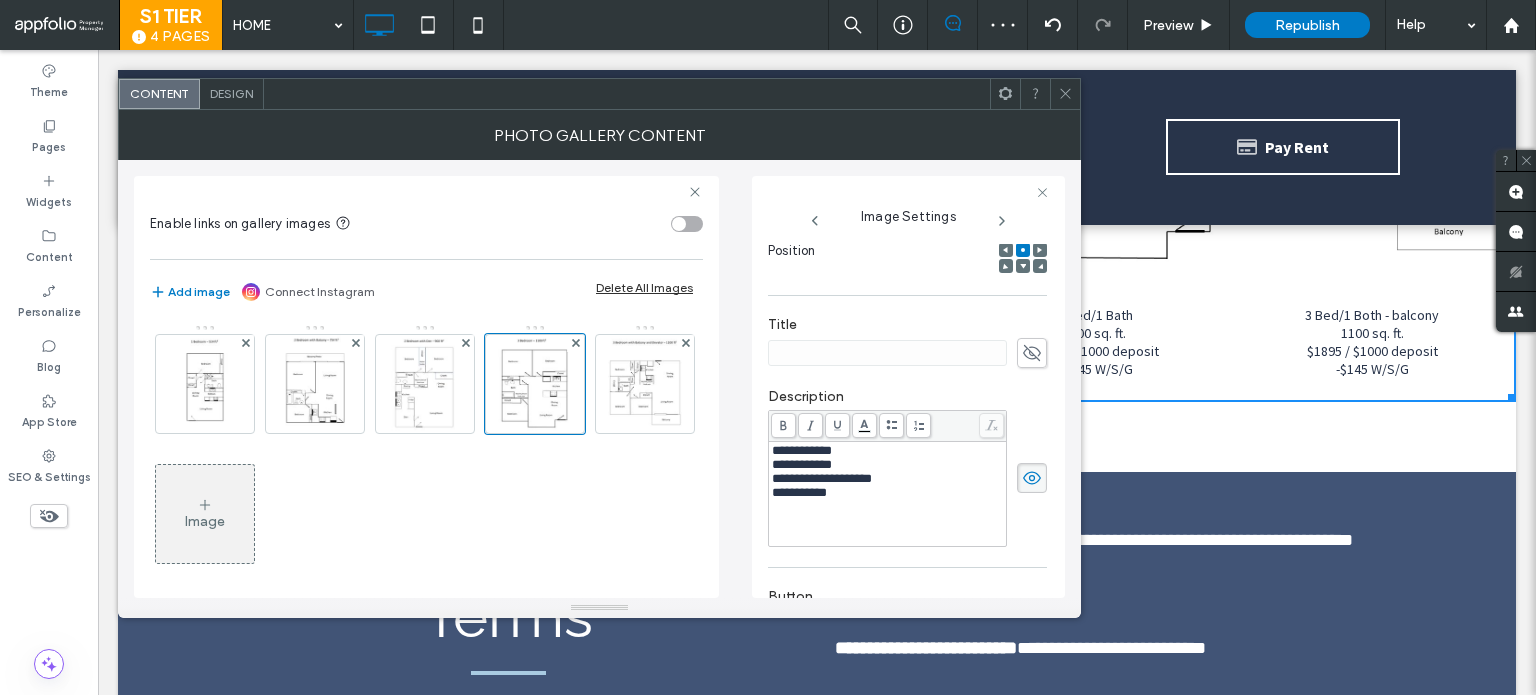 click 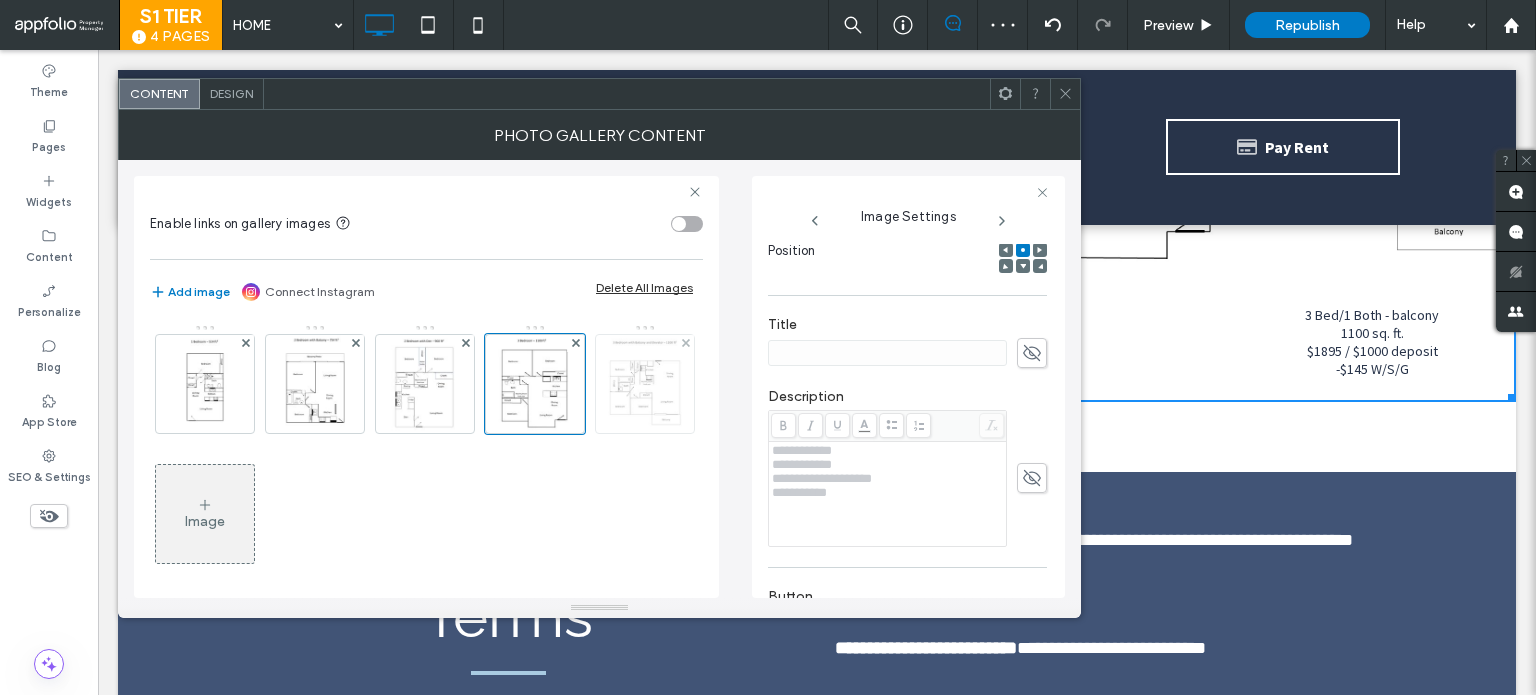 click at bounding box center (645, 384) 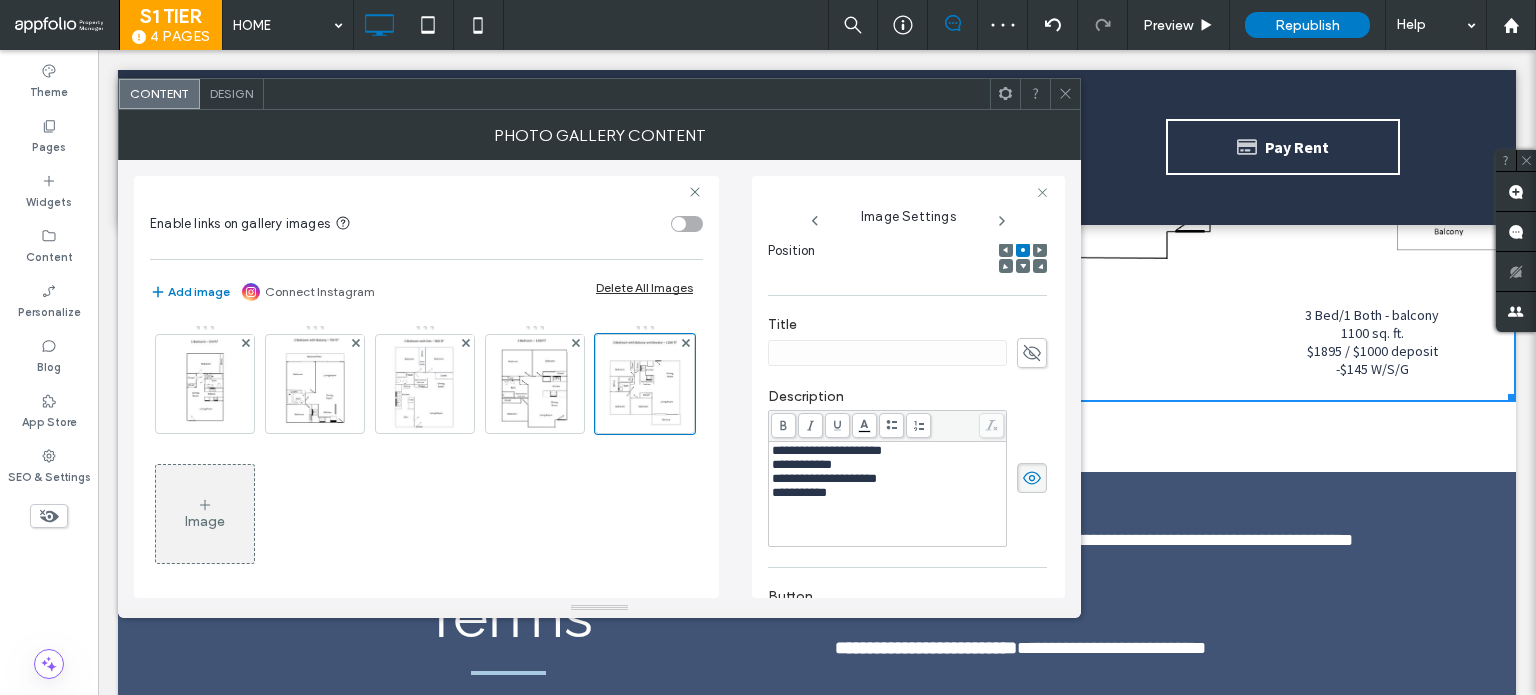 click 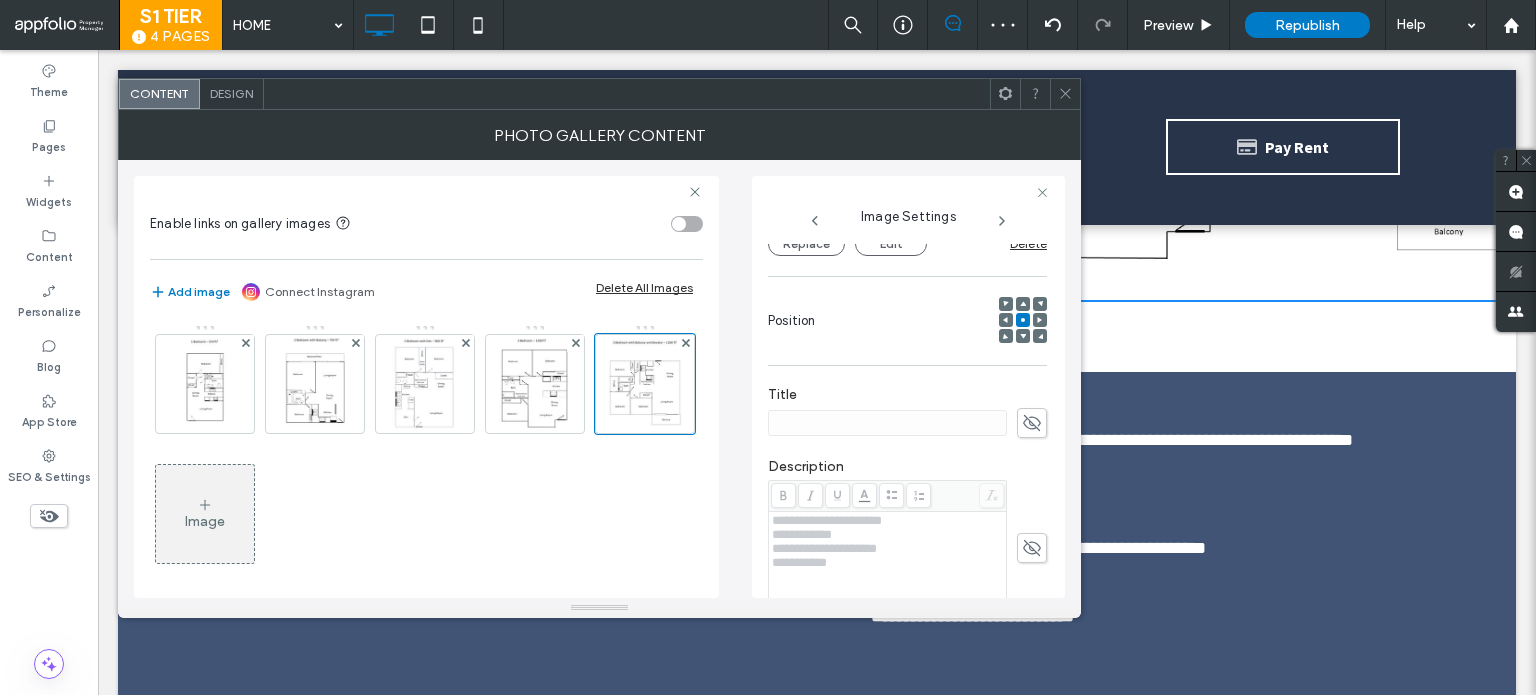 scroll, scrollTop: 200, scrollLeft: 0, axis: vertical 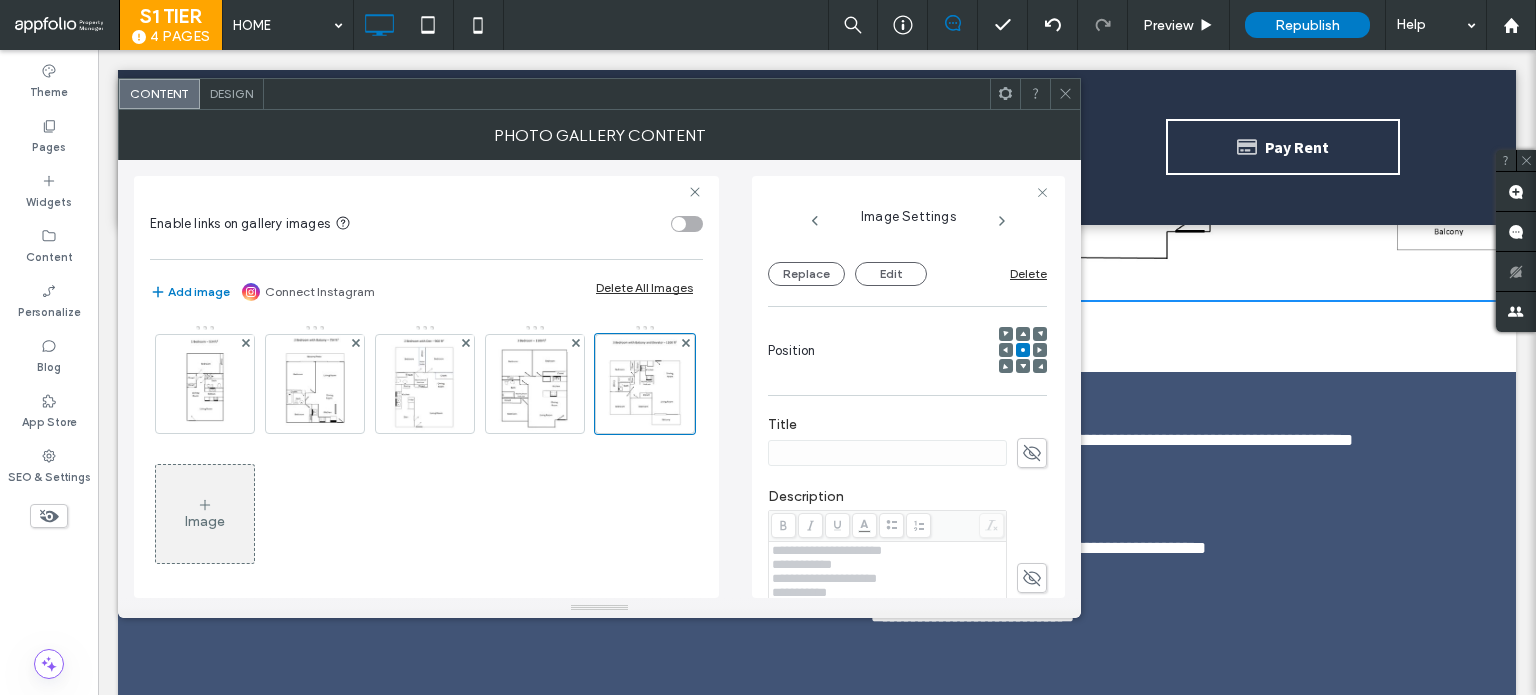 click on "Enable links on gallery images Add image Connect Instagram Delete All Images Image" at bounding box center (426, 387) 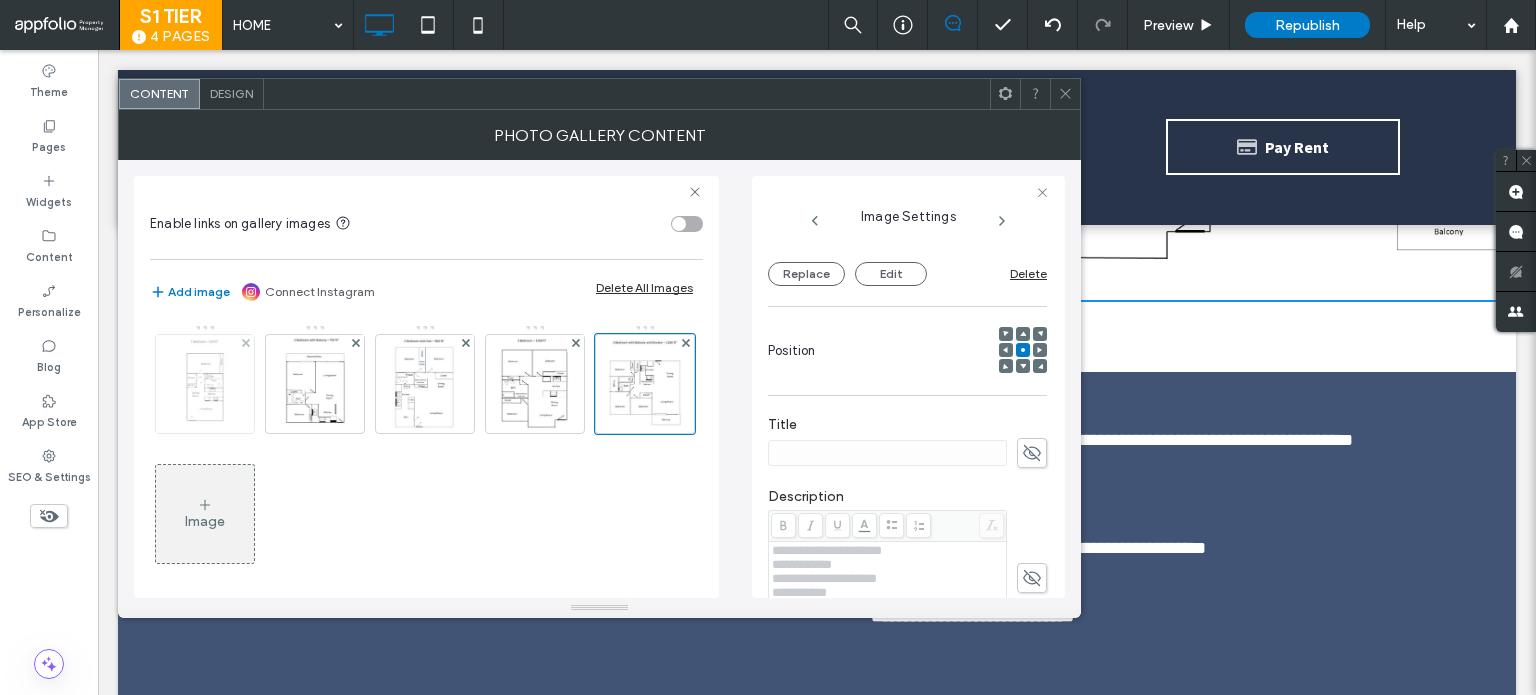 click at bounding box center (205, 384) 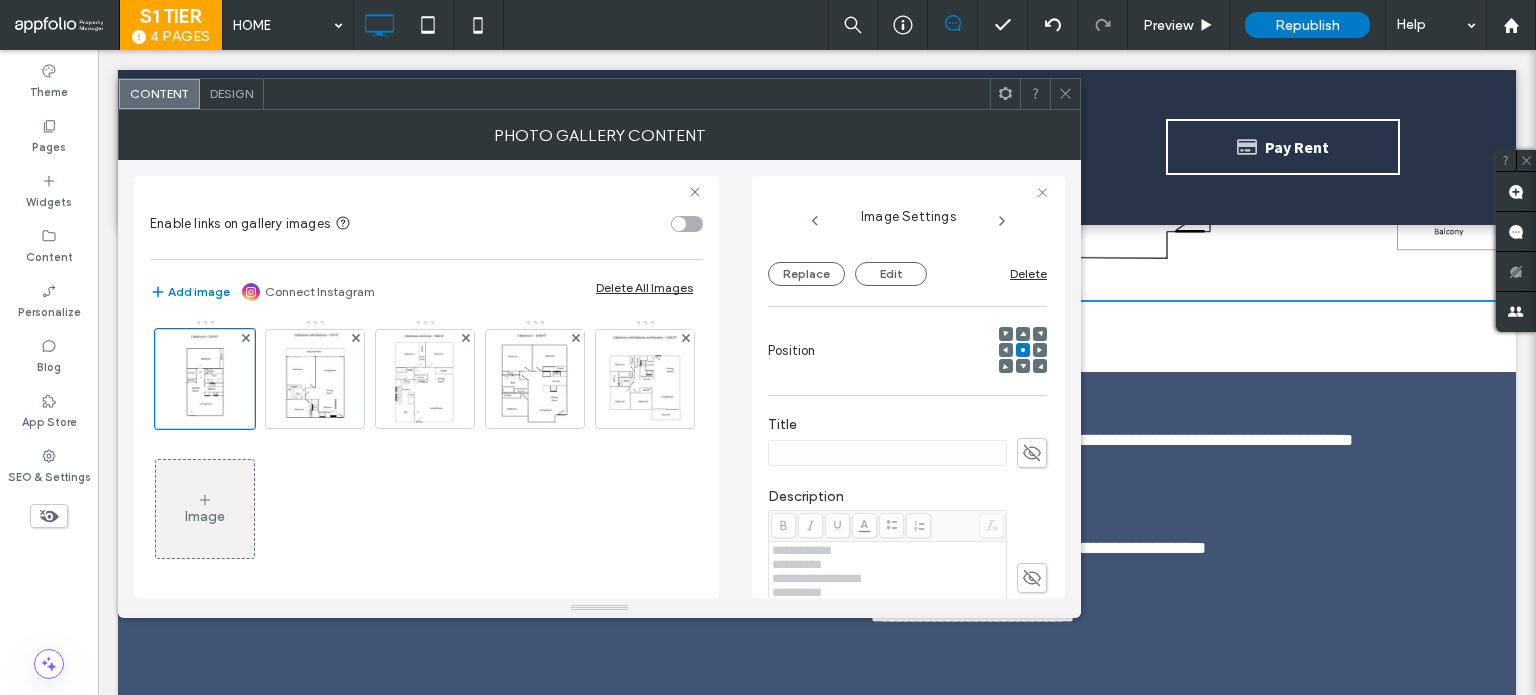 scroll, scrollTop: 7, scrollLeft: 0, axis: vertical 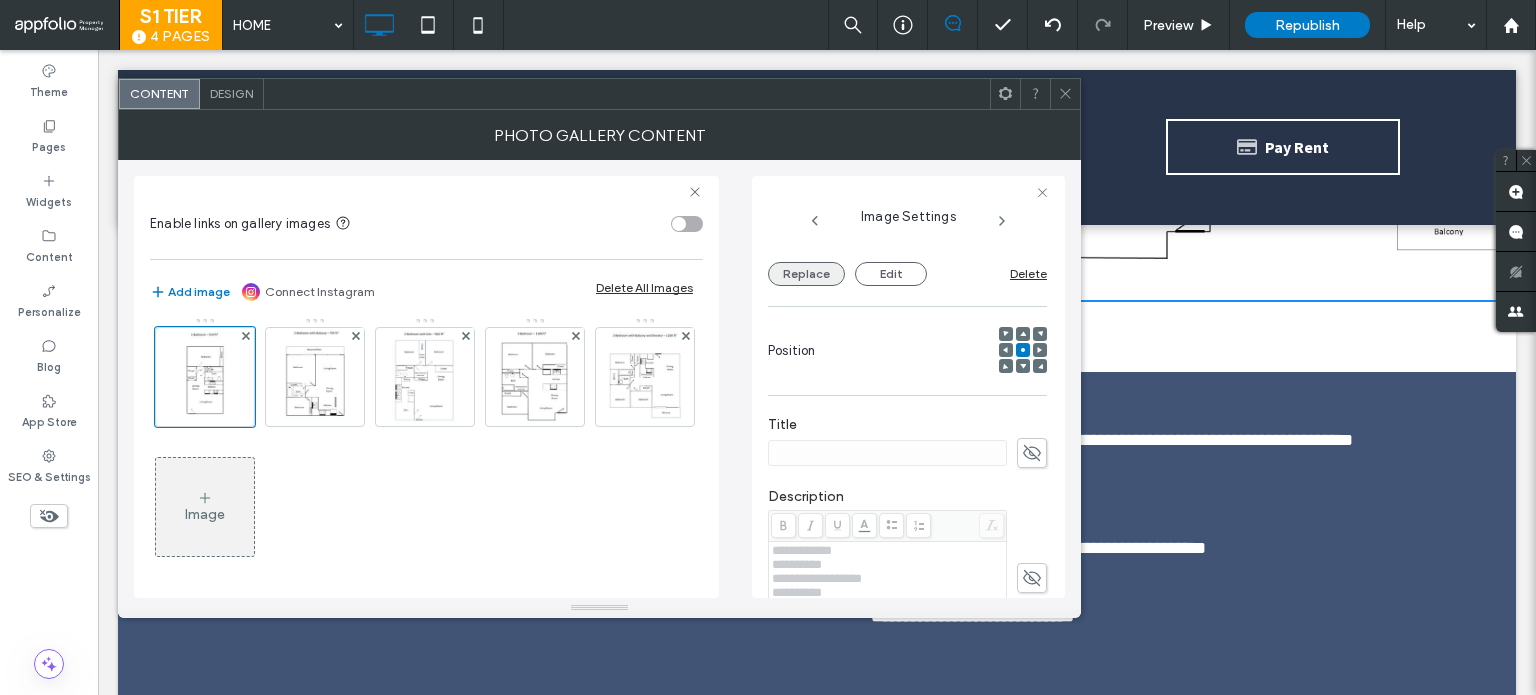 click on "Replace" at bounding box center (806, 274) 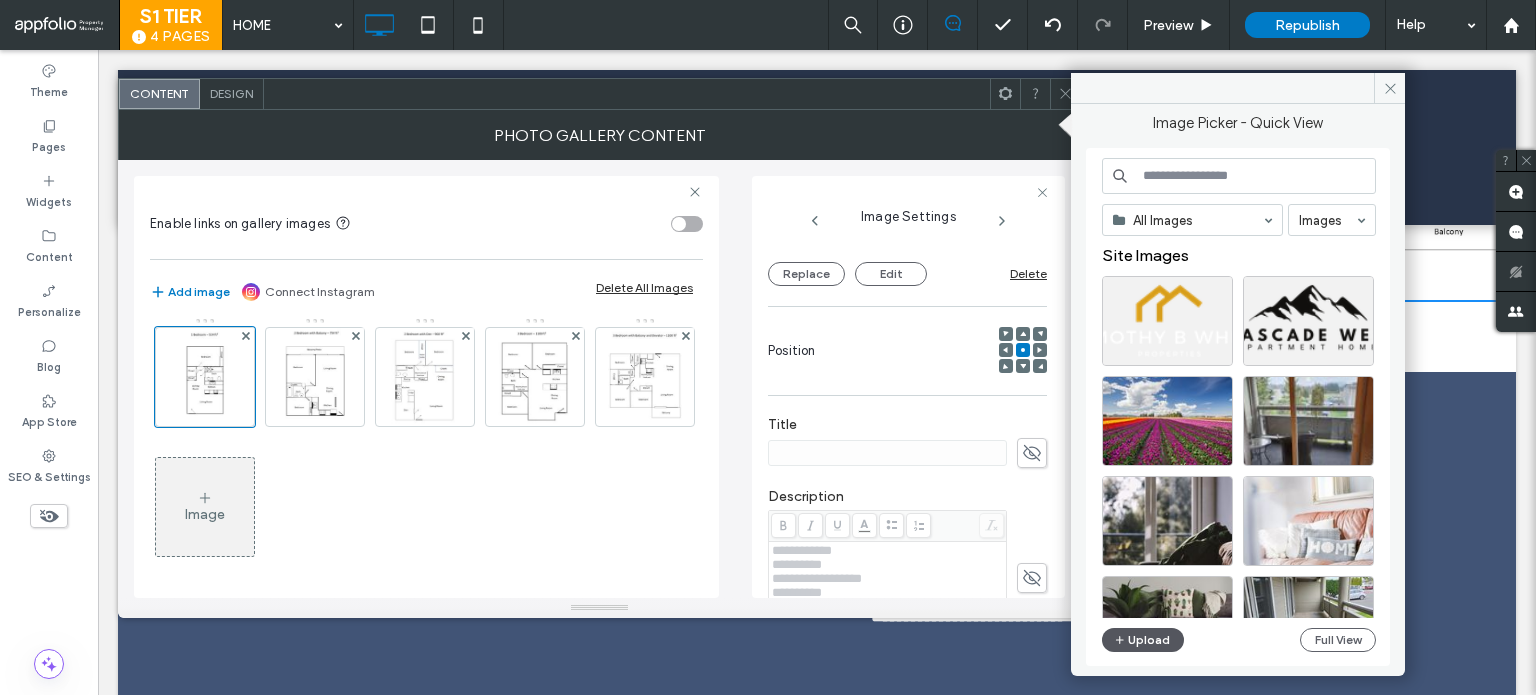 click on "Upload" at bounding box center [1143, 640] 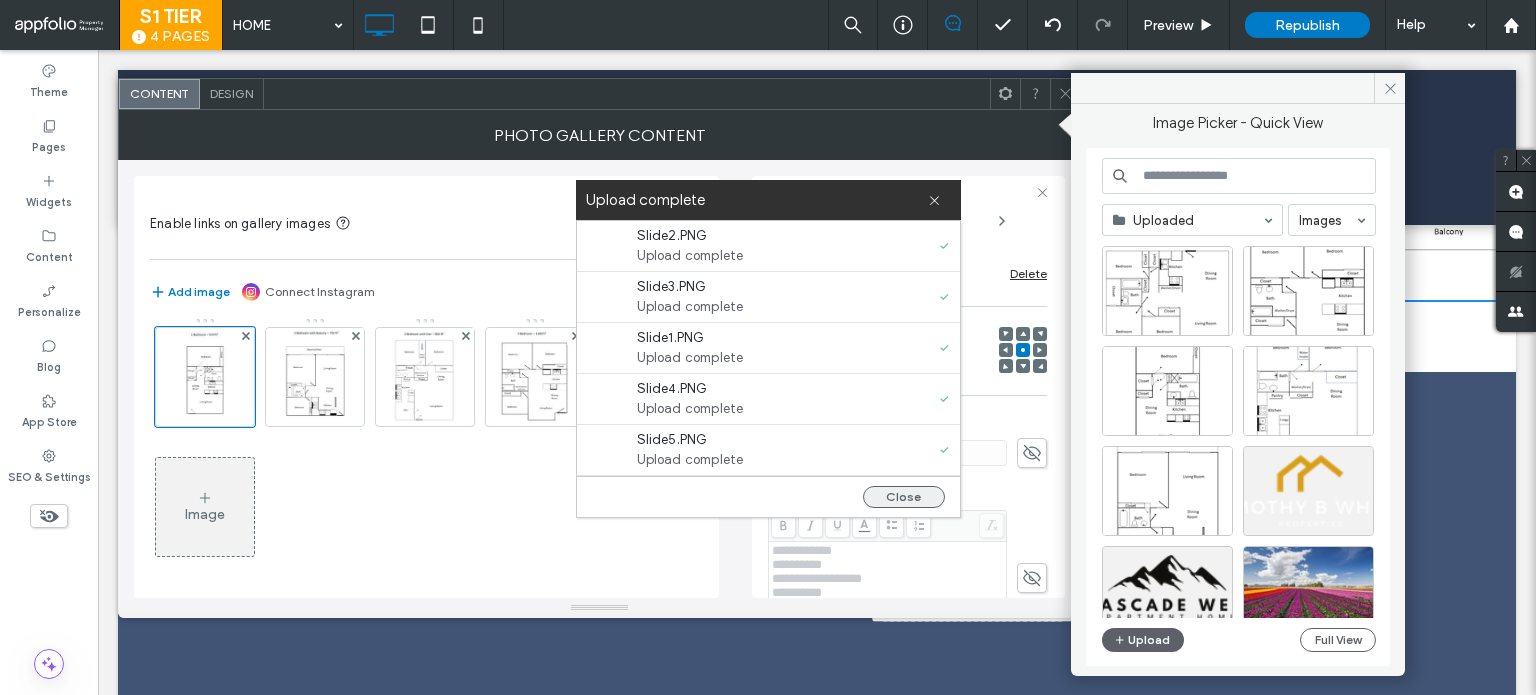 click on "Close" at bounding box center [904, 497] 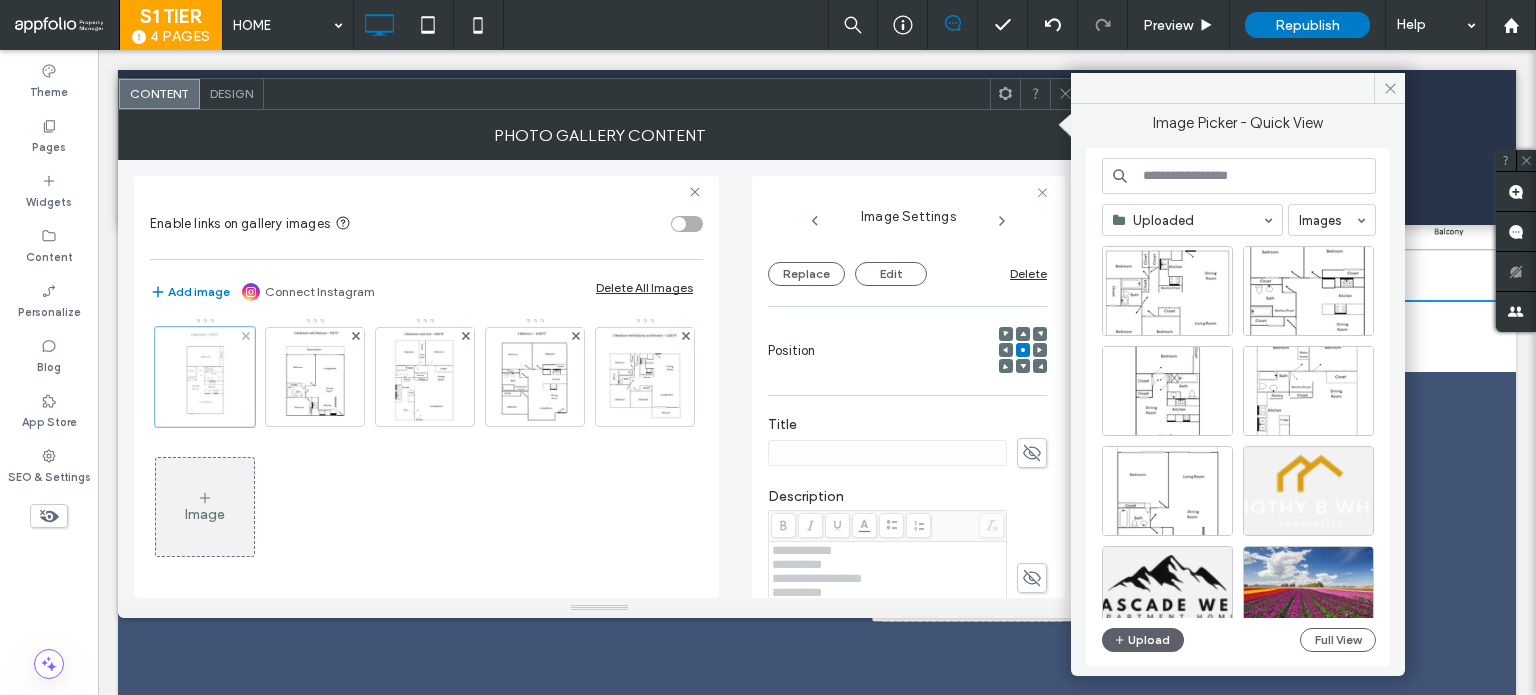 click at bounding box center [205, 377] 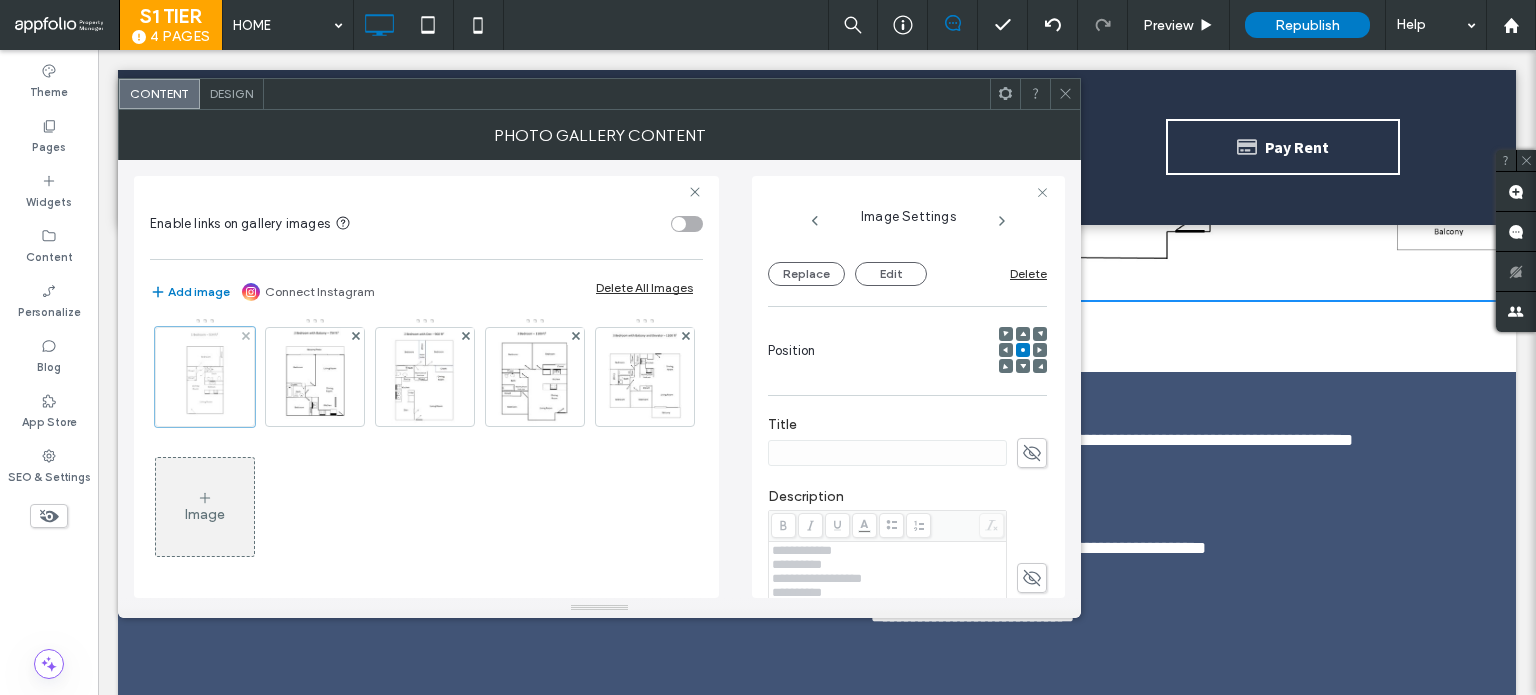 click at bounding box center [205, 377] 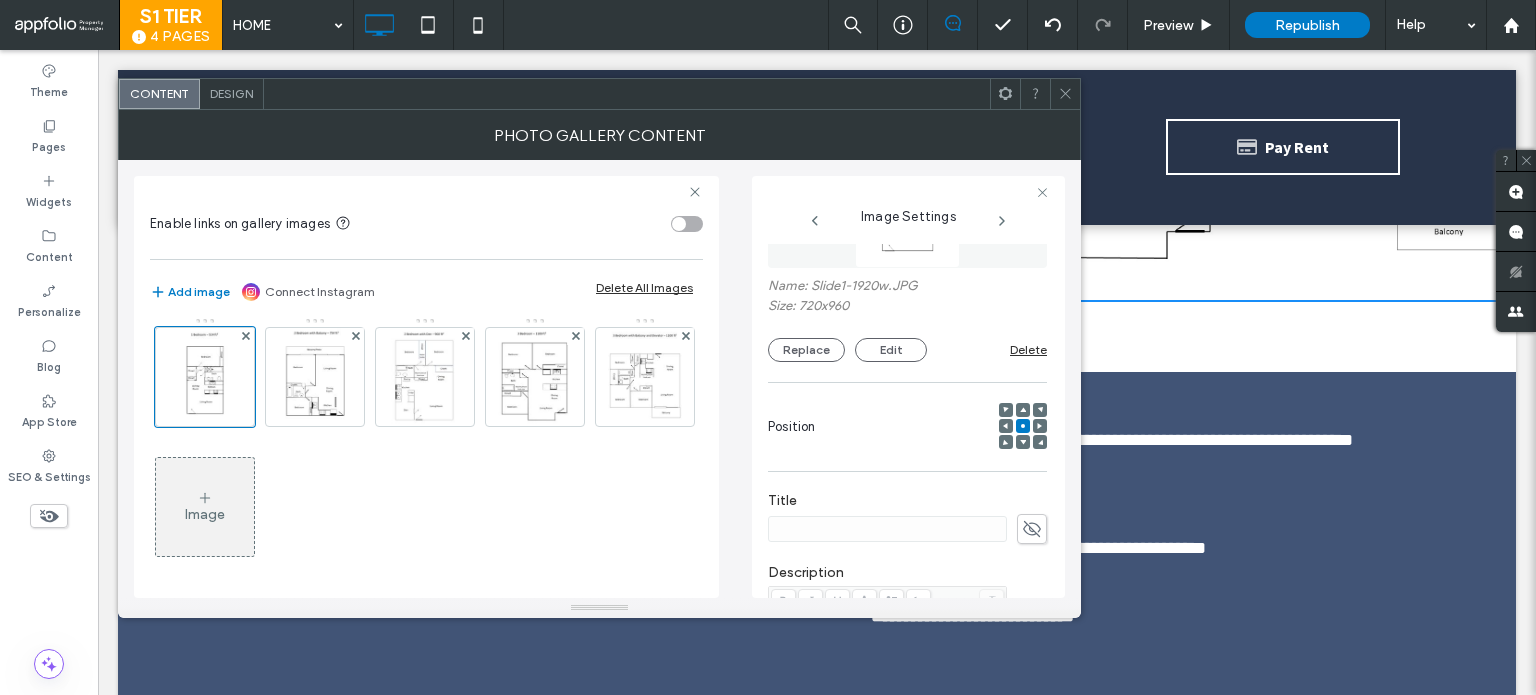 scroll, scrollTop: 0, scrollLeft: 0, axis: both 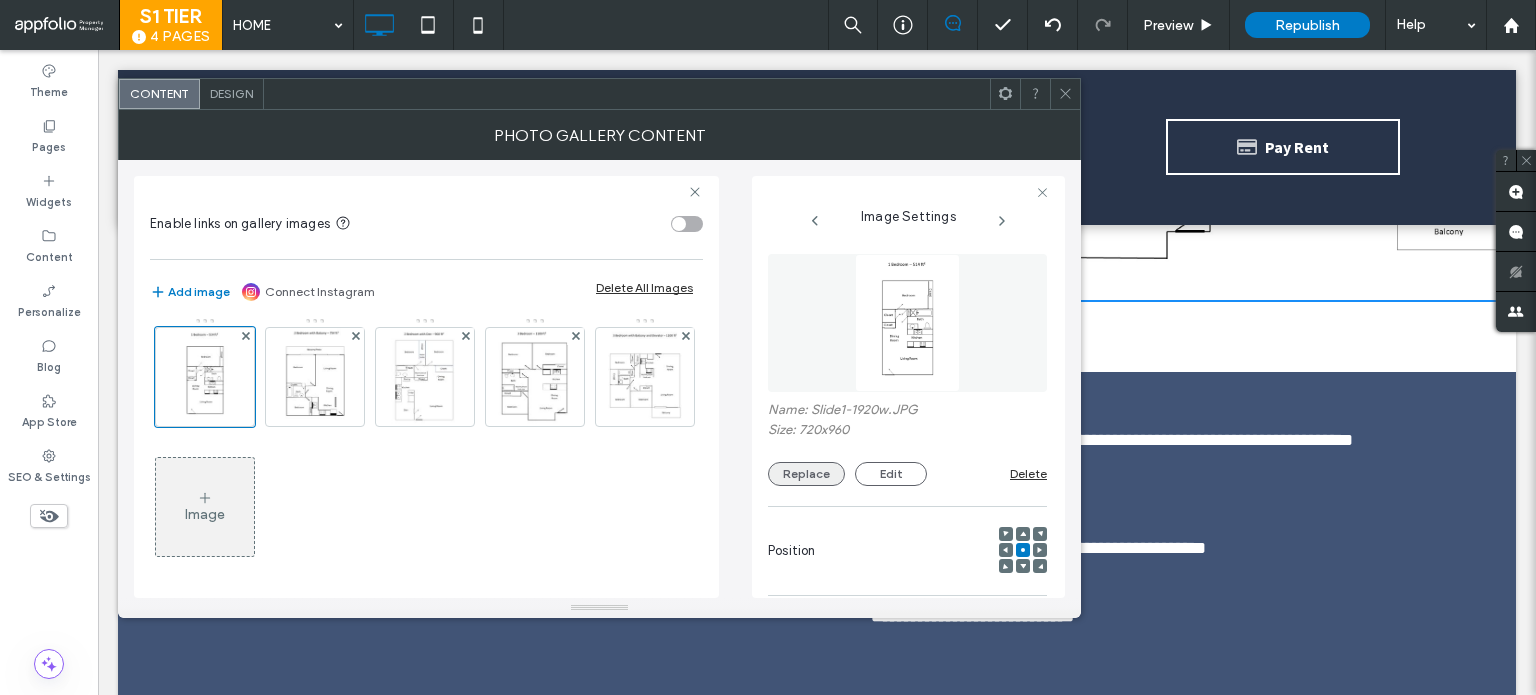 click on "Replace" at bounding box center (806, 474) 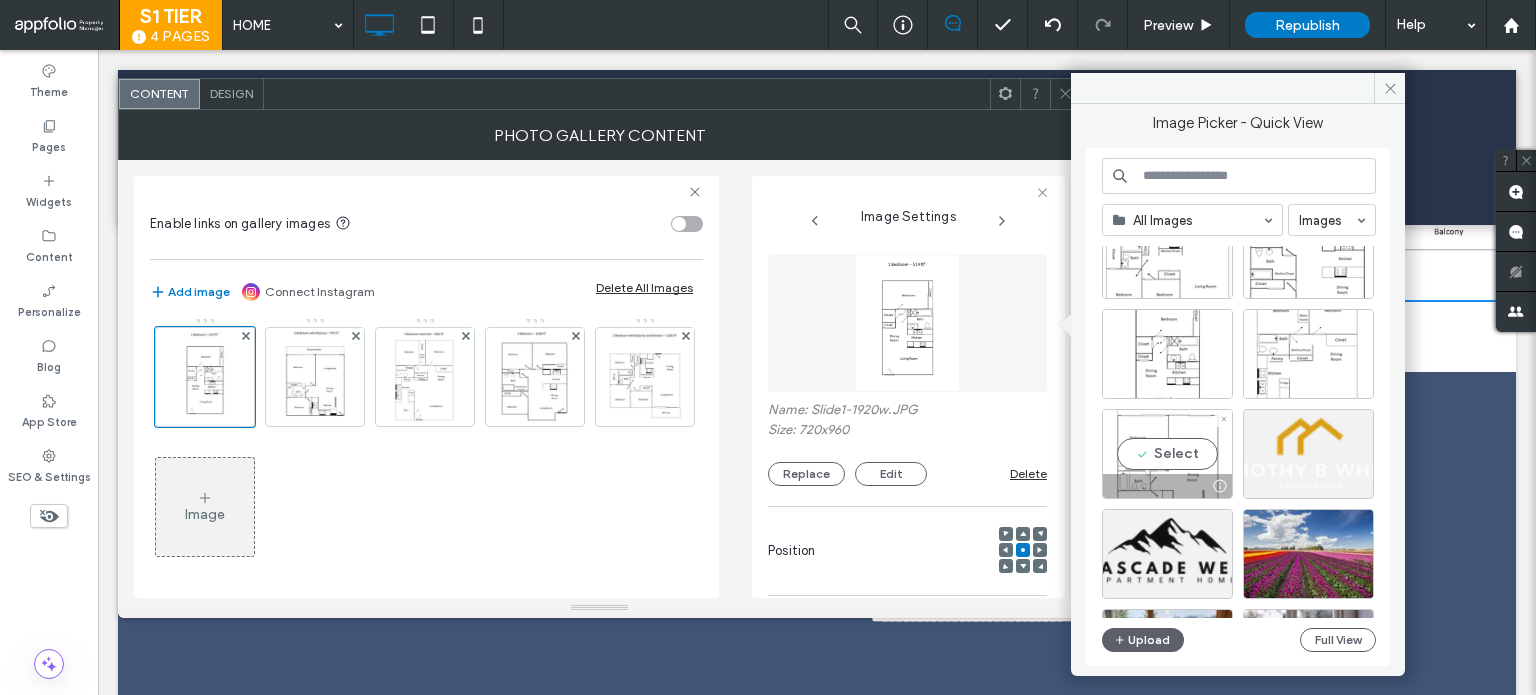 scroll, scrollTop: 100, scrollLeft: 0, axis: vertical 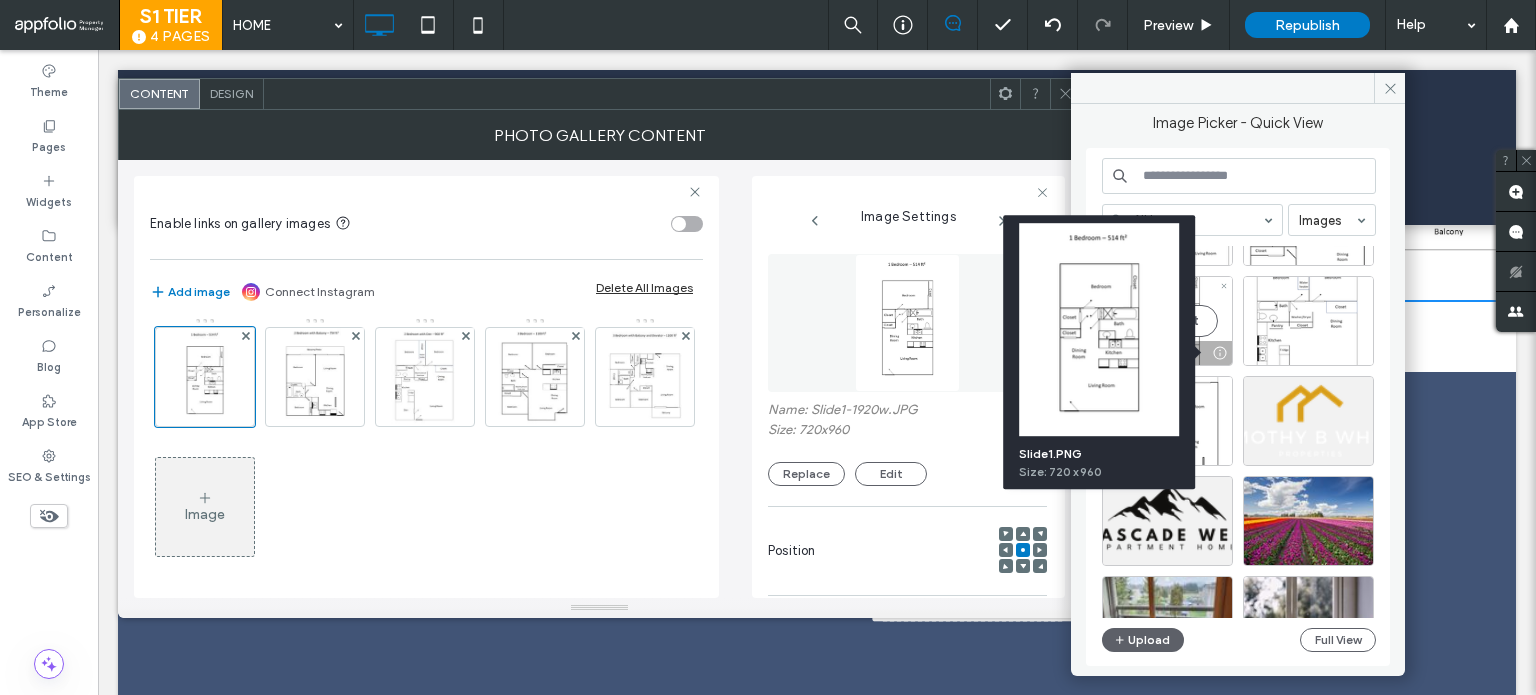 drag, startPoint x: 1219, startPoint y: 359, endPoint x: 1119, endPoint y: 306, distance: 113.17685 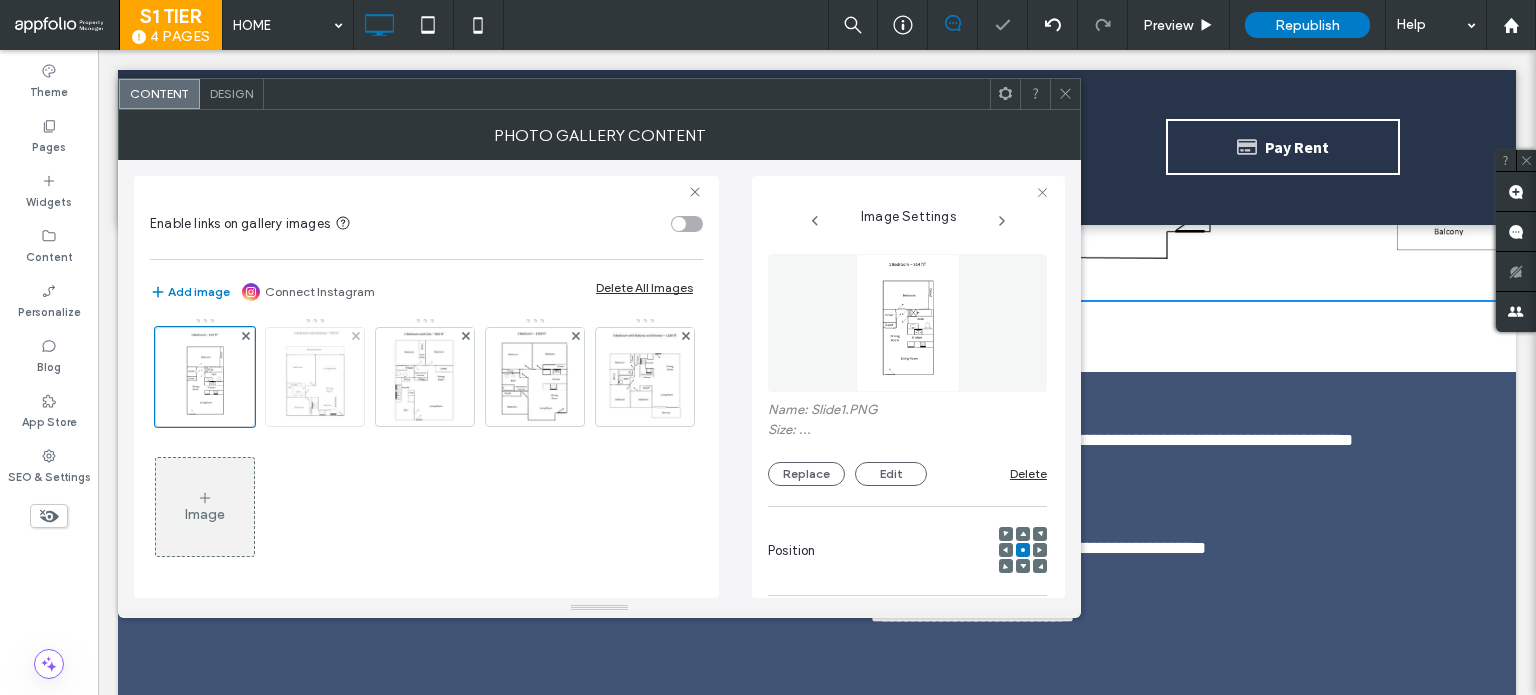 click at bounding box center (315, 377) 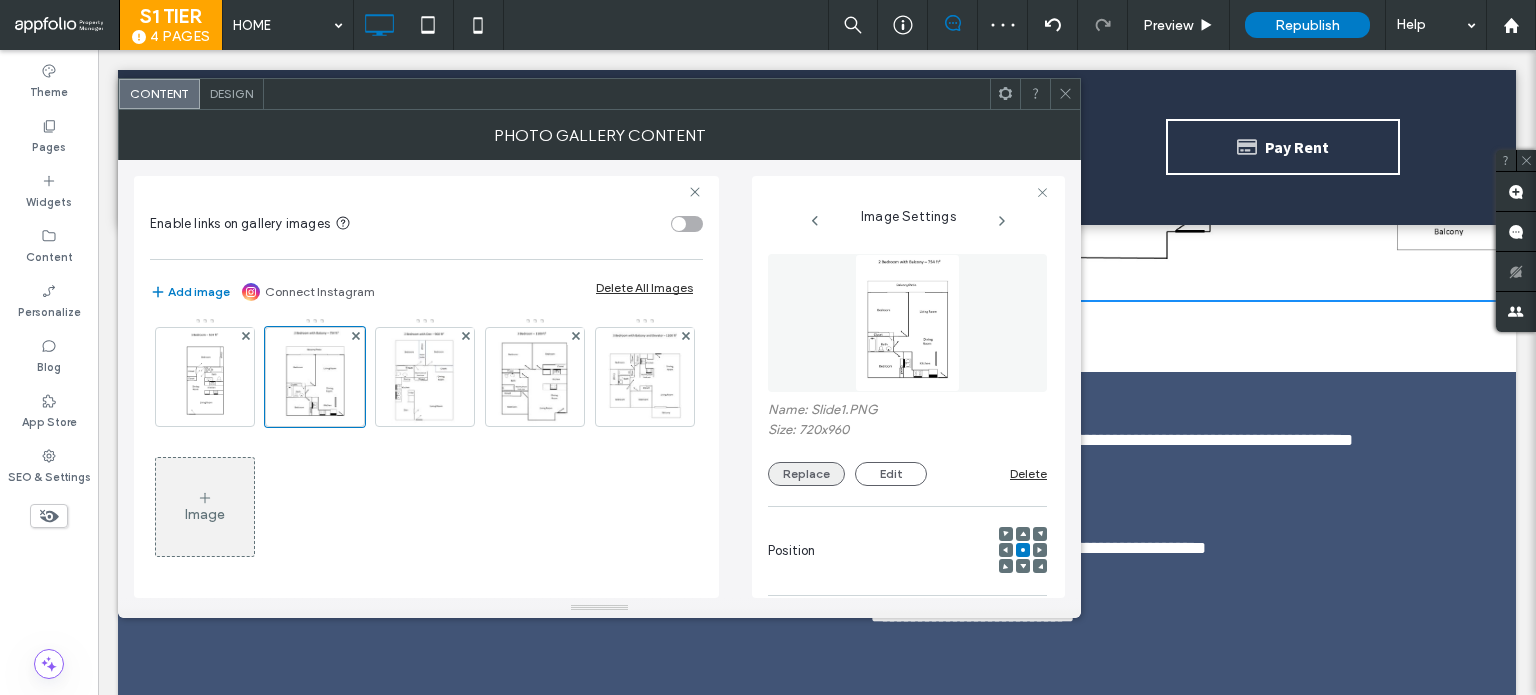 click on "Replace" at bounding box center (806, 474) 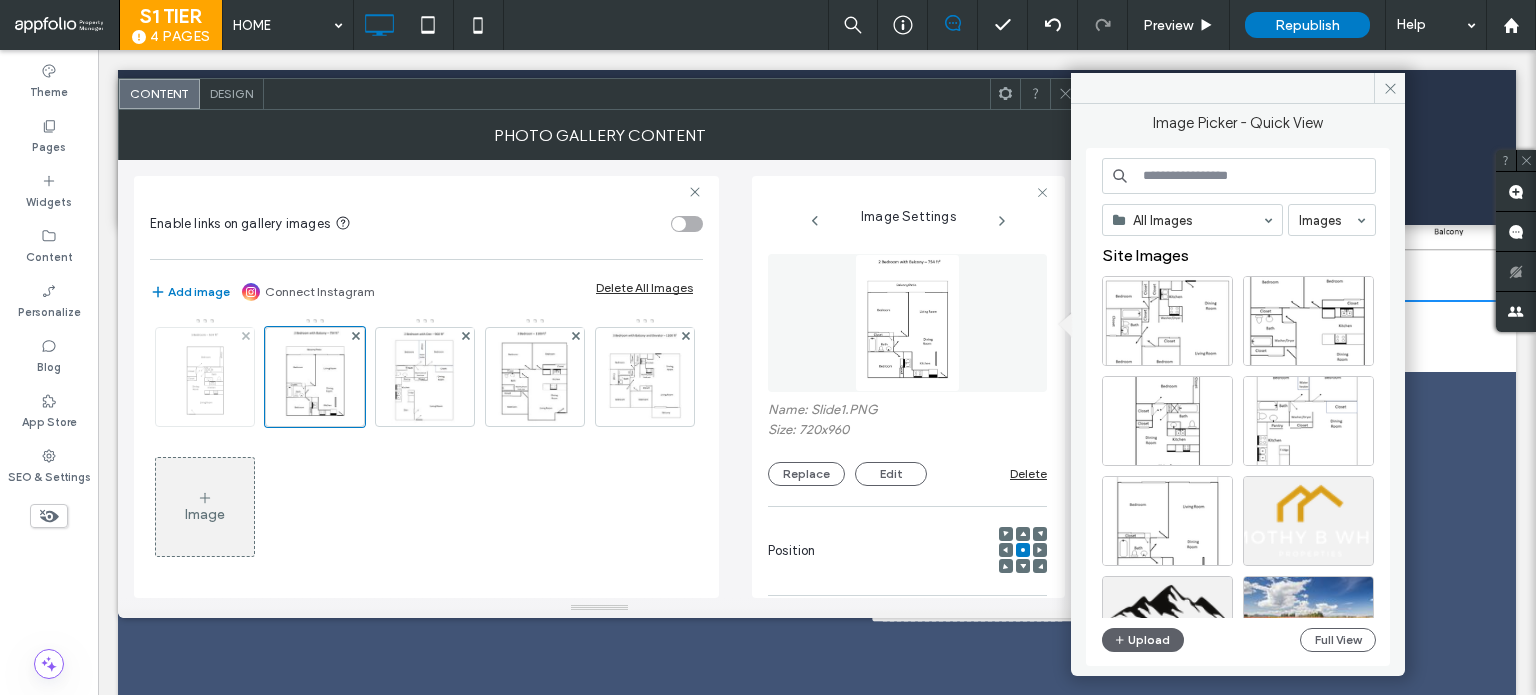 click at bounding box center (205, 377) 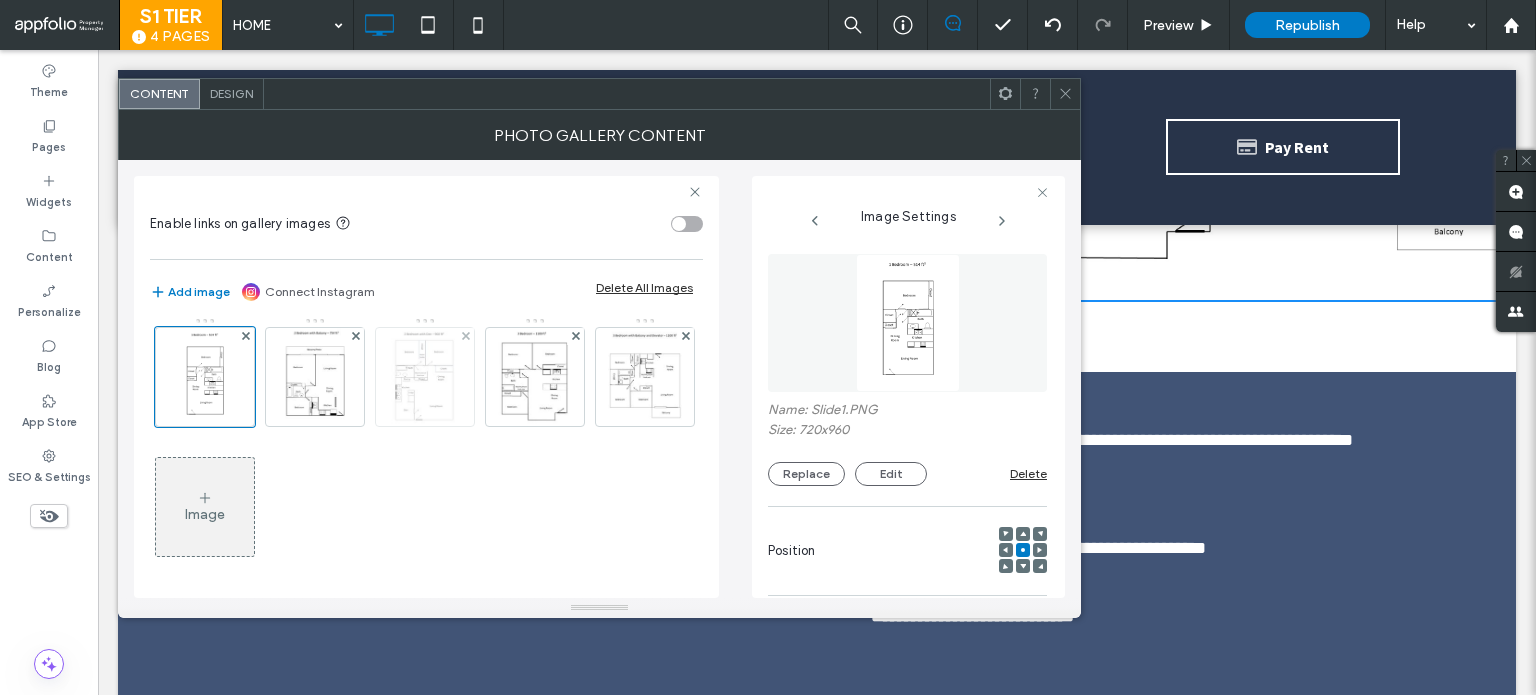 click at bounding box center [425, 377] 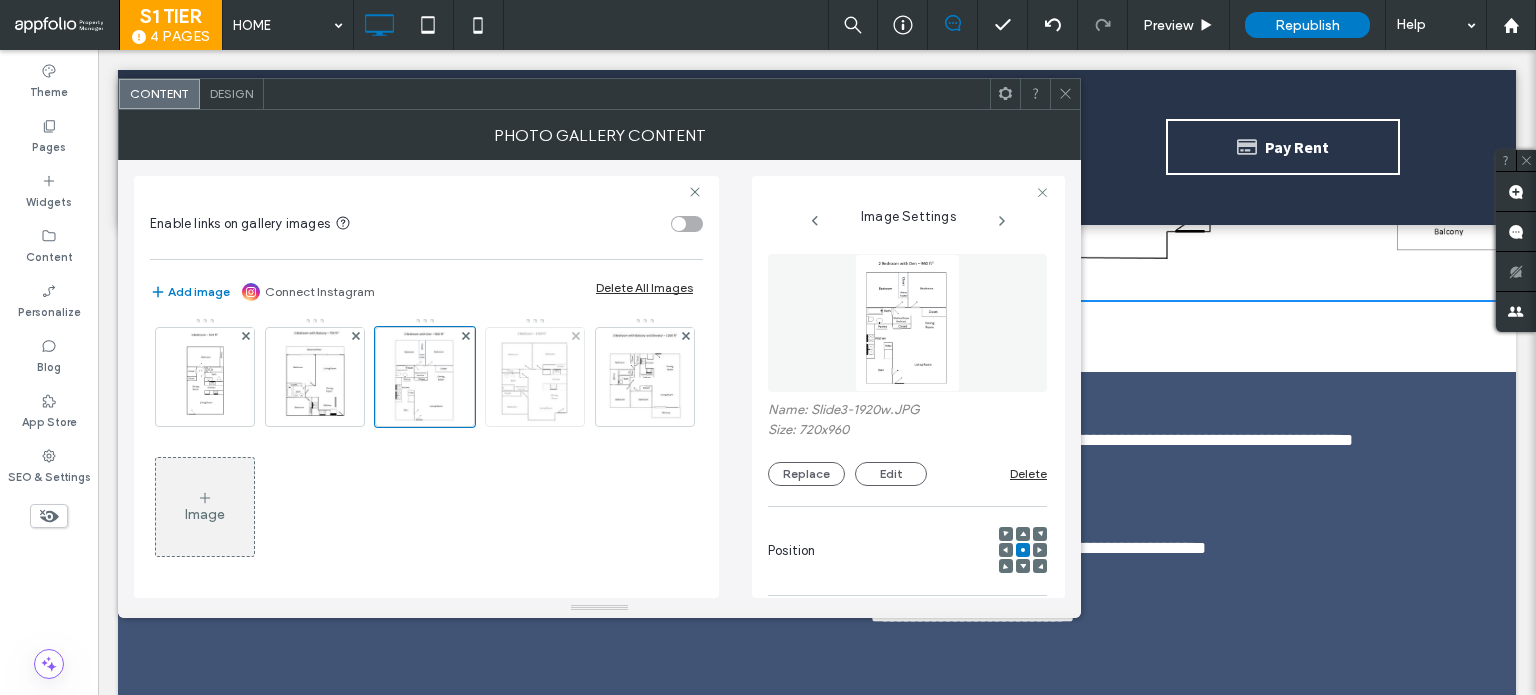 click at bounding box center (535, 377) 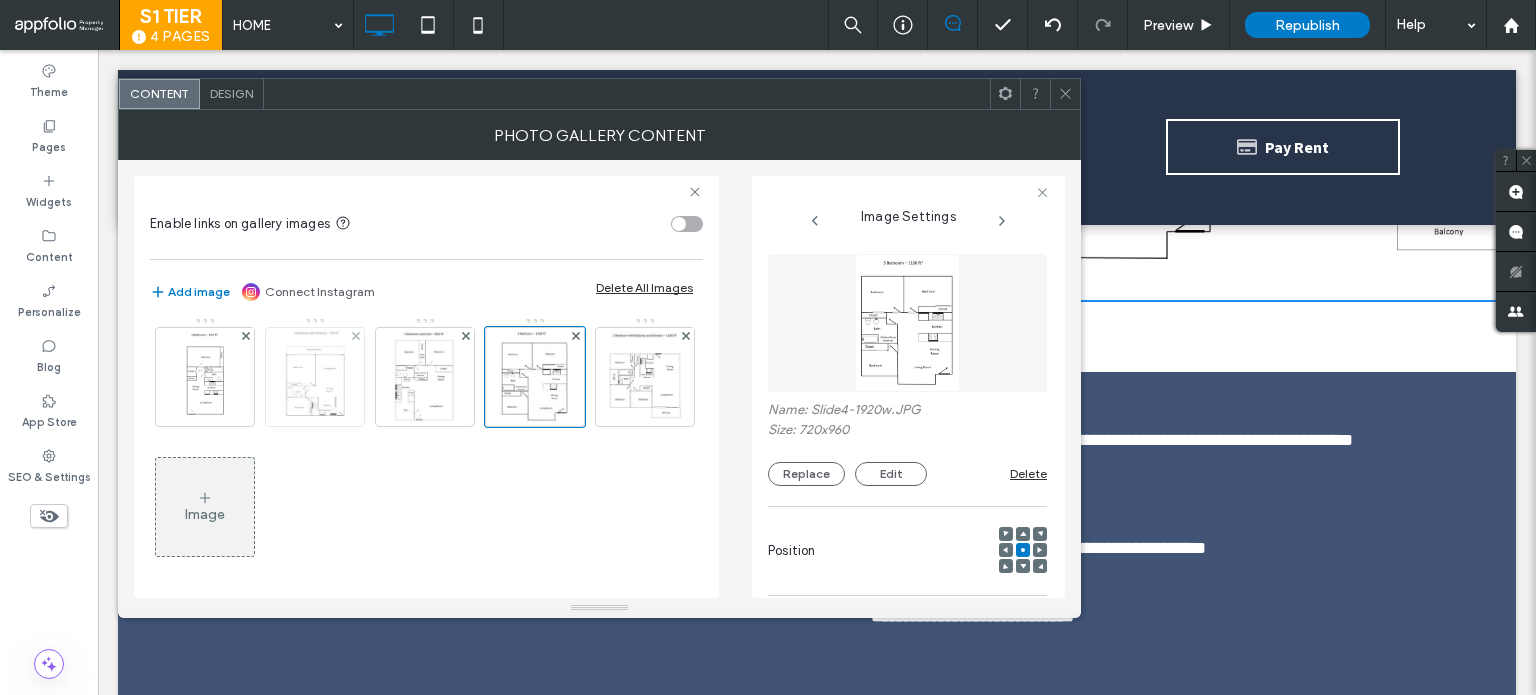 click at bounding box center [315, 377] 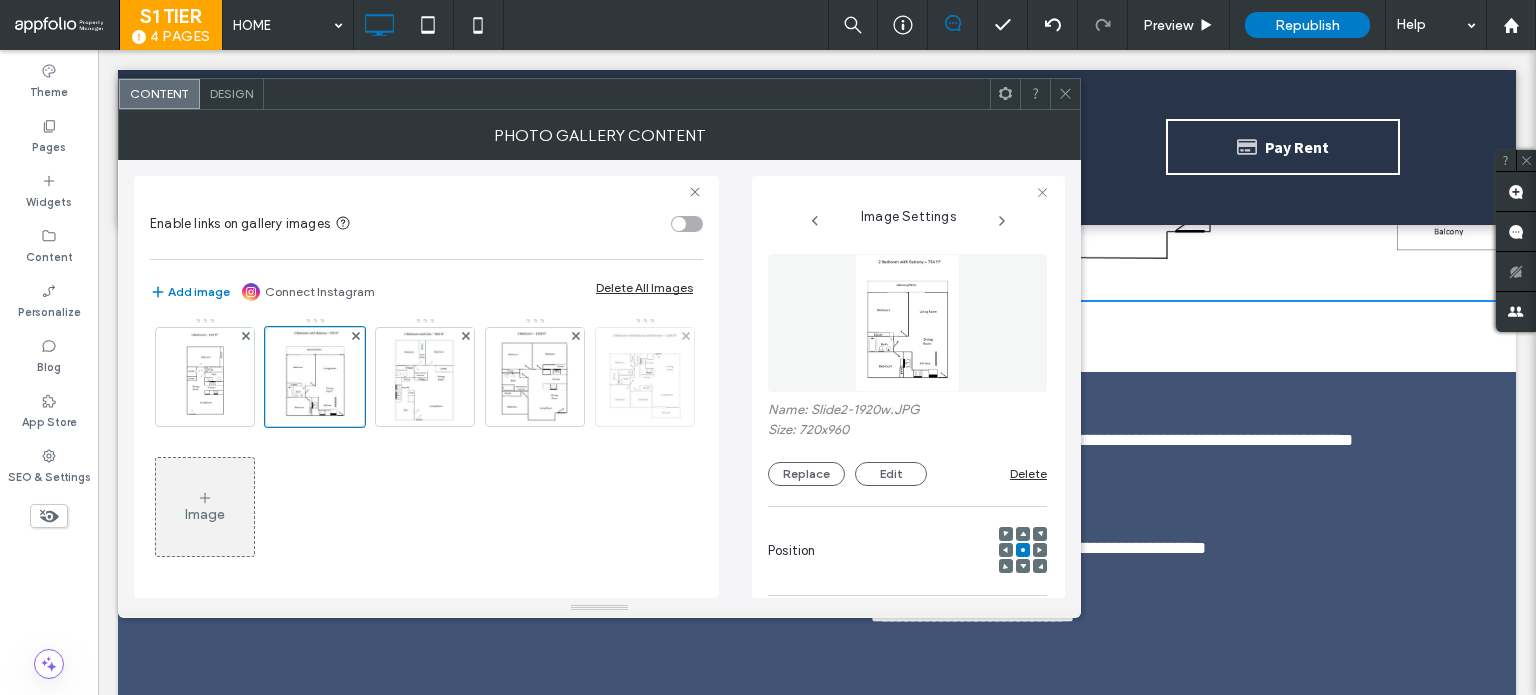 click at bounding box center (645, 377) 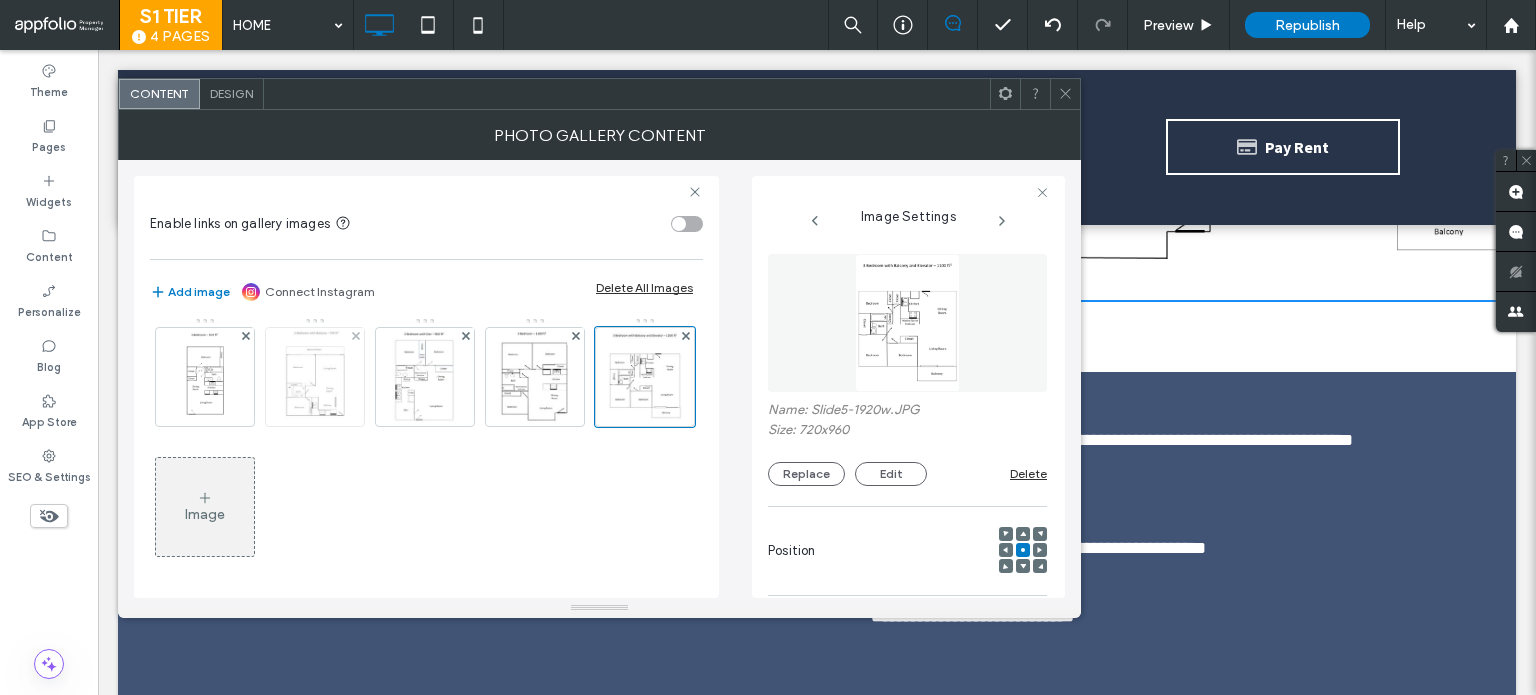 click at bounding box center [315, 377] 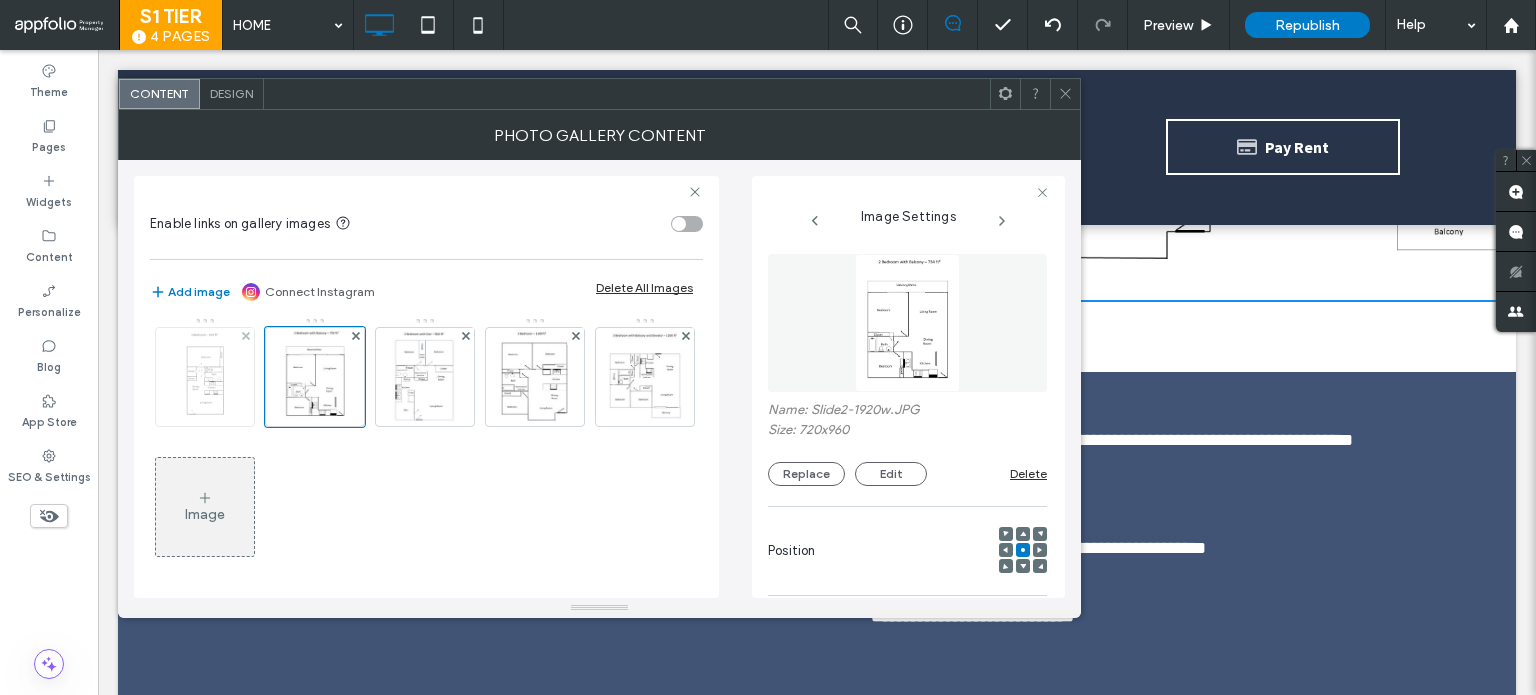 click at bounding box center (205, 377) 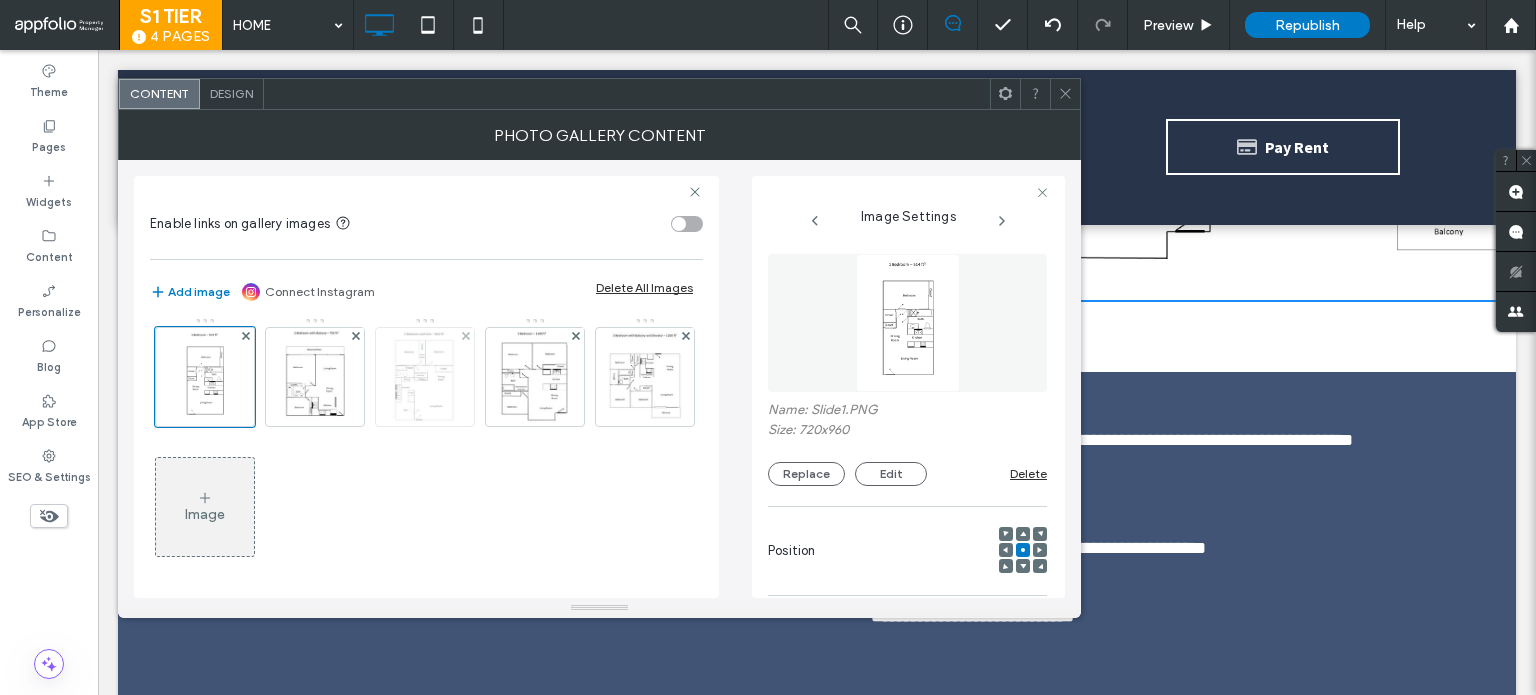 click at bounding box center (425, 377) 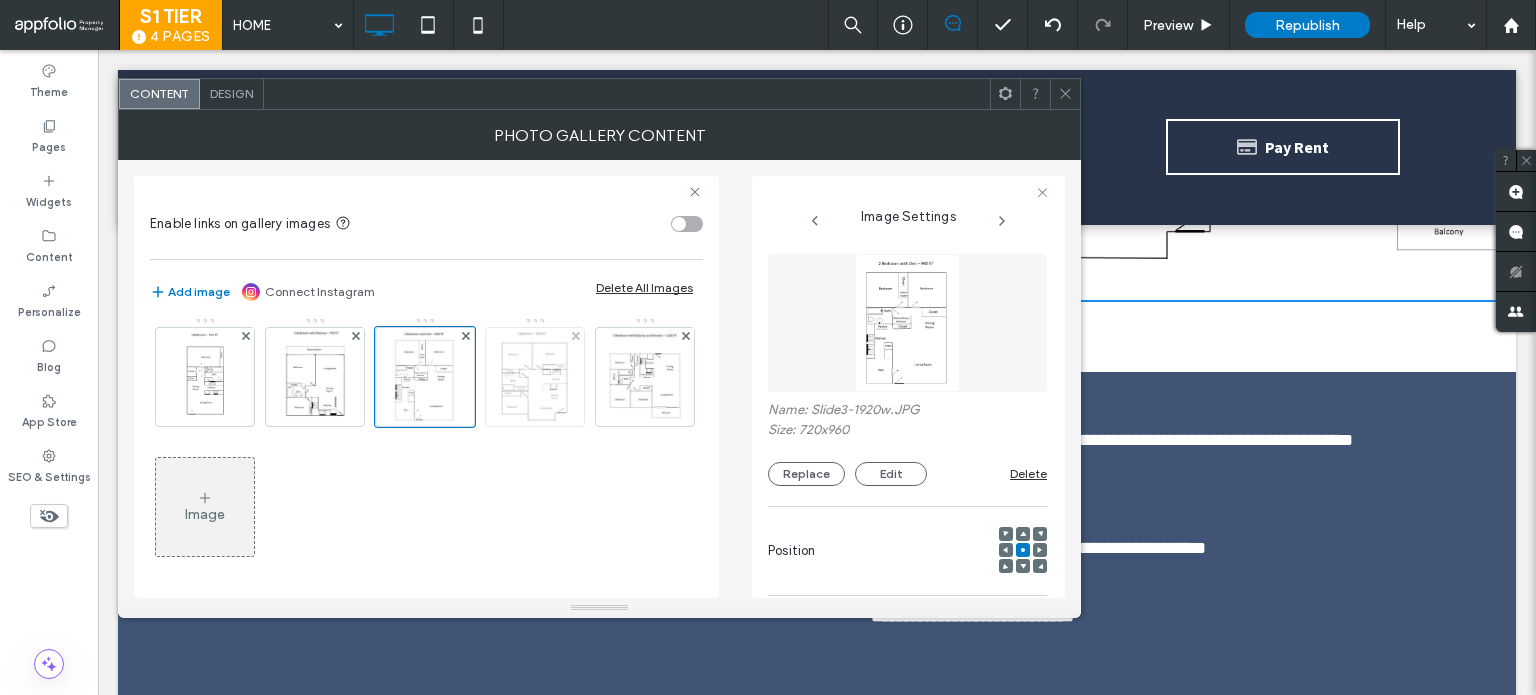 click at bounding box center (535, 377) 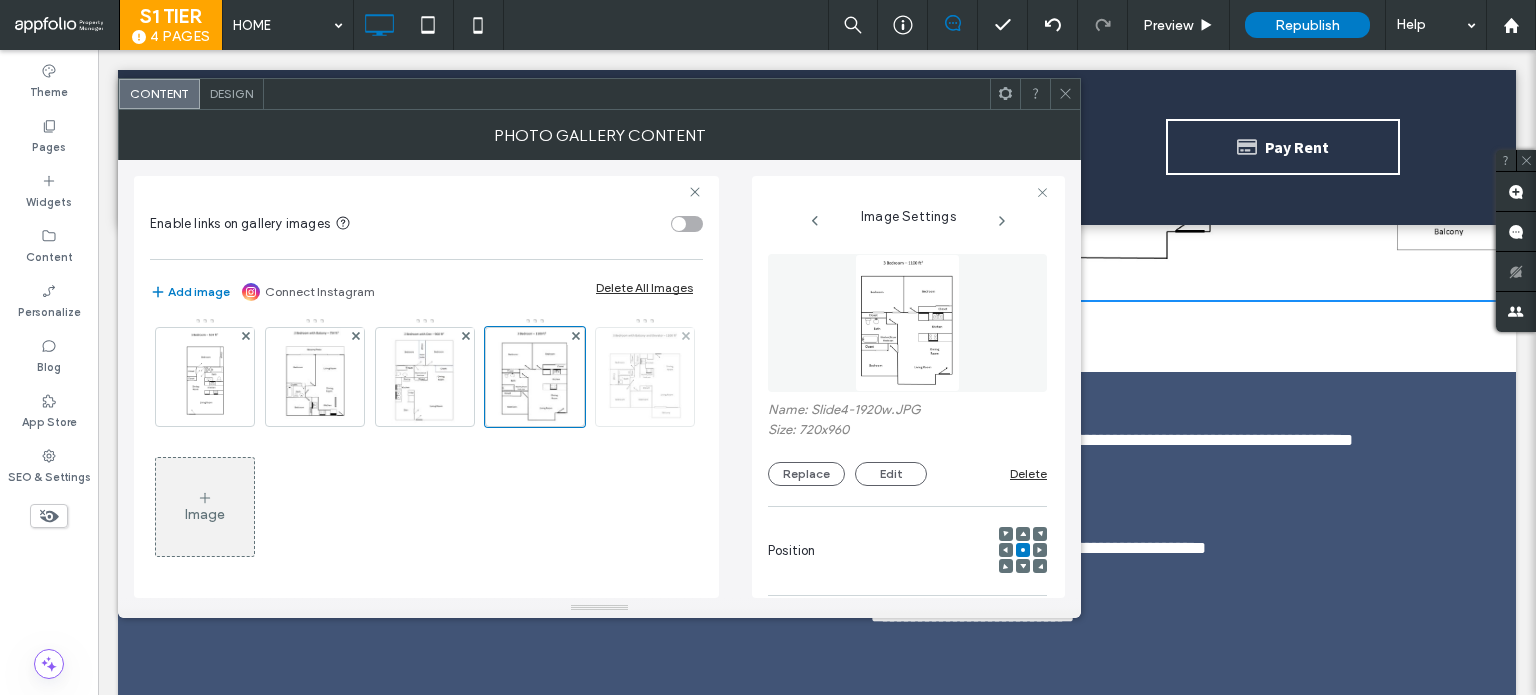 click at bounding box center [645, 377] 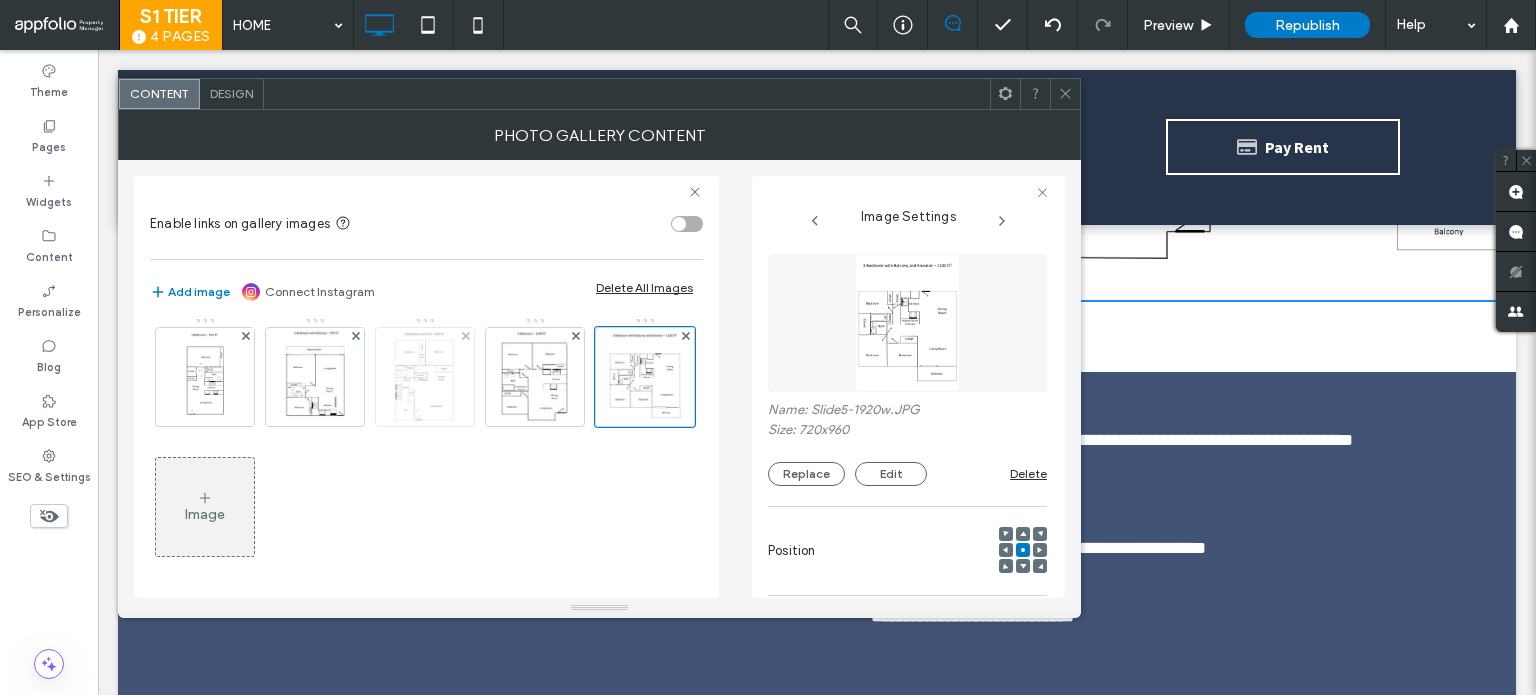 click at bounding box center (425, 377) 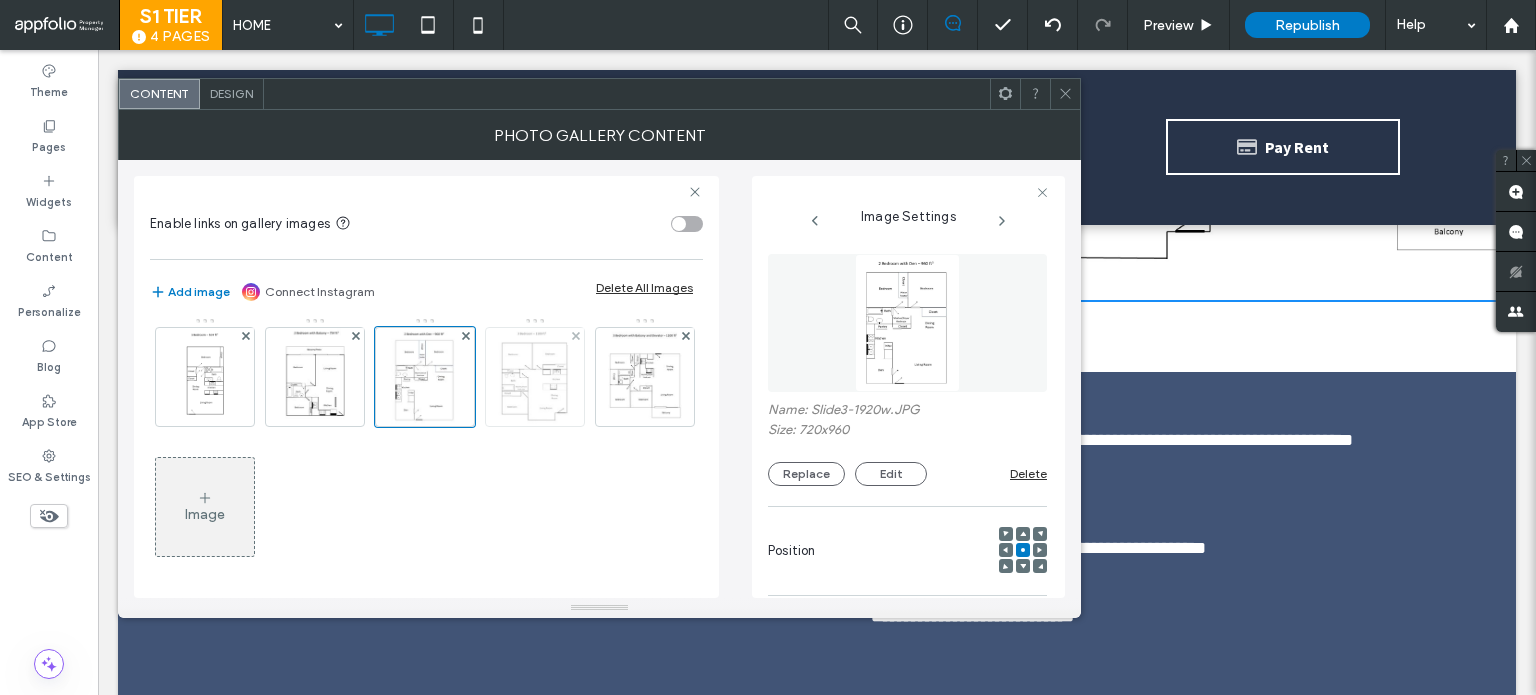 click at bounding box center [535, 377] 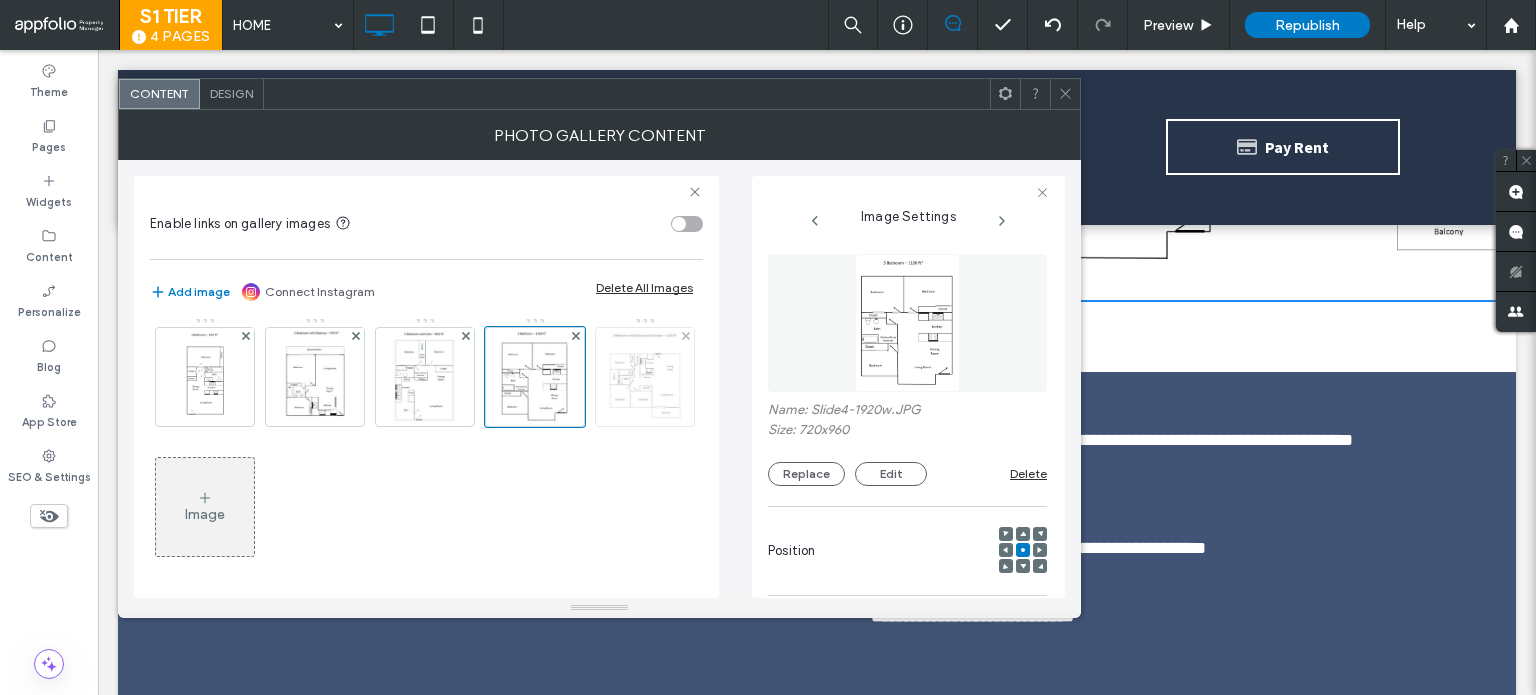 click at bounding box center [645, 377] 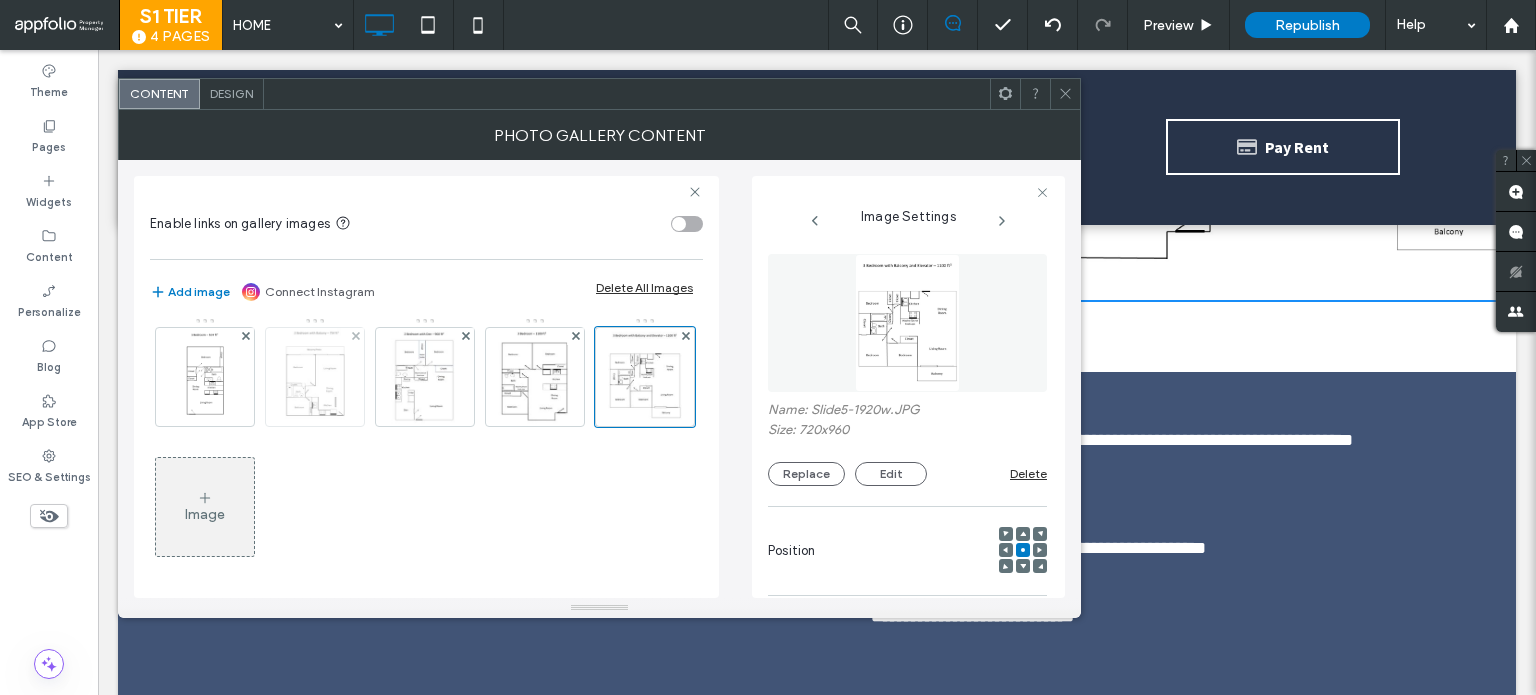 click at bounding box center [315, 377] 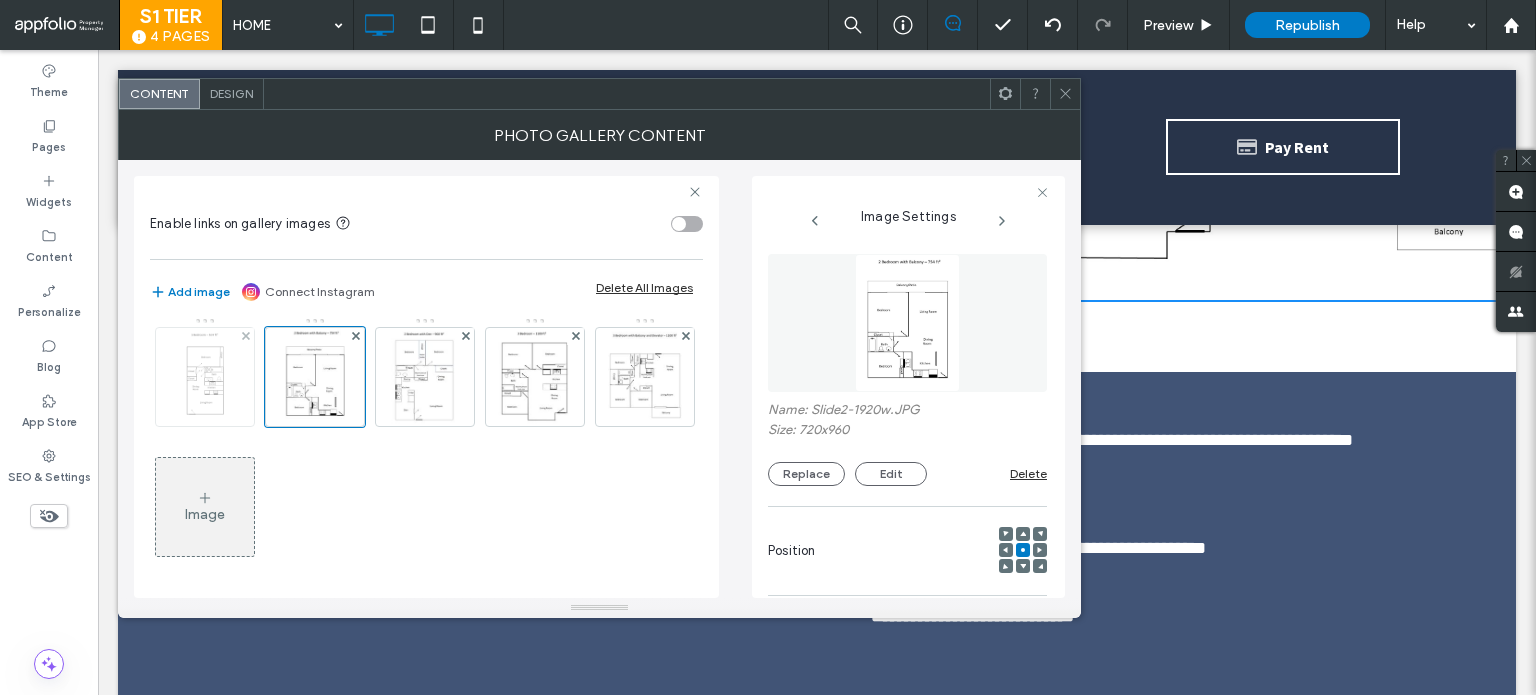 click at bounding box center [205, 377] 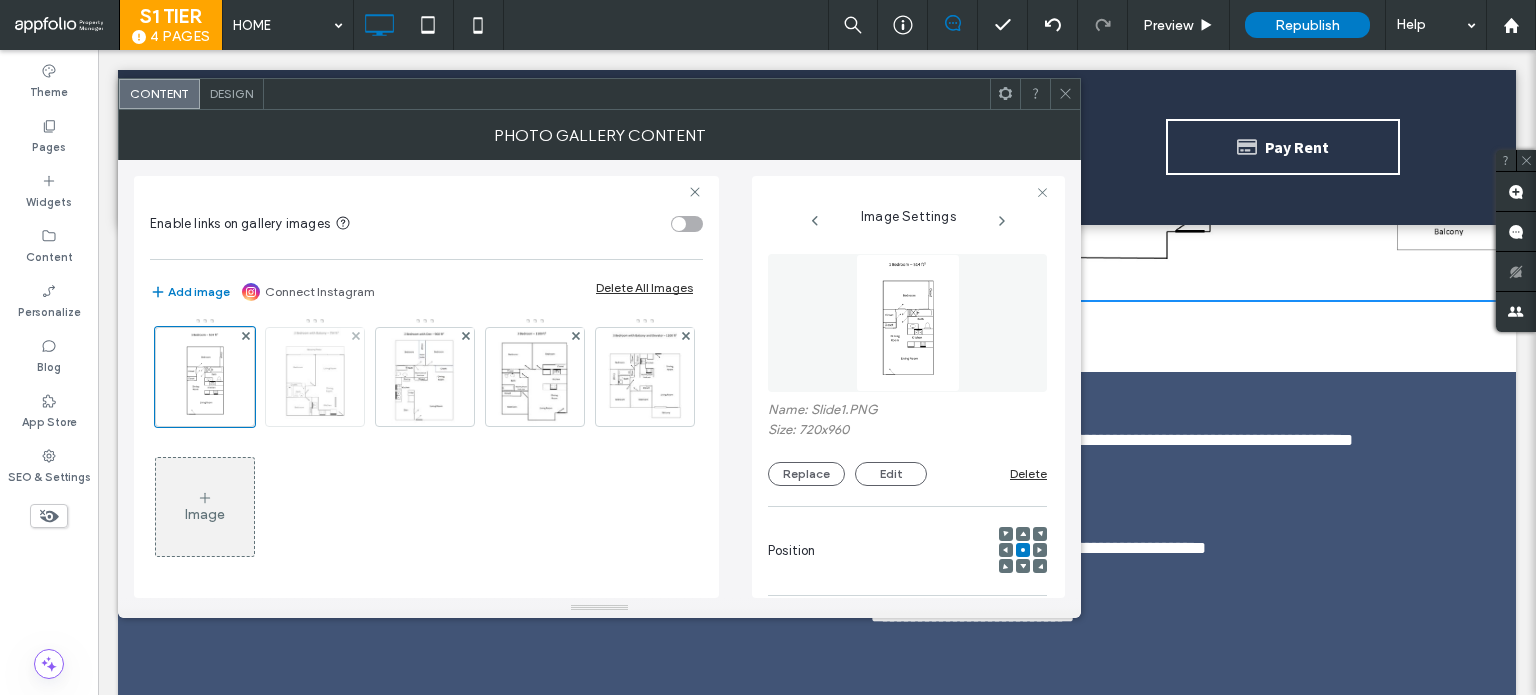 click at bounding box center (315, 377) 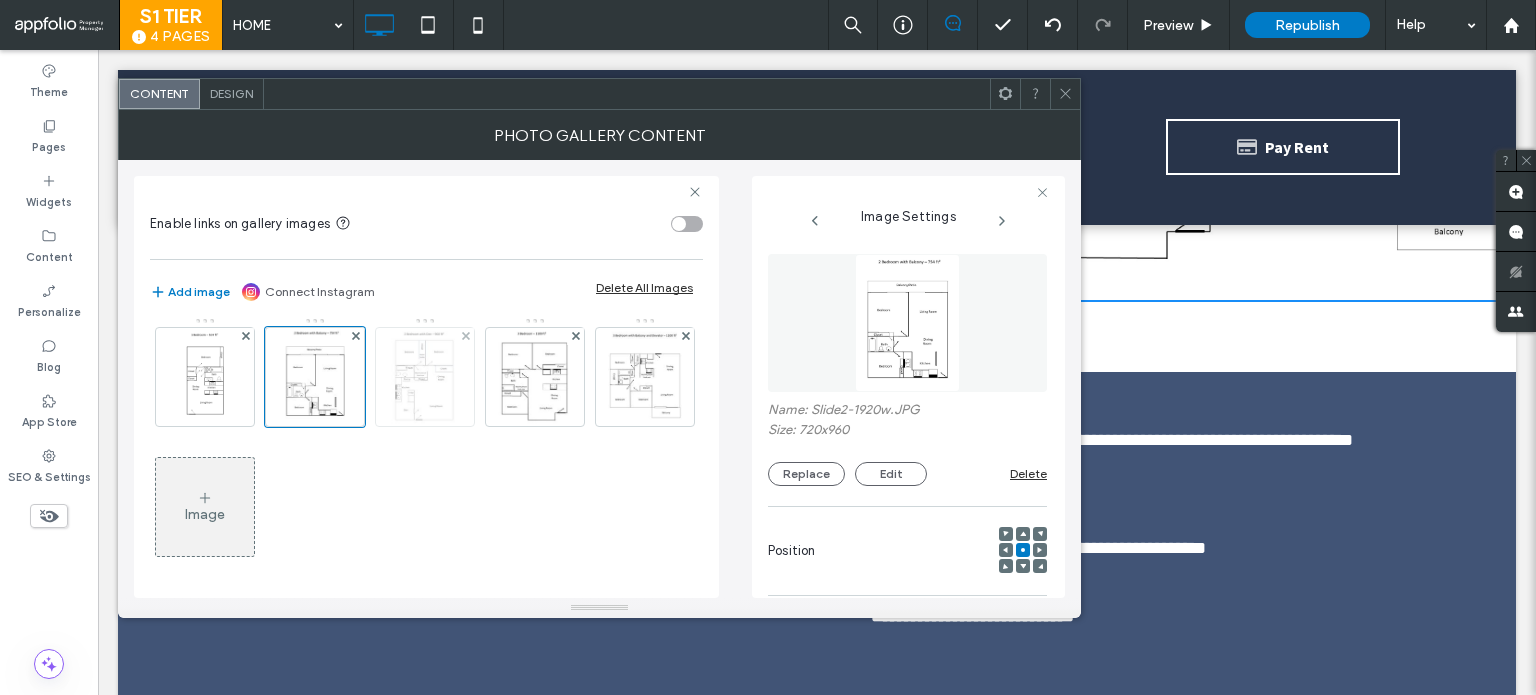 click at bounding box center (425, 377) 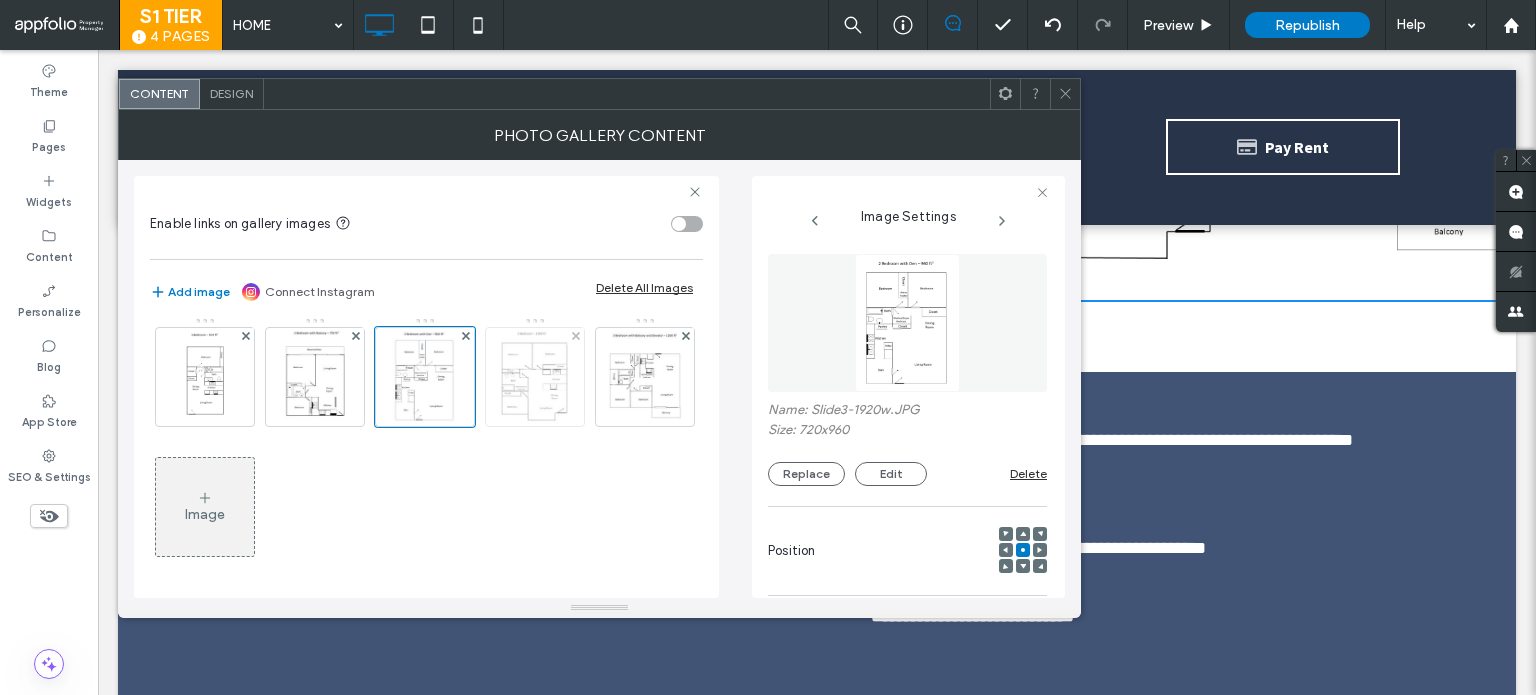 click at bounding box center (535, 377) 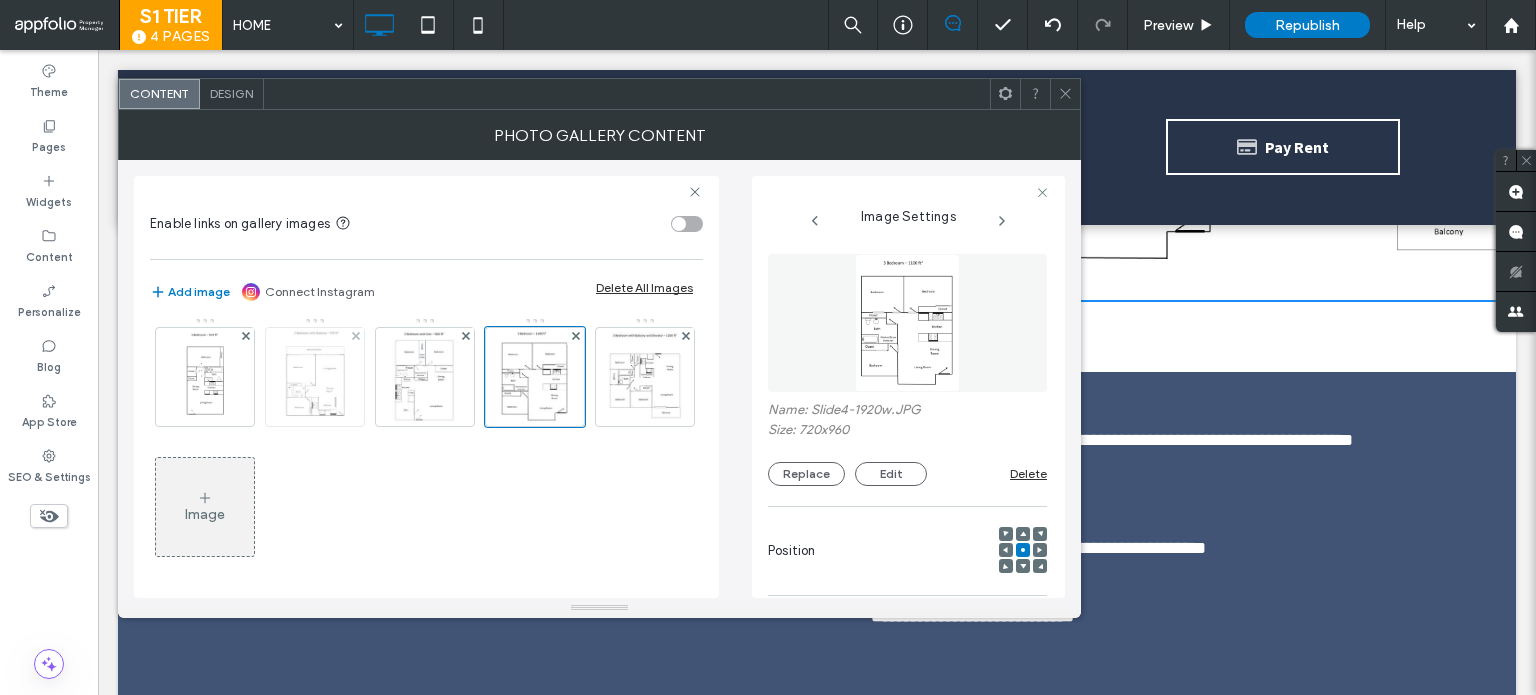 click at bounding box center [315, 377] 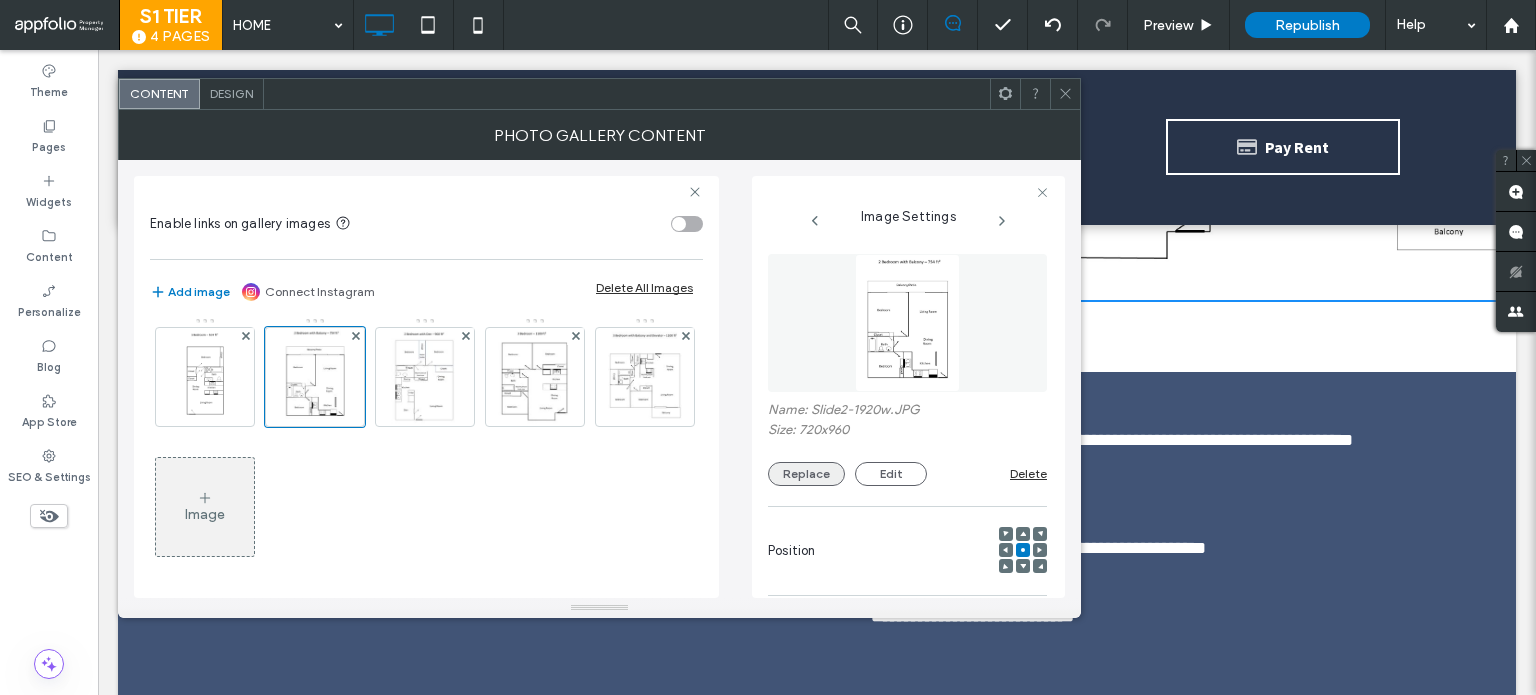 click on "Replace" at bounding box center [806, 474] 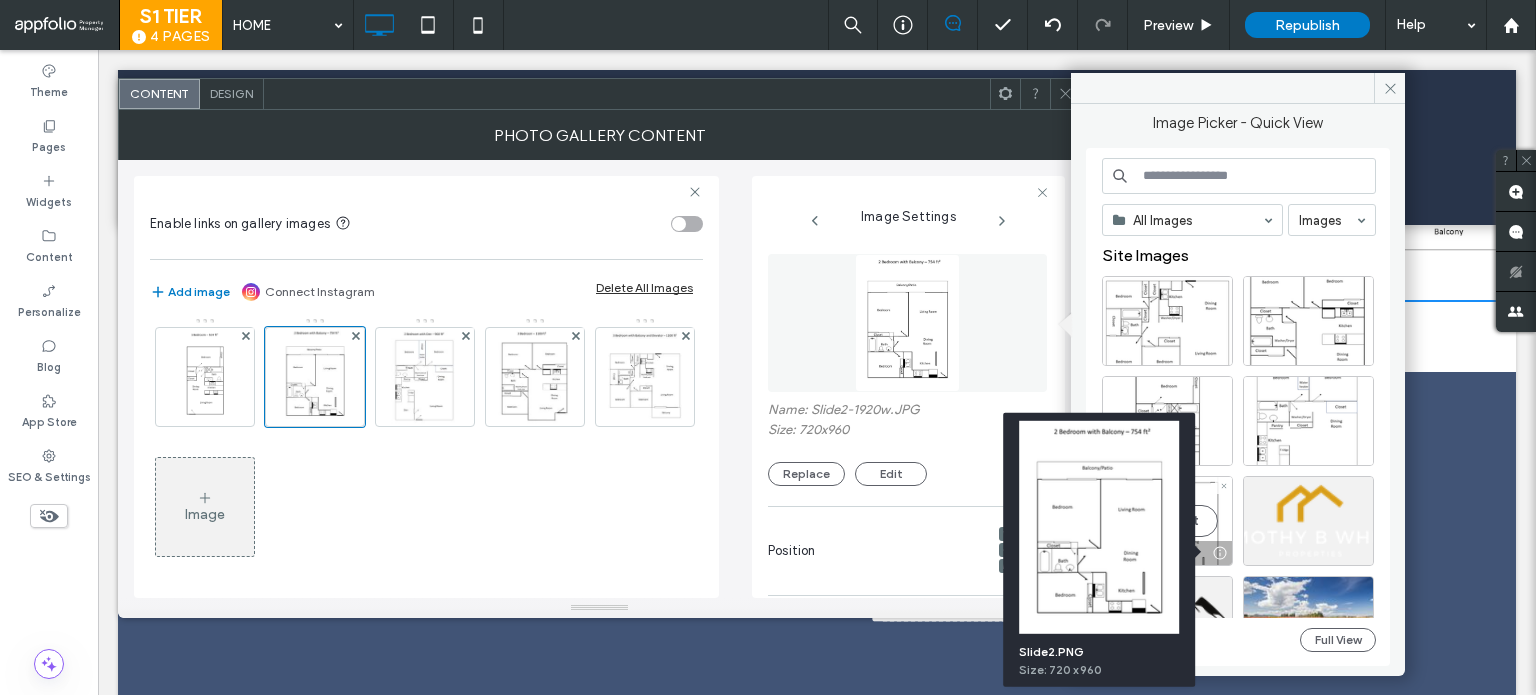 click on "Select" at bounding box center [1167, 521] 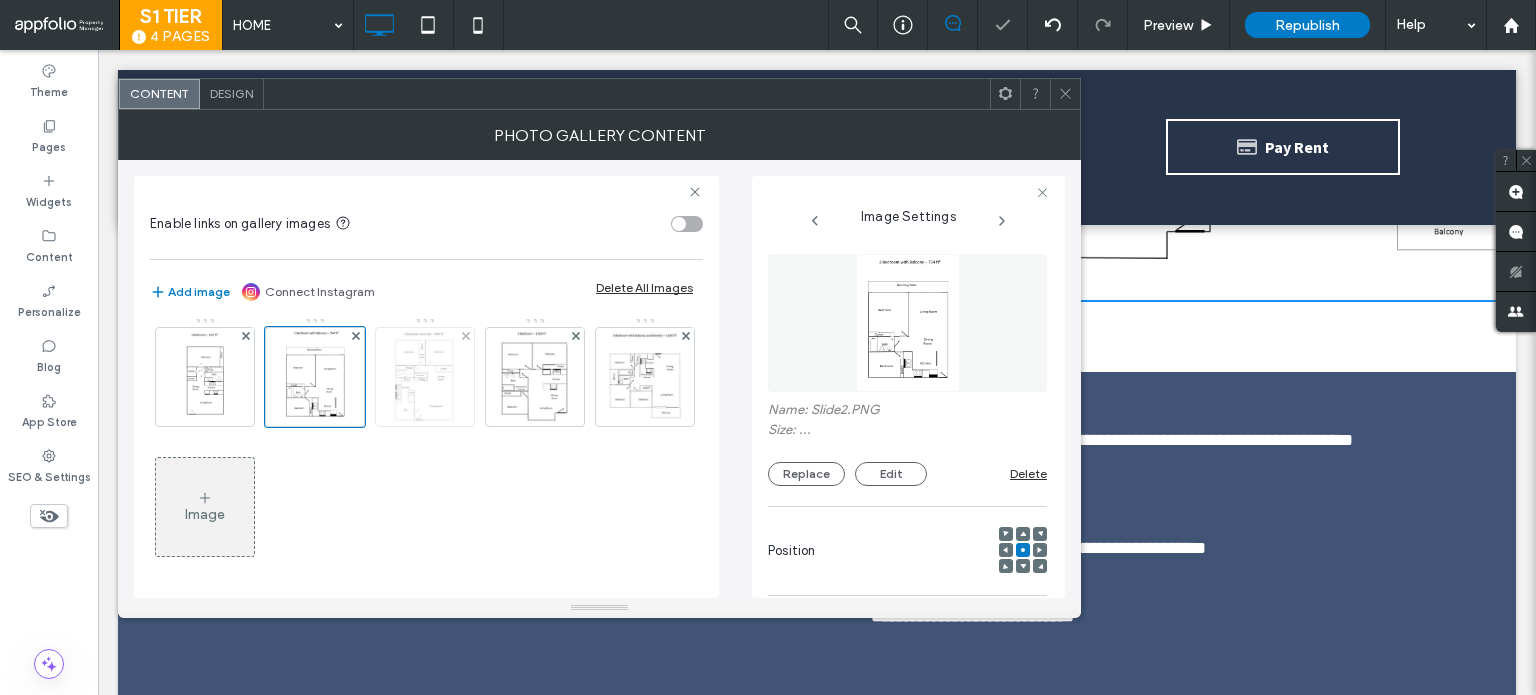 click at bounding box center (425, 377) 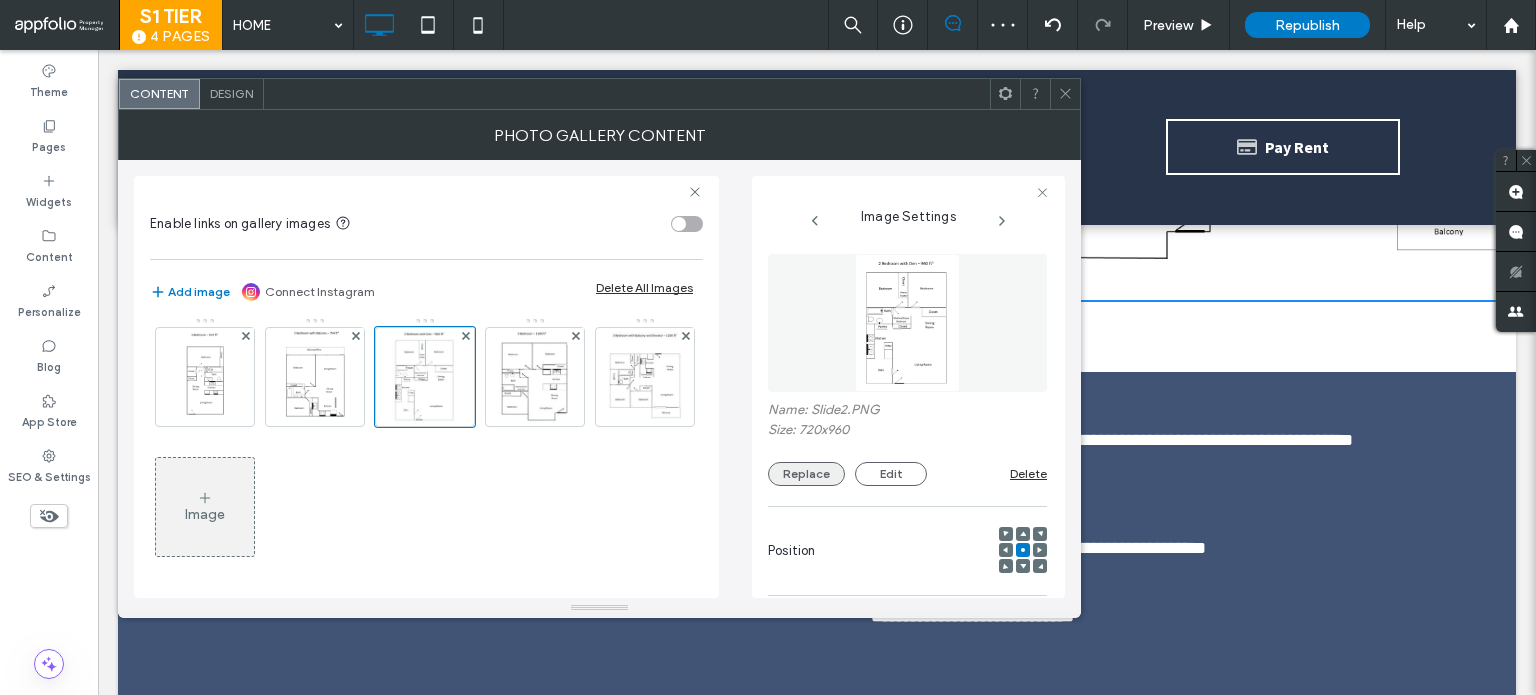 click on "Replace" at bounding box center (806, 474) 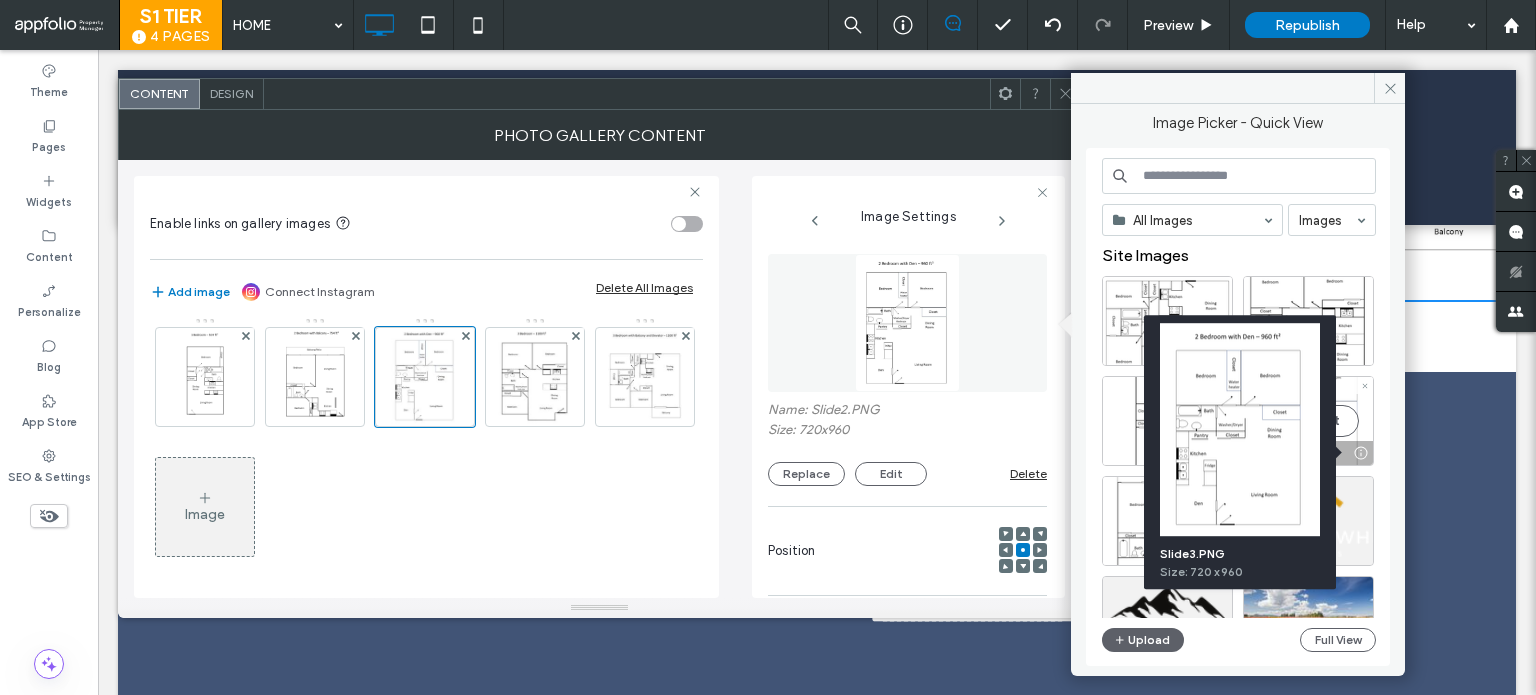 click at bounding box center (1360, 453) 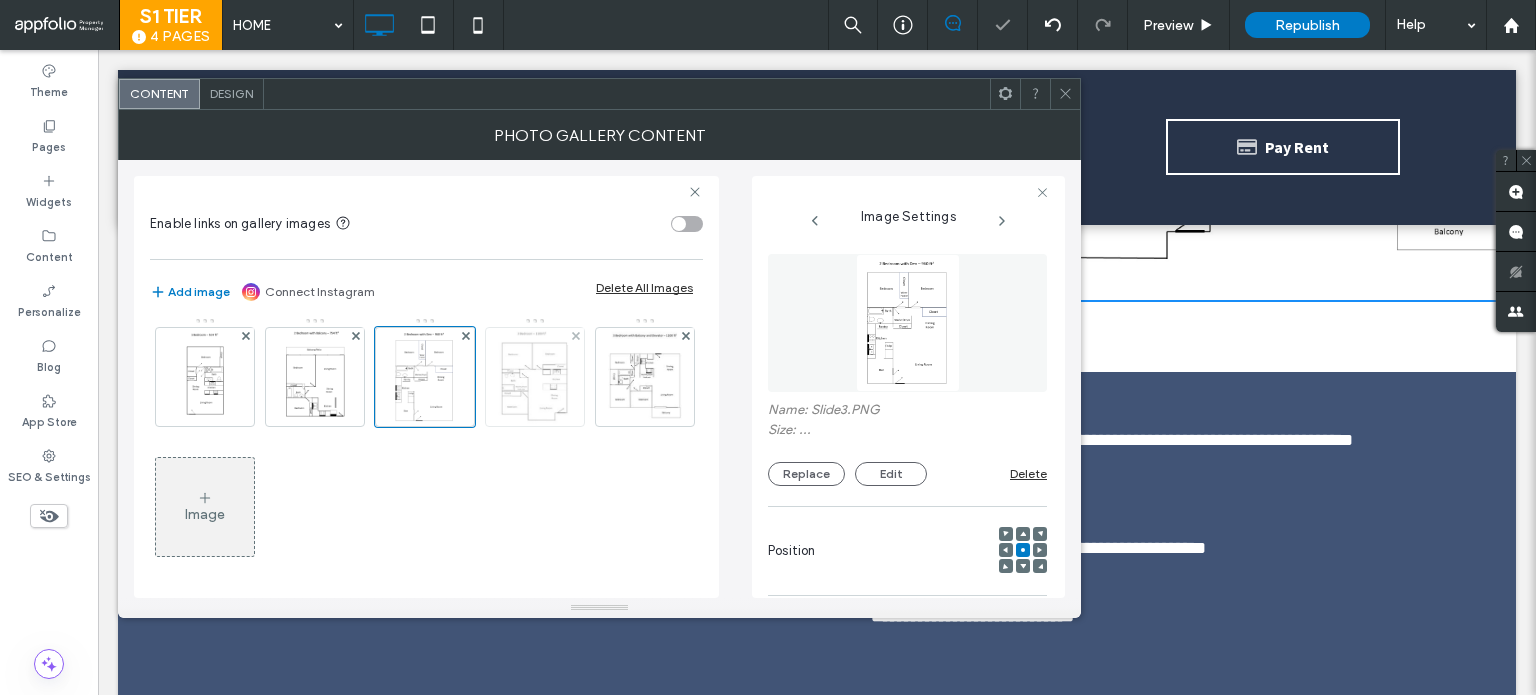 click at bounding box center [535, 377] 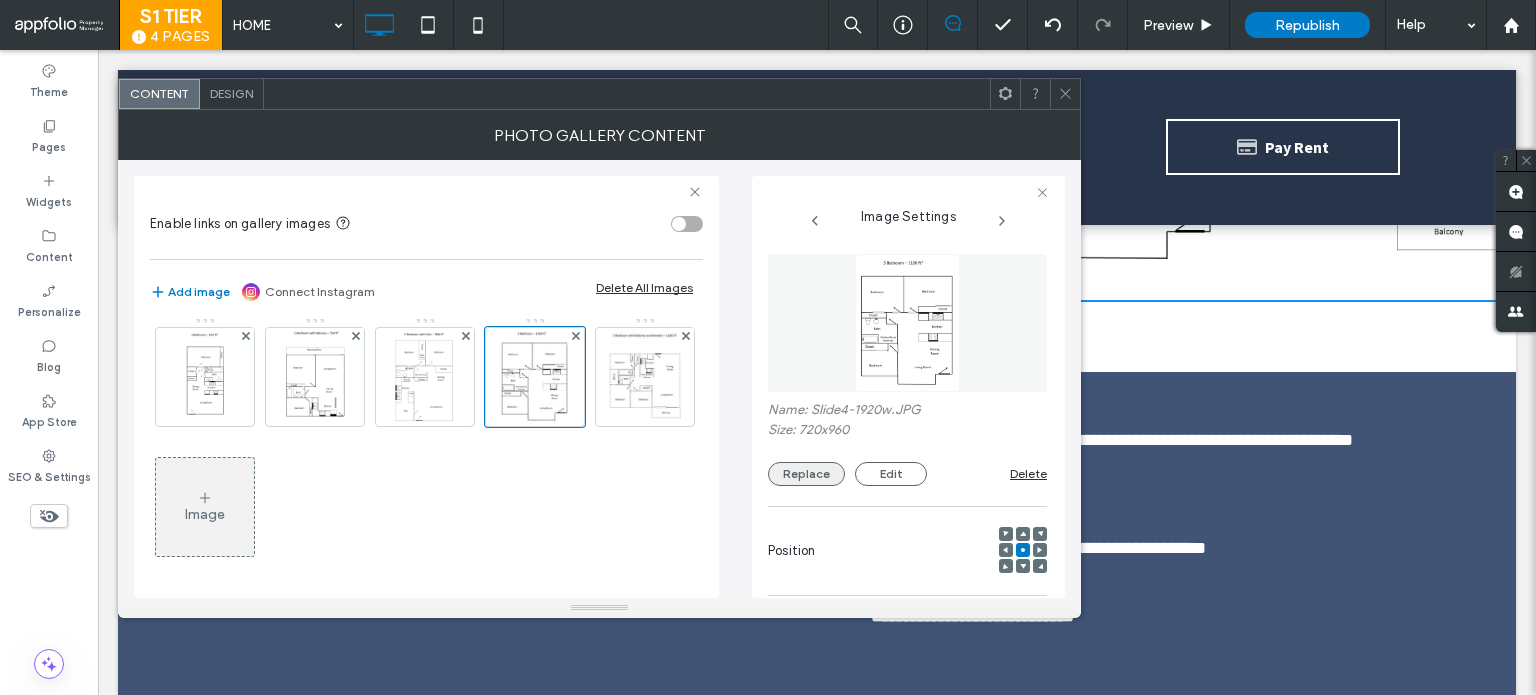 click on "Replace" at bounding box center (806, 474) 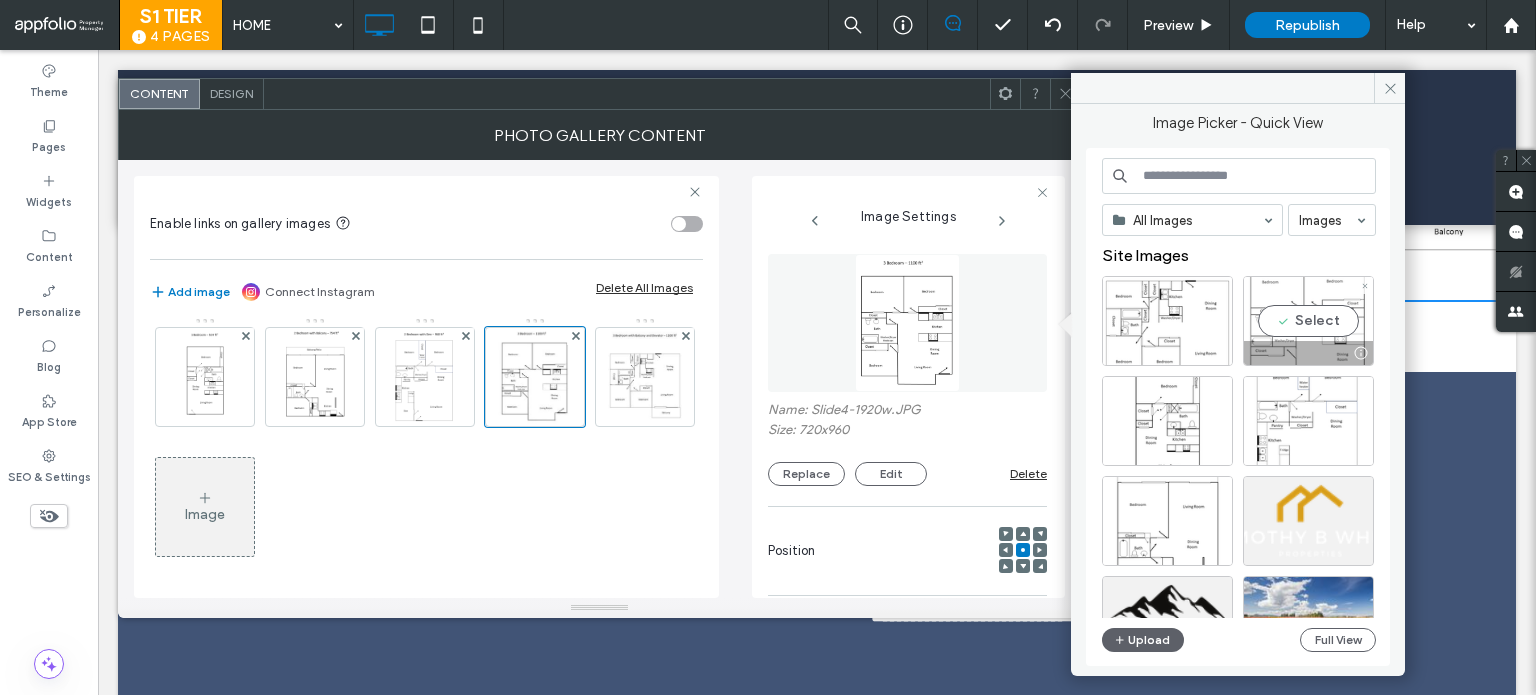 click on "Select" at bounding box center (1308, 321) 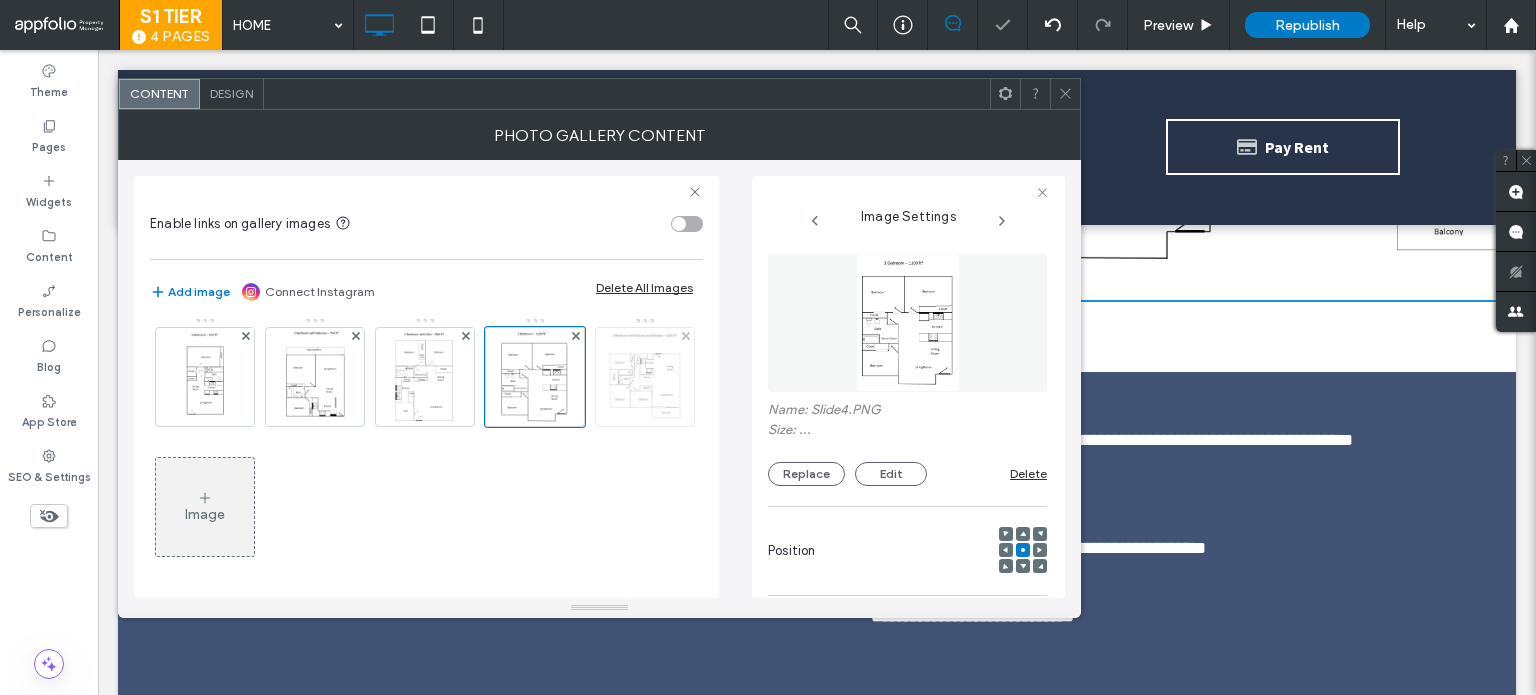 click at bounding box center [645, 377] 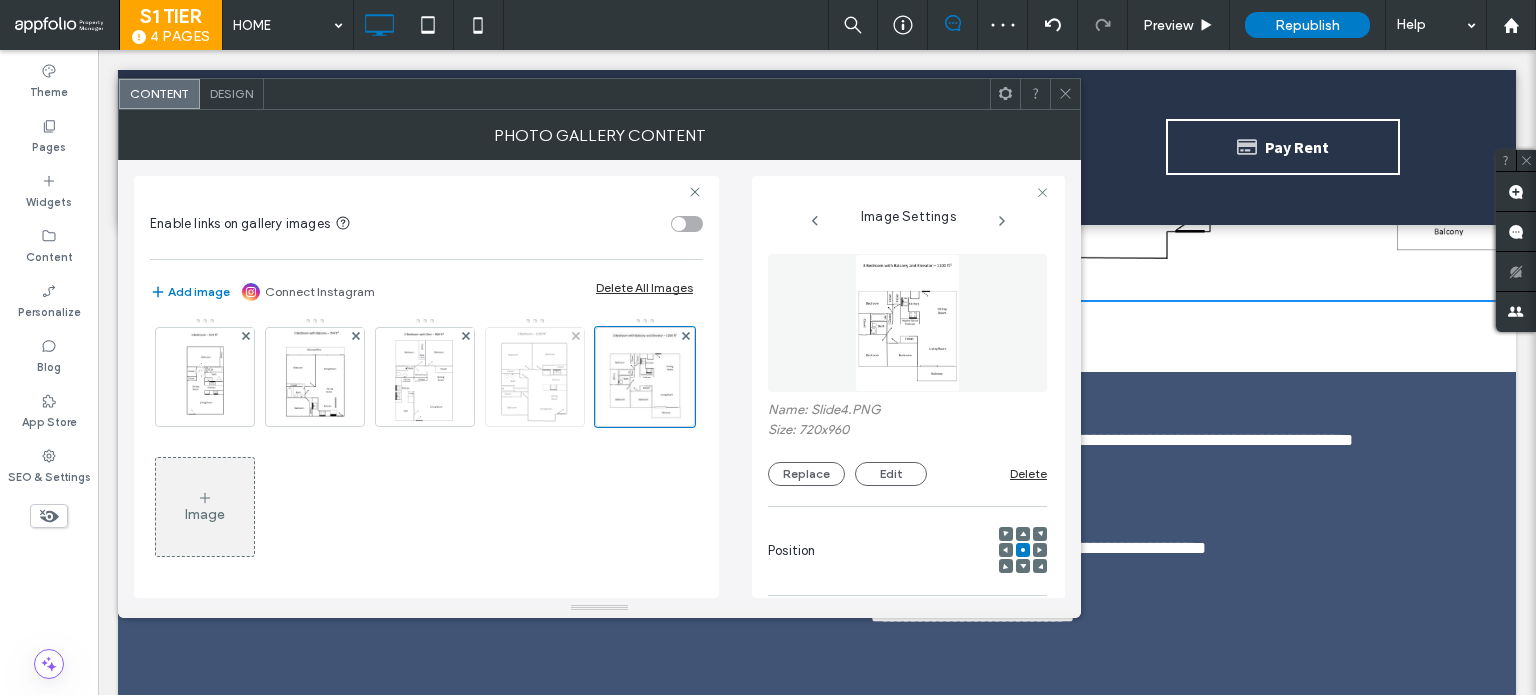 click at bounding box center [535, 377] 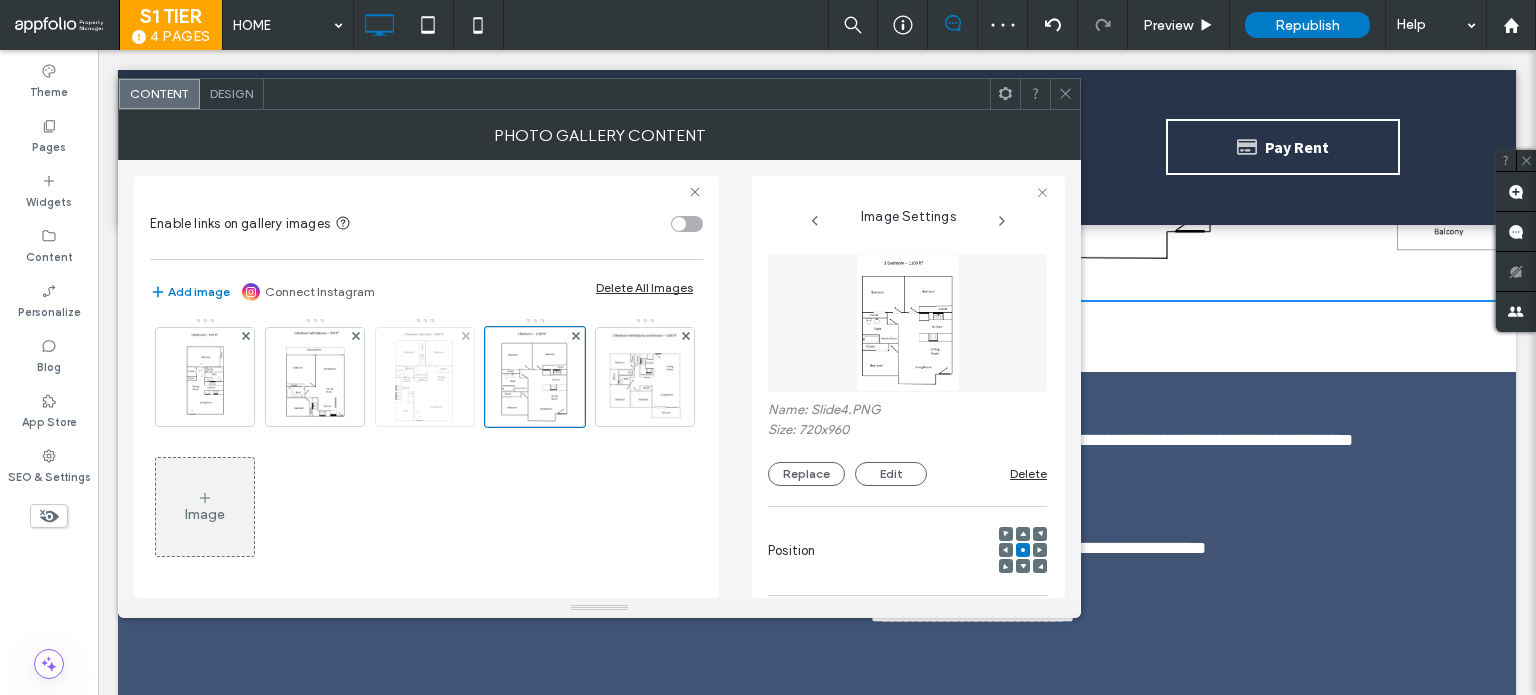 click at bounding box center [425, 377] 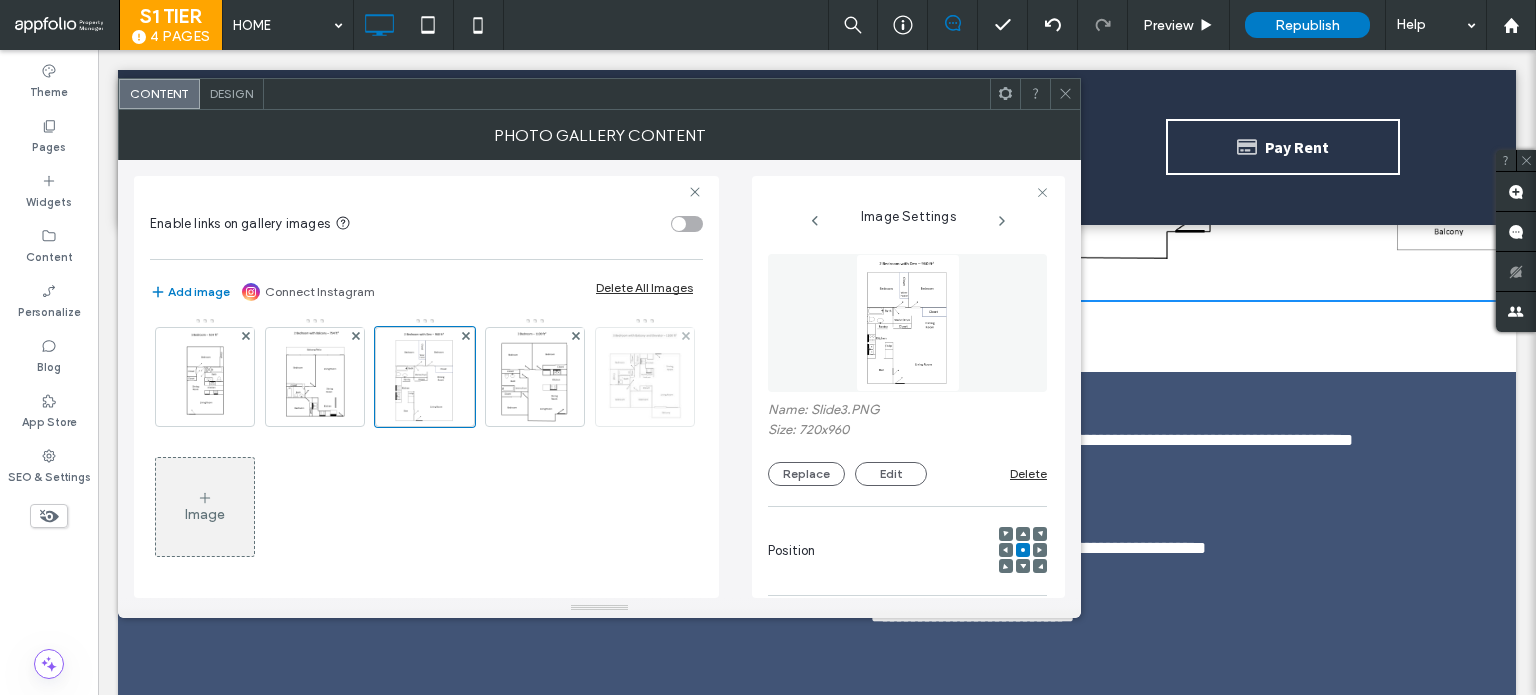click at bounding box center [645, 377] 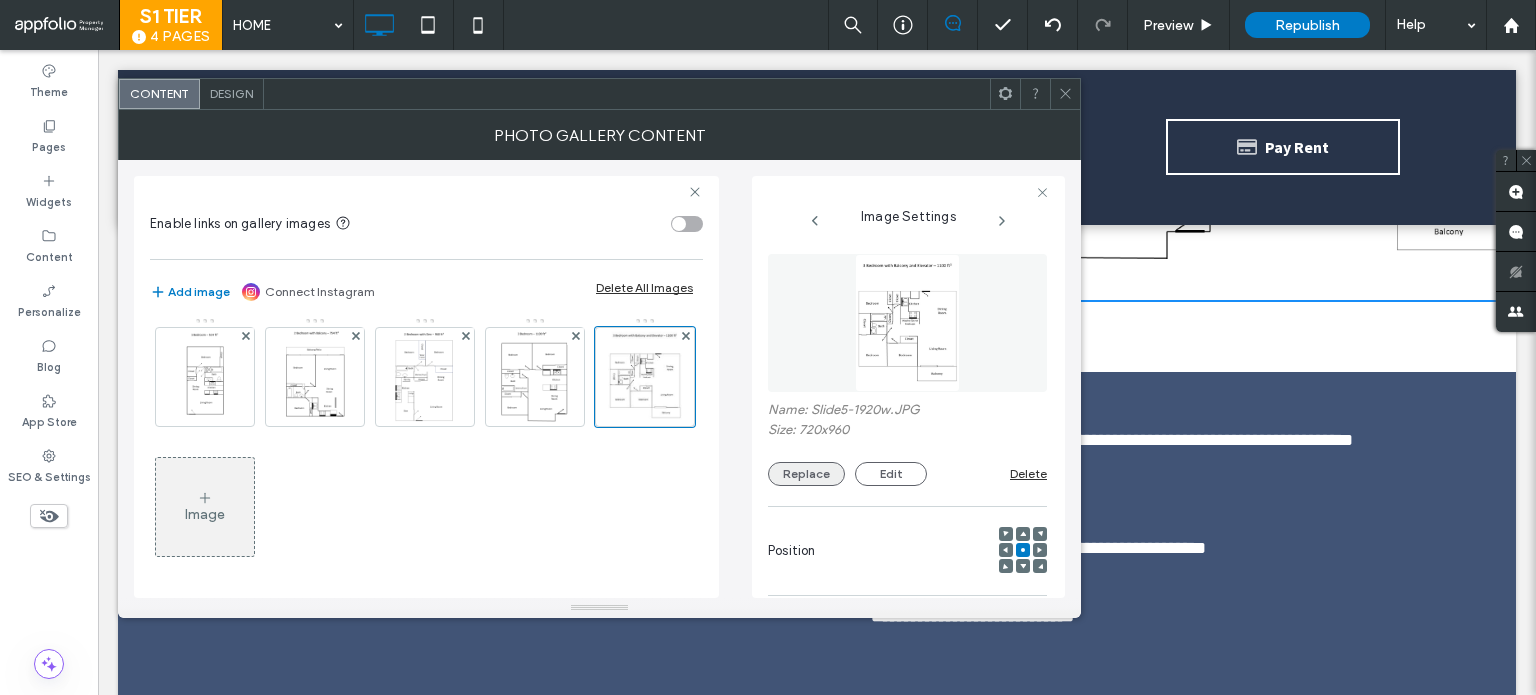 click on "Replace" at bounding box center [806, 474] 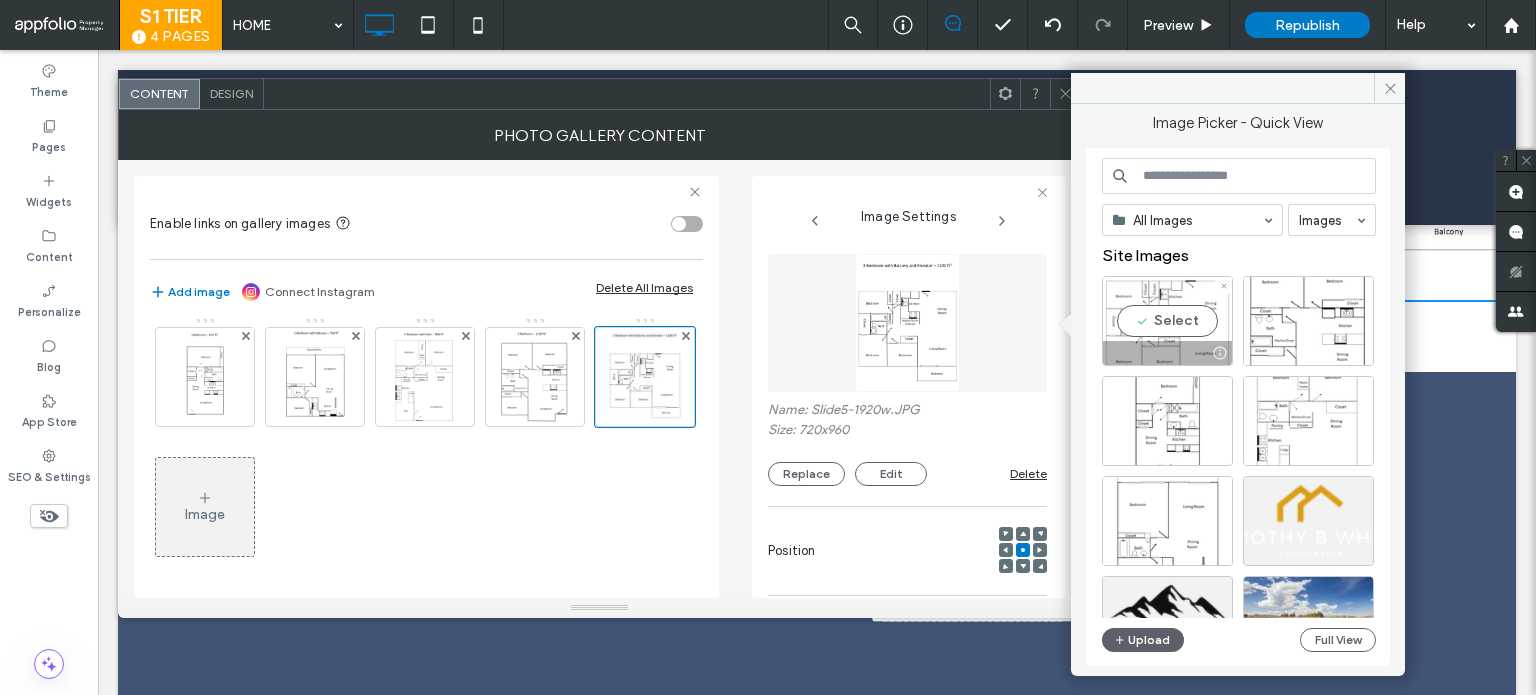 click on "Select" at bounding box center (1167, 321) 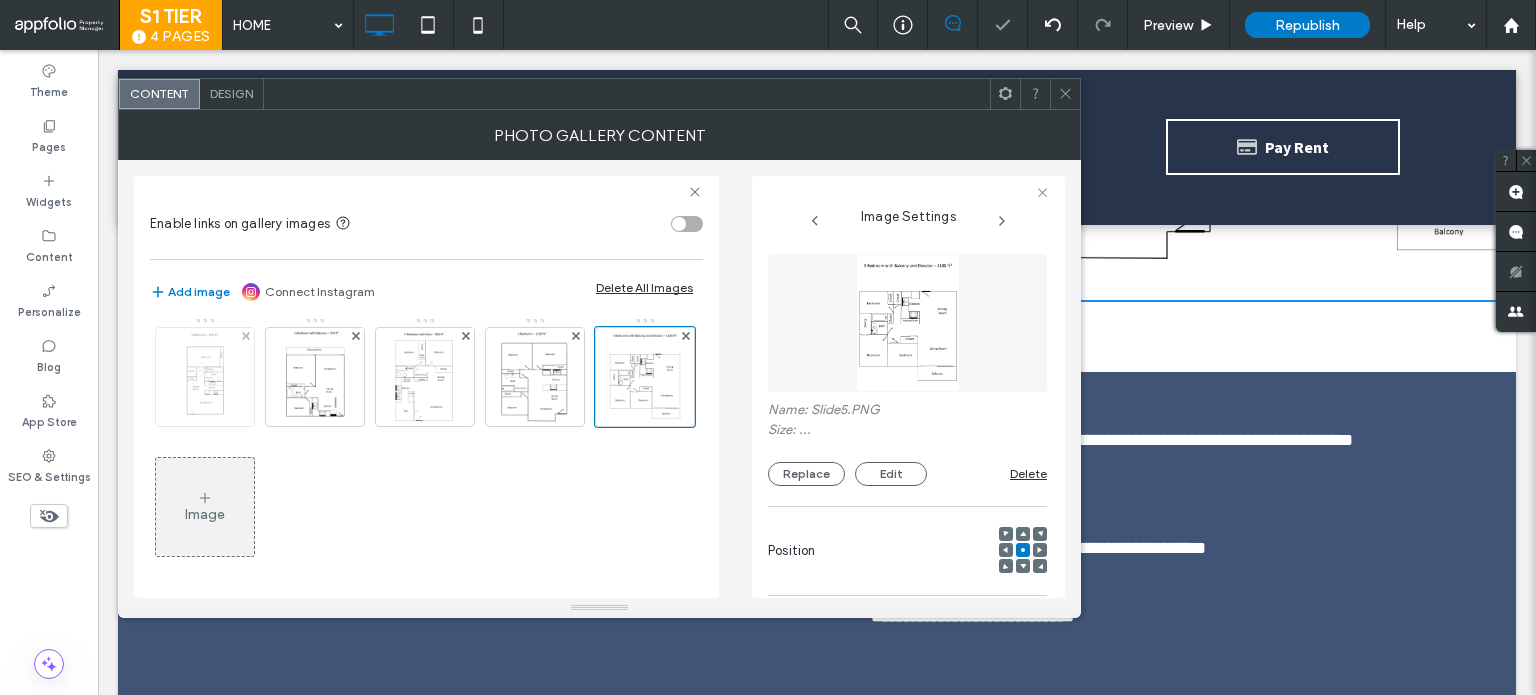 click at bounding box center [205, 377] 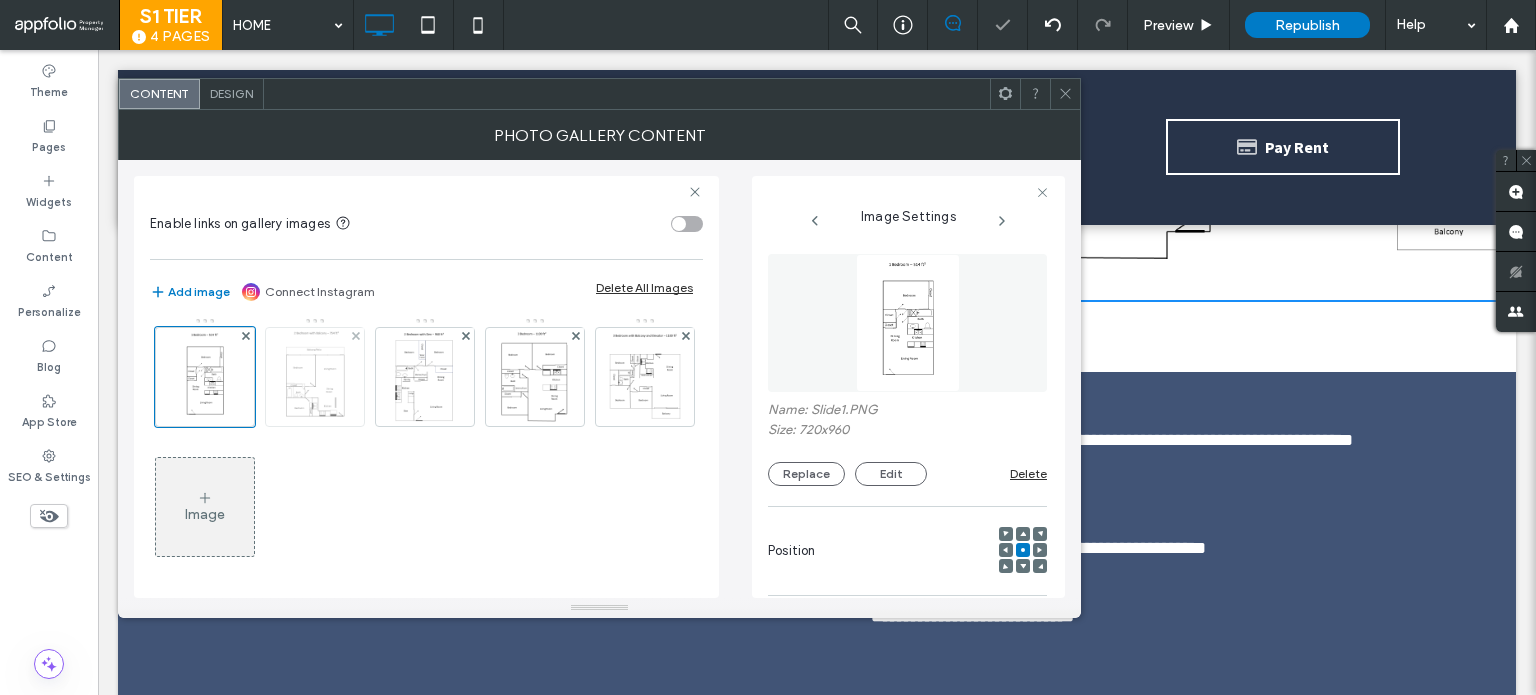 click at bounding box center (315, 377) 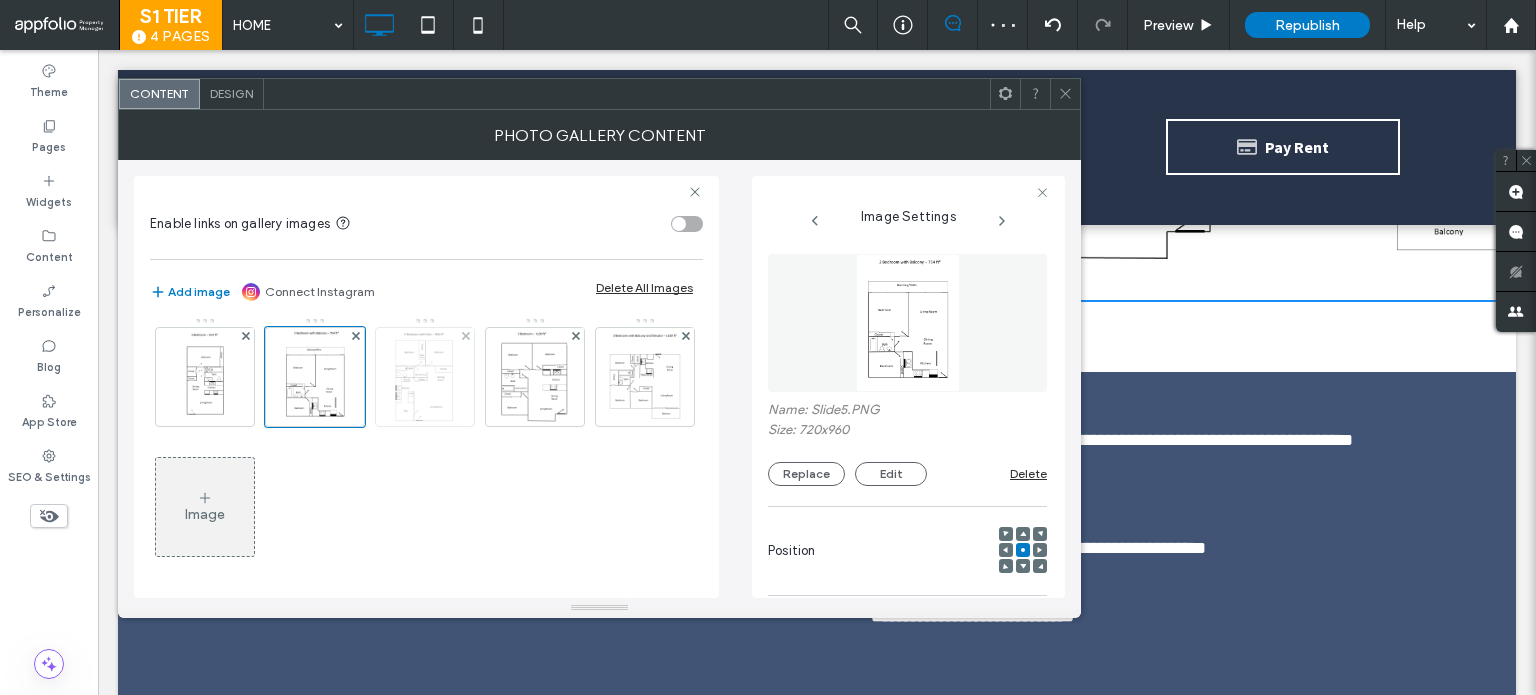 click at bounding box center [425, 377] 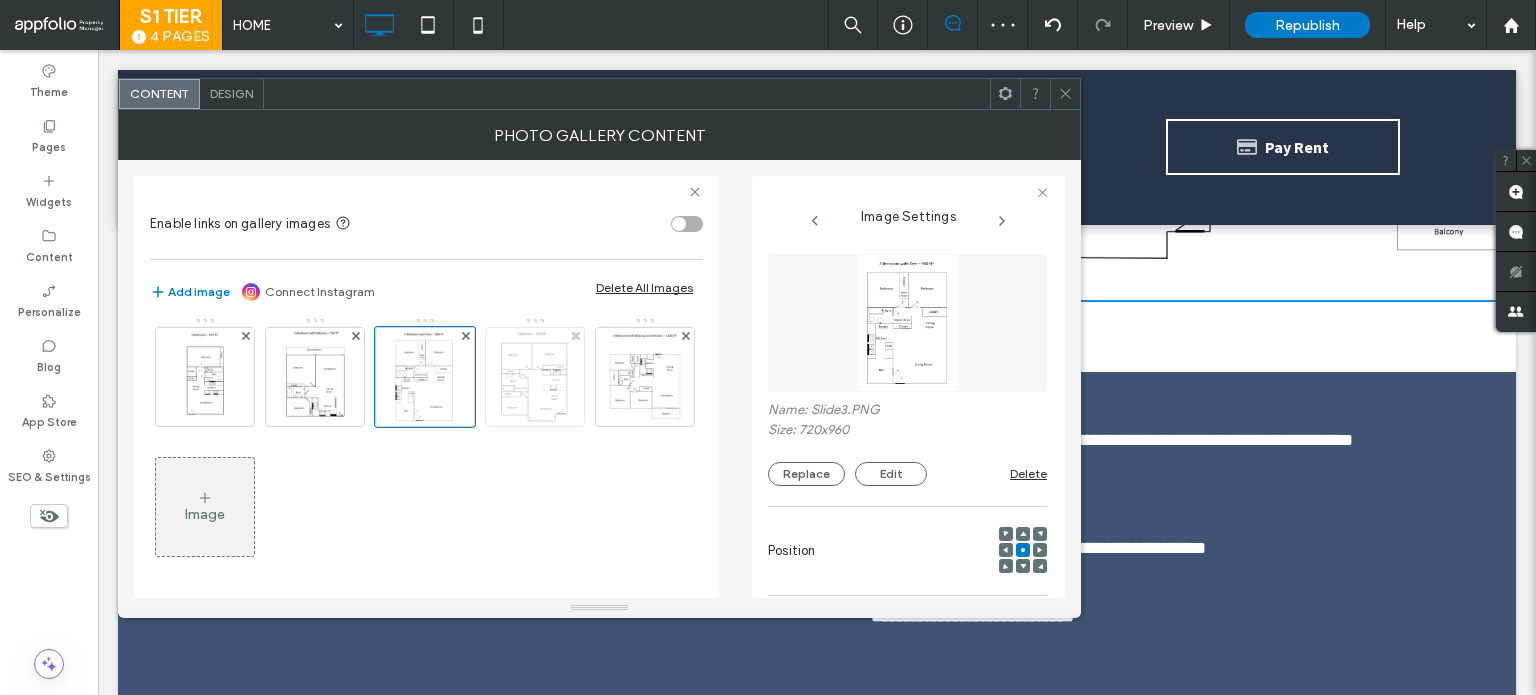 click at bounding box center (535, 377) 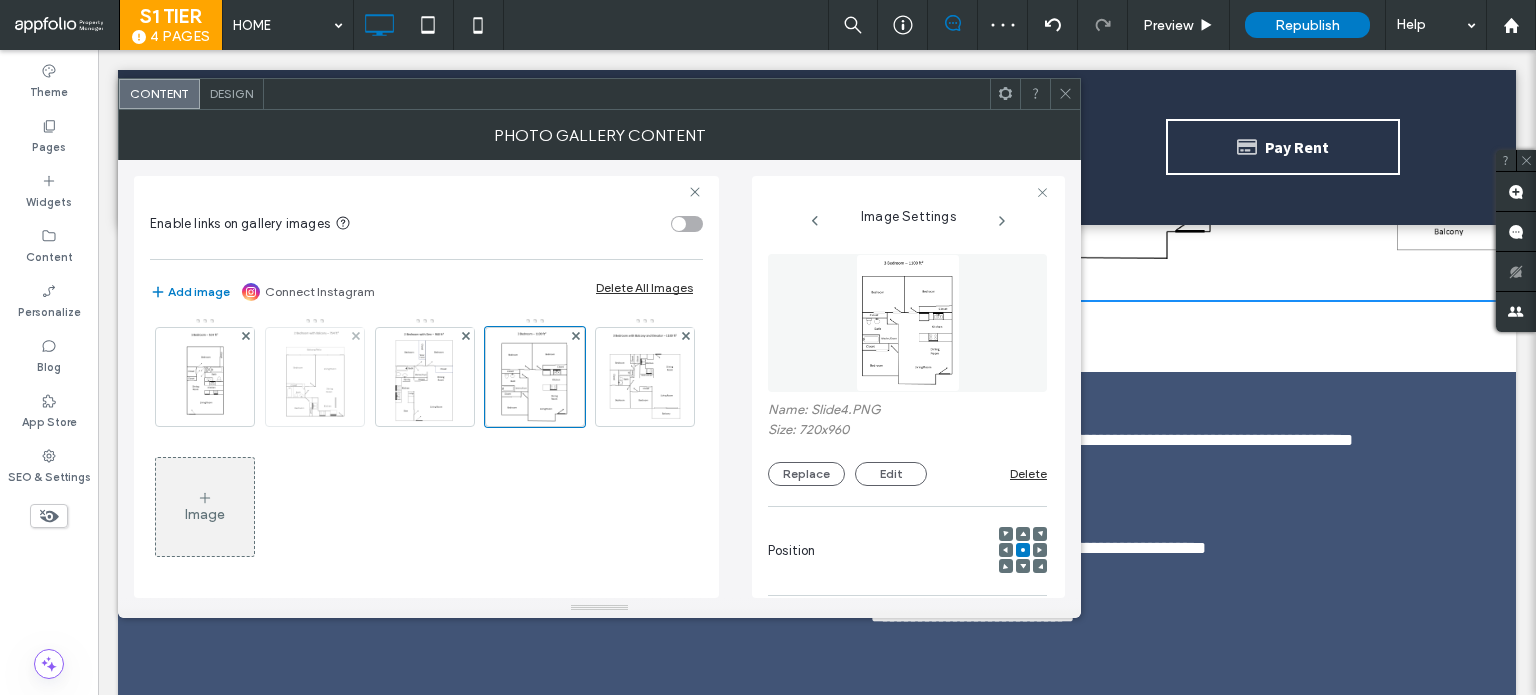 click at bounding box center [315, 377] 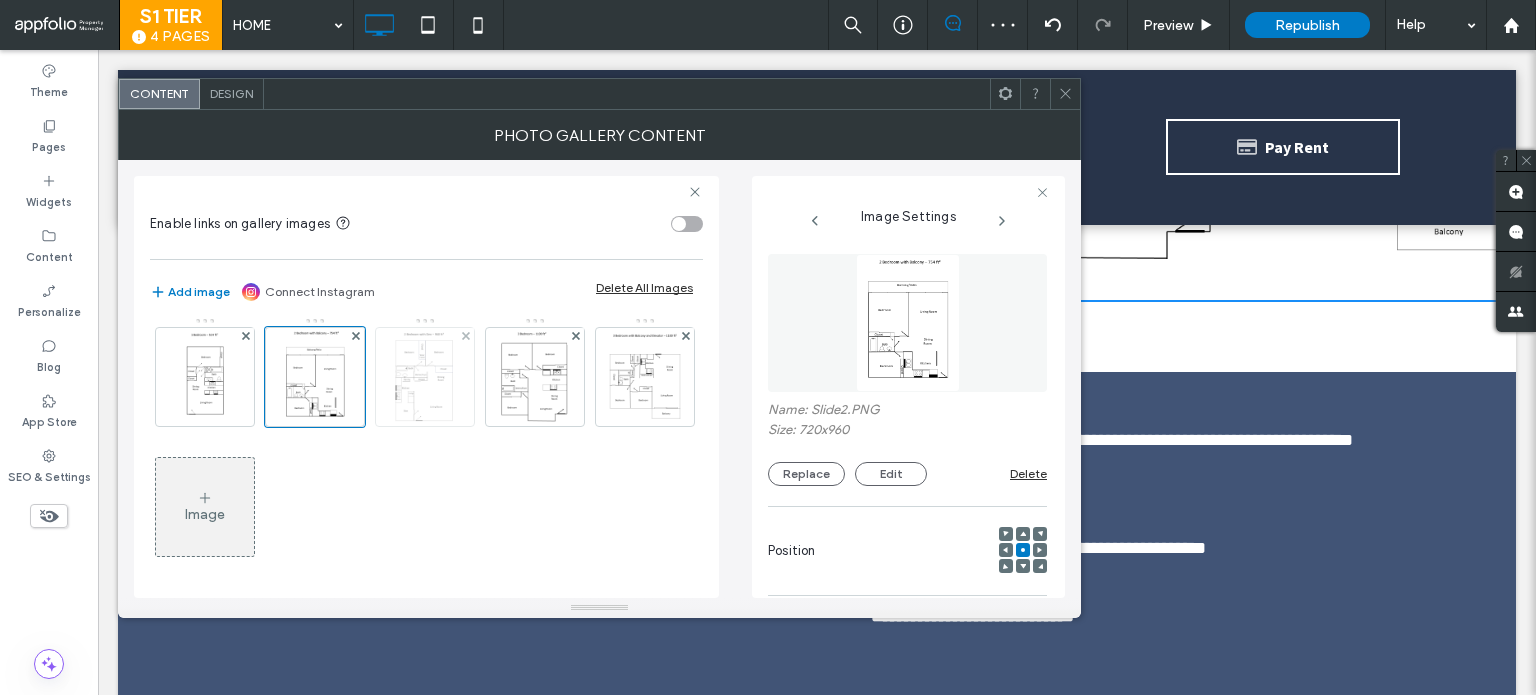 click at bounding box center [425, 377] 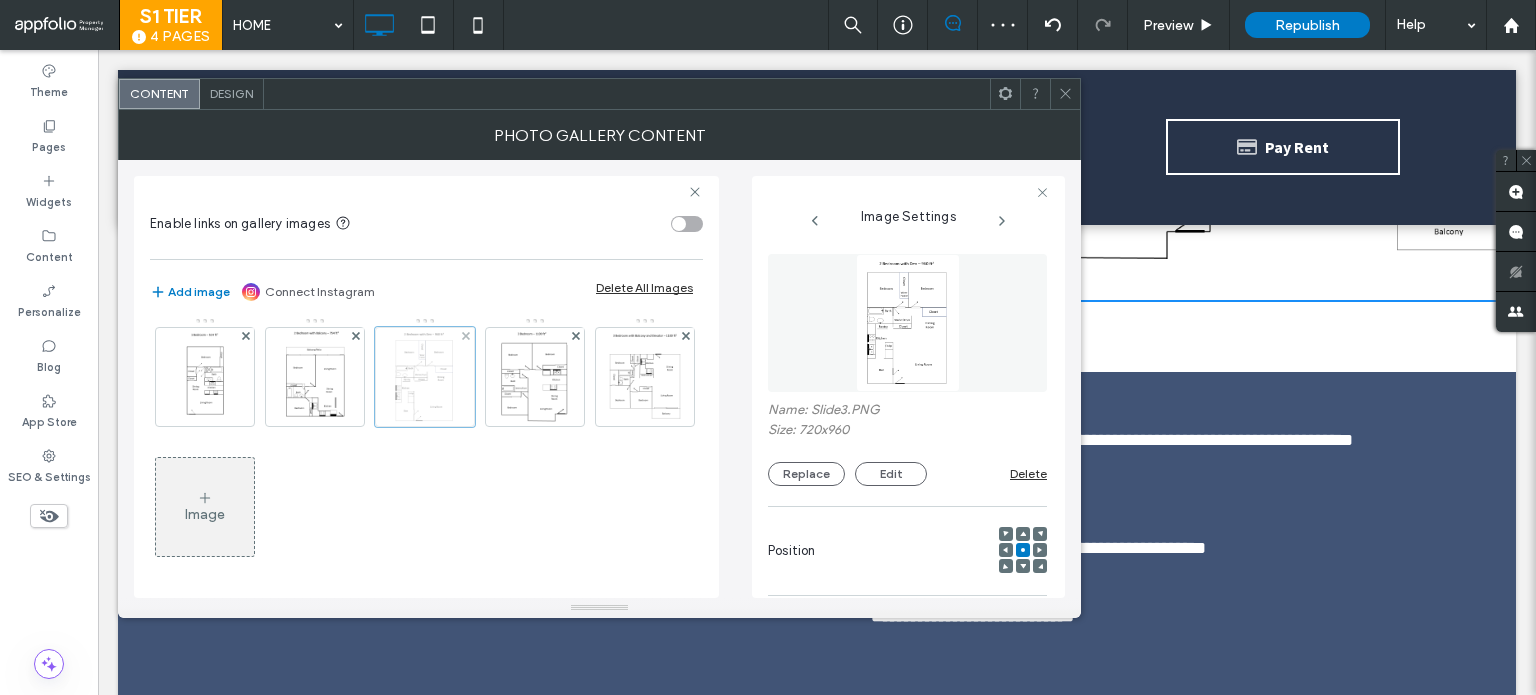 click at bounding box center (425, 377) 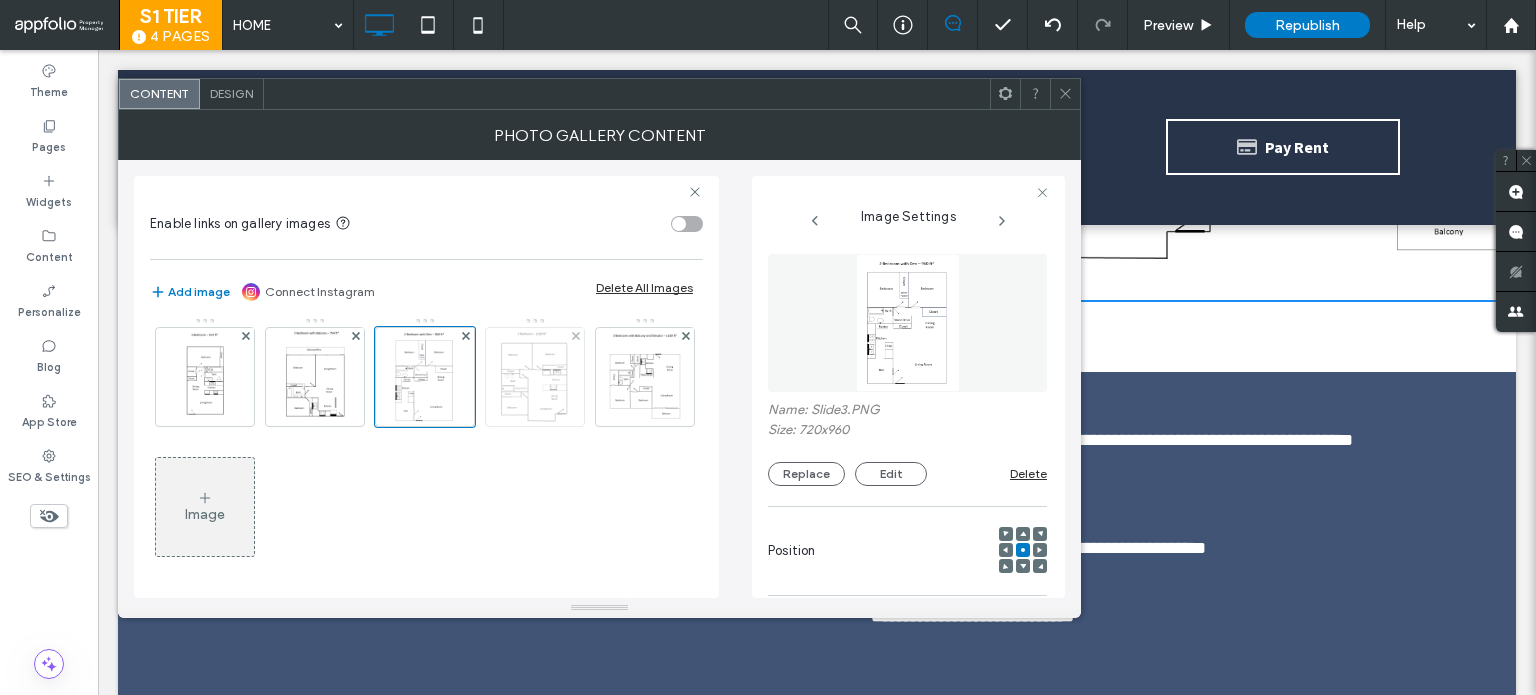 click at bounding box center [535, 377] 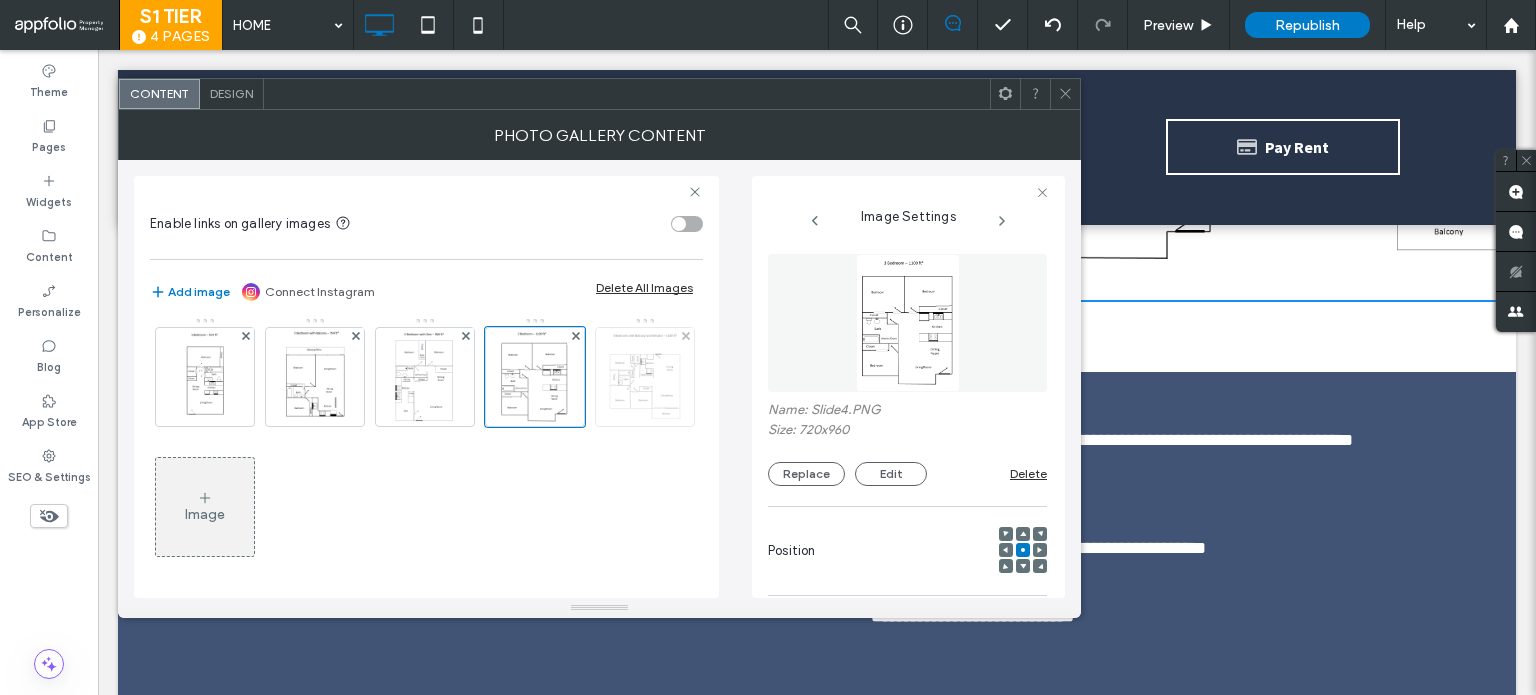 click at bounding box center (645, 377) 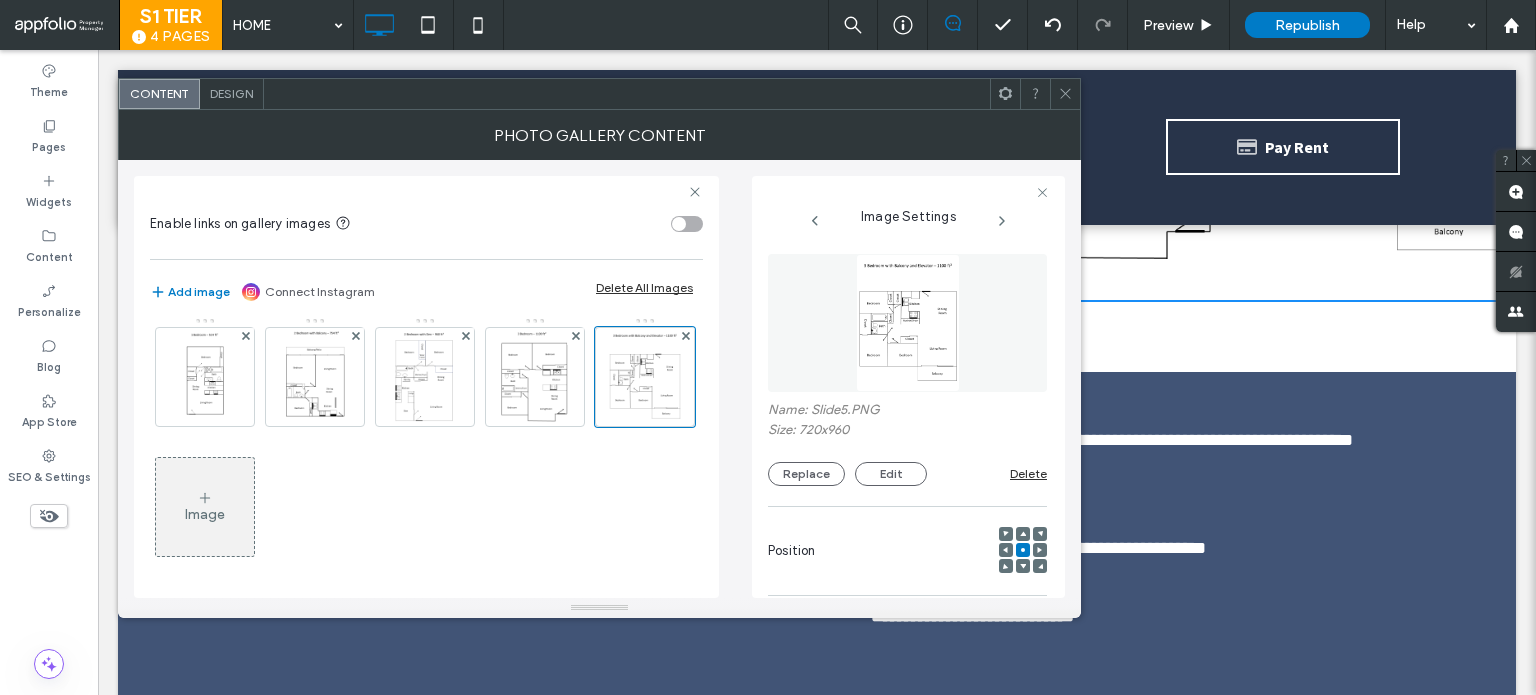 click at bounding box center [1065, 94] 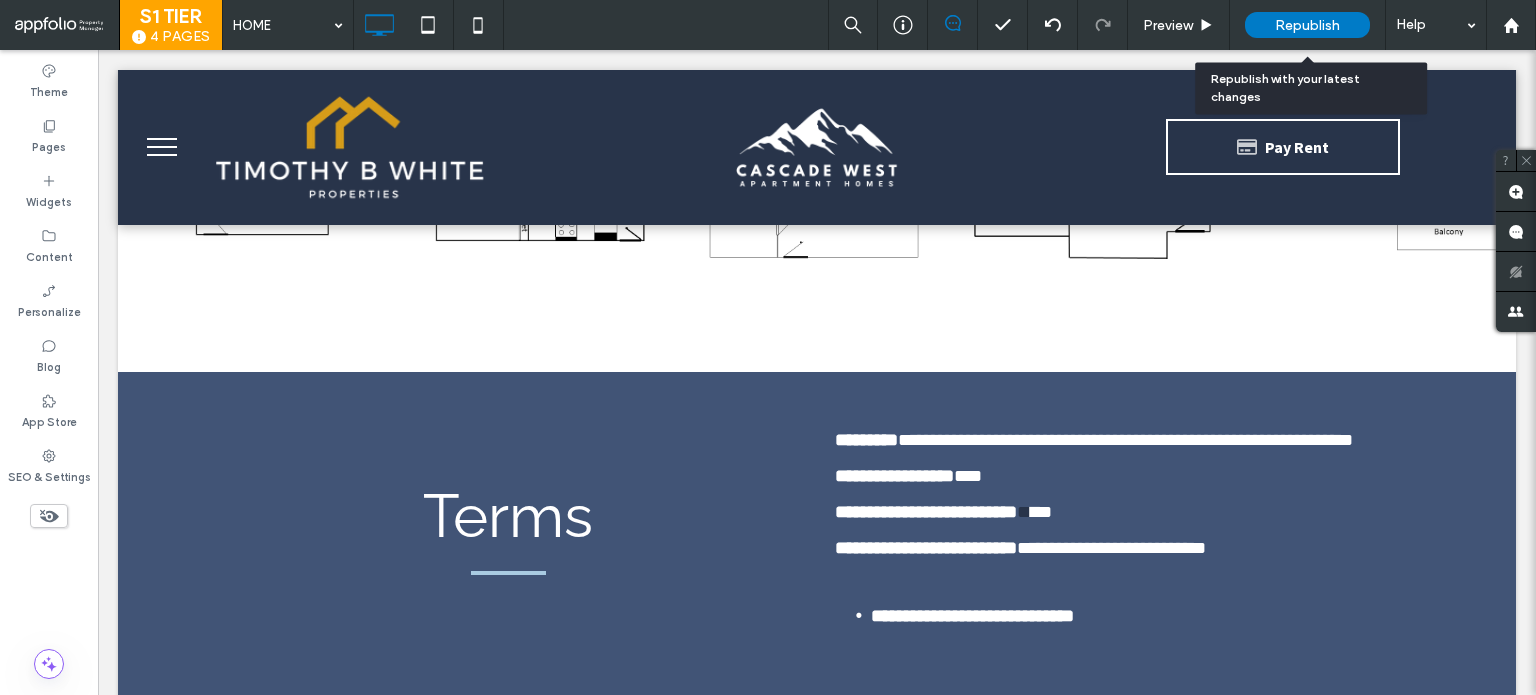click on "Republish" at bounding box center [1307, 25] 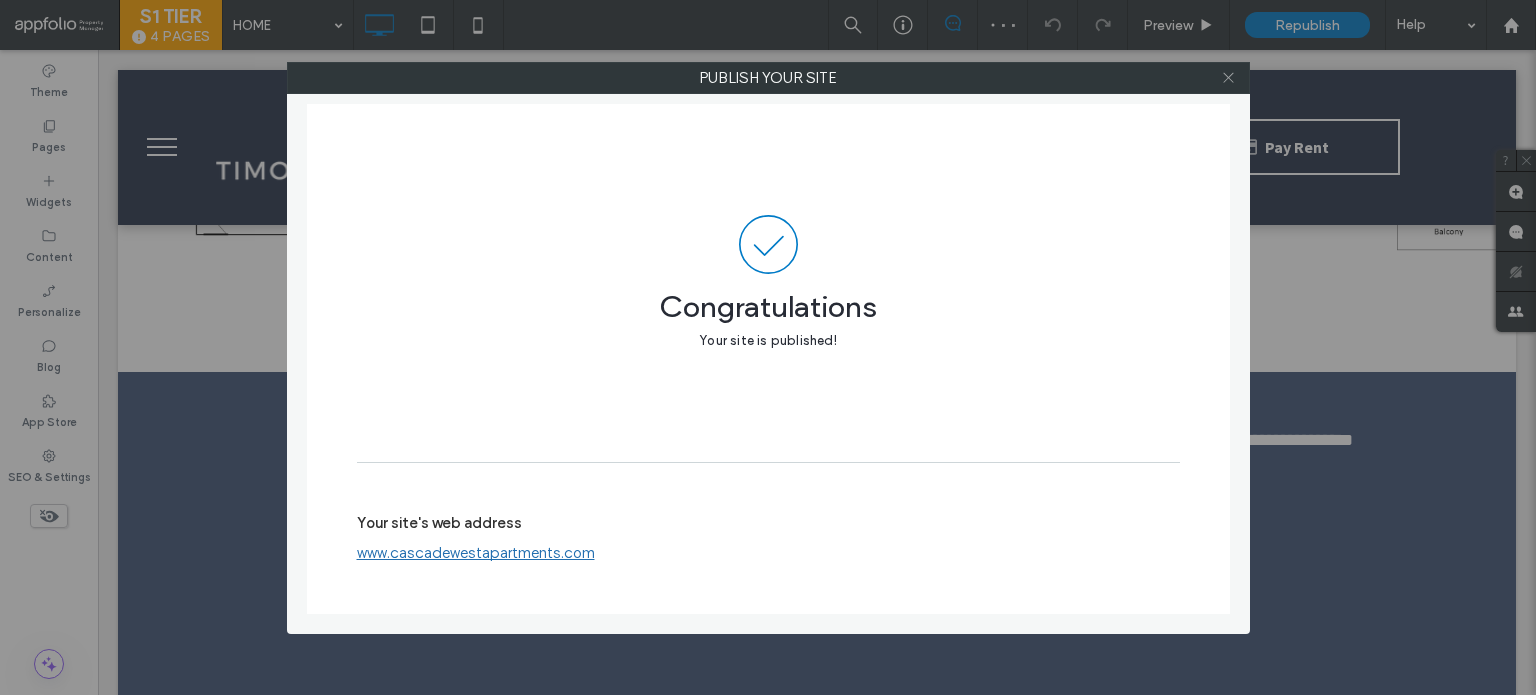 click at bounding box center (1229, 78) 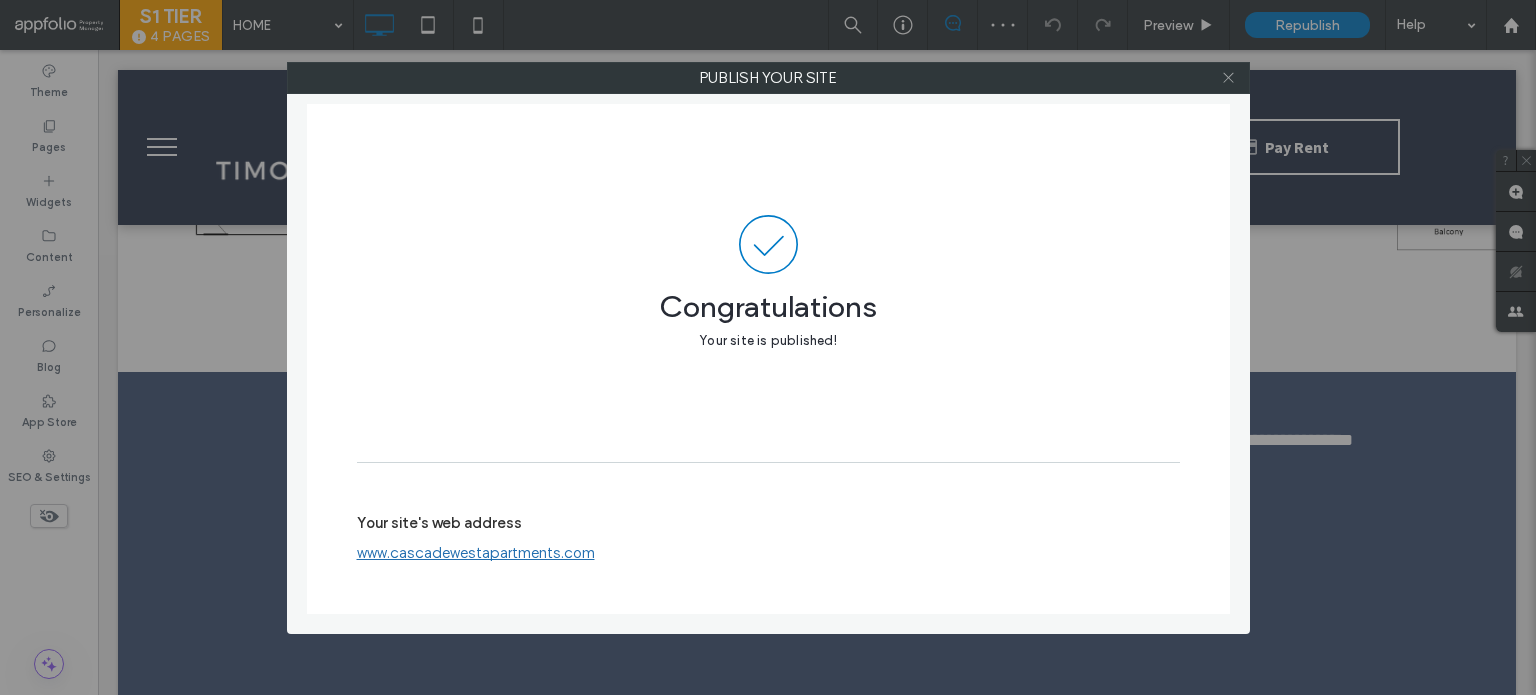 click 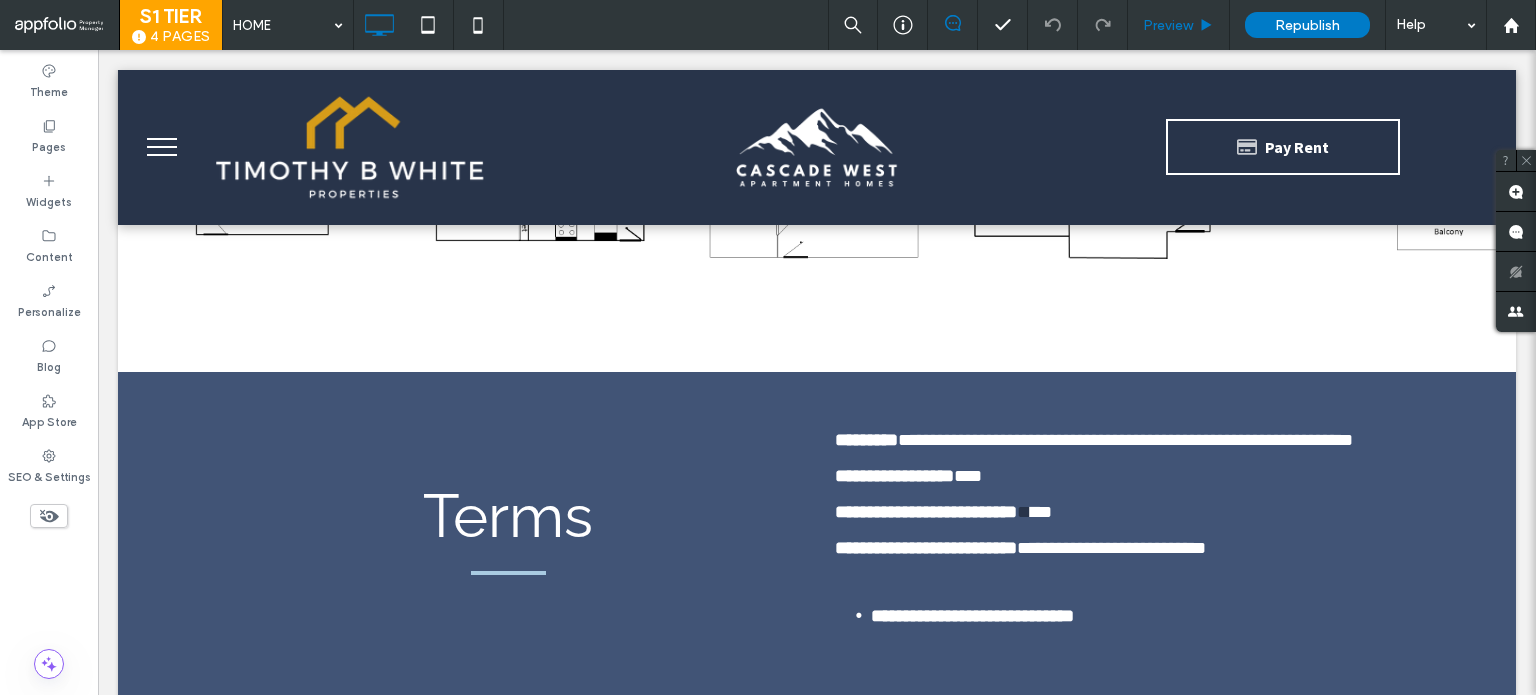 click on "Preview" at bounding box center [1168, 25] 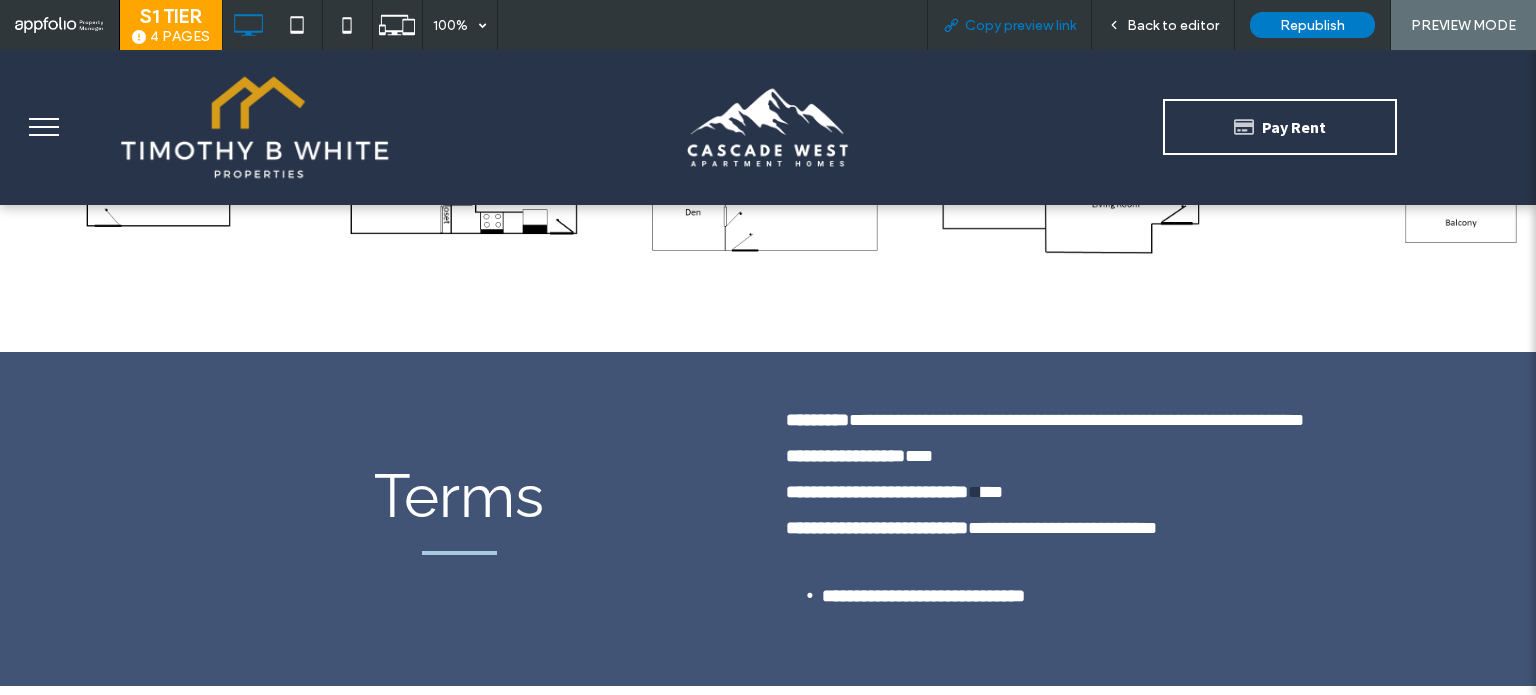 click on "Copy preview link" at bounding box center (1020, 25) 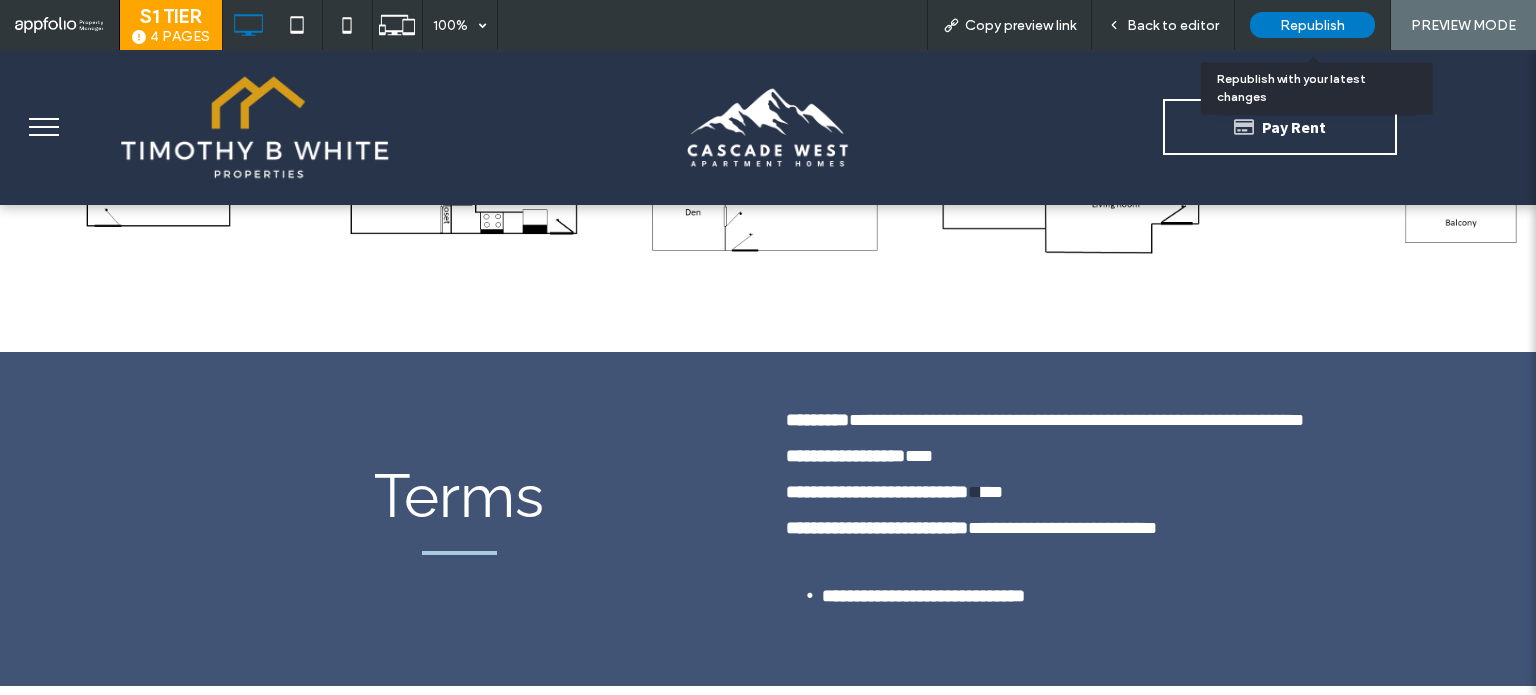 click on "Republish" at bounding box center [1312, 25] 